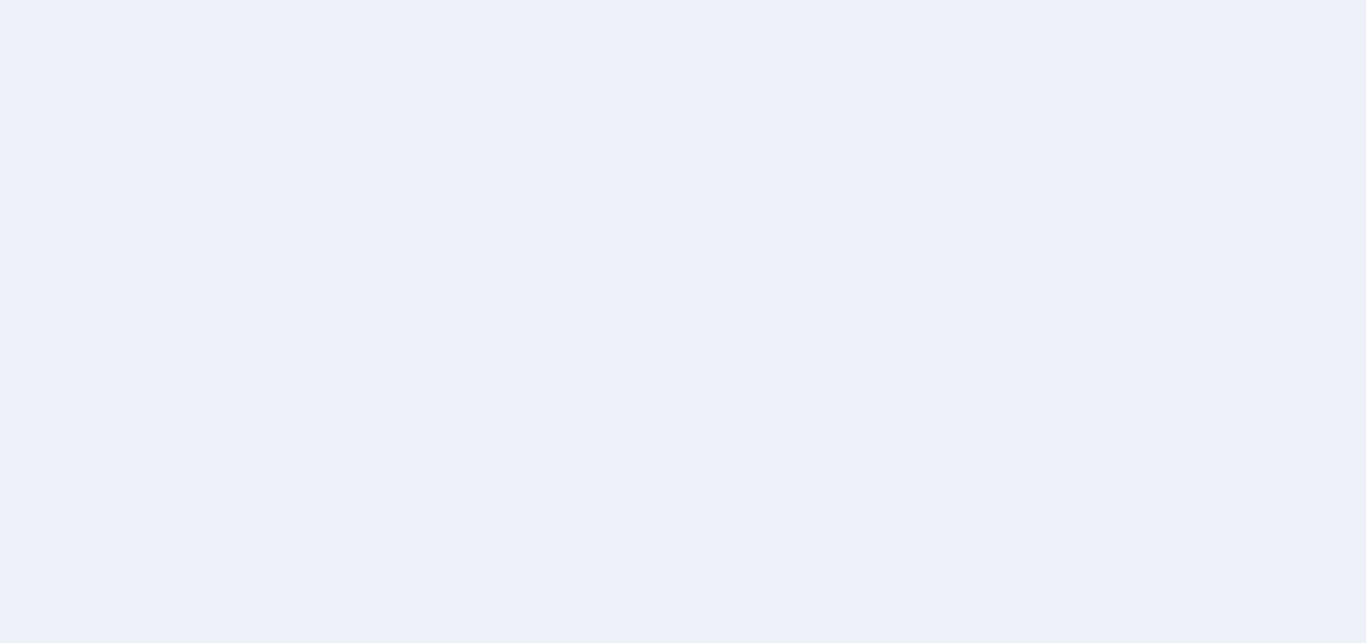 scroll, scrollTop: 0, scrollLeft: 0, axis: both 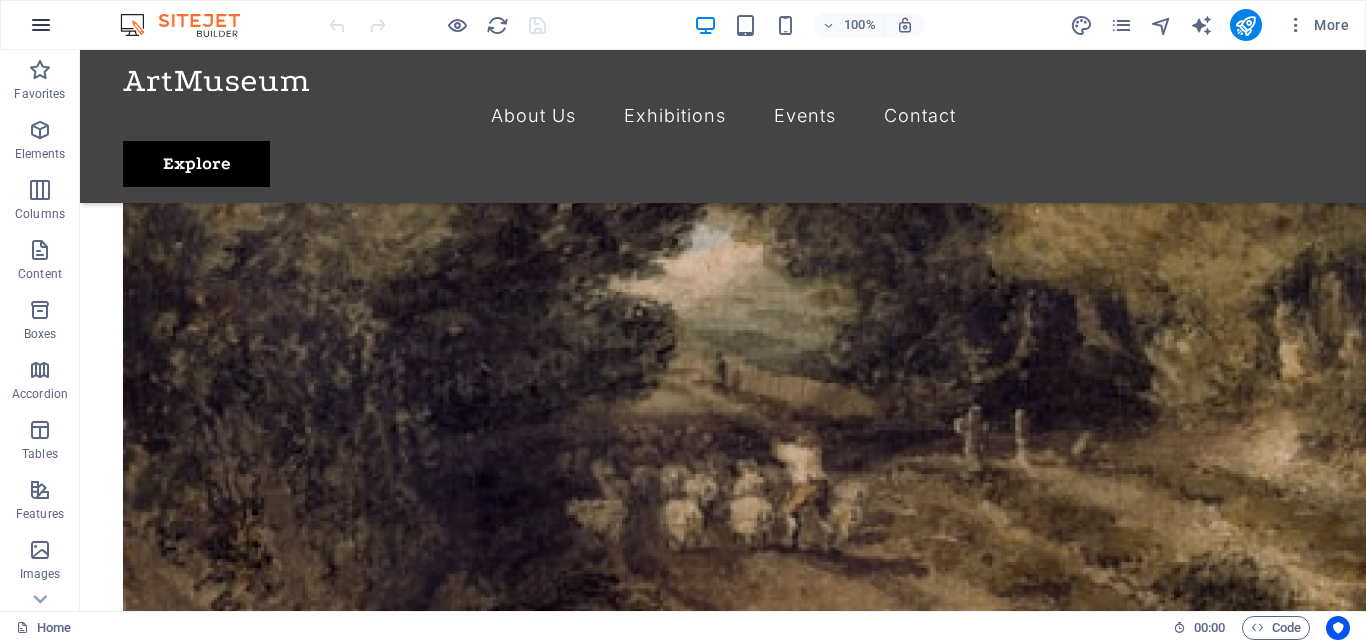 click at bounding box center [41, 25] 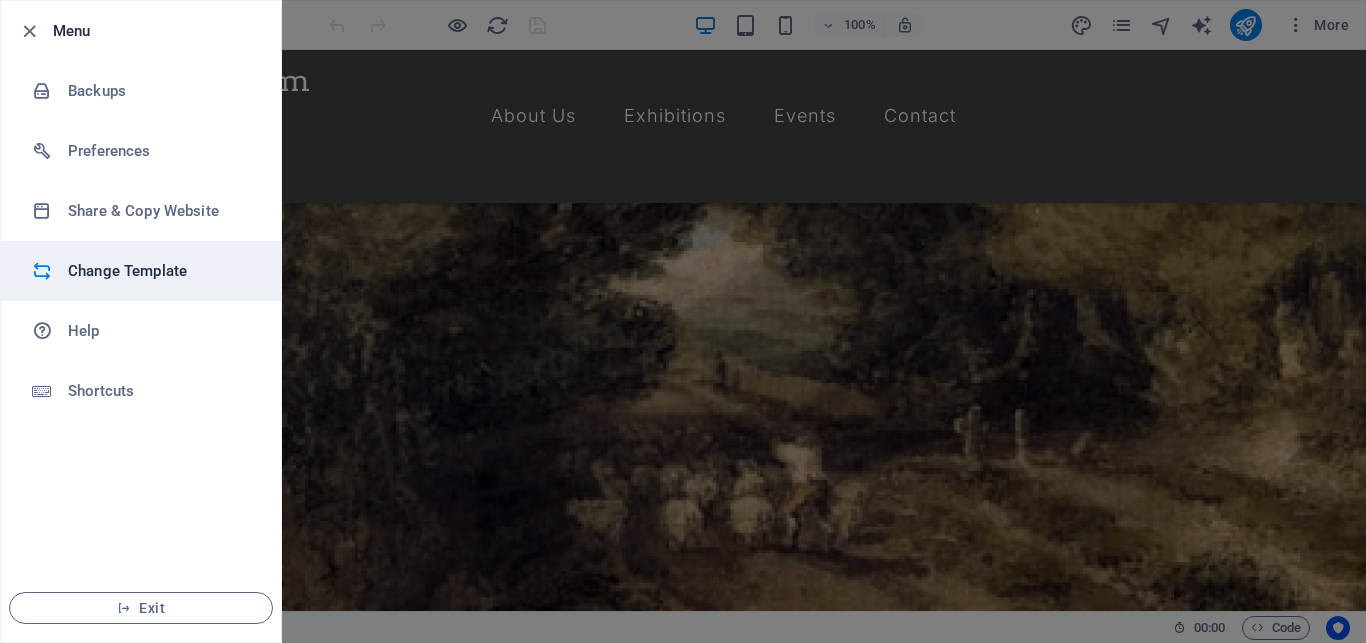 click on "Change Template" at bounding box center (160, 271) 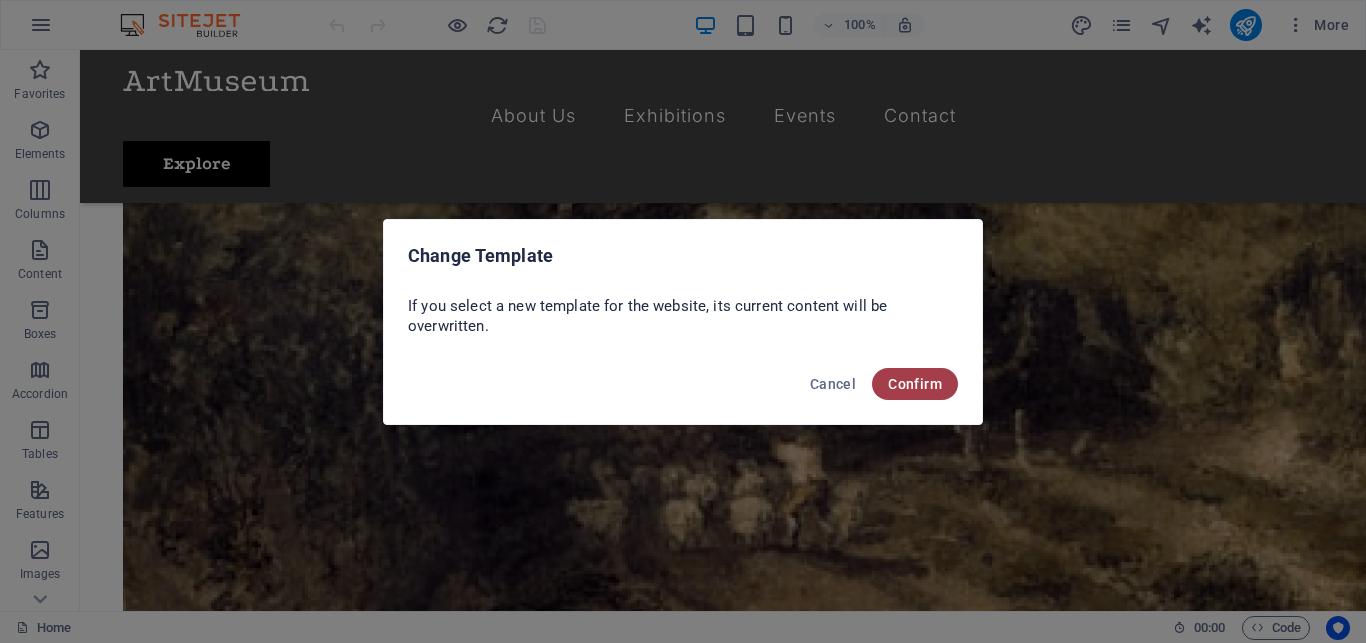 click on "Confirm" at bounding box center (915, 384) 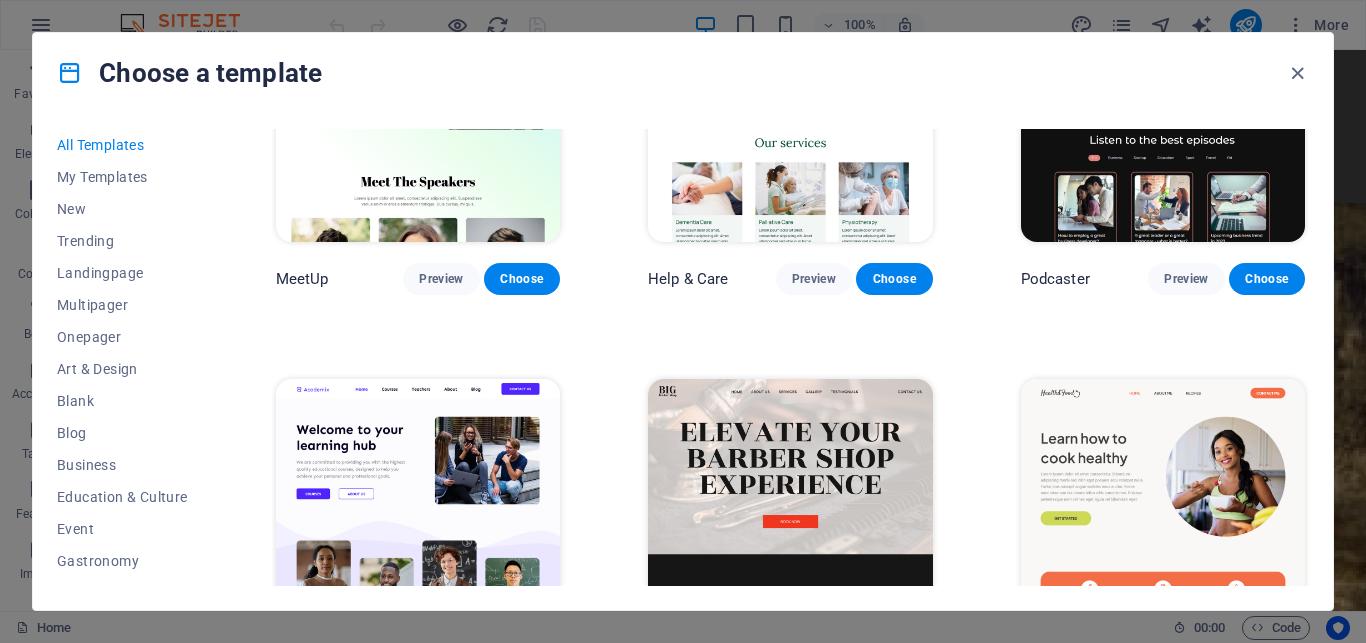 scroll, scrollTop: 1440, scrollLeft: 0, axis: vertical 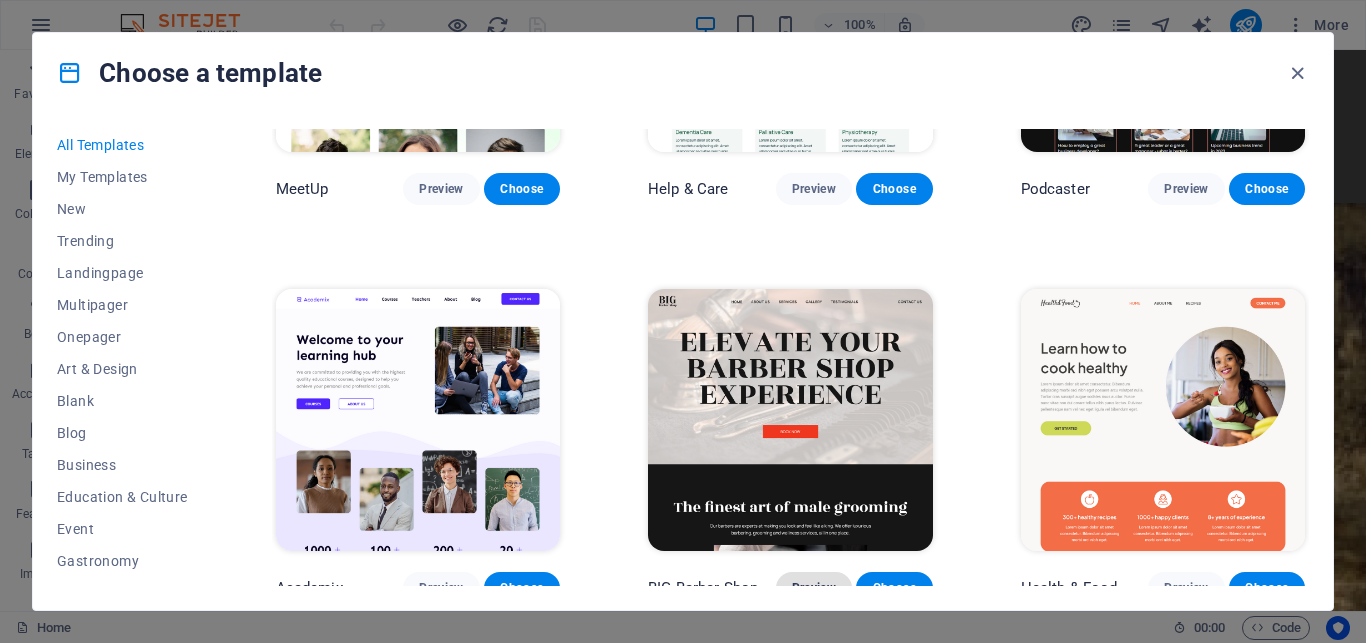 click on "Preview" at bounding box center [814, 588] 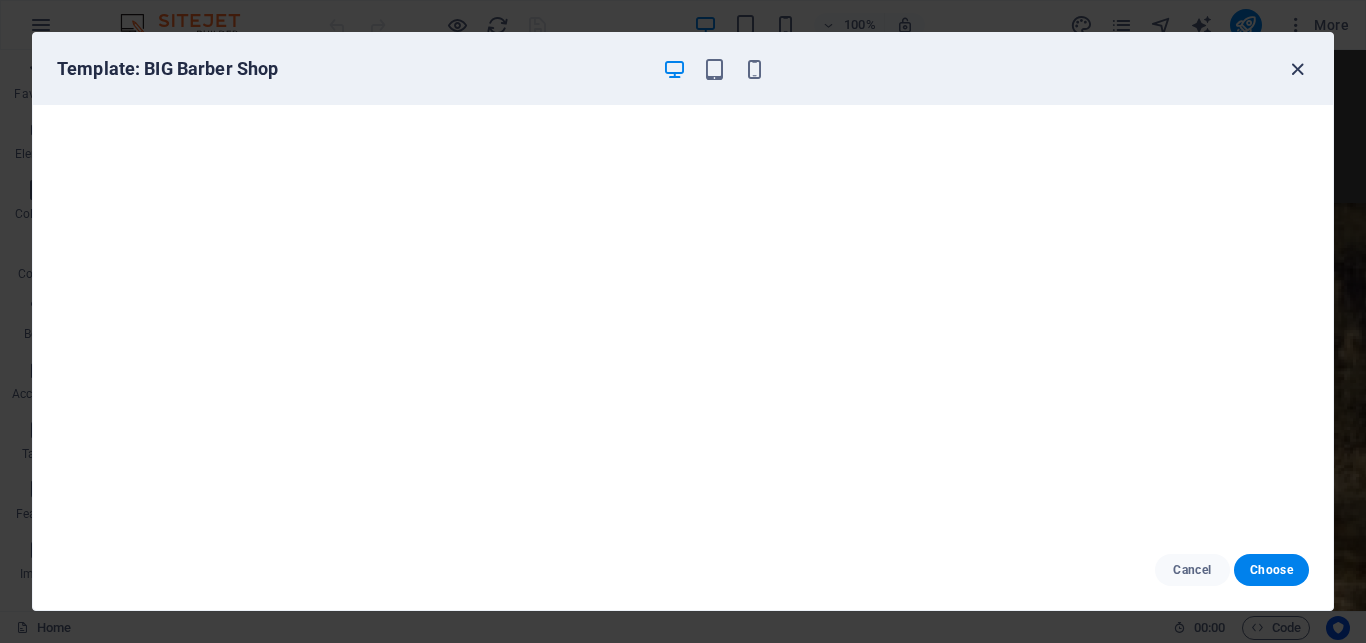 click at bounding box center (1297, 69) 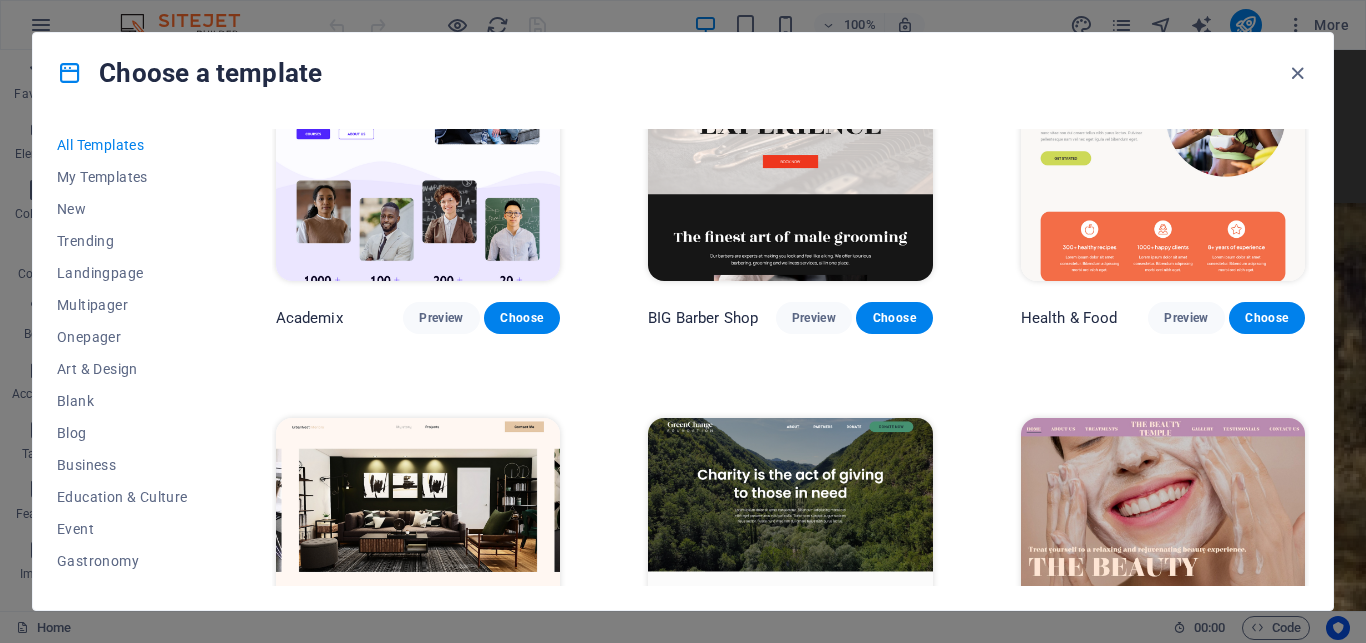 scroll, scrollTop: 1890, scrollLeft: 0, axis: vertical 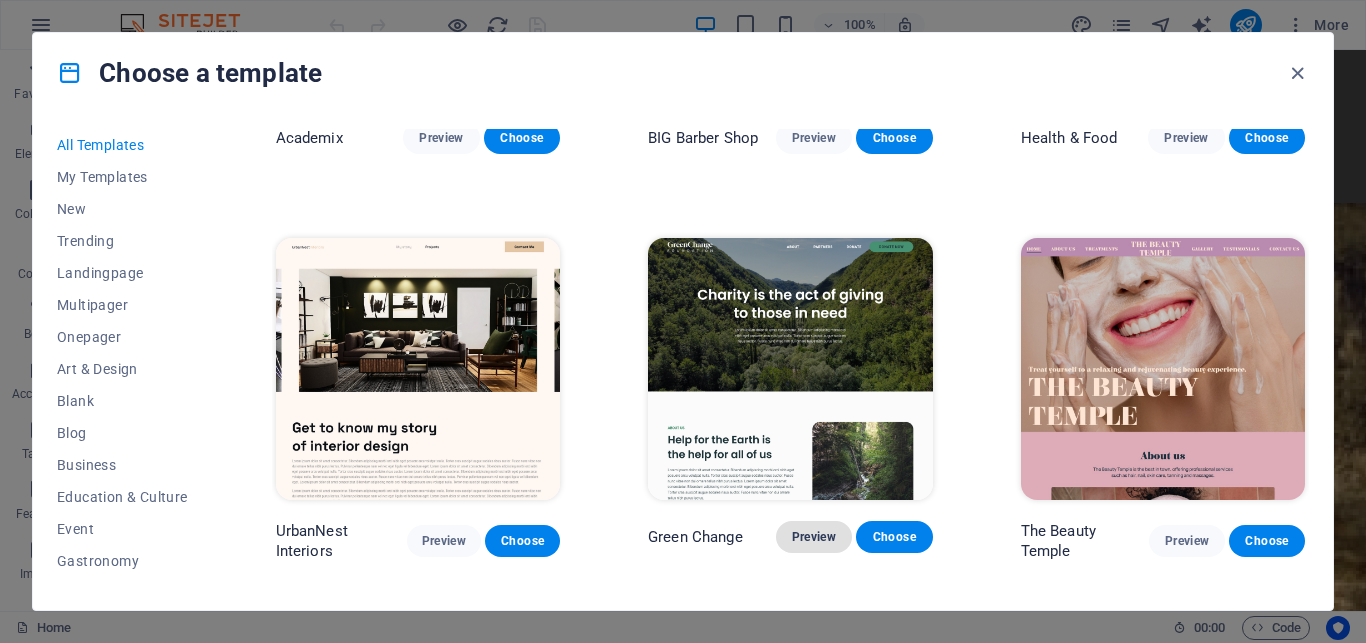 click on "Preview" at bounding box center [814, 537] 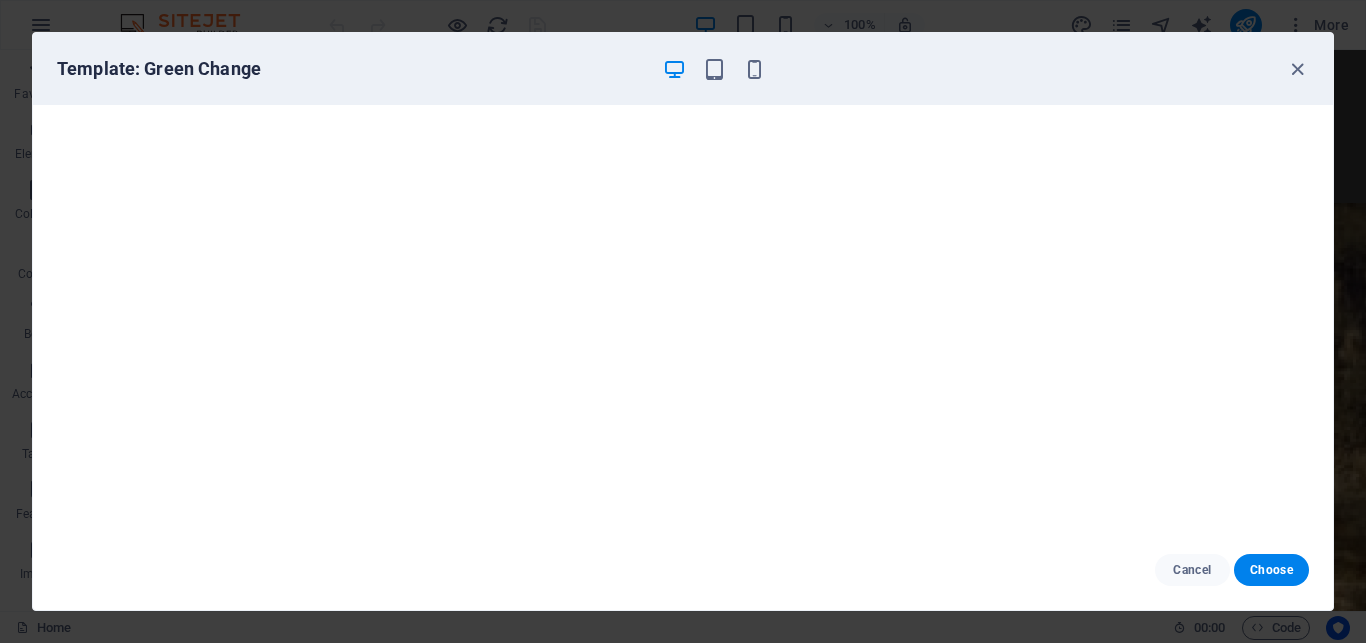 scroll, scrollTop: 5, scrollLeft: 0, axis: vertical 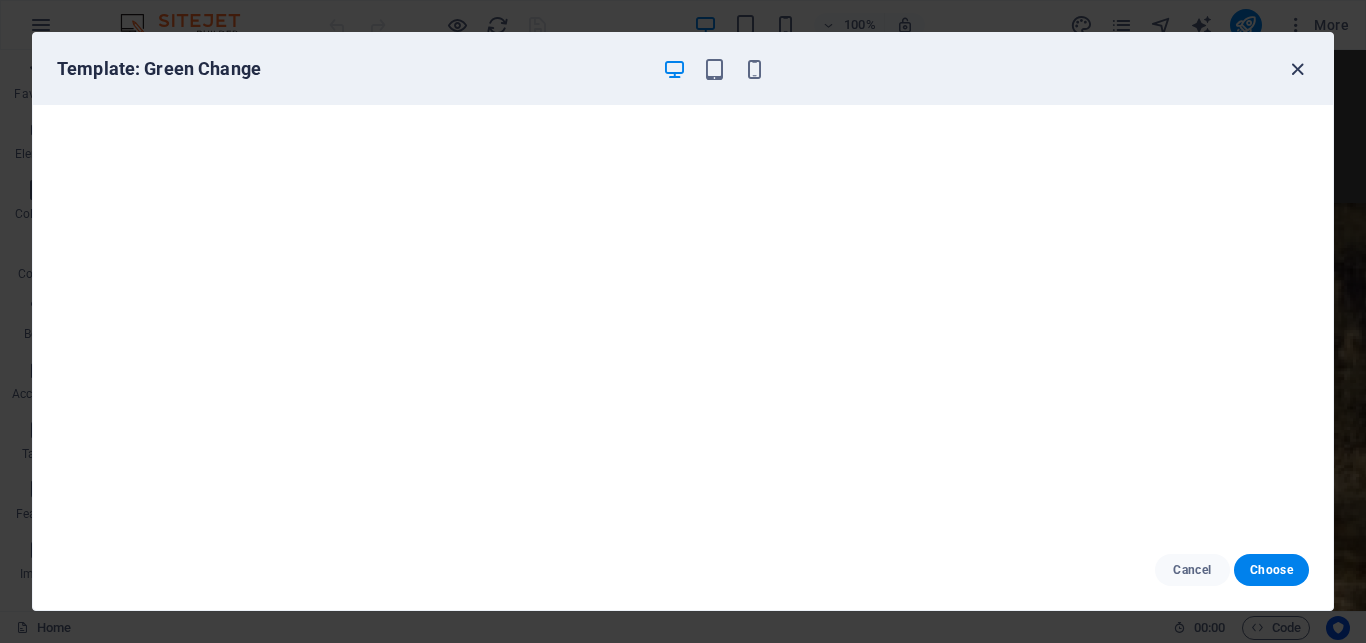 click at bounding box center (1297, 69) 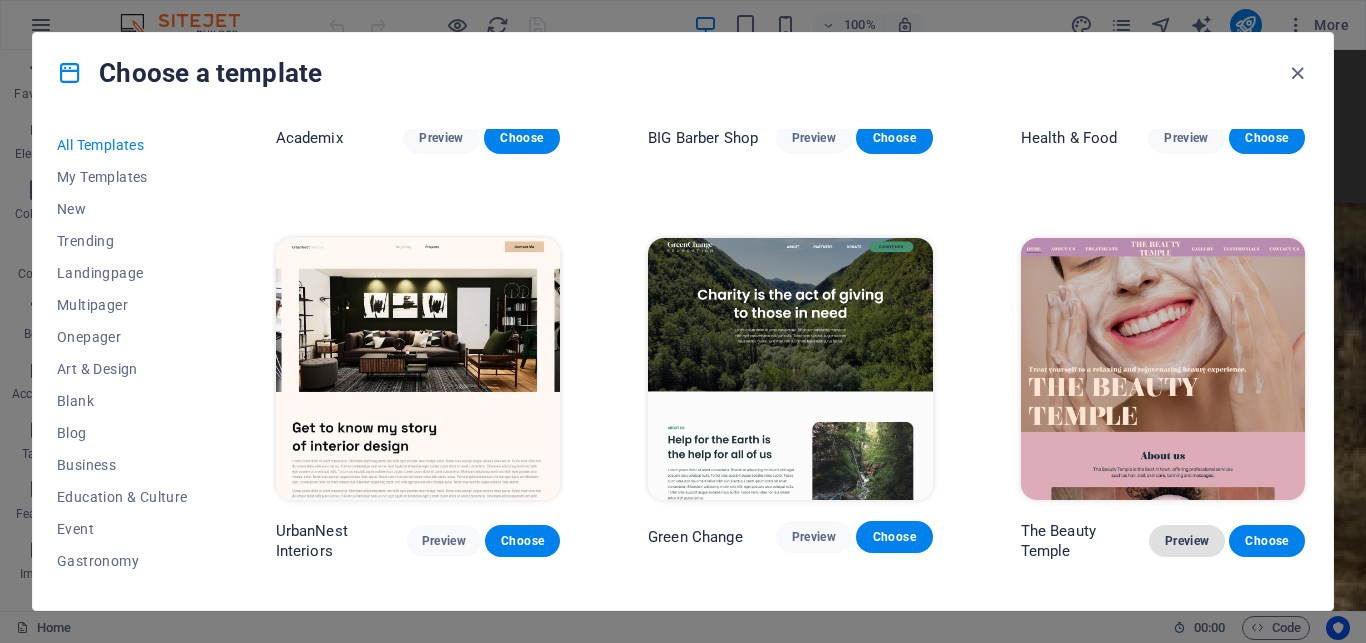 click on "Preview" at bounding box center [1187, 541] 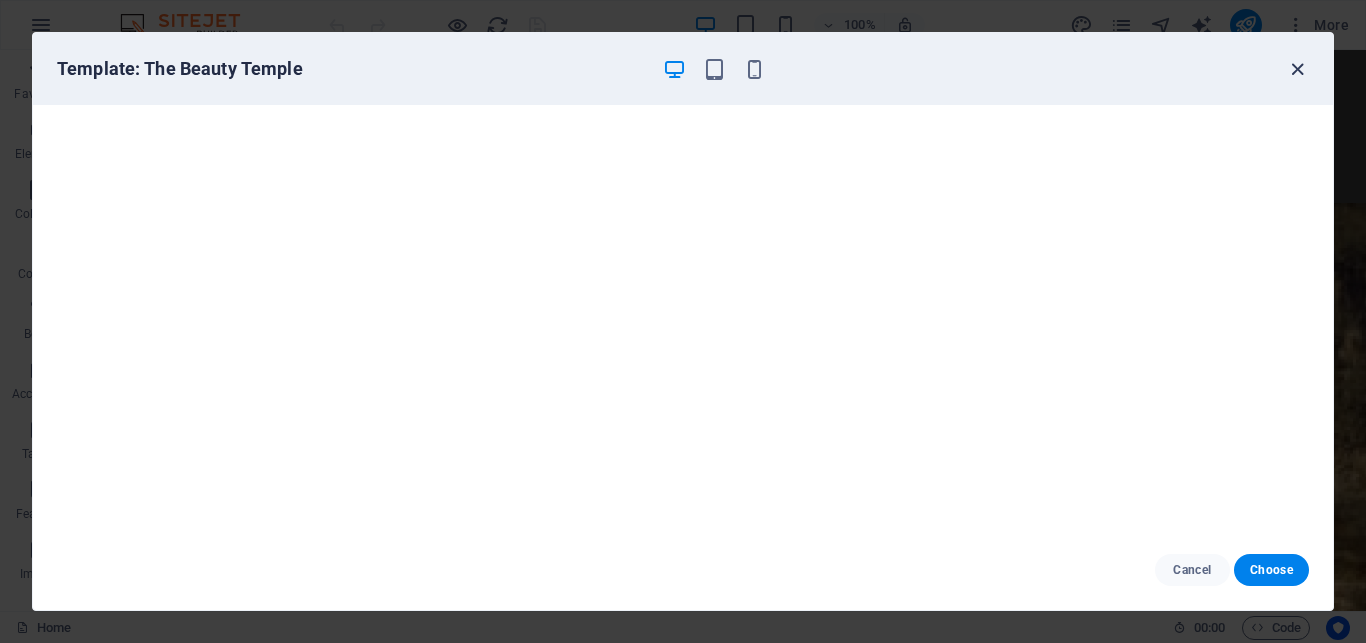 click at bounding box center [1297, 69] 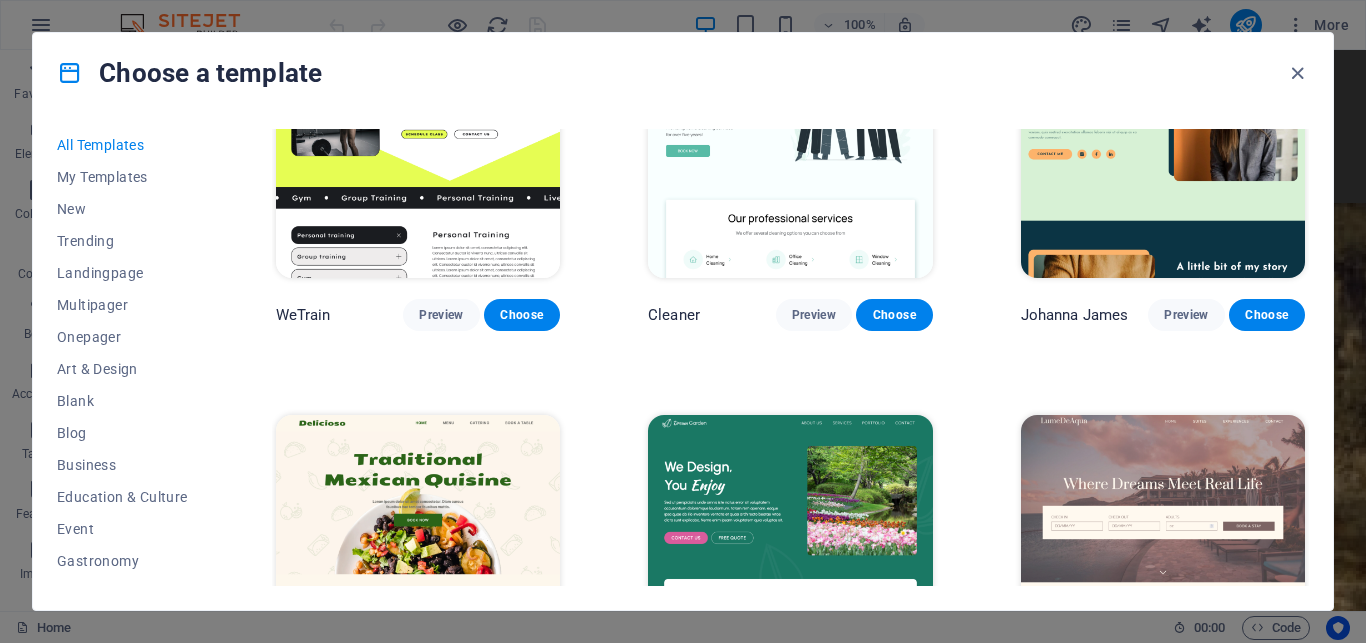 scroll, scrollTop: 2700, scrollLeft: 0, axis: vertical 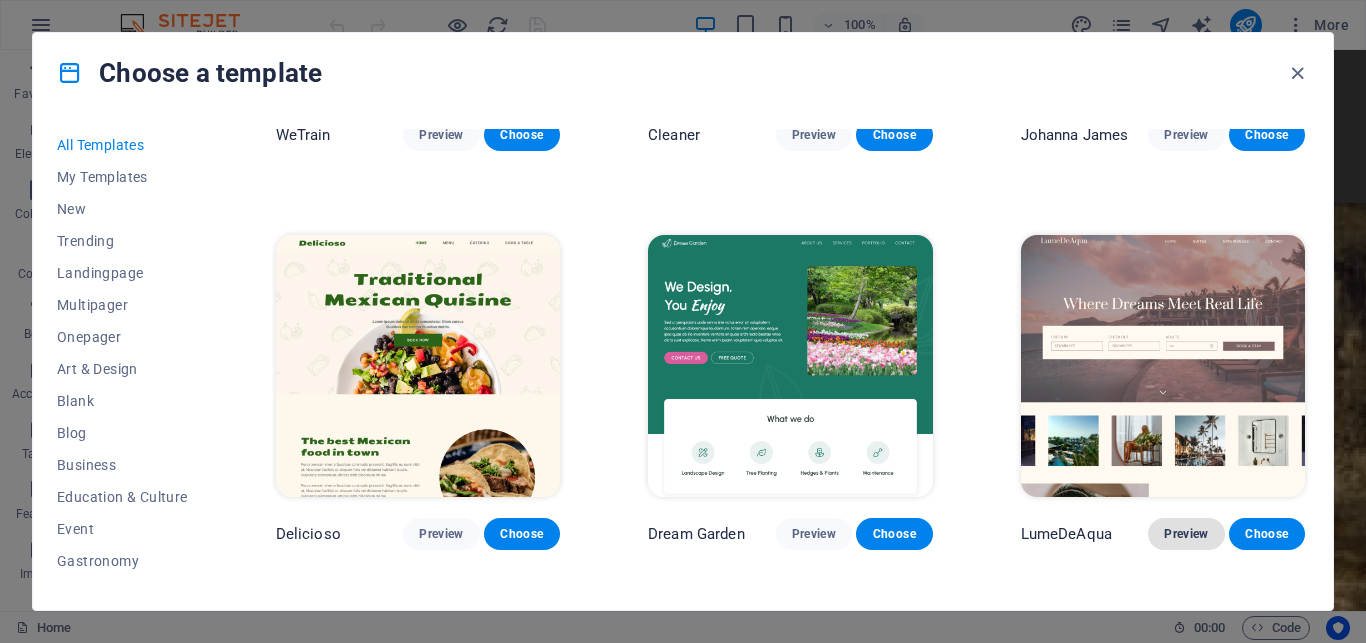 click on "Preview" at bounding box center [1186, 534] 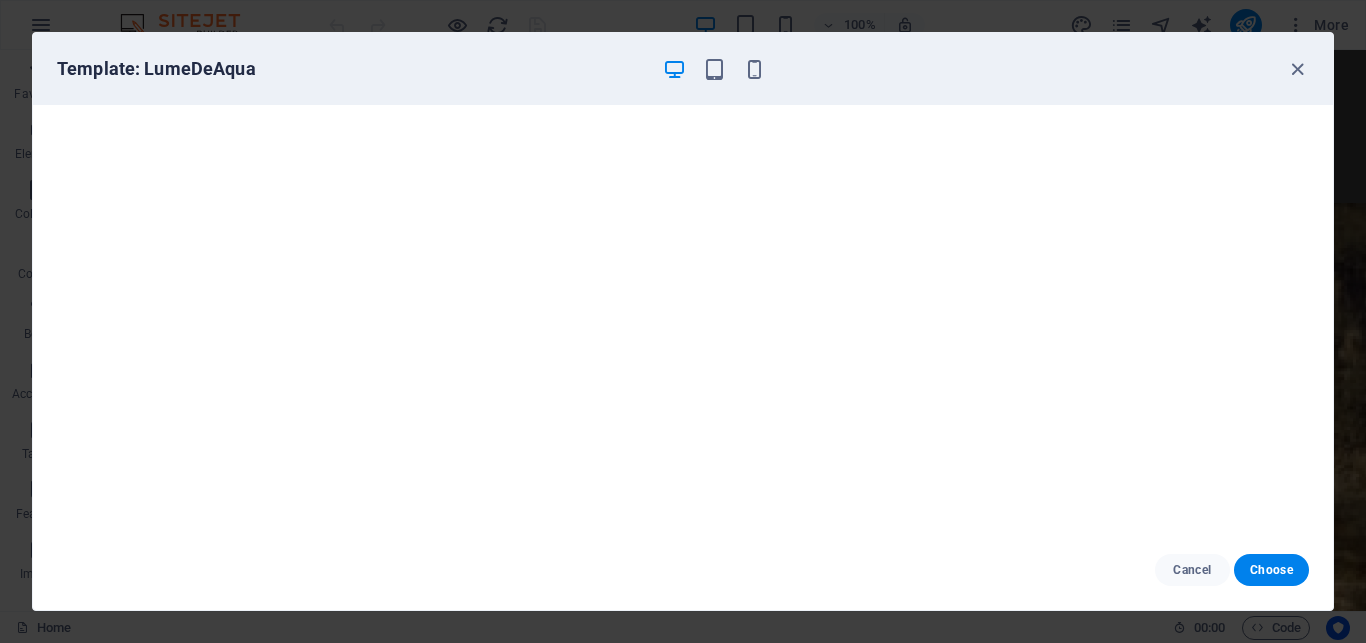 scroll, scrollTop: 5, scrollLeft: 0, axis: vertical 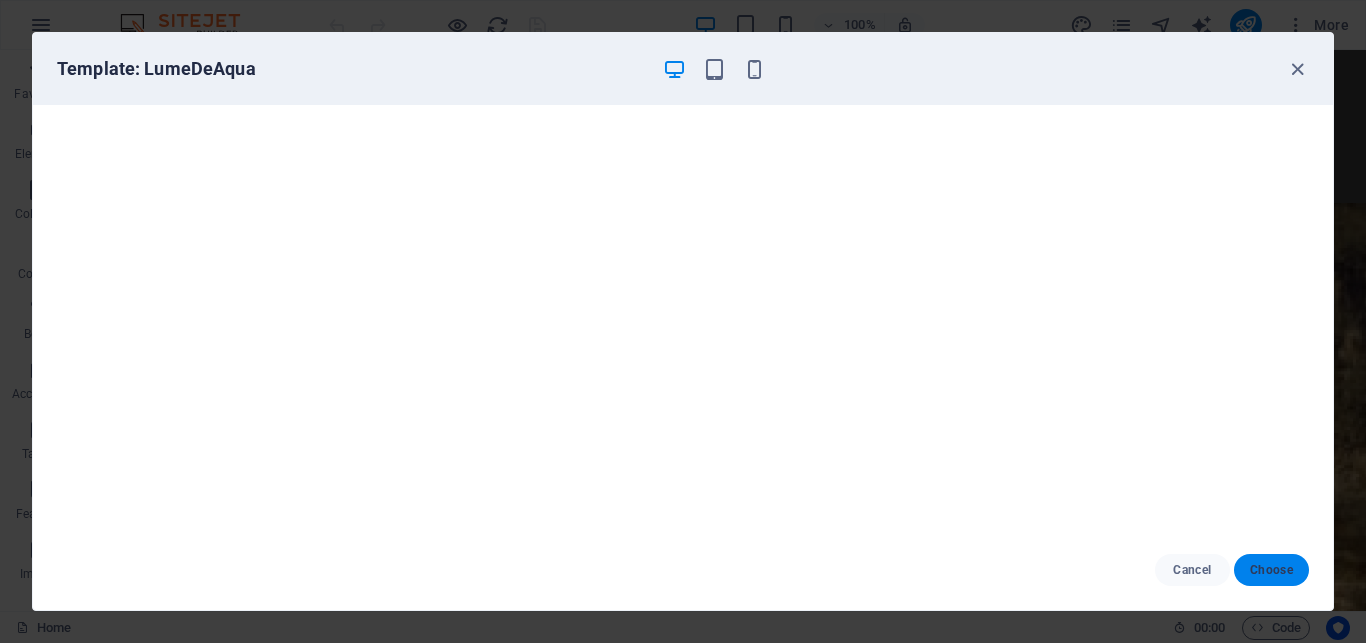 click on "Choose" at bounding box center (1271, 570) 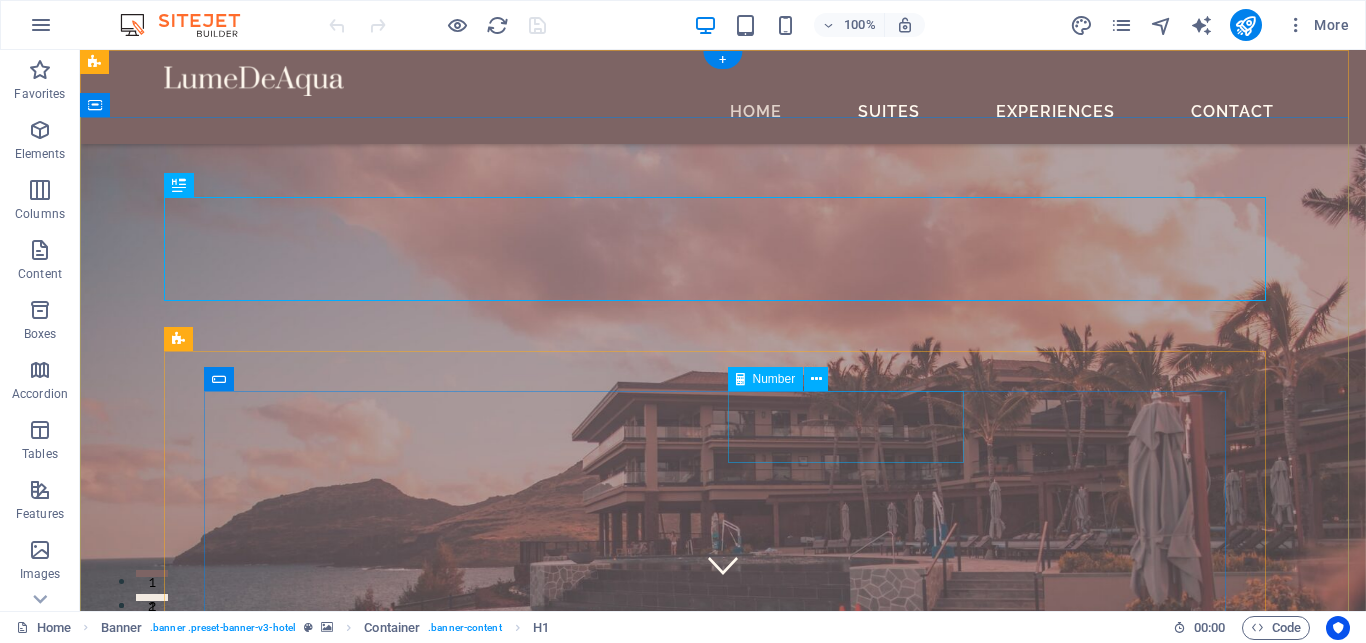 scroll, scrollTop: 204, scrollLeft: 0, axis: vertical 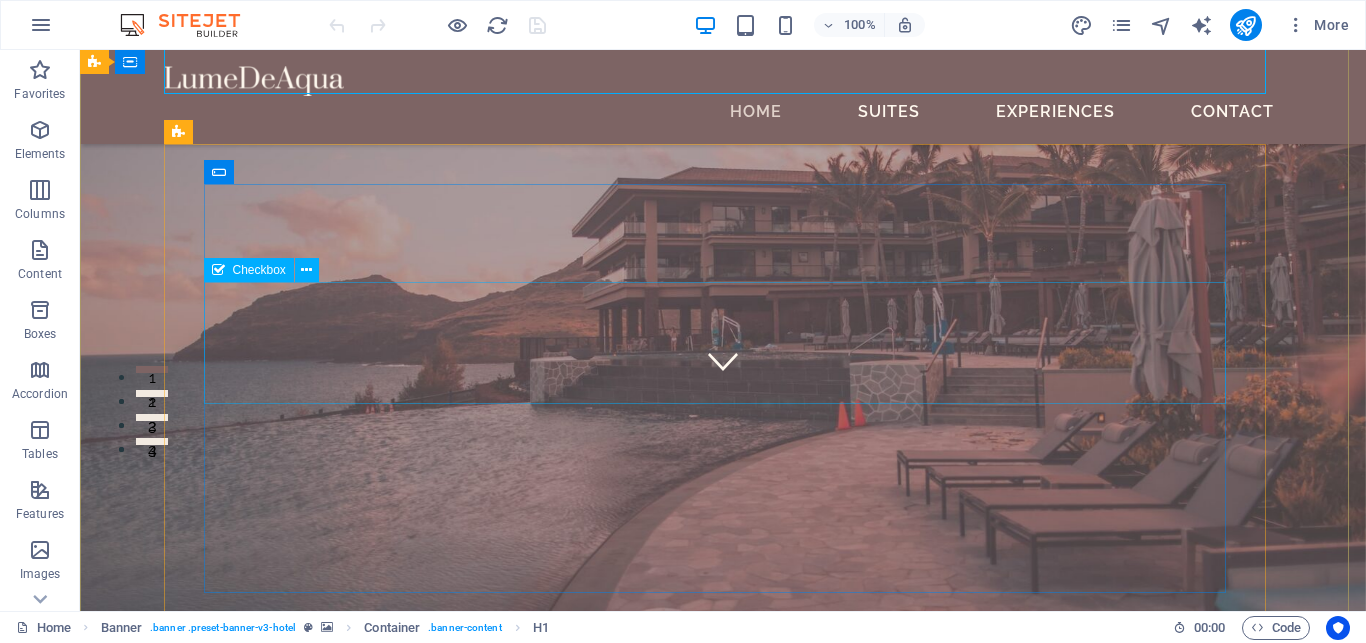 click on "I have read and understand the privacy policy." at bounding box center (723, 1215) 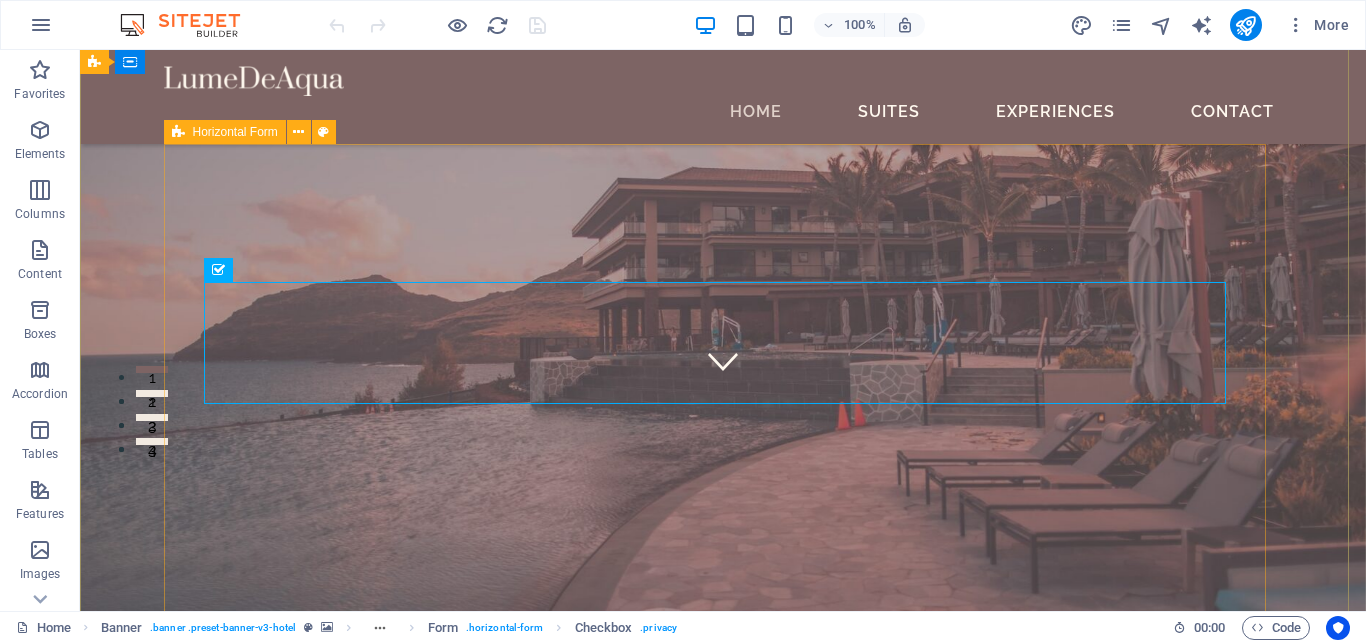 click on "CHECK IN CHECK OUT ADULTS BOOK A STAY   I have read and understand the privacy policy. Unreadable? Load new" at bounding box center [723, 1281] 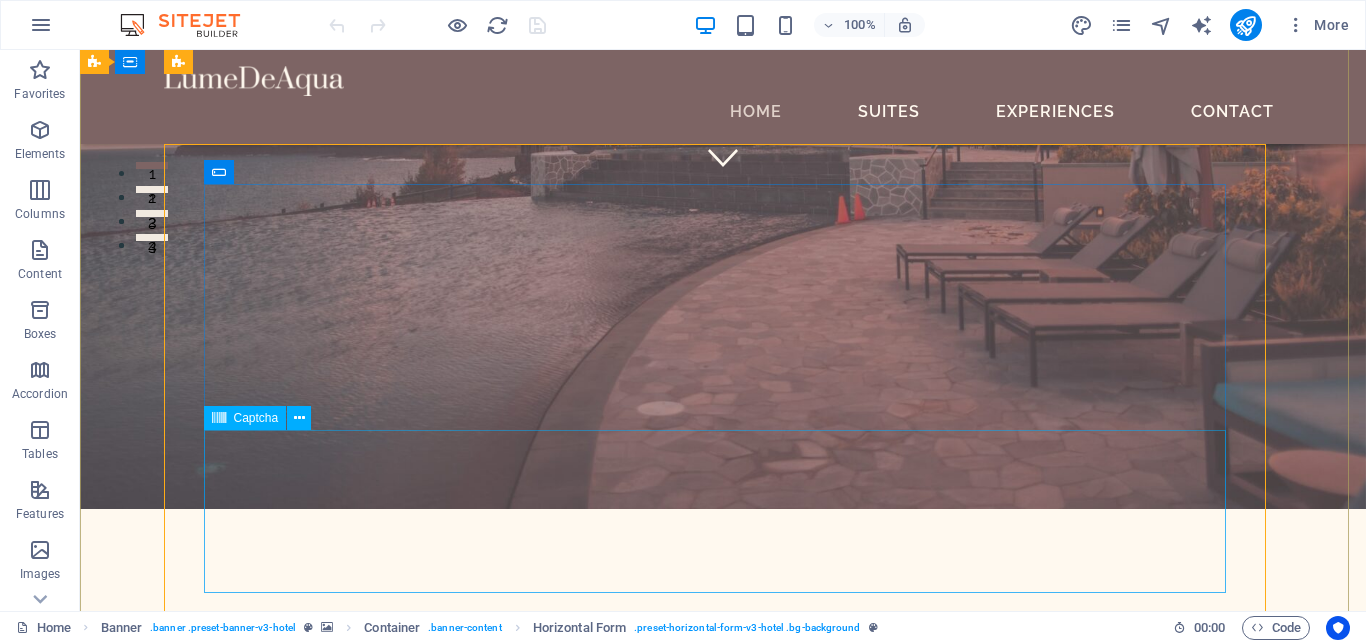 scroll, scrollTop: 204, scrollLeft: 0, axis: vertical 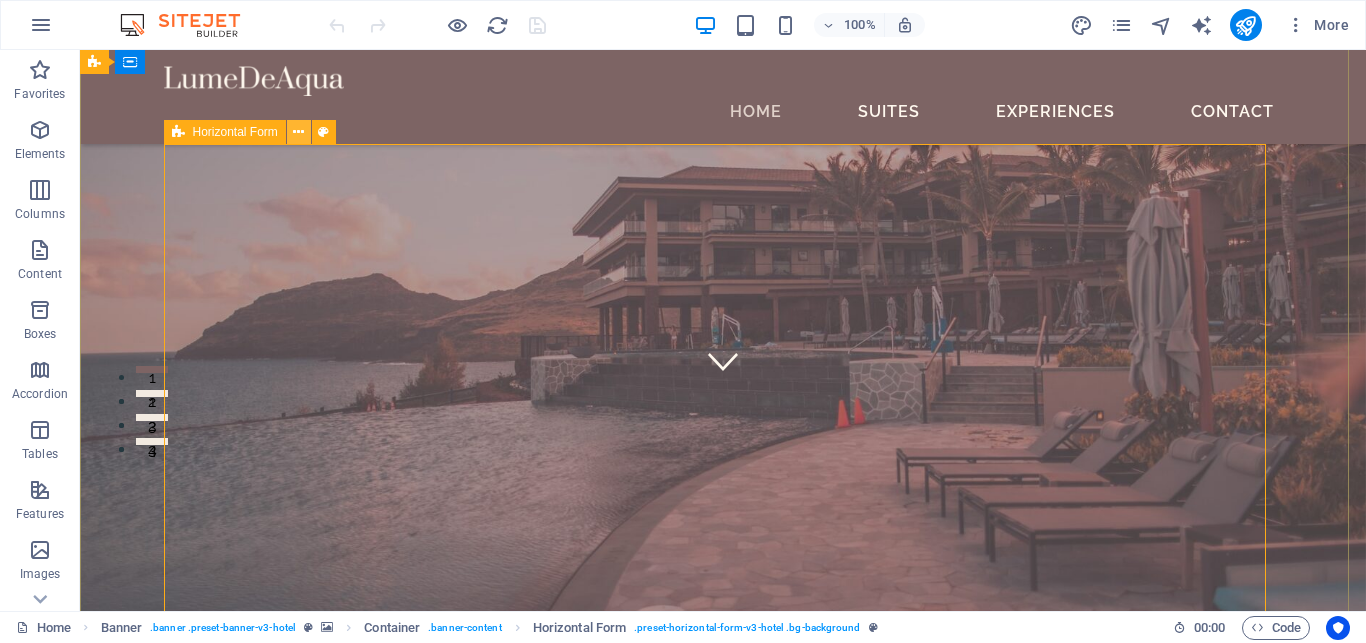 click at bounding box center (298, 132) 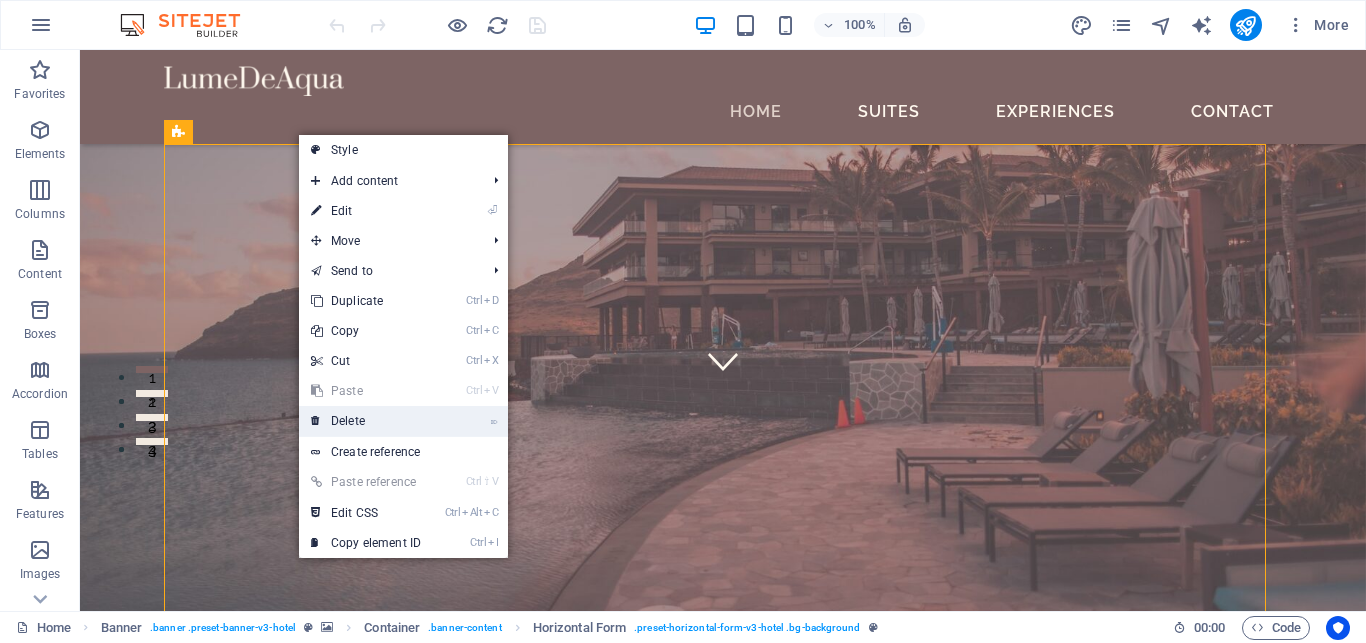 click on "⌦  Delete" at bounding box center (366, 421) 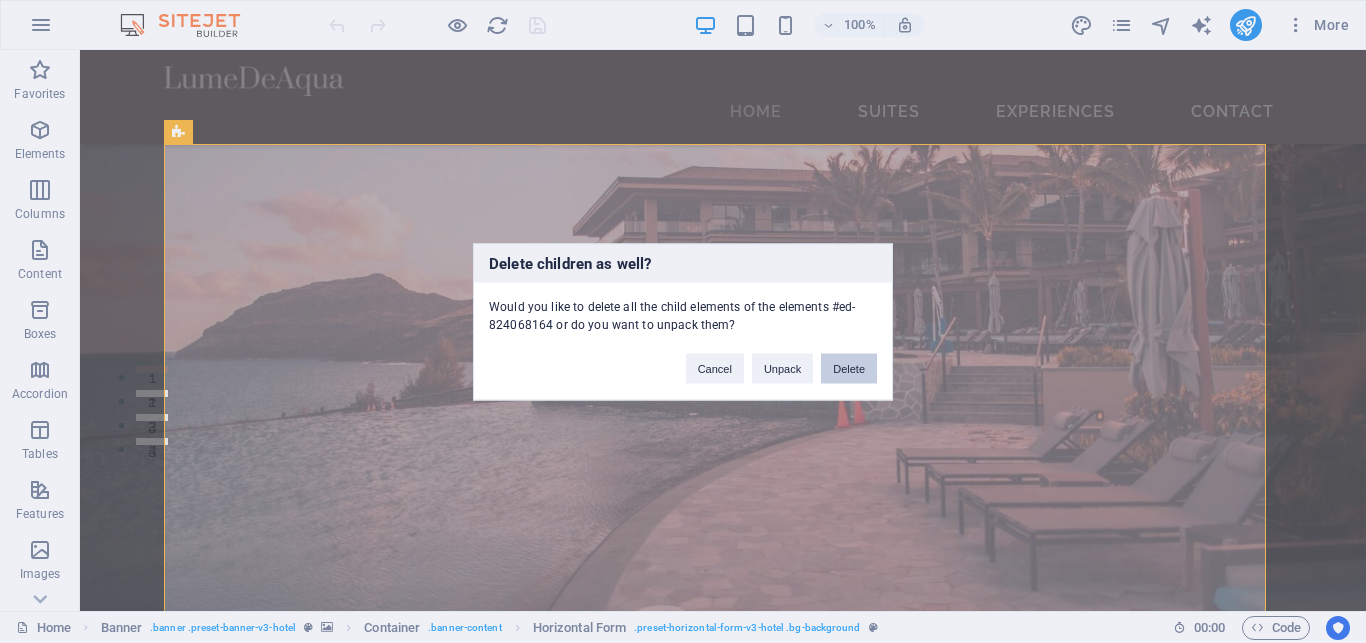 click on "Delete" at bounding box center (849, 368) 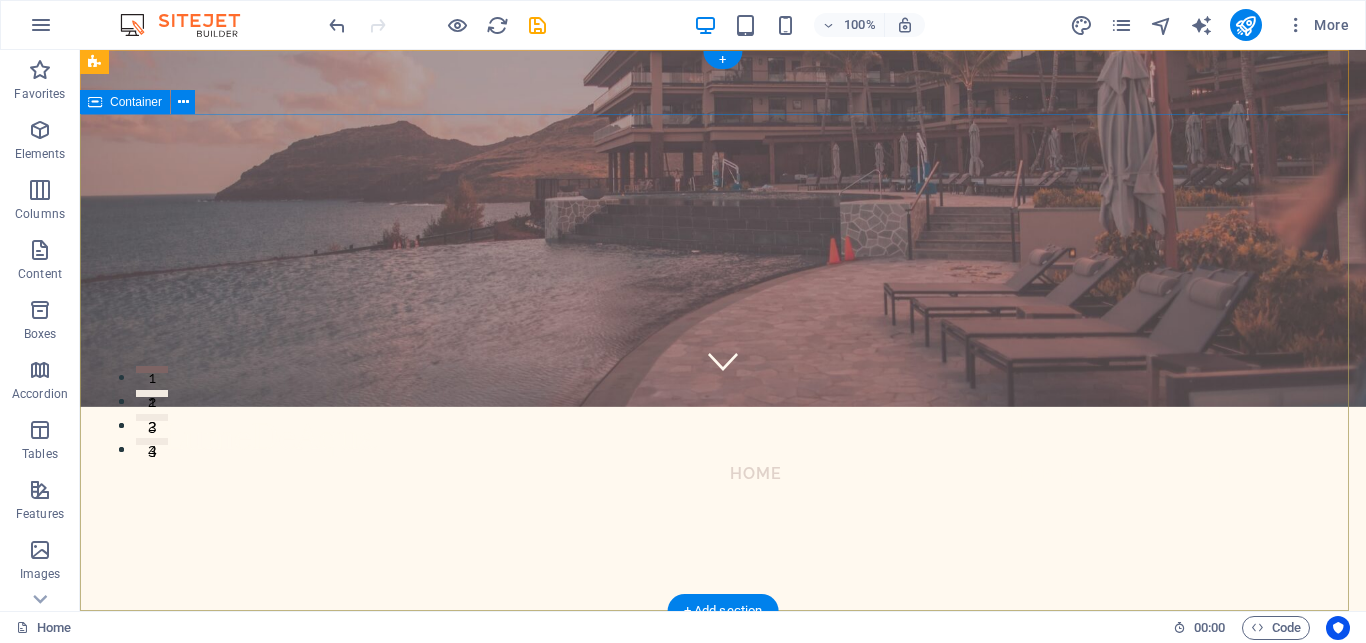 scroll, scrollTop: 0, scrollLeft: 0, axis: both 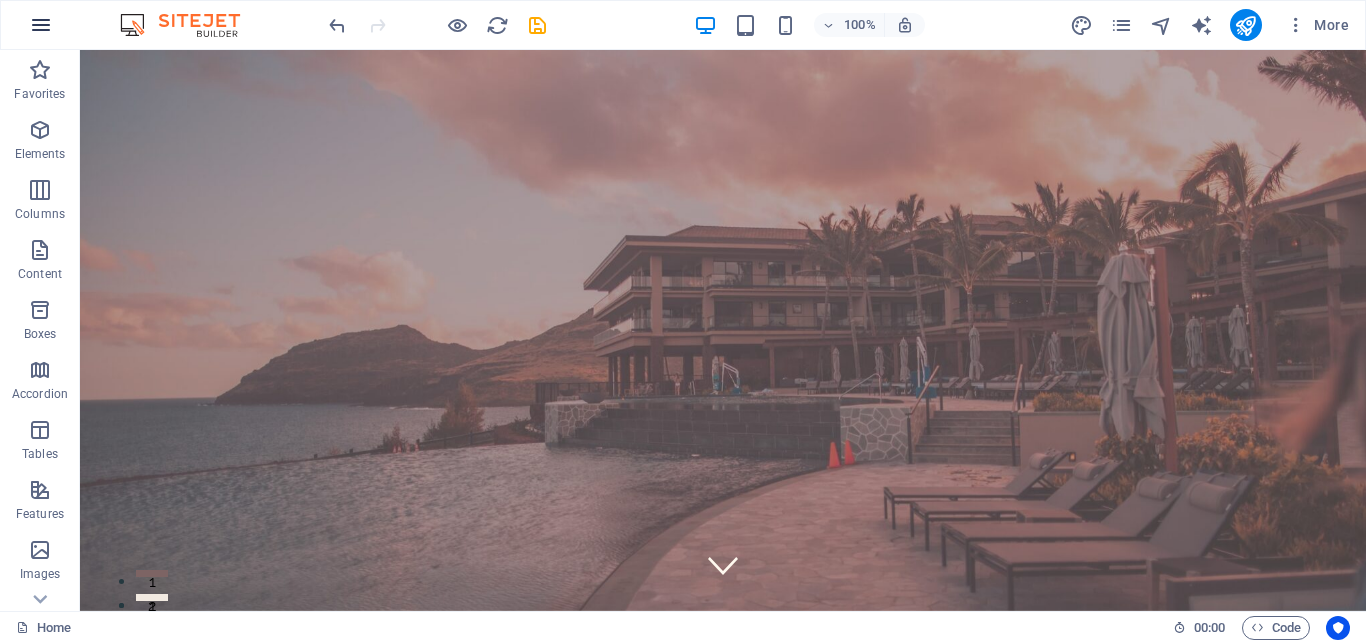 click at bounding box center [41, 25] 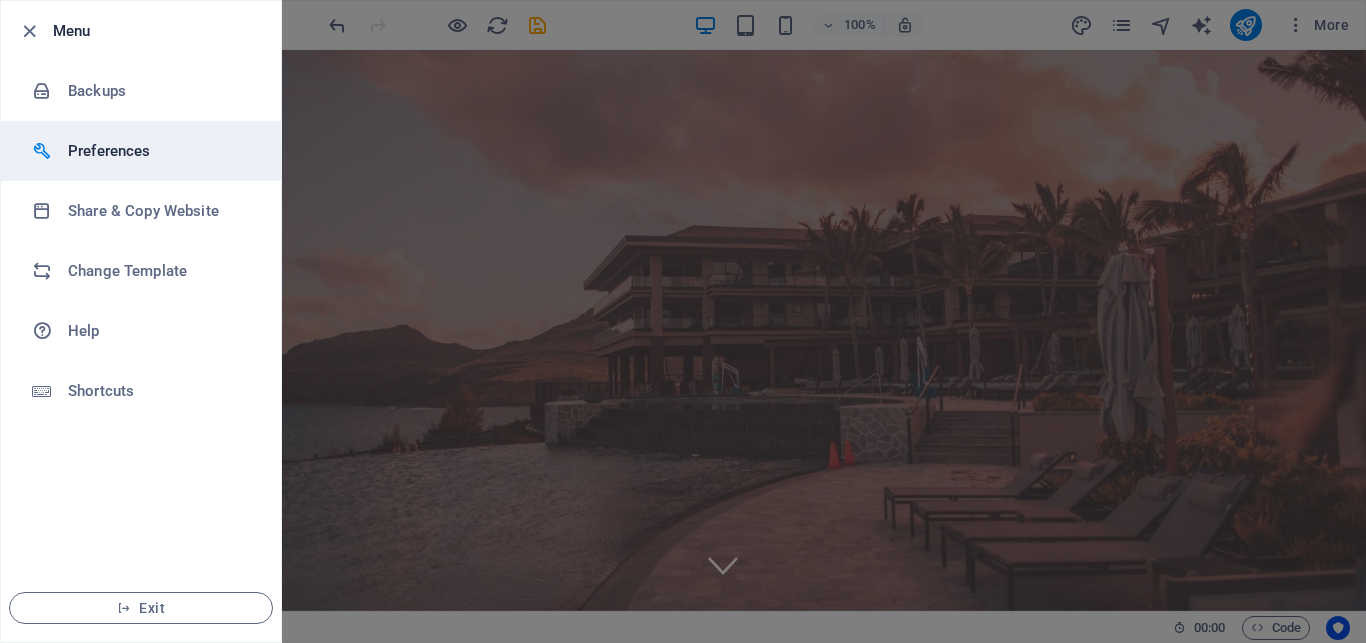 click on "Preferences" at bounding box center (160, 151) 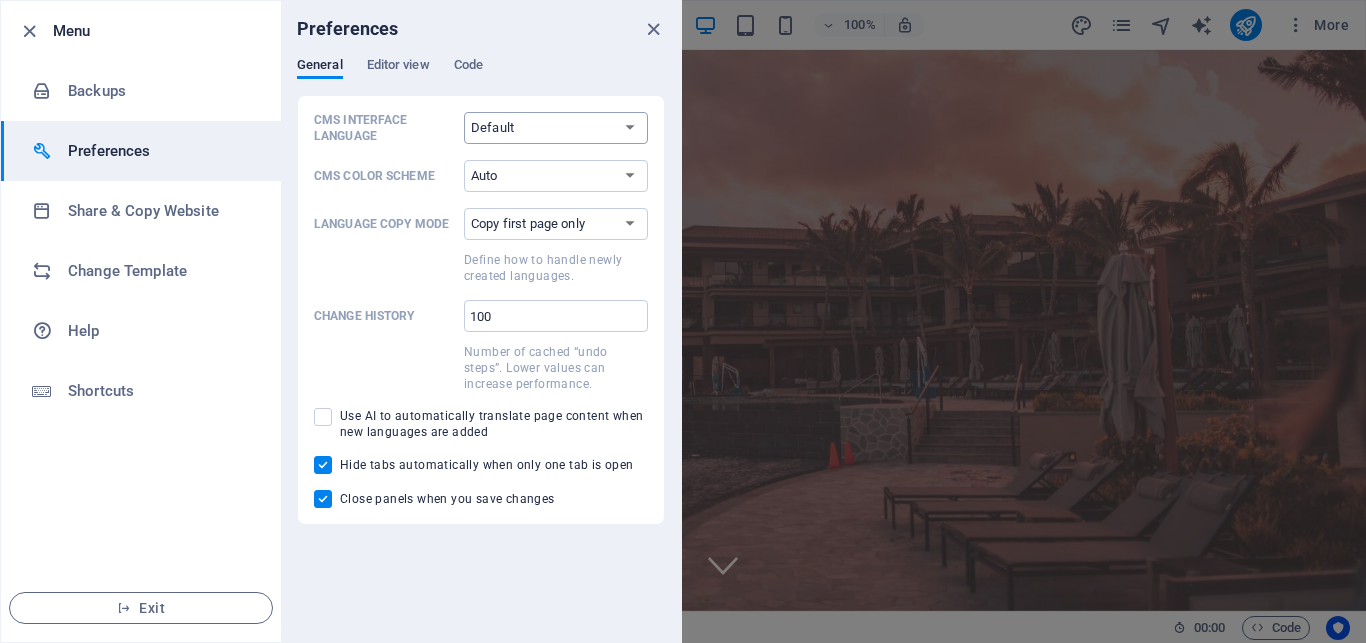 click on "Default" at bounding box center [0, 0] 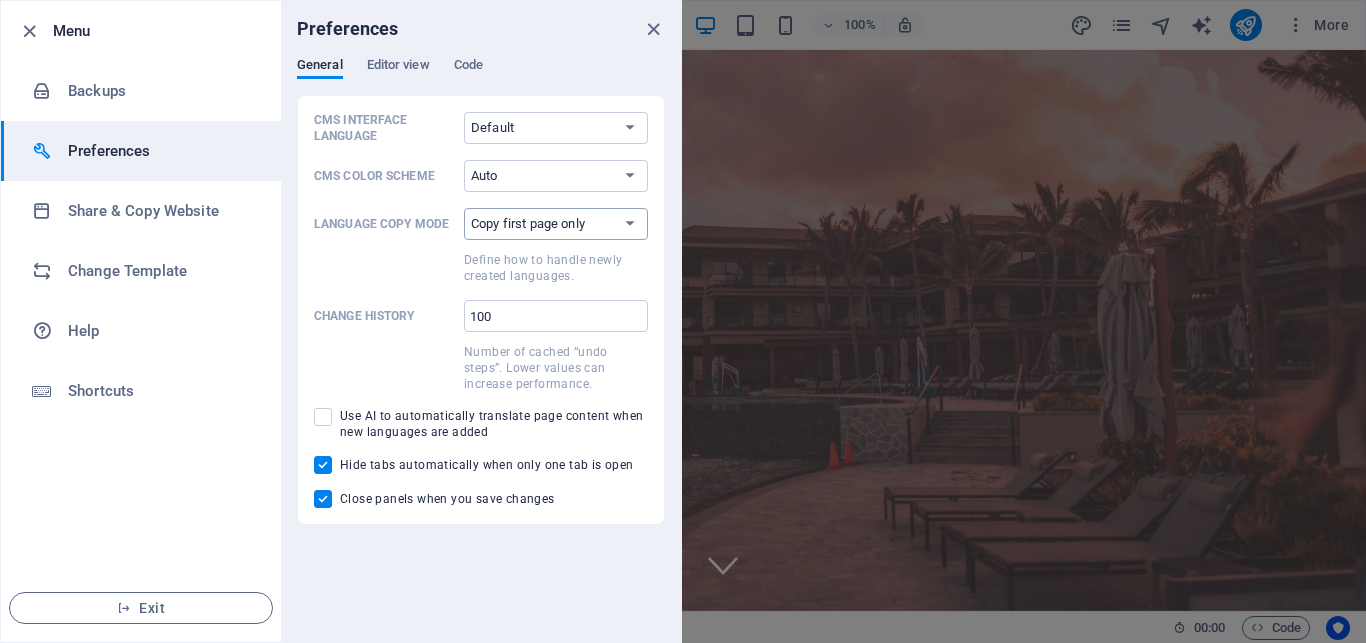 select on "all" 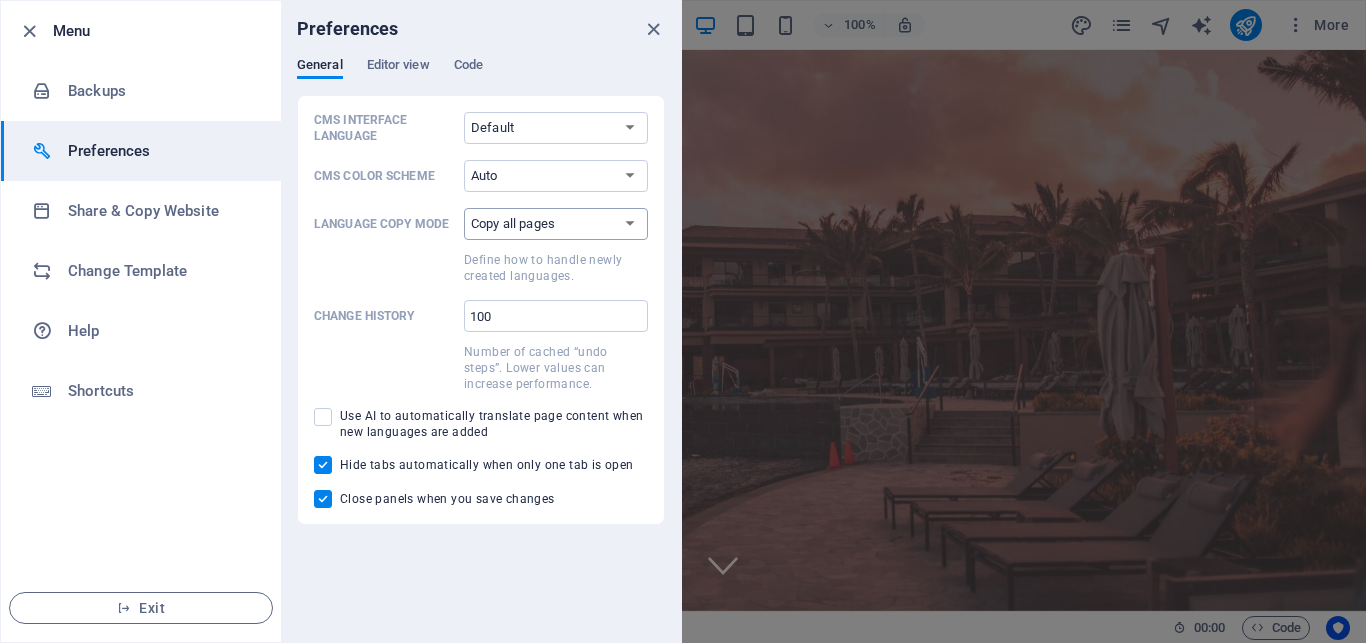 click on "Copy all pages" at bounding box center [0, 0] 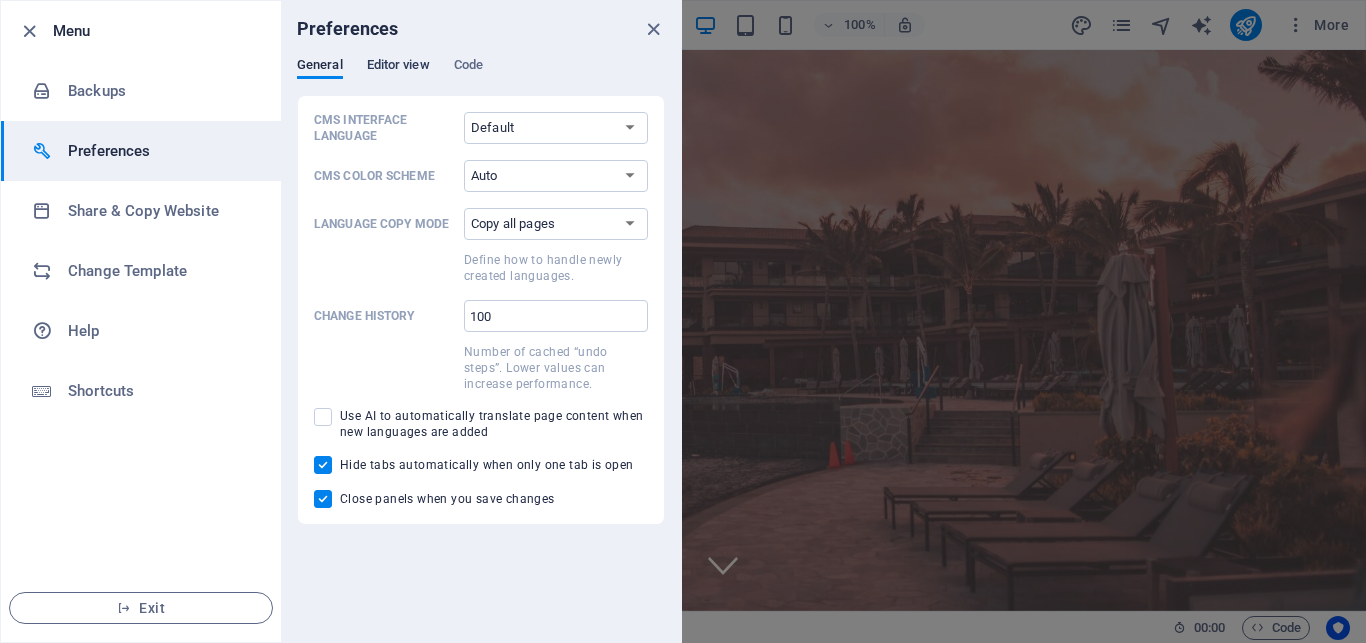click on "Editor view" at bounding box center [398, 67] 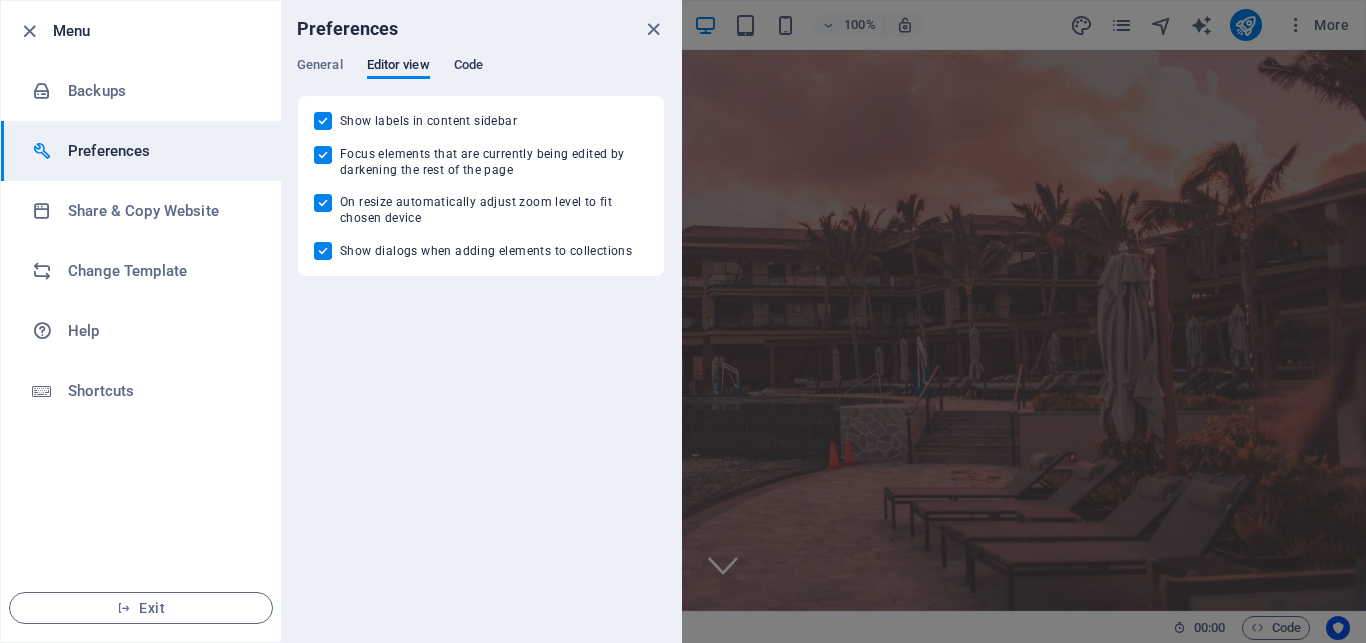 click on "Code" at bounding box center [468, 67] 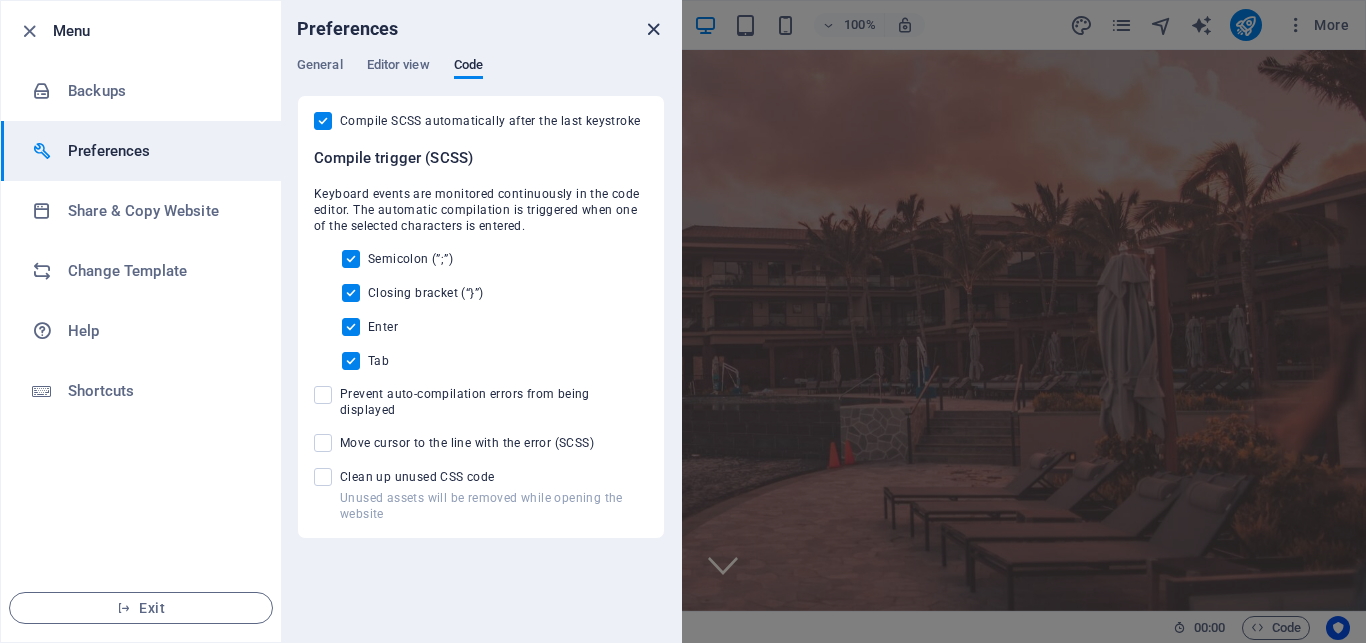 click at bounding box center [653, 29] 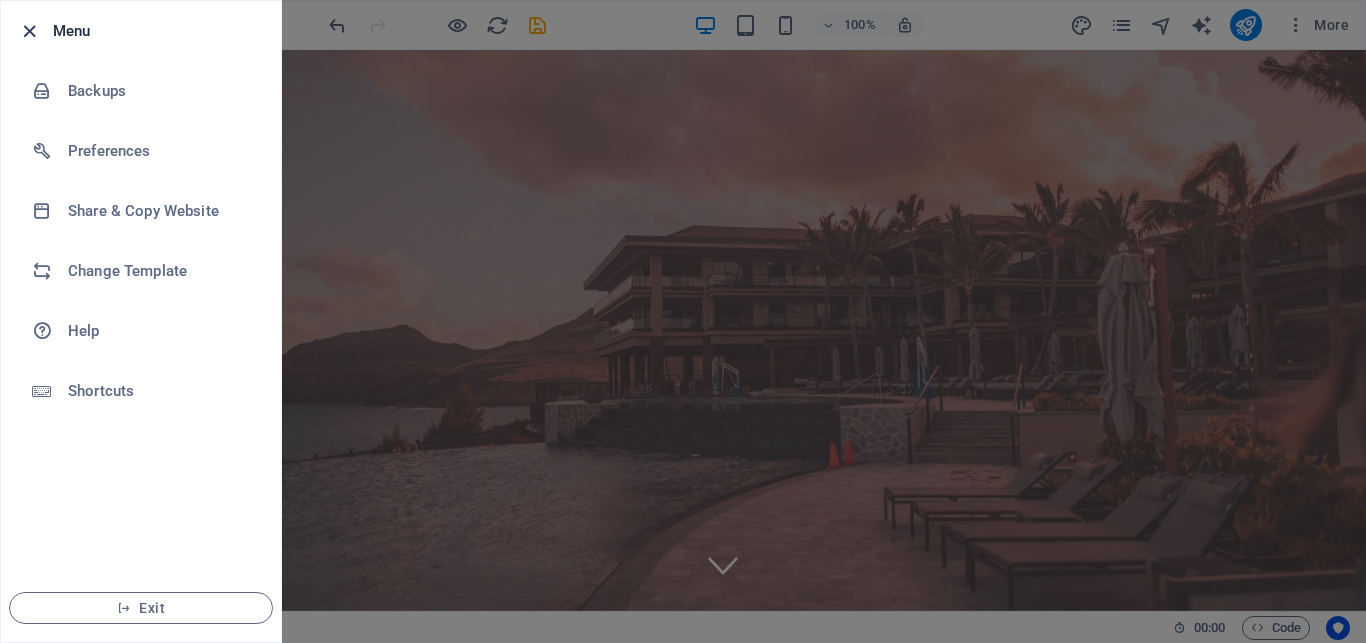 click at bounding box center (29, 31) 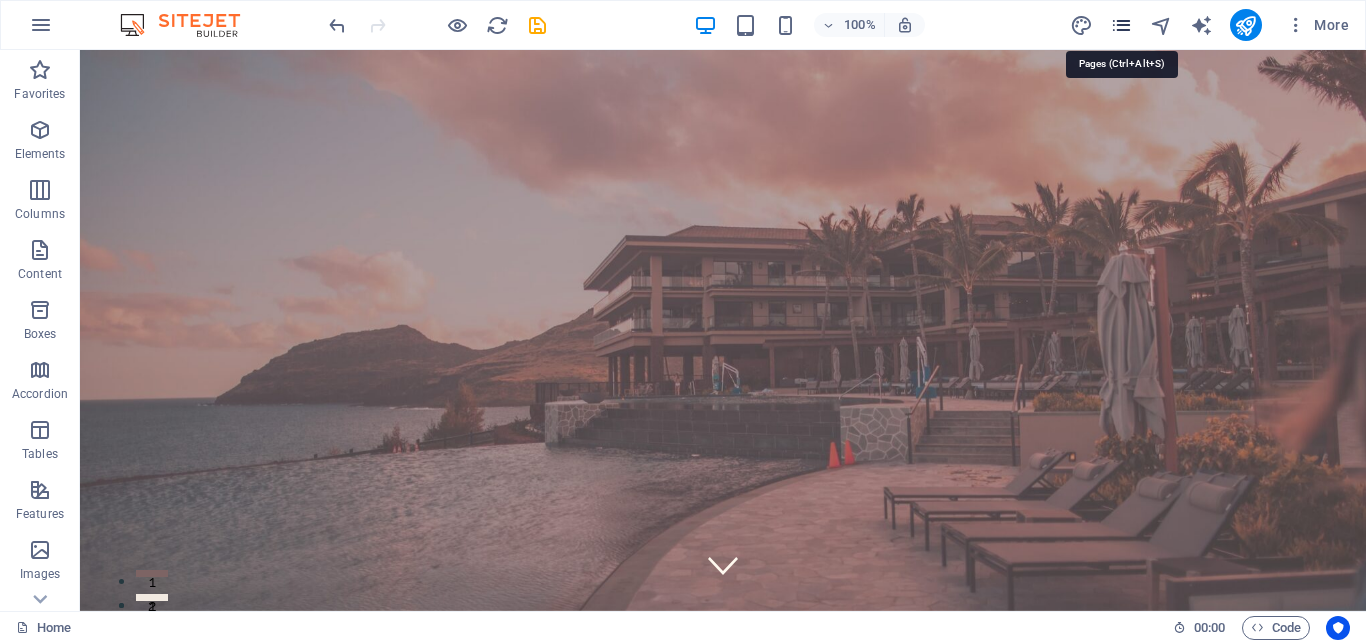 click at bounding box center [1121, 25] 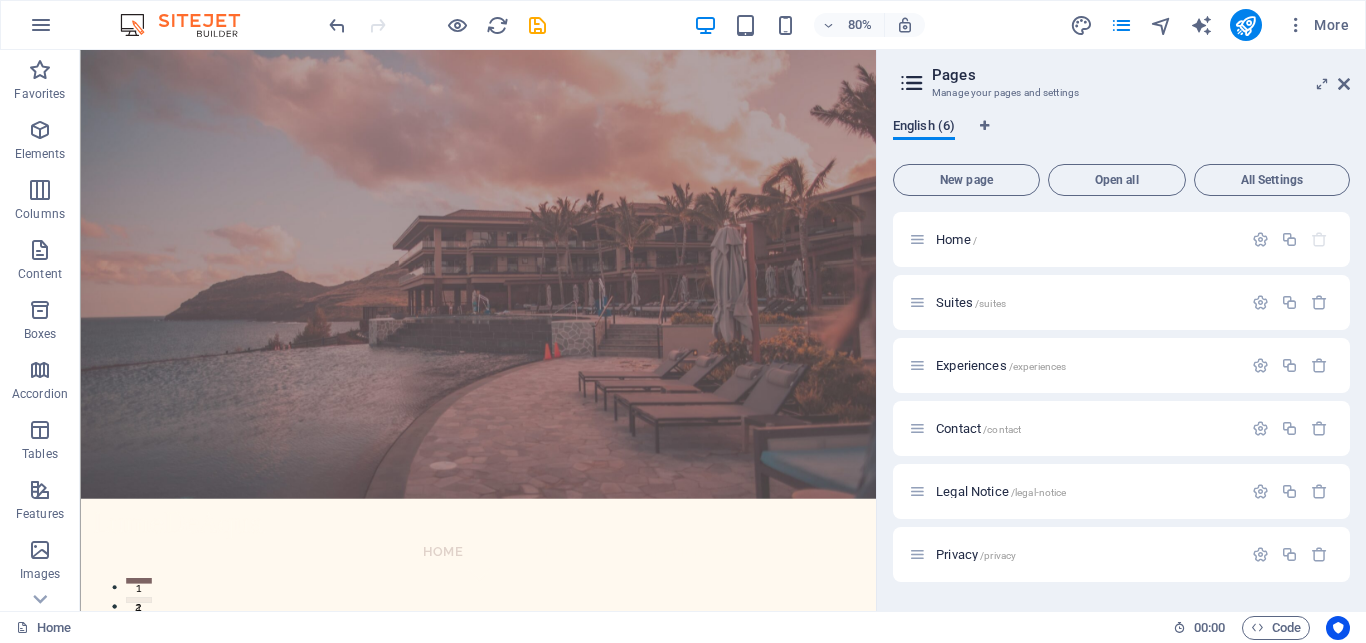 click on "English (6)" at bounding box center [924, 128] 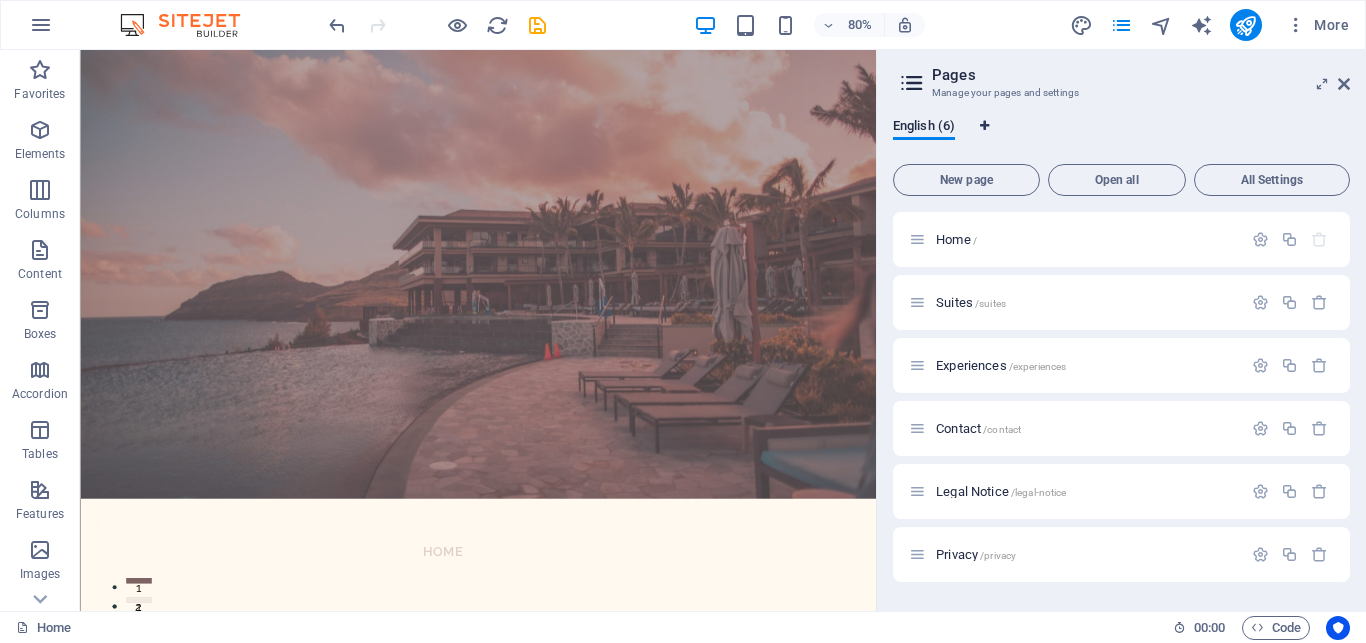 click at bounding box center [984, 126] 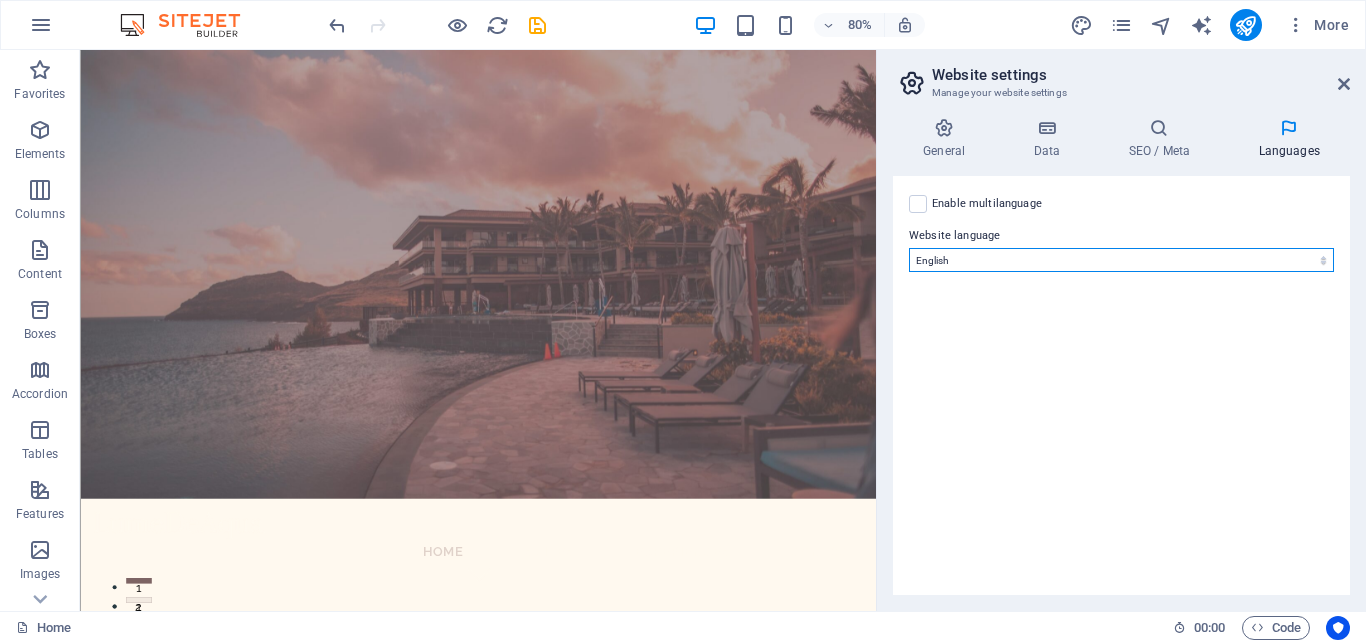 select on "134" 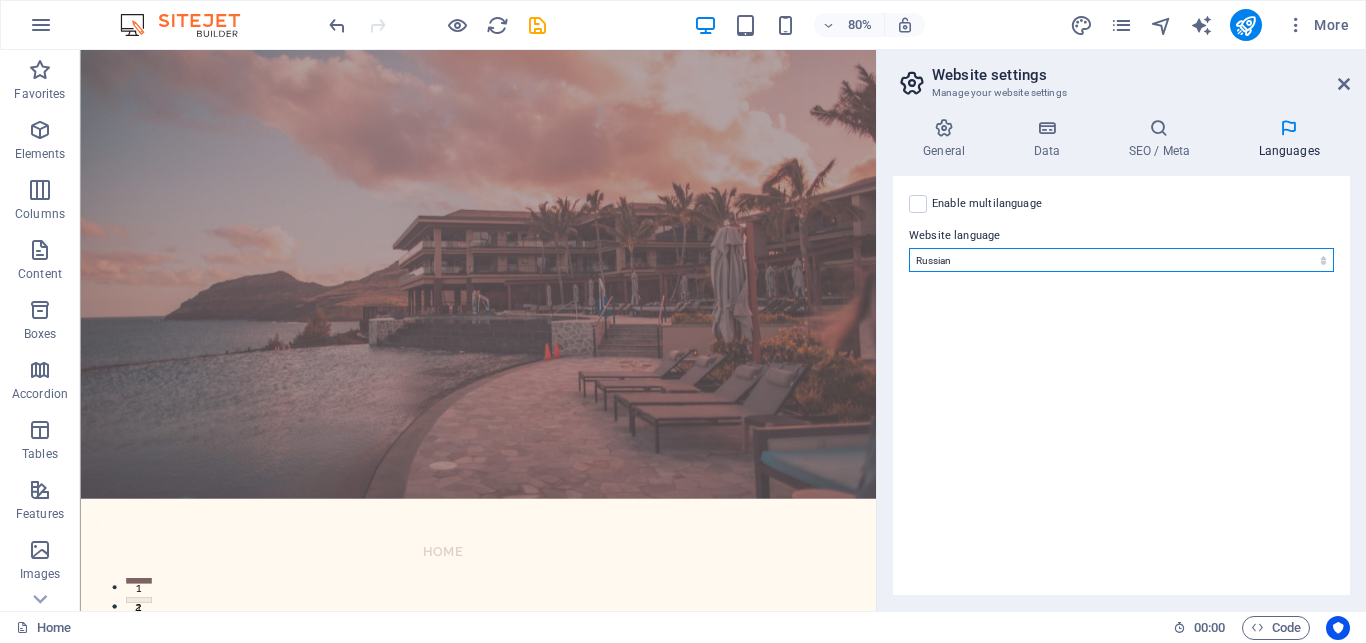 click on "Russian" at bounding box center (0, 0) 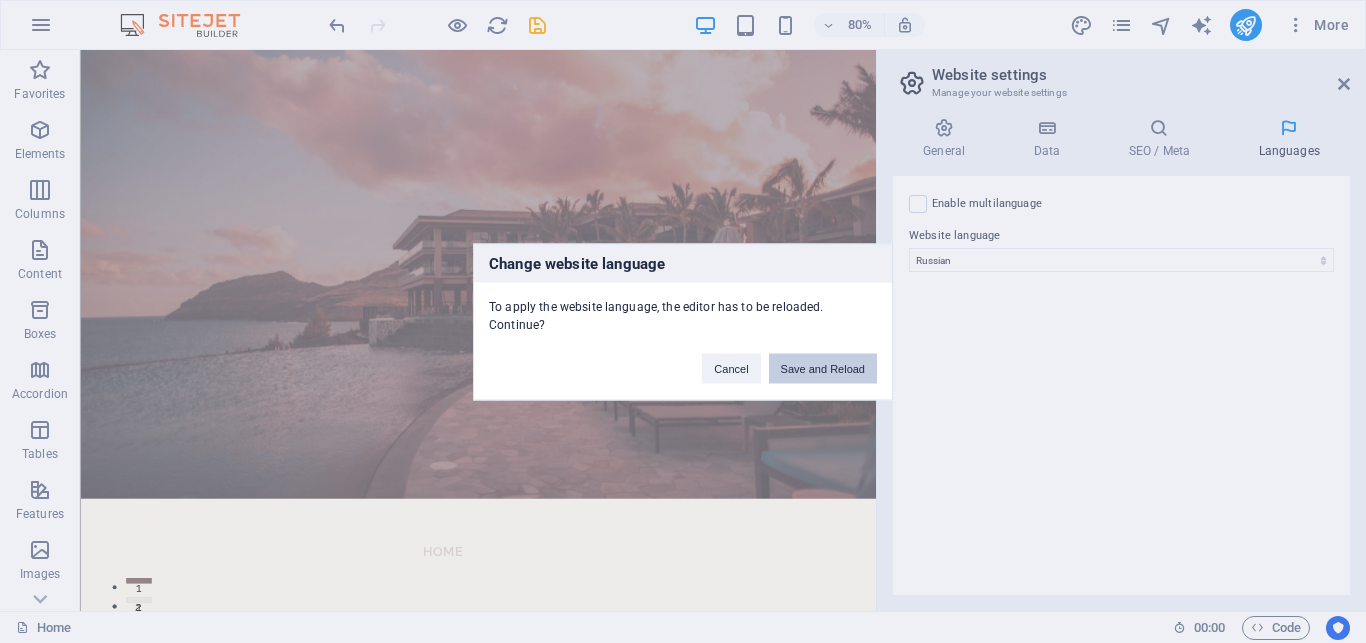 click on "Save and Reload" at bounding box center [823, 368] 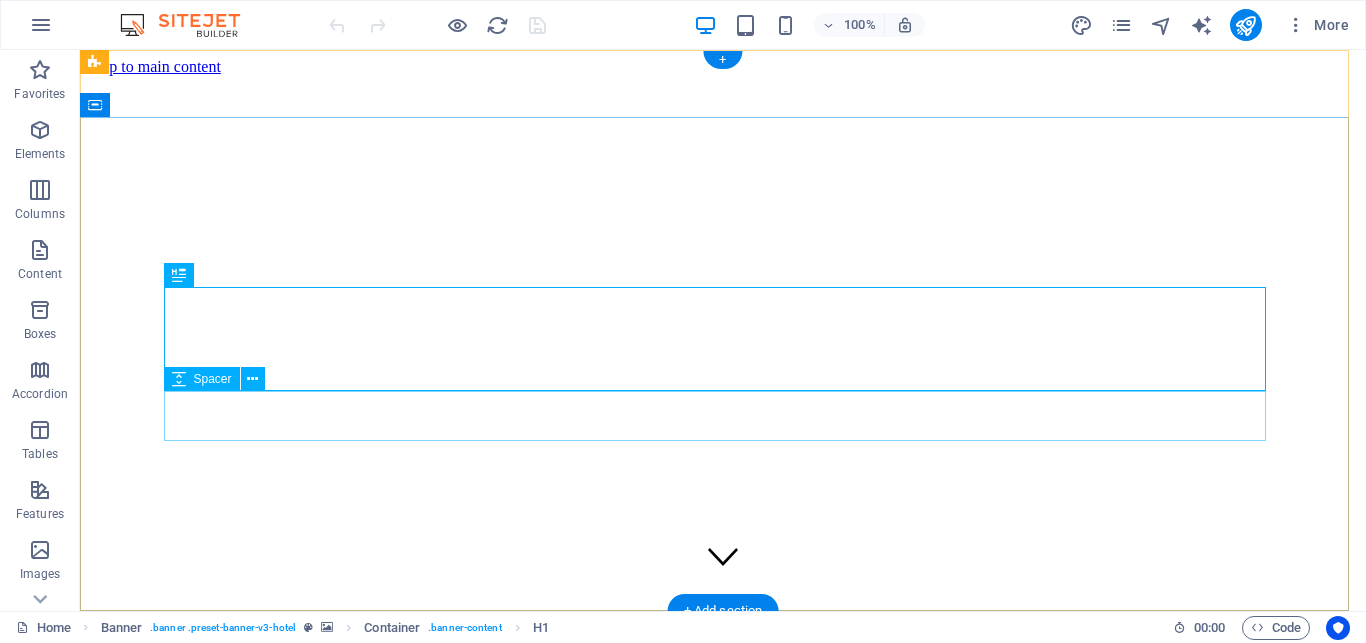 scroll, scrollTop: 0, scrollLeft: 0, axis: both 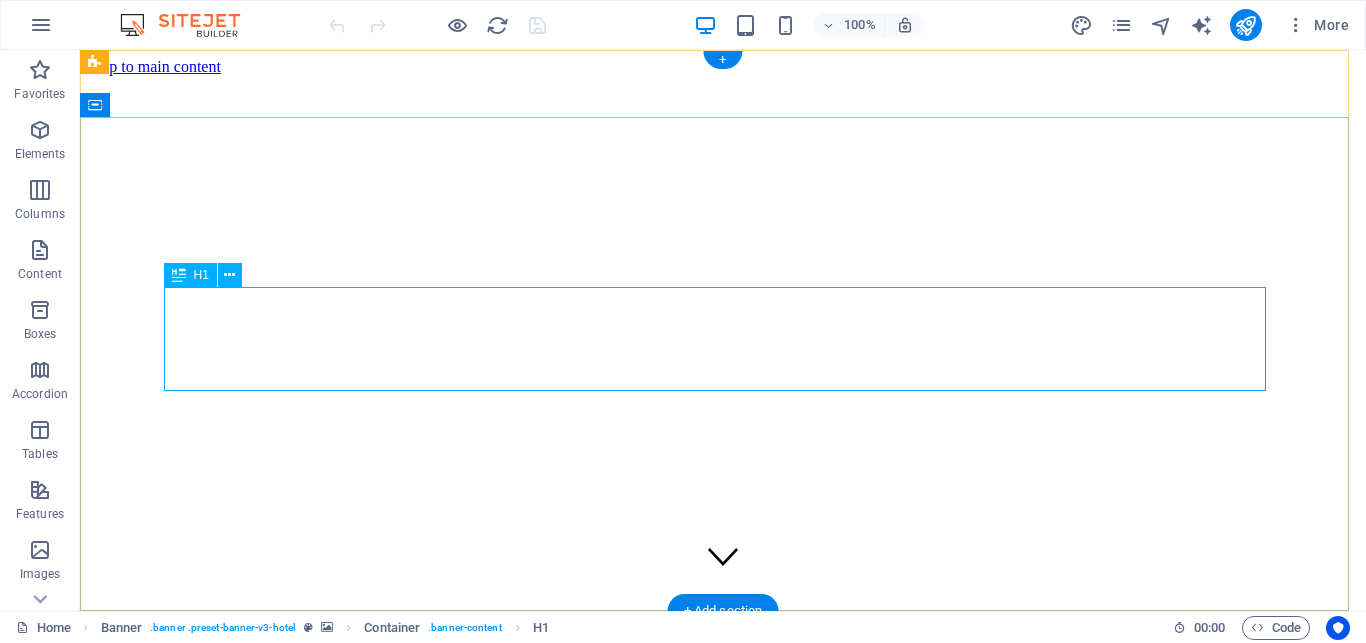 click on "Where Dreams Meet Real Life" at bounding box center [723, 837] 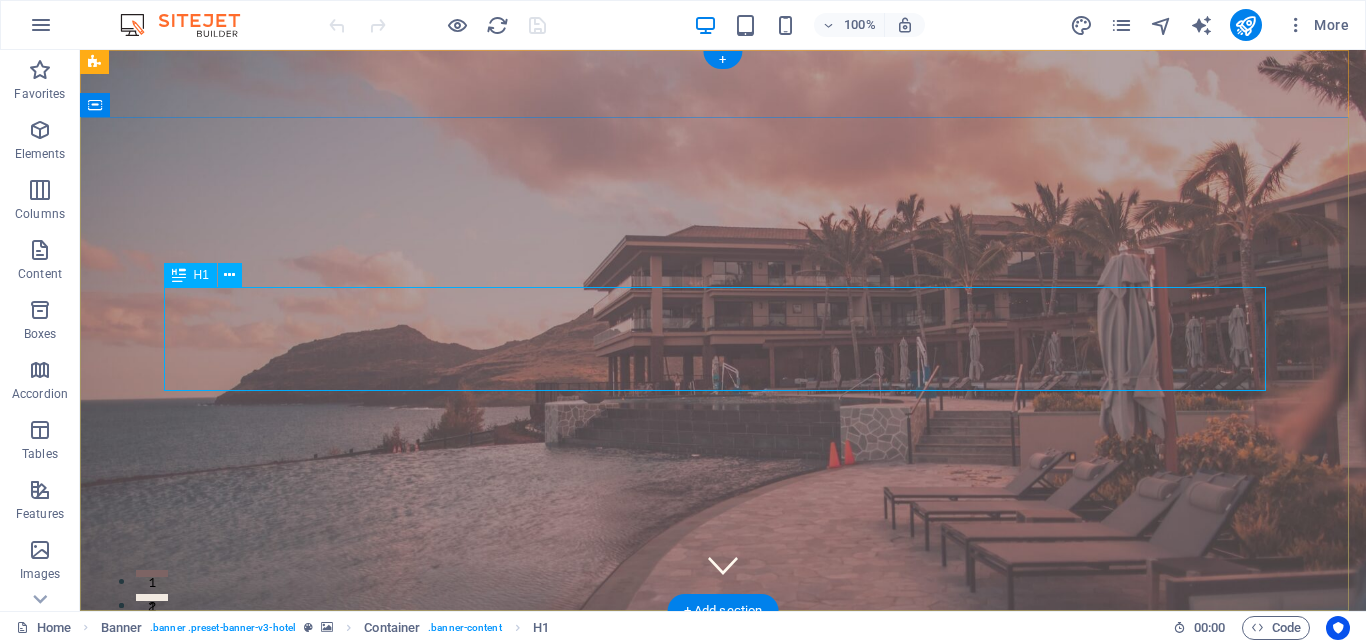 click on "Where Dreams Meet Real Life" at bounding box center [723, 842] 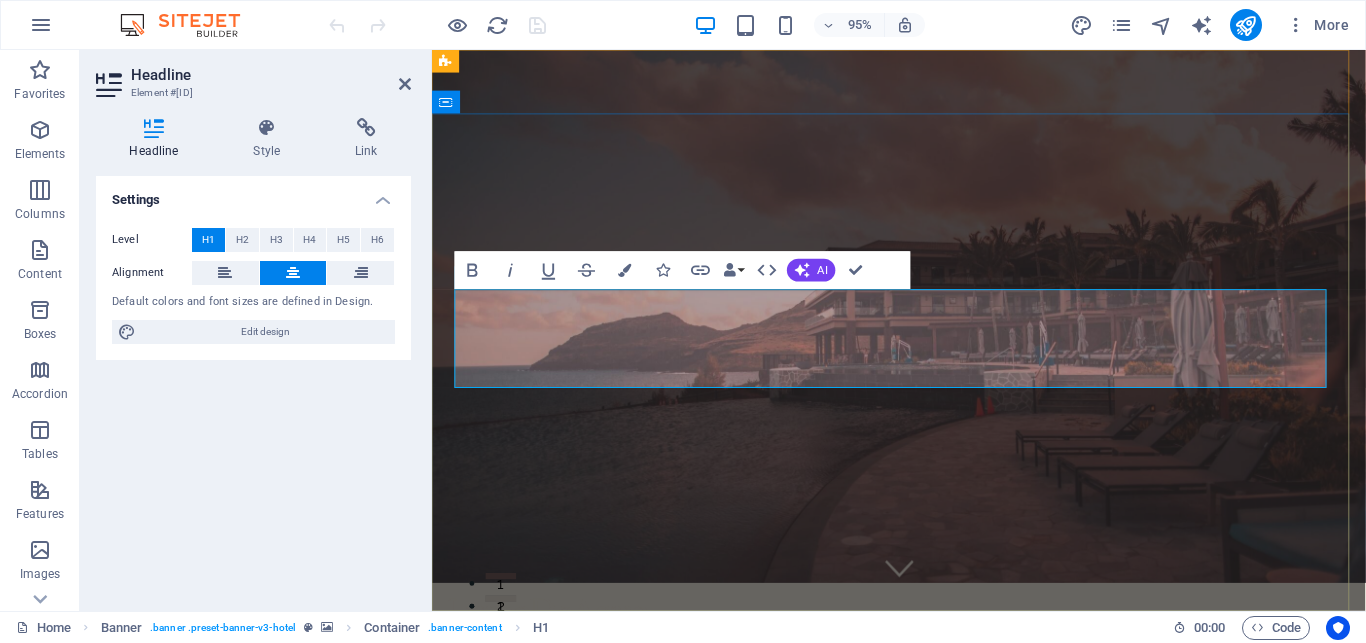 click on "Where Dreams Meet Real Life" at bounding box center (923, 841) 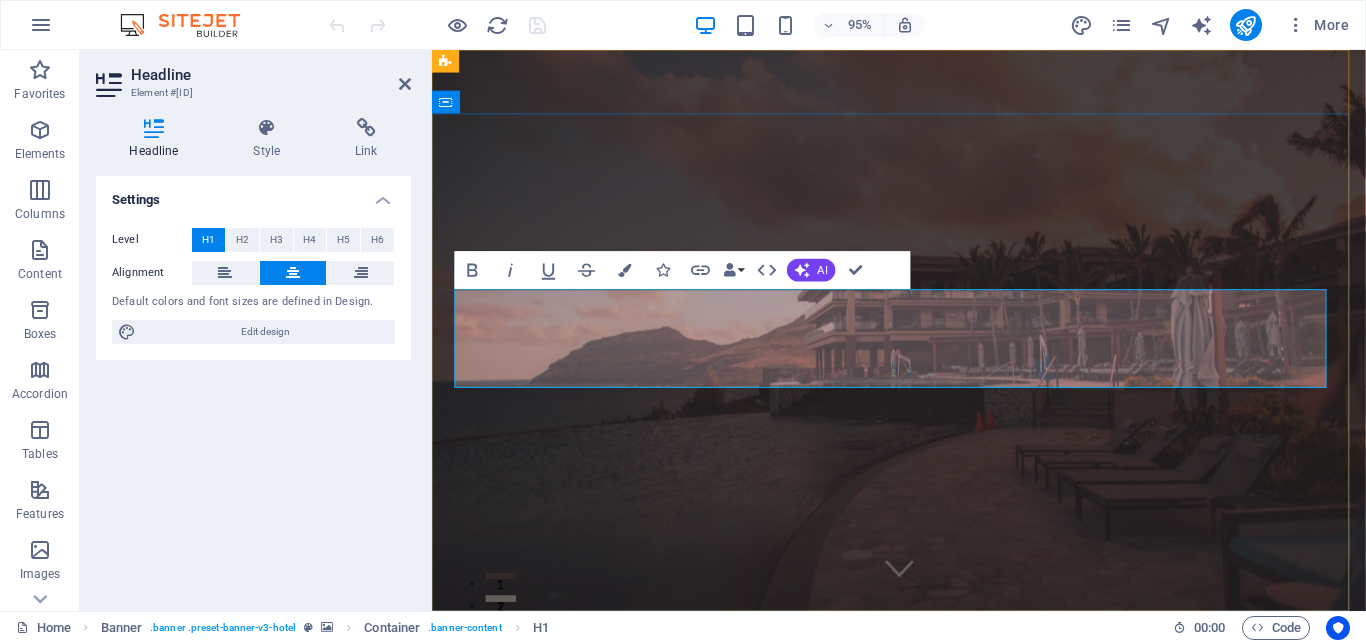 type 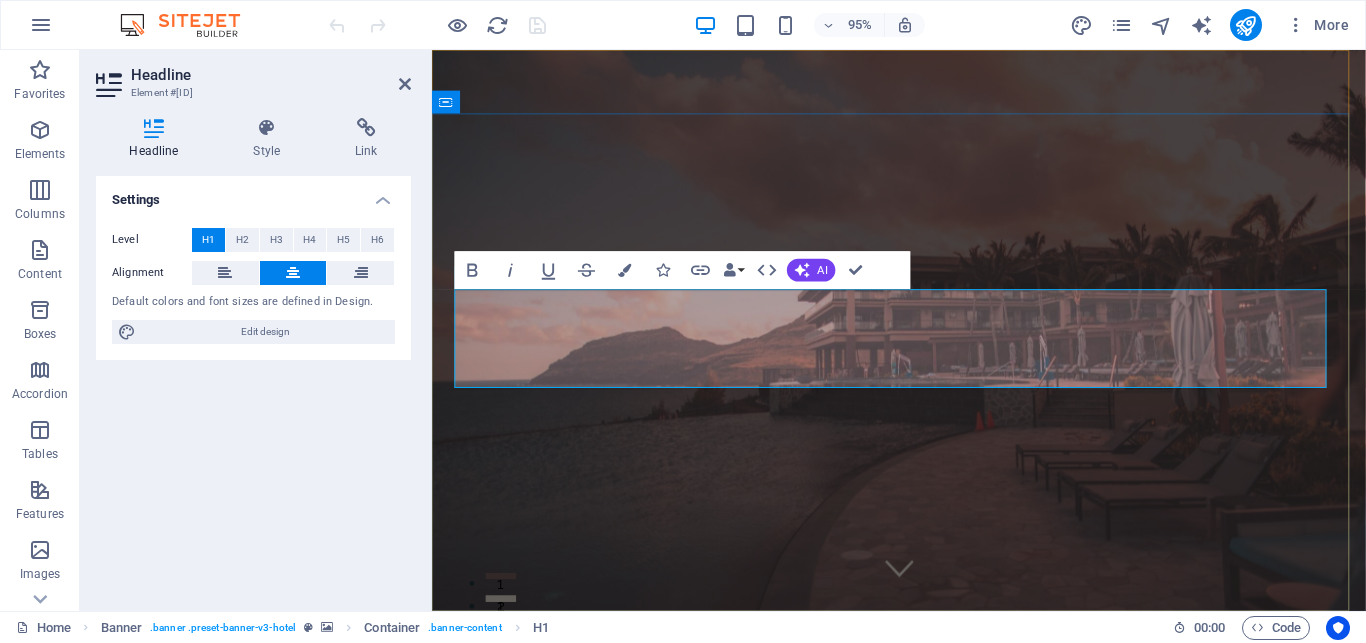 drag, startPoint x: 825, startPoint y: 367, endPoint x: 889, endPoint y: 372, distance: 64.195015 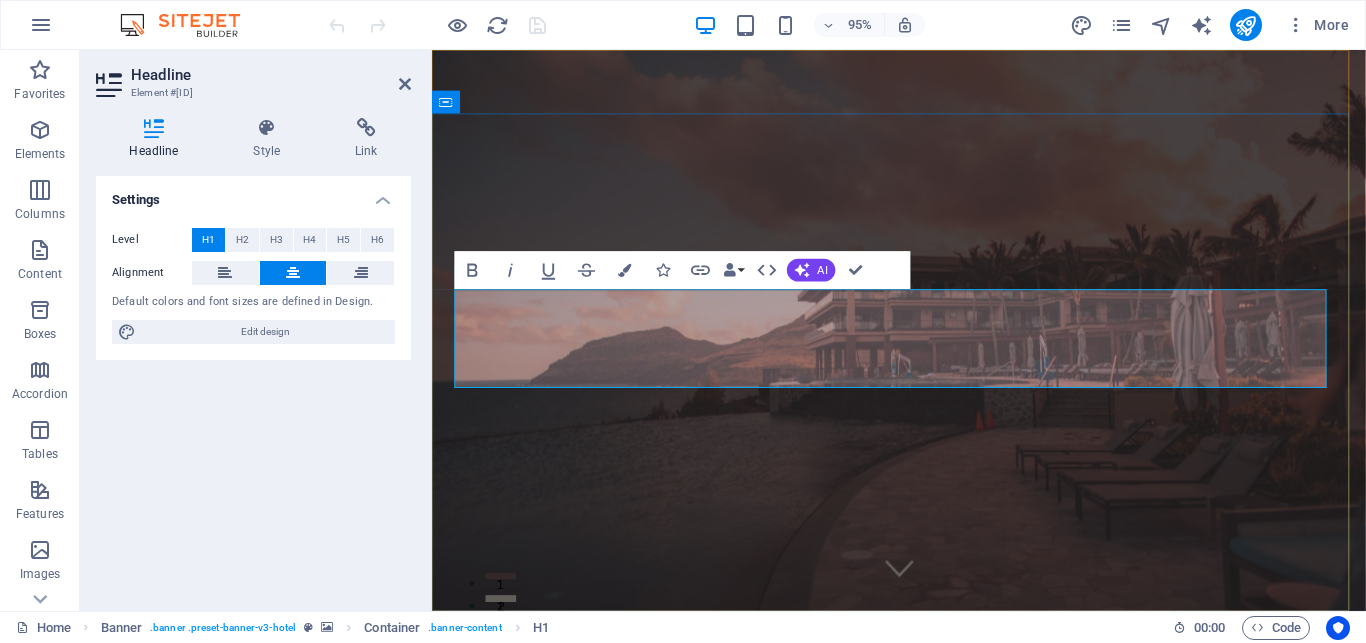 drag, startPoint x: 1140, startPoint y: 368, endPoint x: 1350, endPoint y: 357, distance: 210.2879 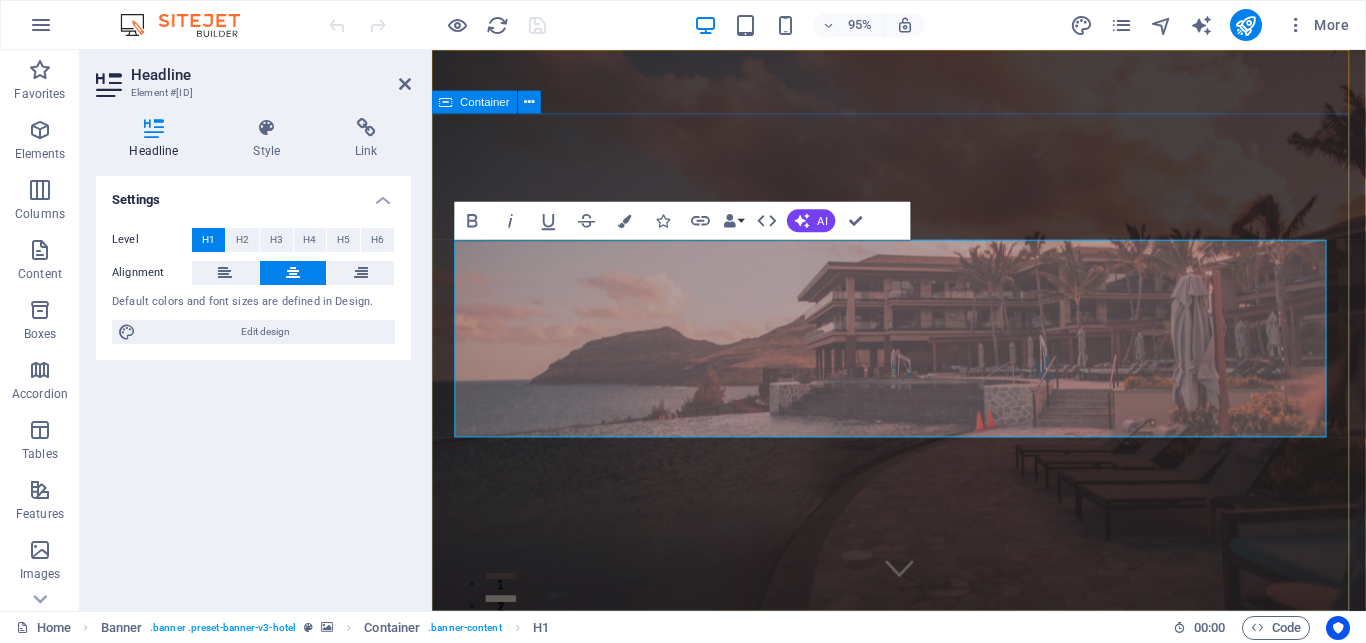 click on "[PROFESSION] [PROFESSION]" at bounding box center (923, 949) 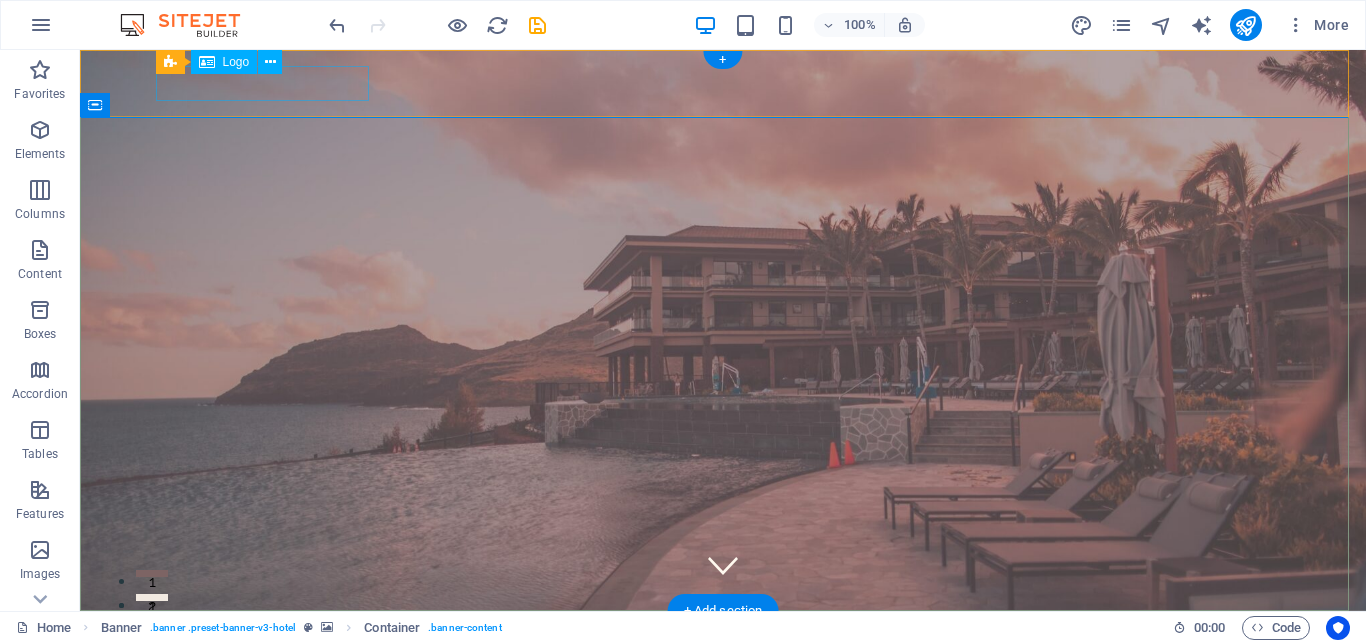 click at bounding box center [723, 644] 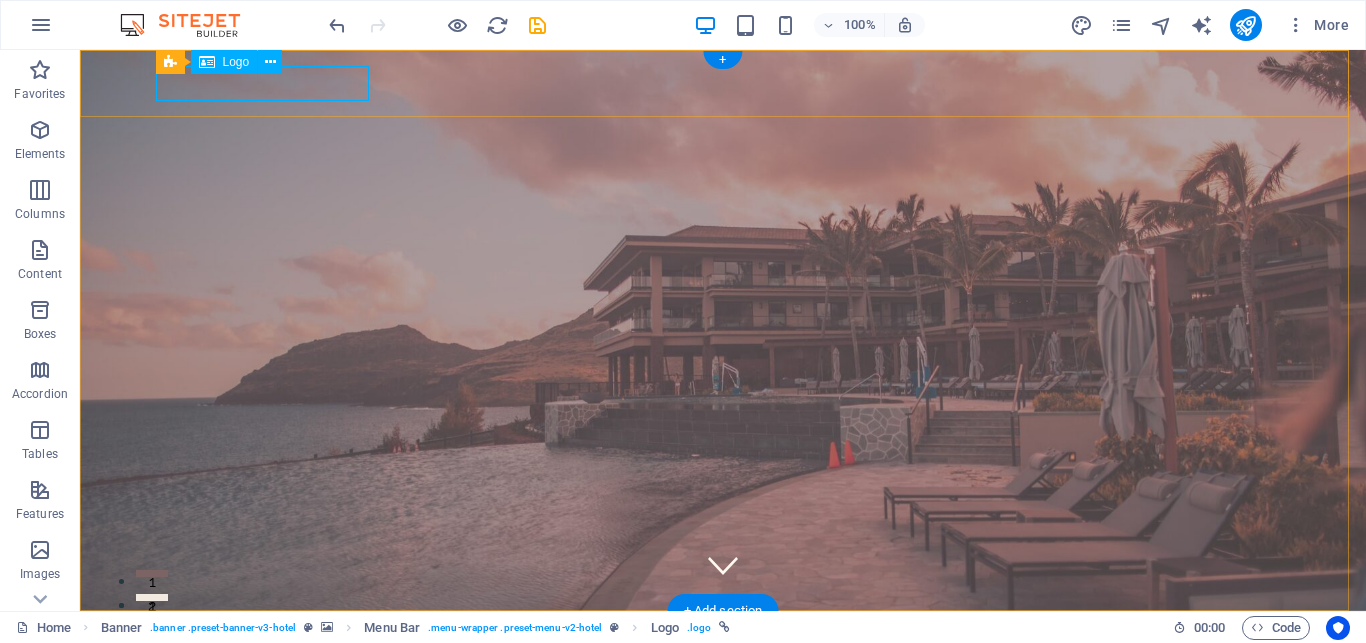 click at bounding box center [723, 644] 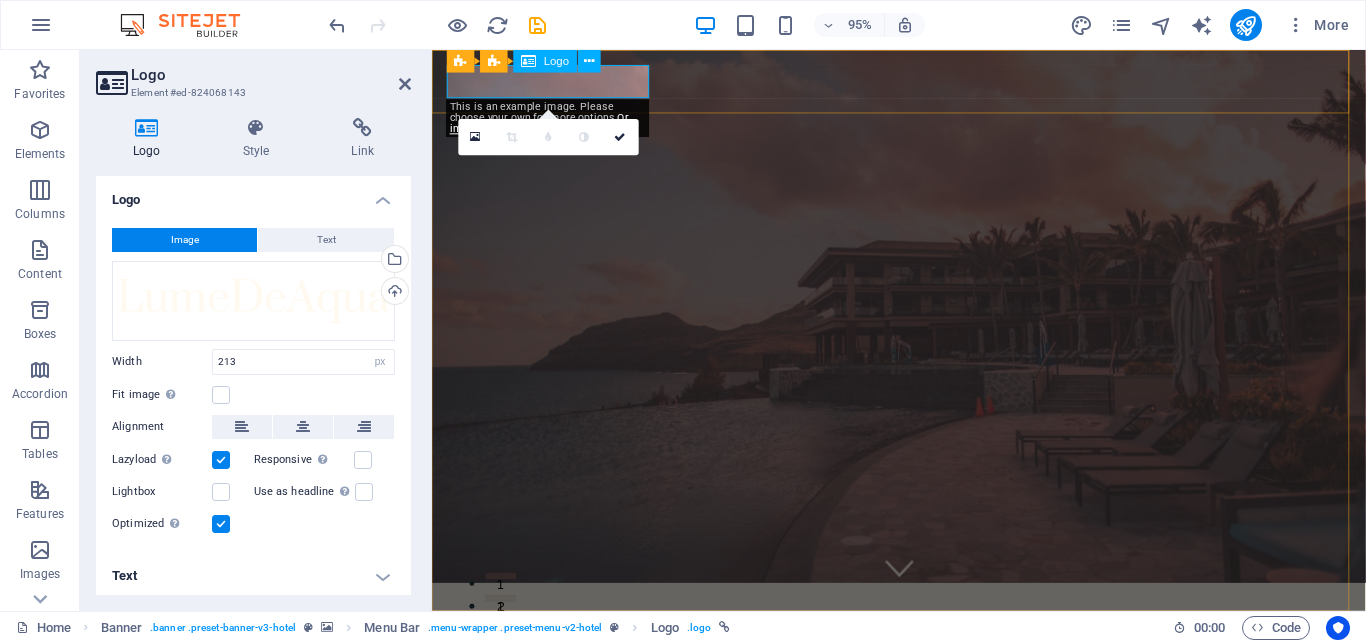 click at bounding box center [923, 644] 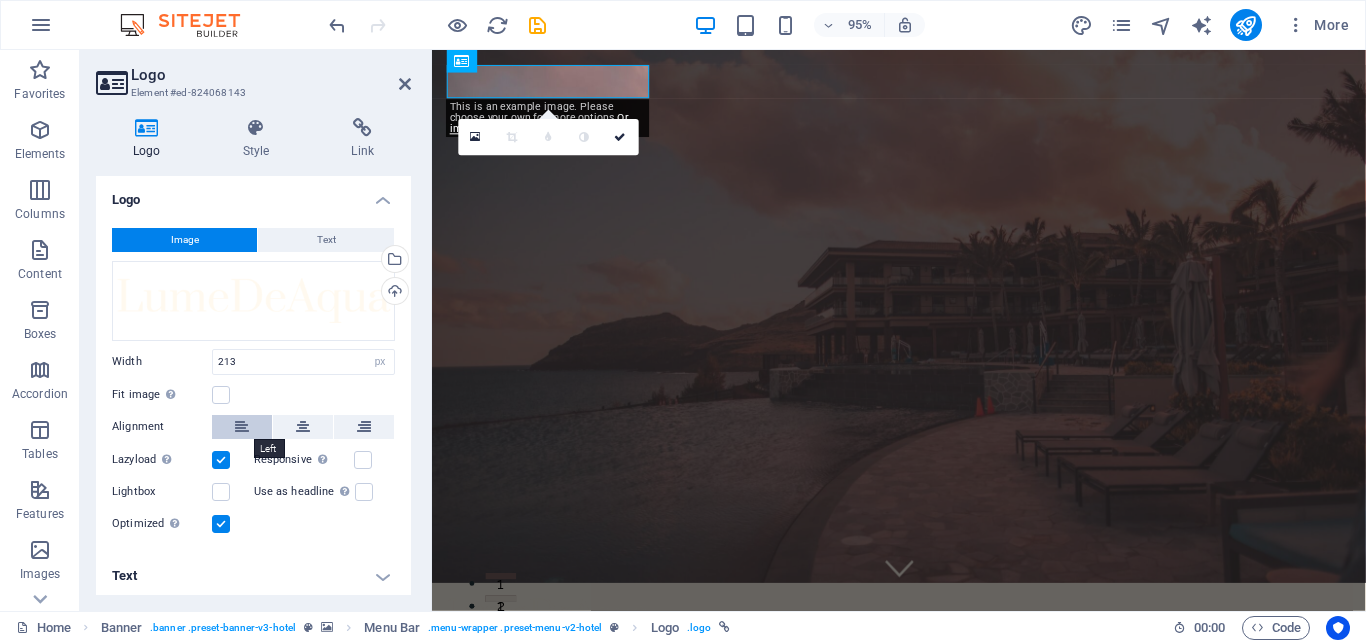 scroll, scrollTop: 5, scrollLeft: 0, axis: vertical 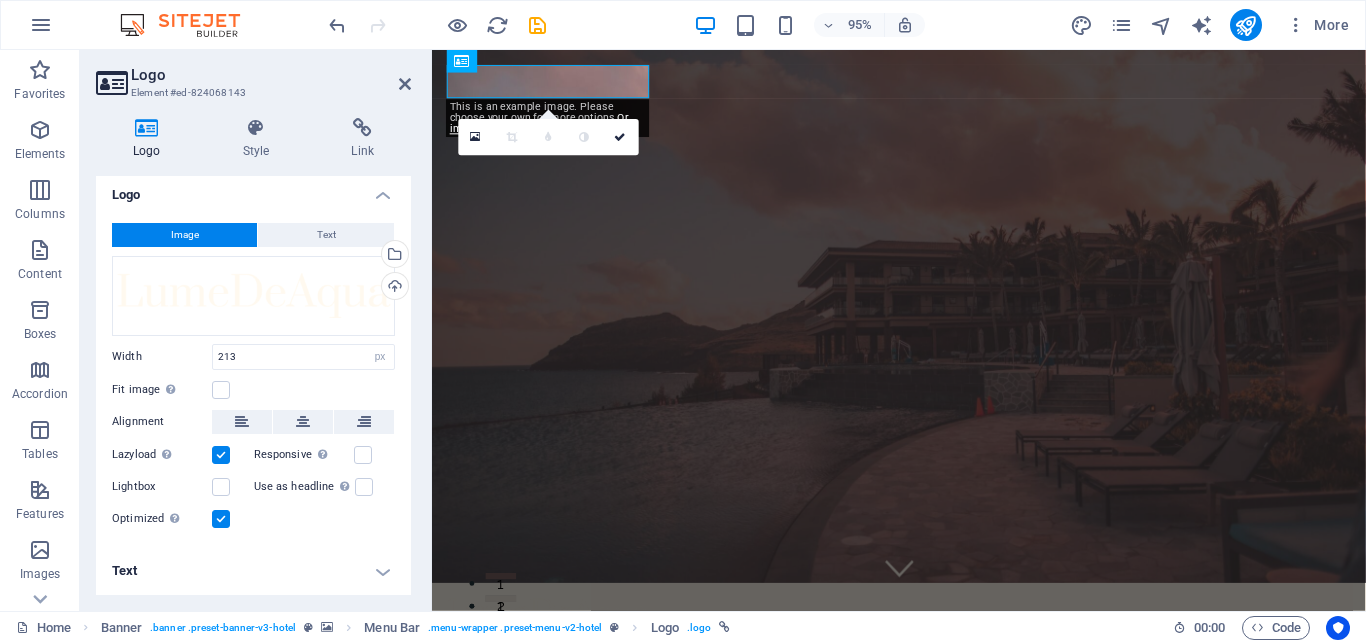 click on "Text" at bounding box center (253, 571) 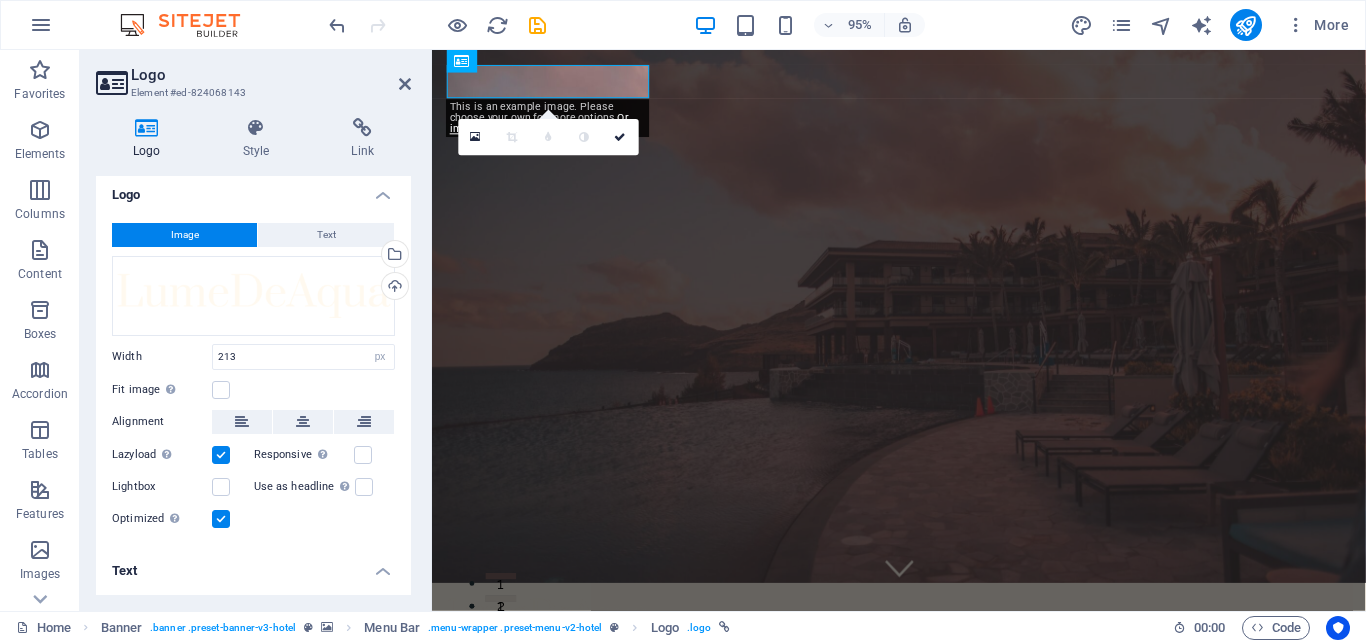 scroll, scrollTop: 185, scrollLeft: 0, axis: vertical 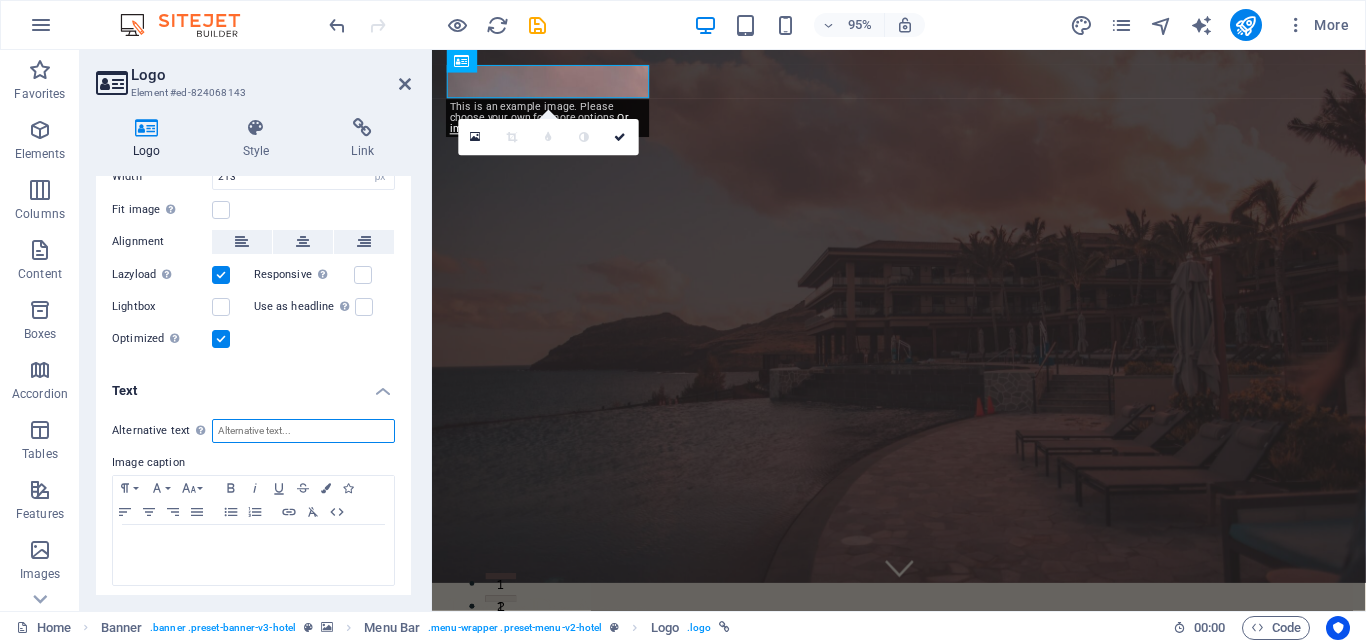 click on "Alternative text The alternative text is used by devices that cannot display images (e.g. image search engines) and should be added to every image to improve website accessibility." at bounding box center [303, 431] 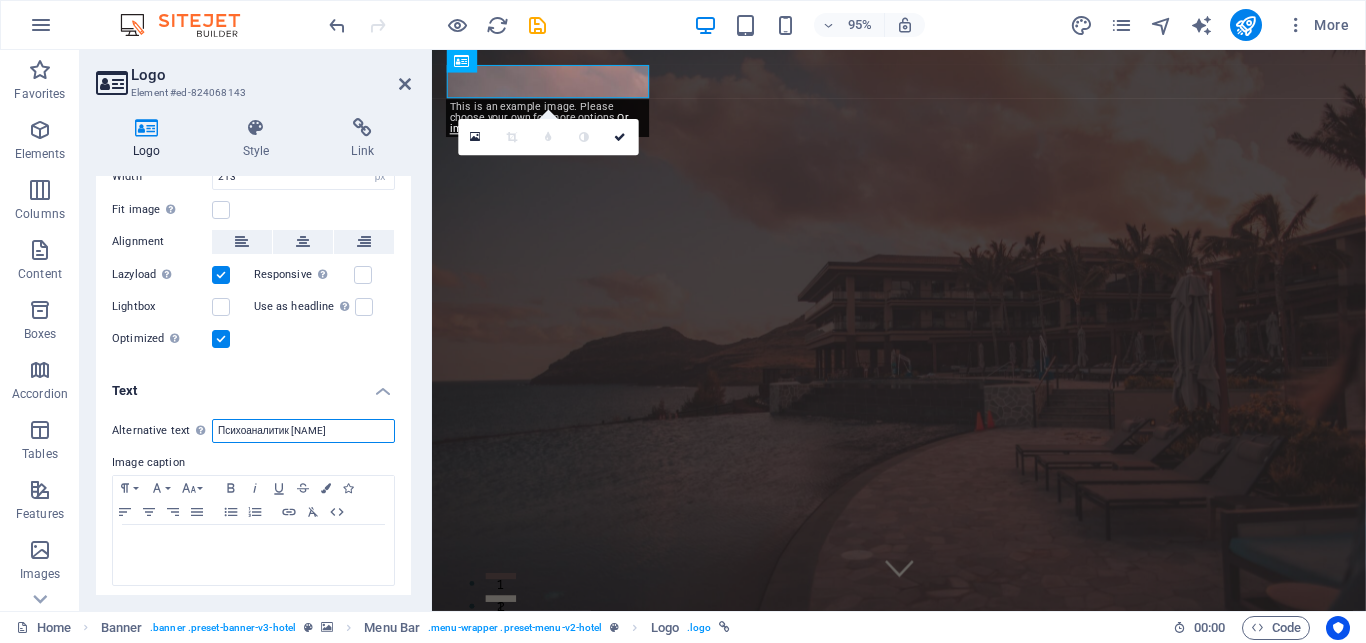 type on "Психоаналитик [NAME]" 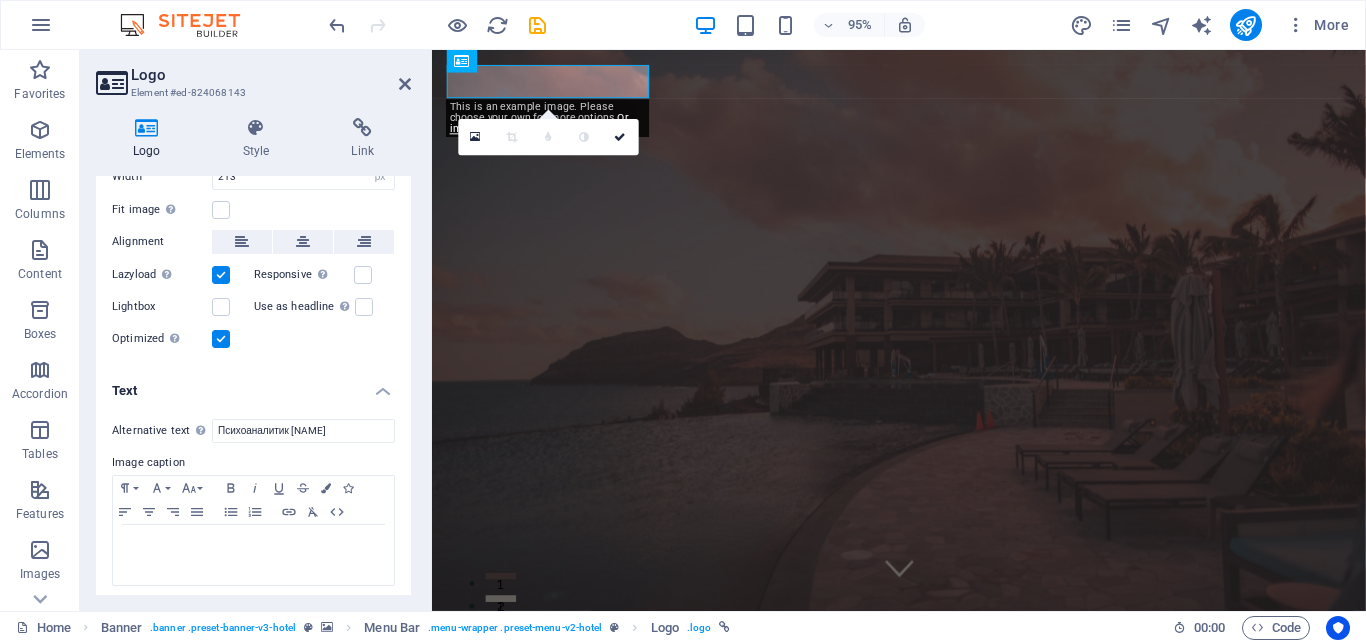 click on "Text" at bounding box center [253, 385] 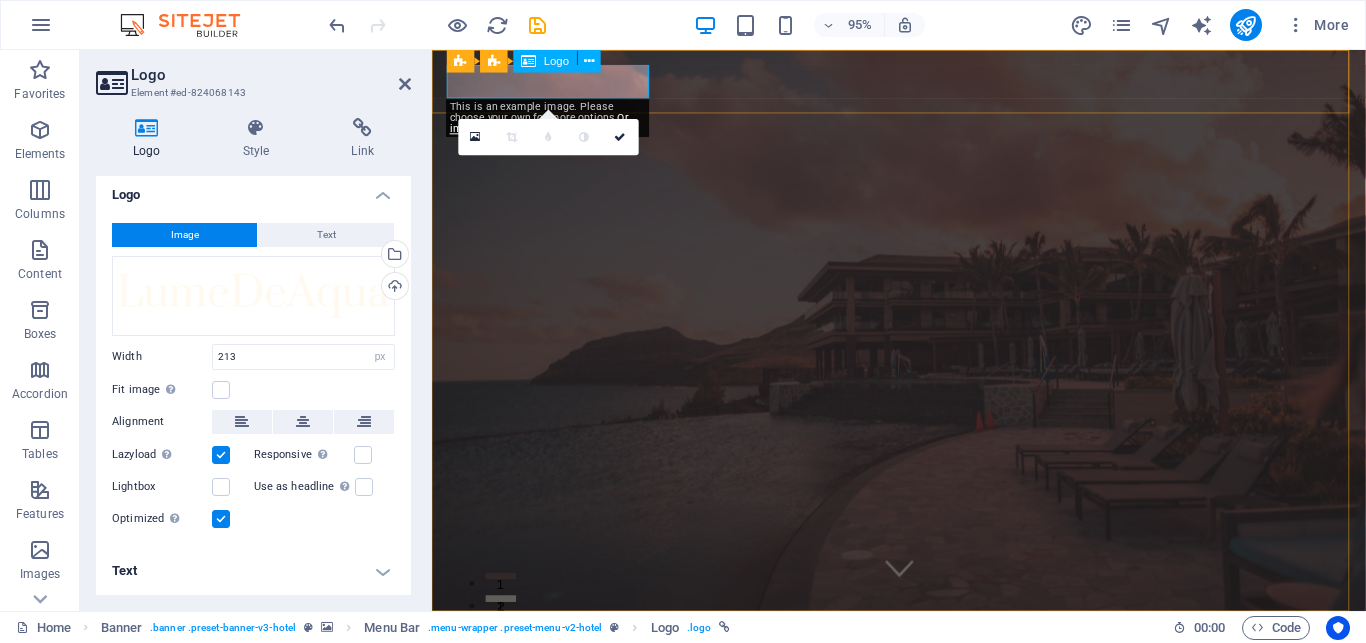 click at bounding box center (923, 674) 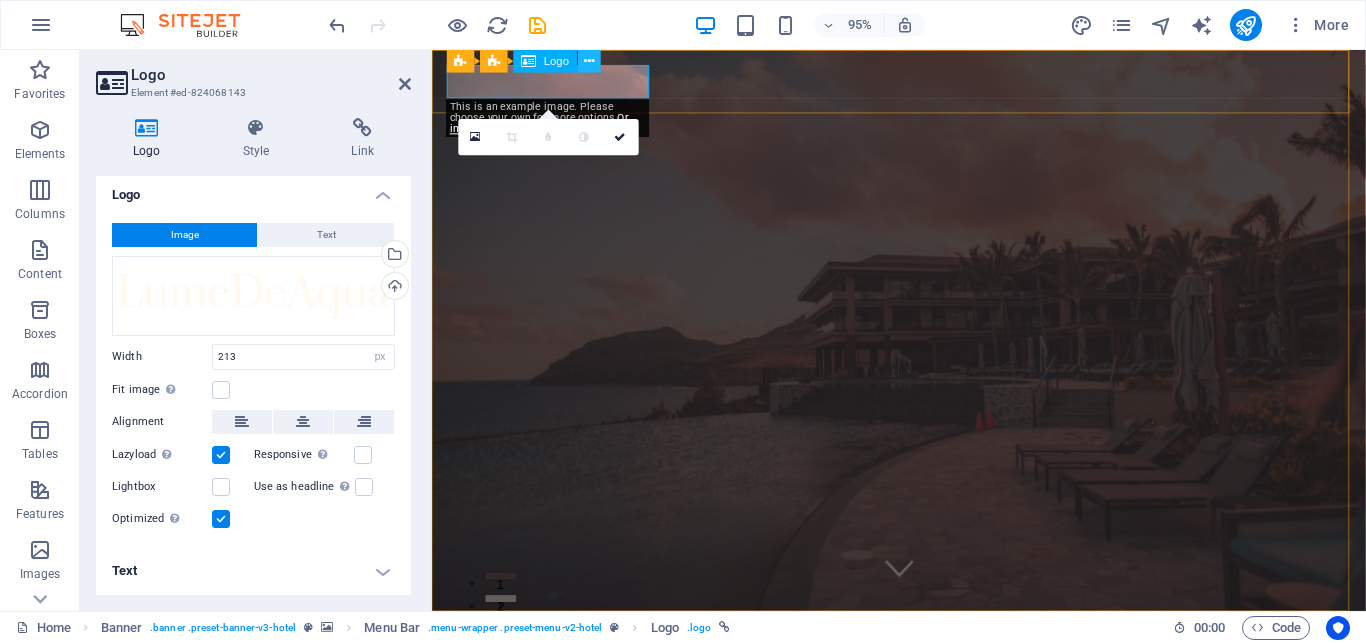 click at bounding box center (589, 61) 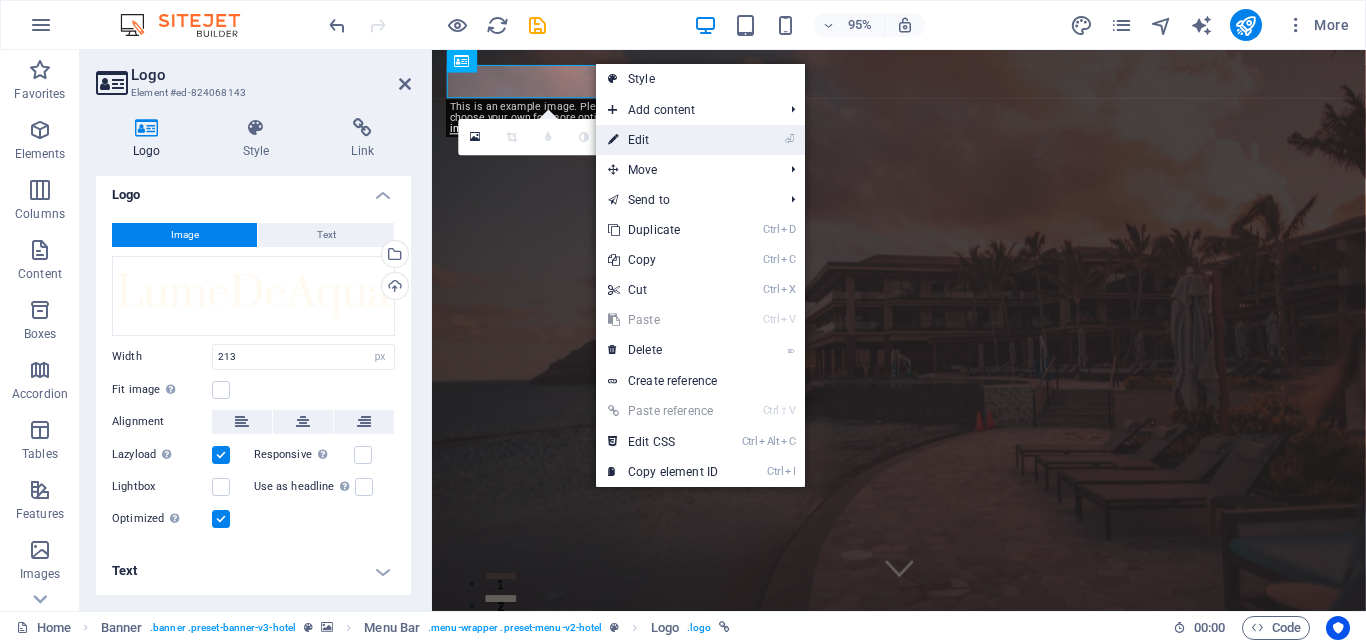 click on "⏎  Edit" at bounding box center [663, 140] 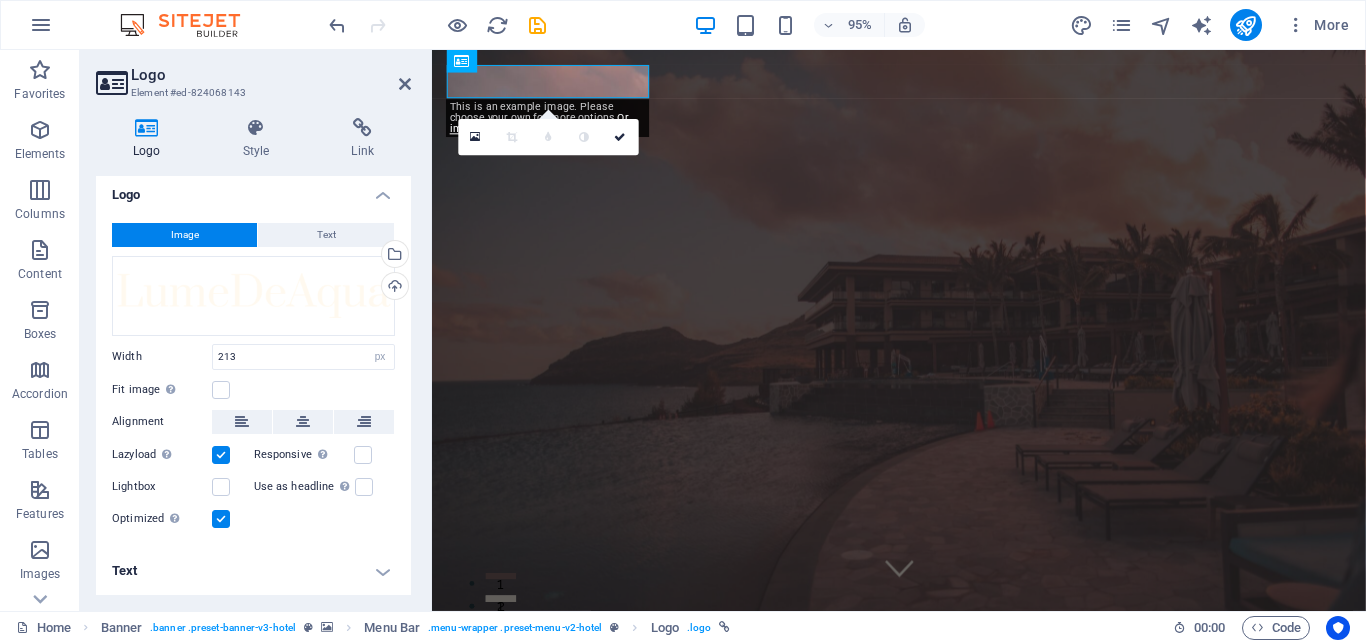 click on "Text" at bounding box center [253, 571] 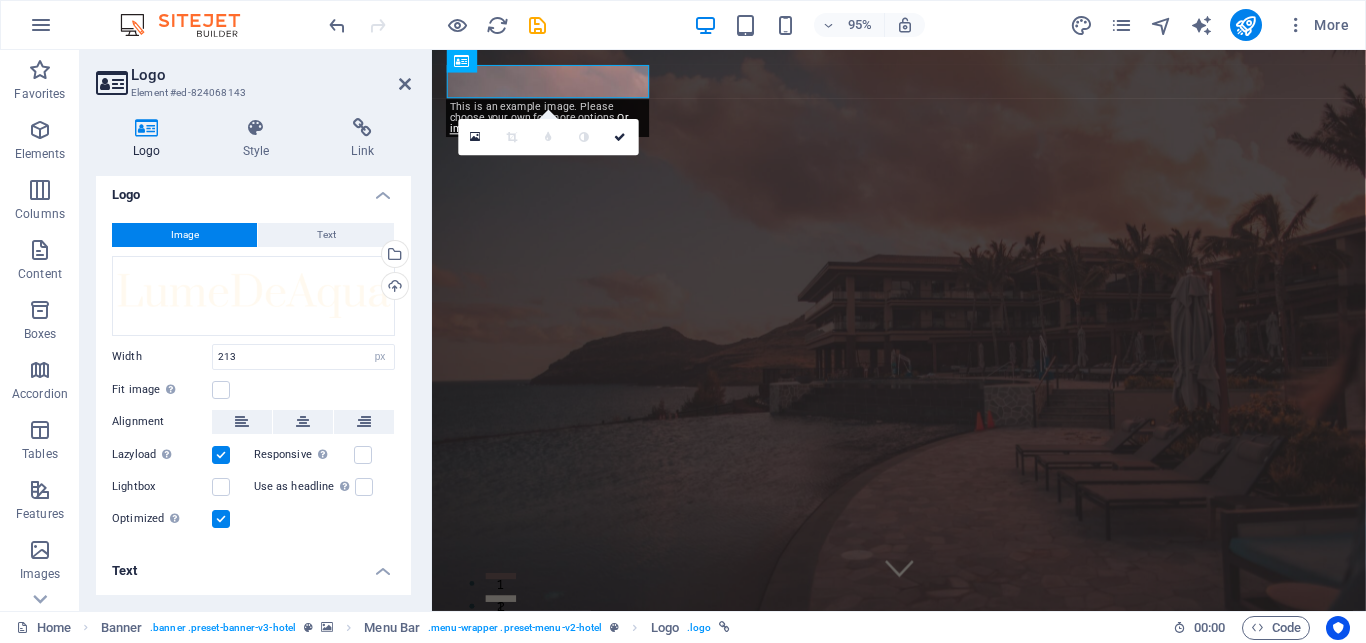 scroll, scrollTop: 193, scrollLeft: 0, axis: vertical 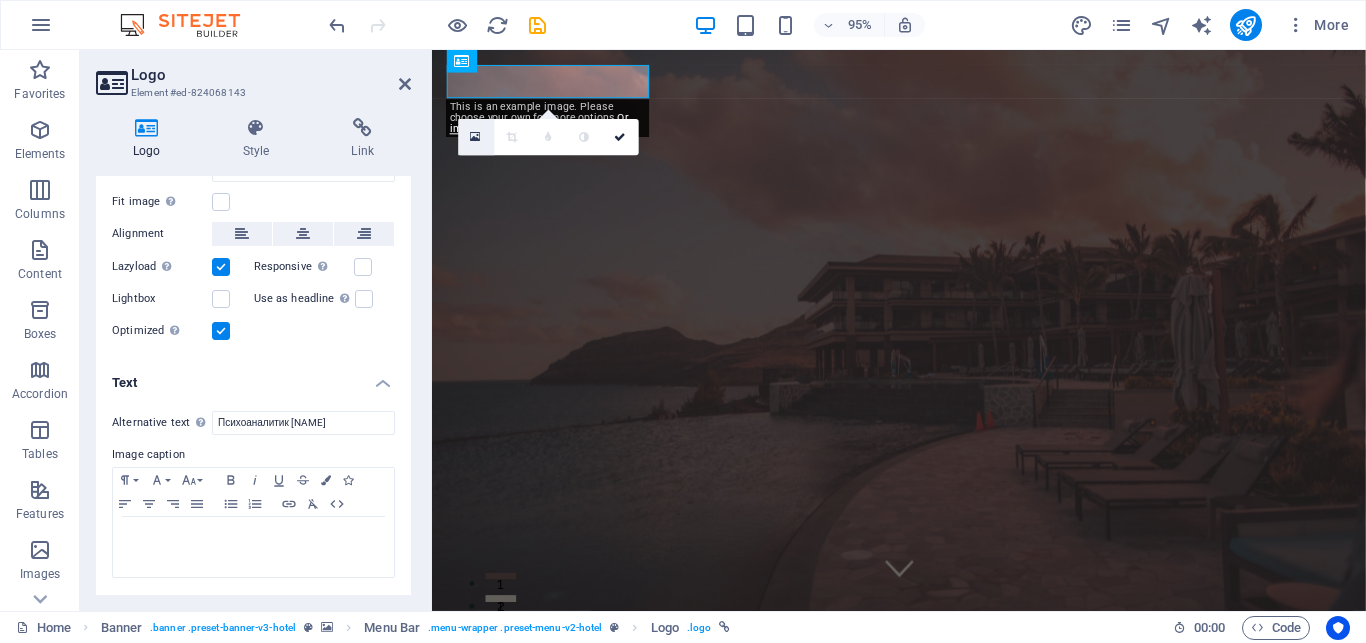 click at bounding box center [476, 137] 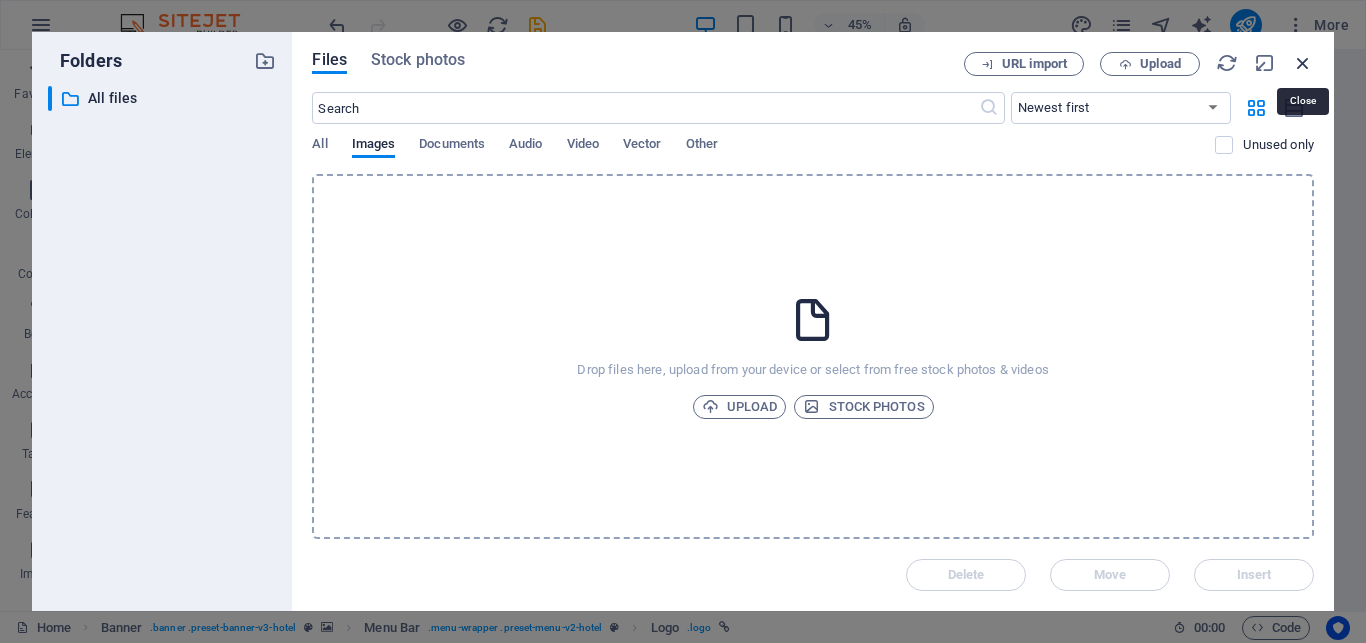 drag, startPoint x: 1305, startPoint y: 57, endPoint x: 858, endPoint y: 25, distance: 448.14395 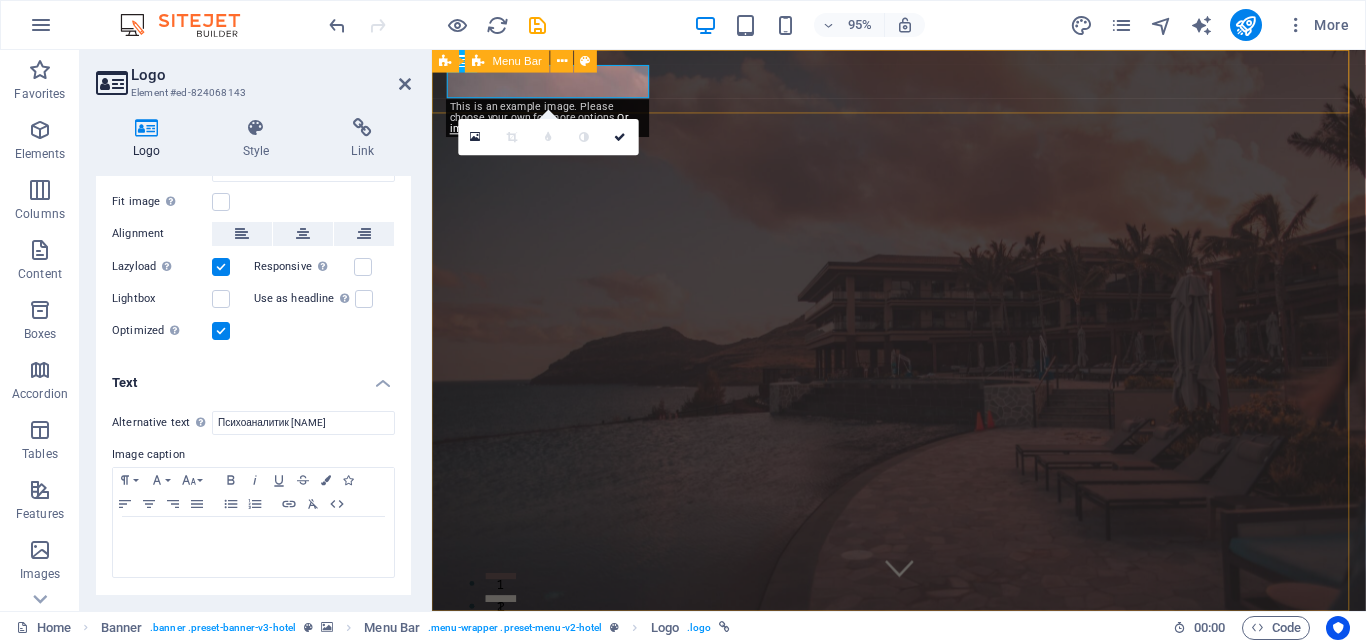 click on "Home Suites Experiences Contact" at bounding box center (923, 690) 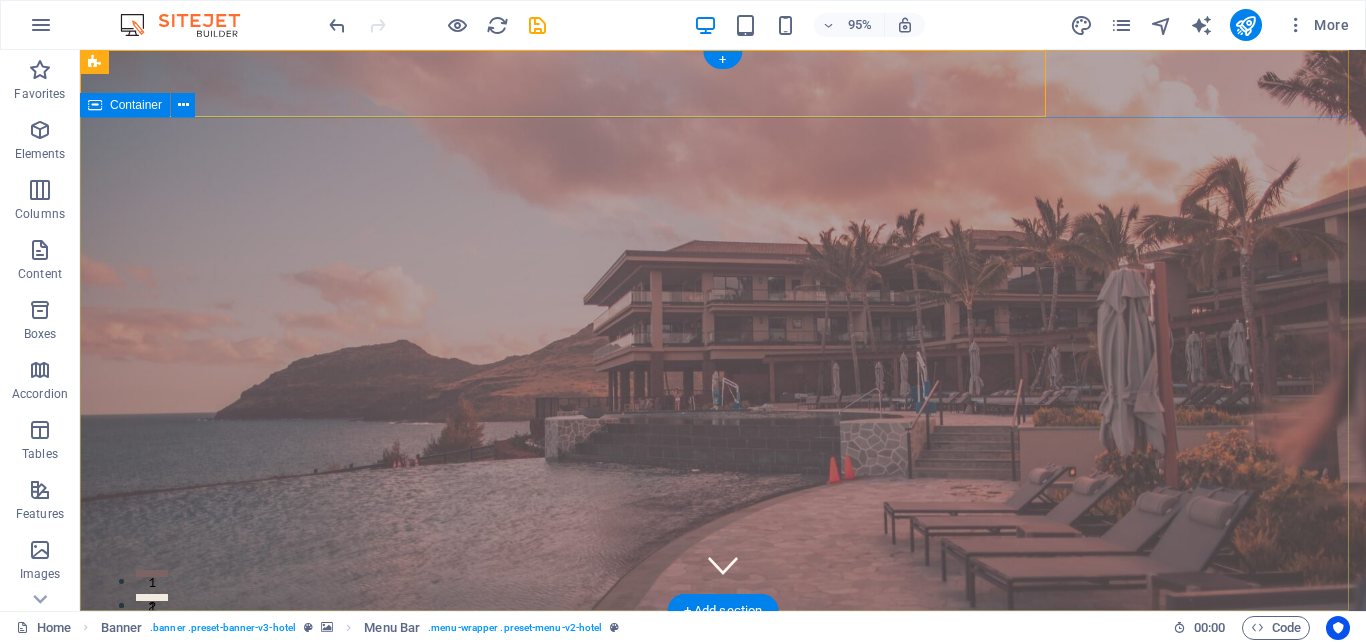 click on "[PROFESSION] [PROFESSION]" at bounding box center [723, 897] 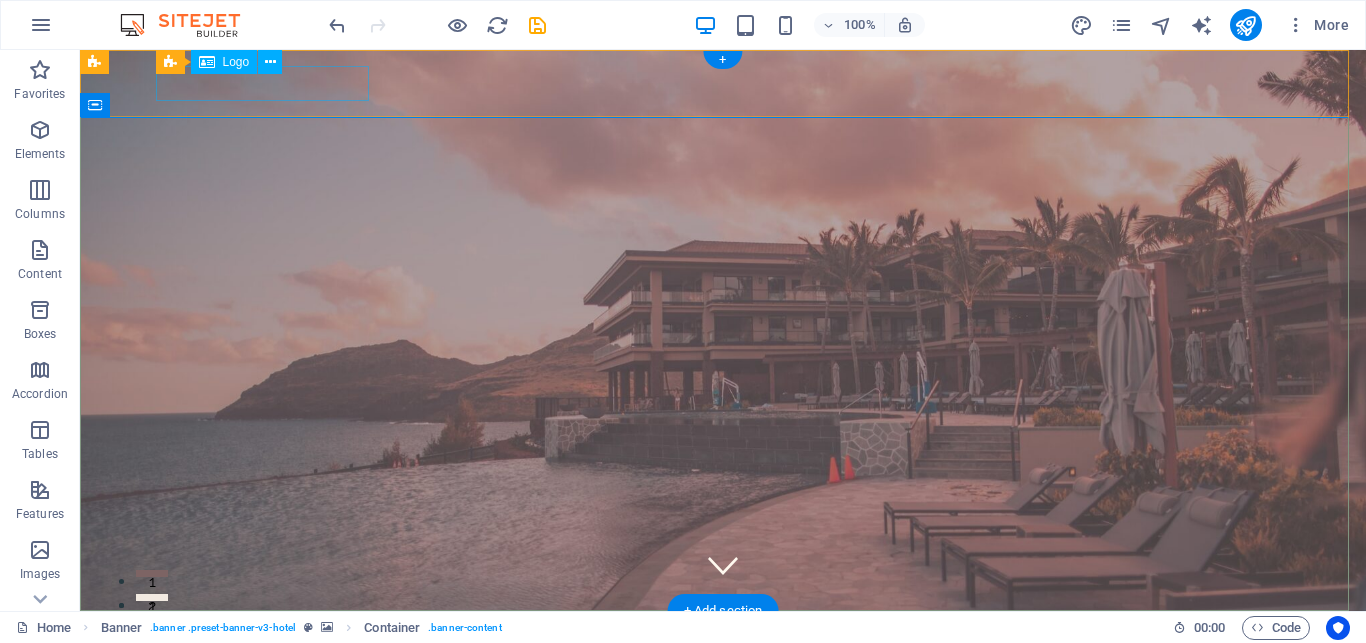 click at bounding box center (723, 674) 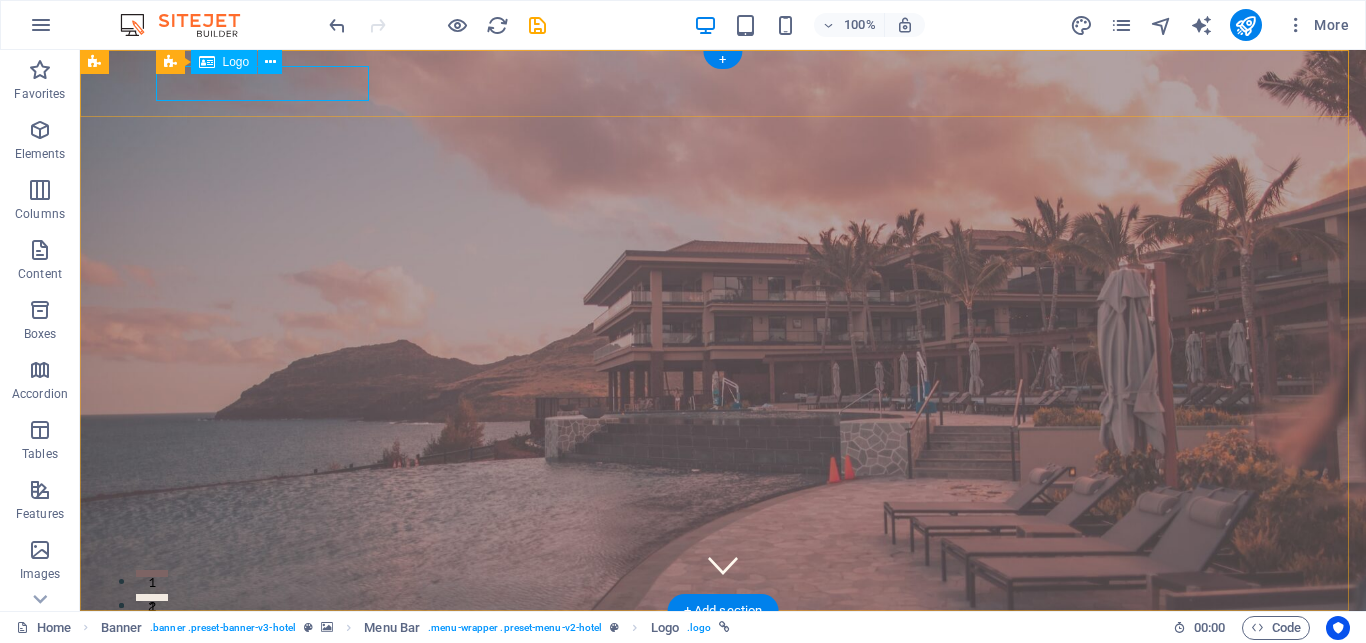 click at bounding box center [723, 674] 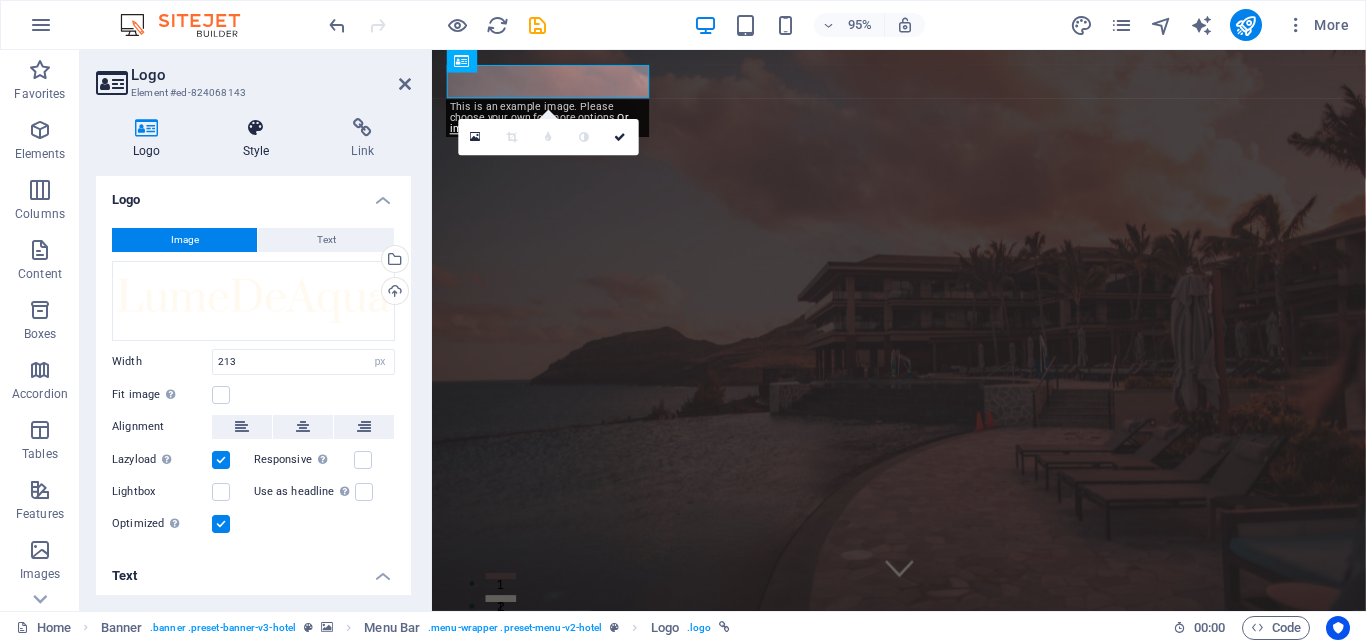 click on "Style" at bounding box center [260, 139] 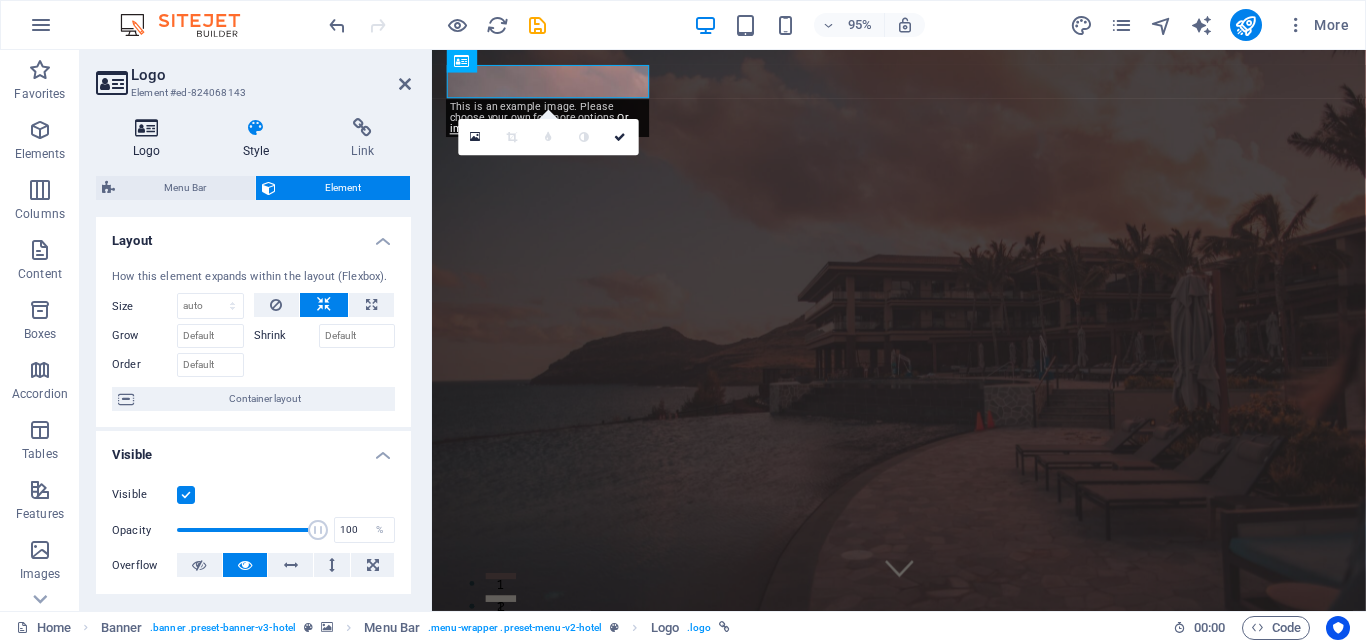 click at bounding box center (147, 128) 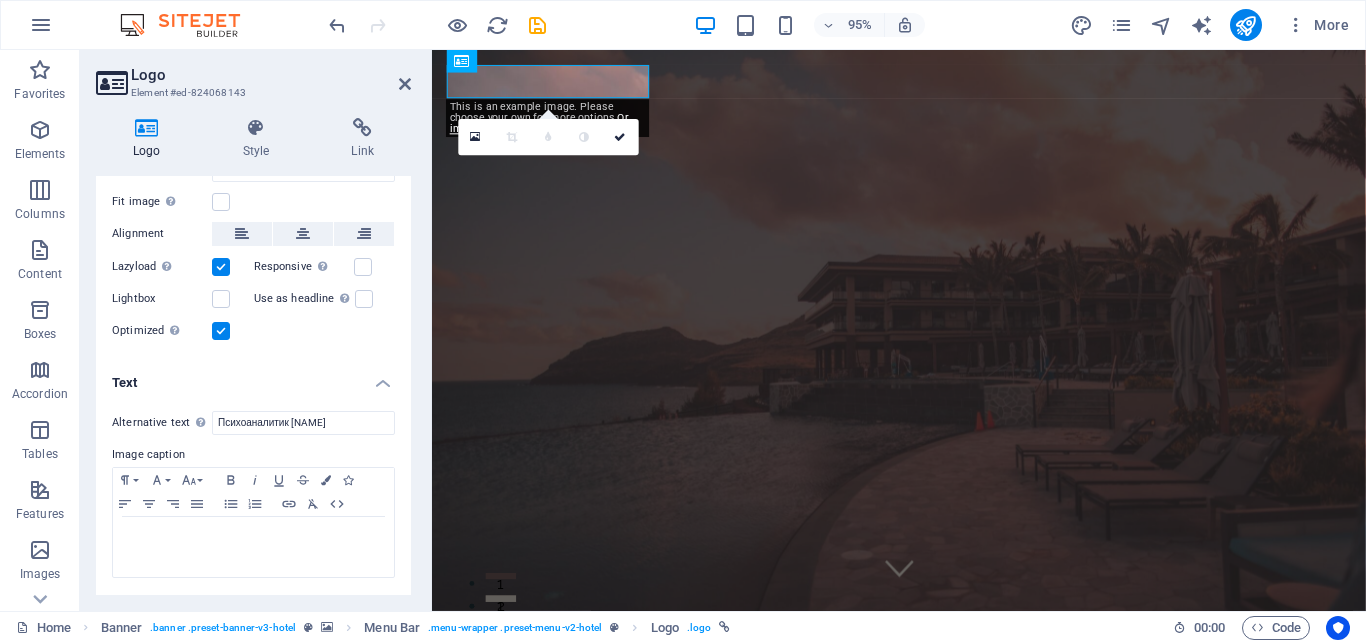 scroll, scrollTop: 0, scrollLeft: 0, axis: both 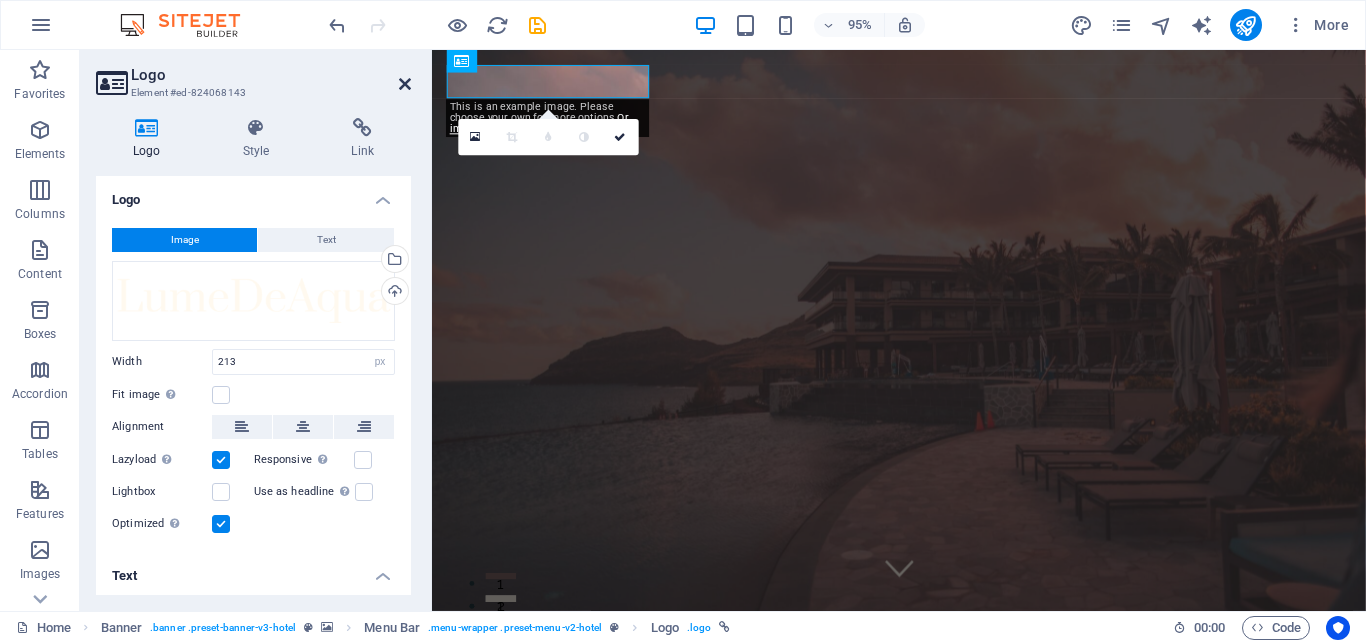 click at bounding box center [405, 84] 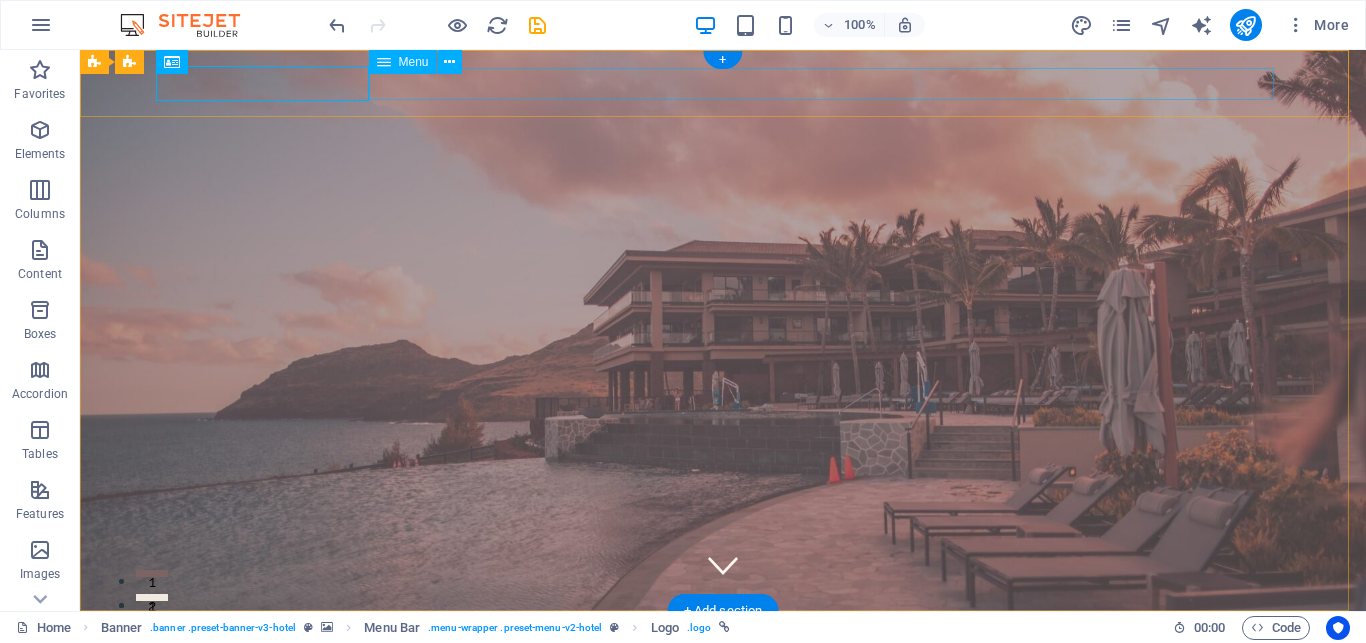 click on "Home Suites Experiences Contact" at bounding box center [723, 708] 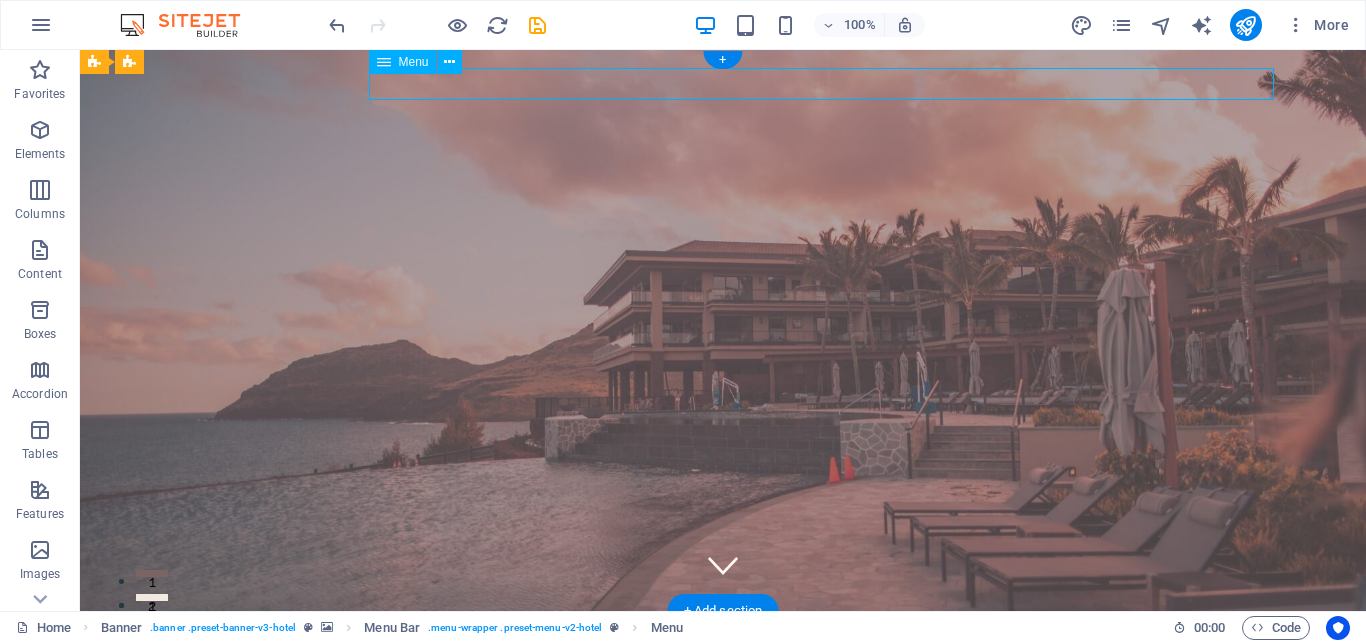 click on "Home Suites Experiences Contact" at bounding box center (723, 708) 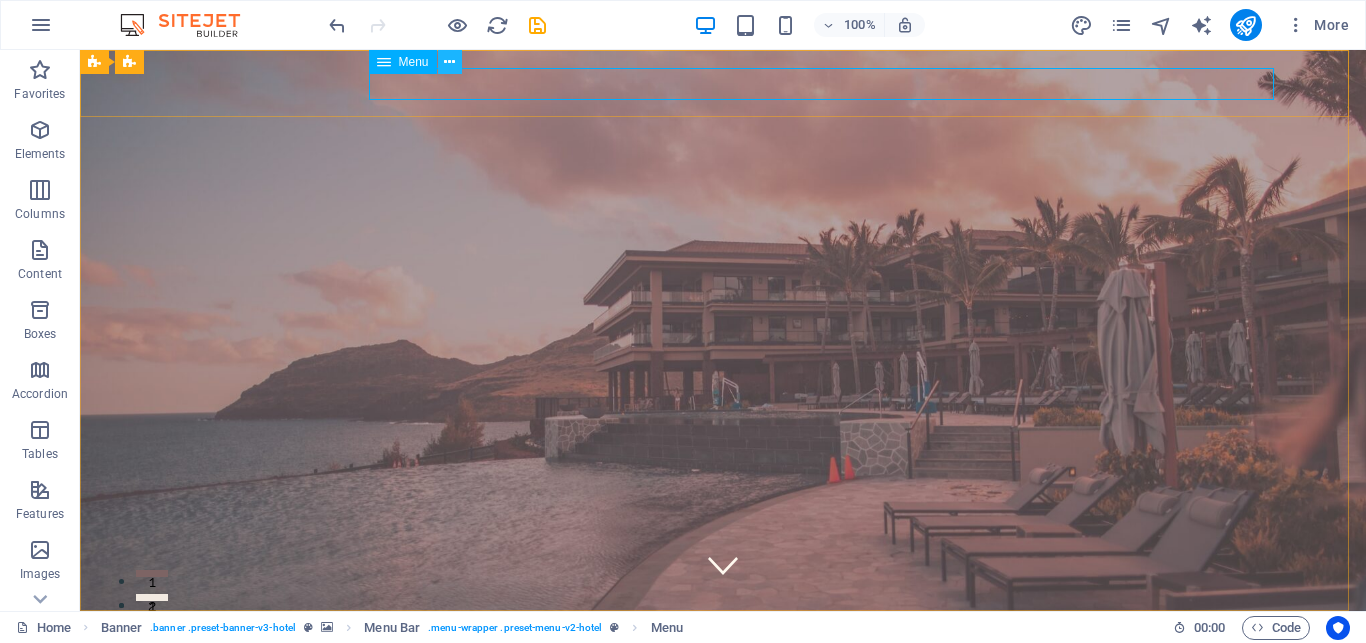 click at bounding box center (449, 62) 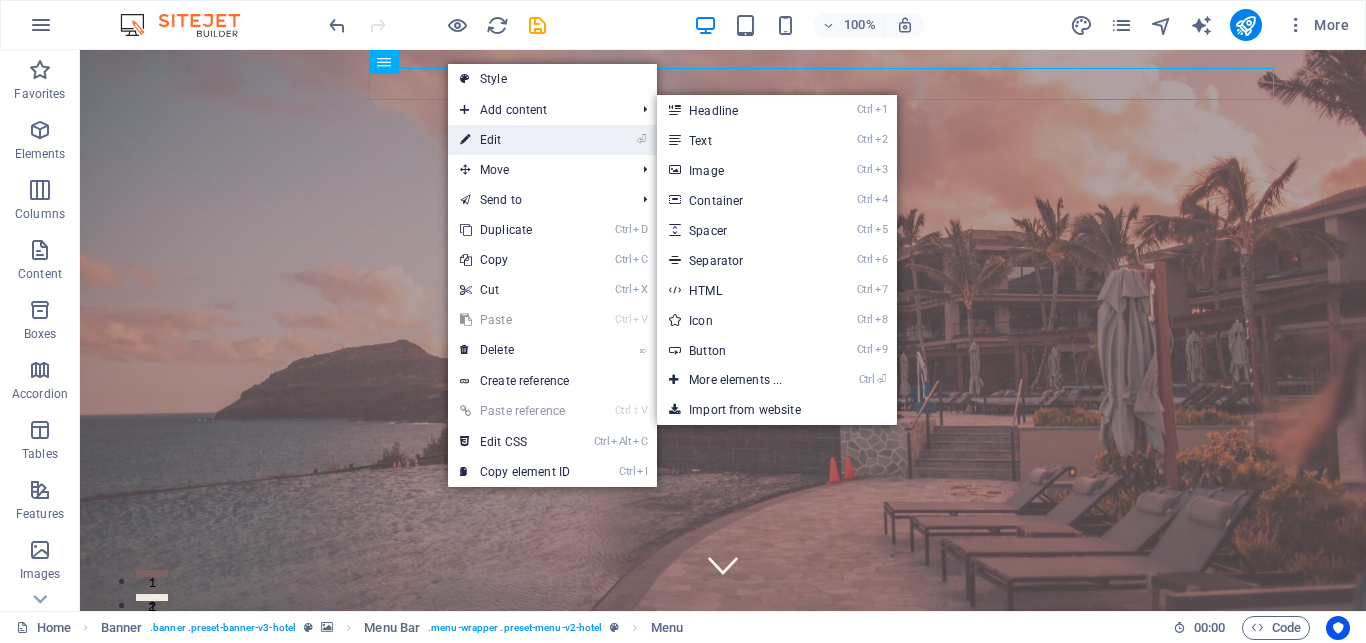 click on "⏎  Edit" at bounding box center (515, 140) 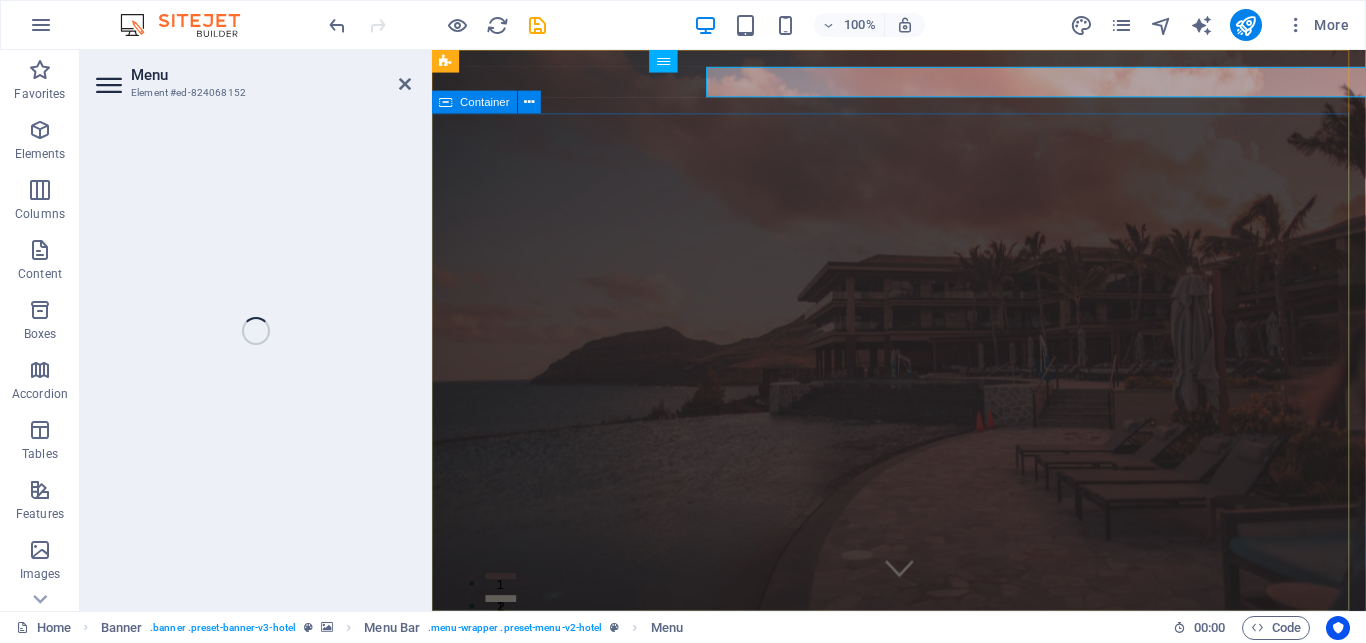 select 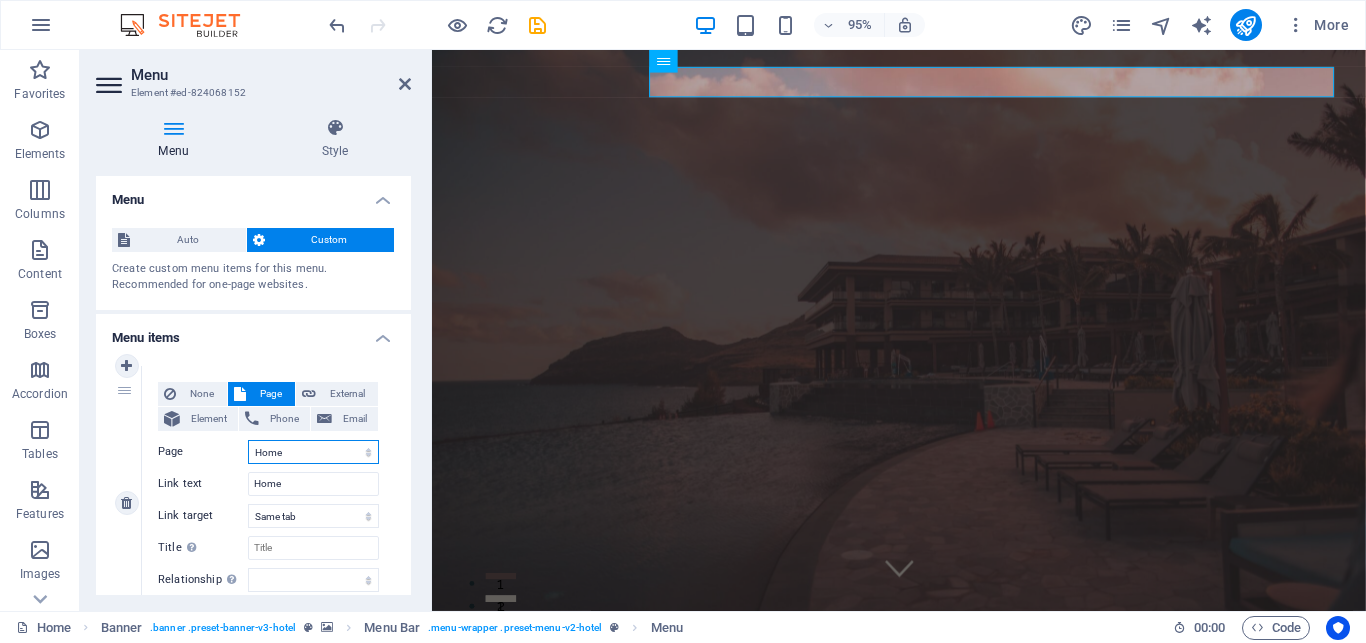 click on "Home" at bounding box center (0, 0) 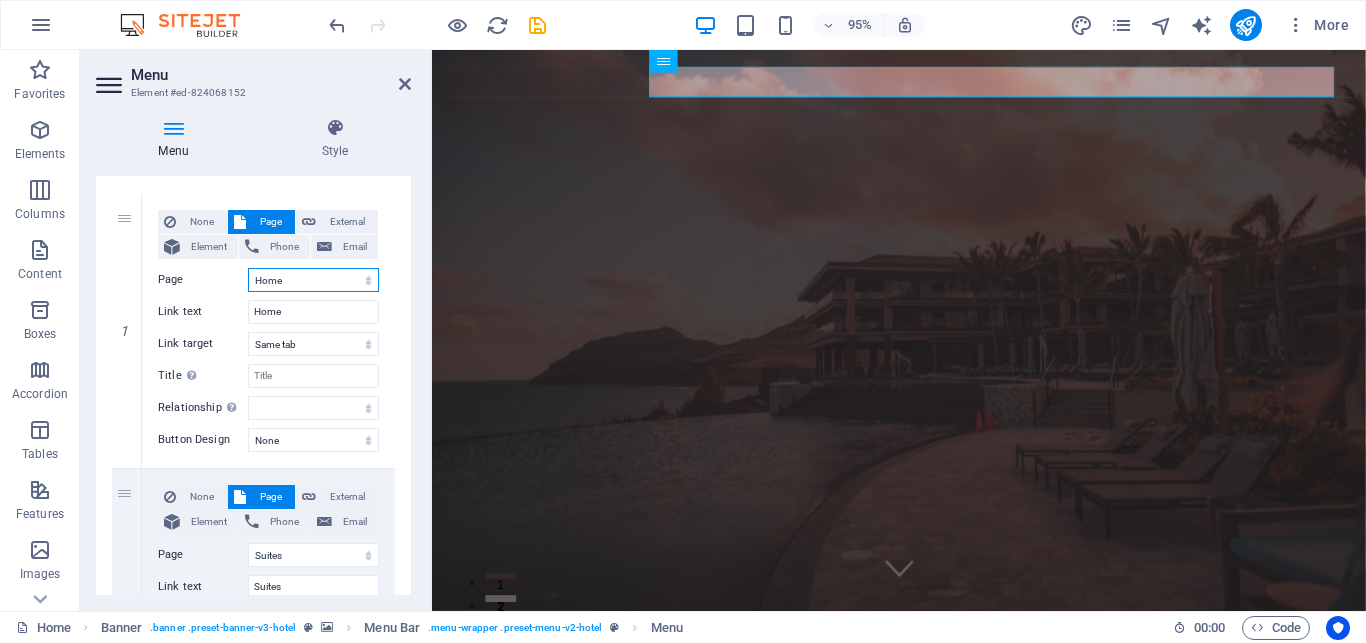 scroll, scrollTop: 139, scrollLeft: 0, axis: vertical 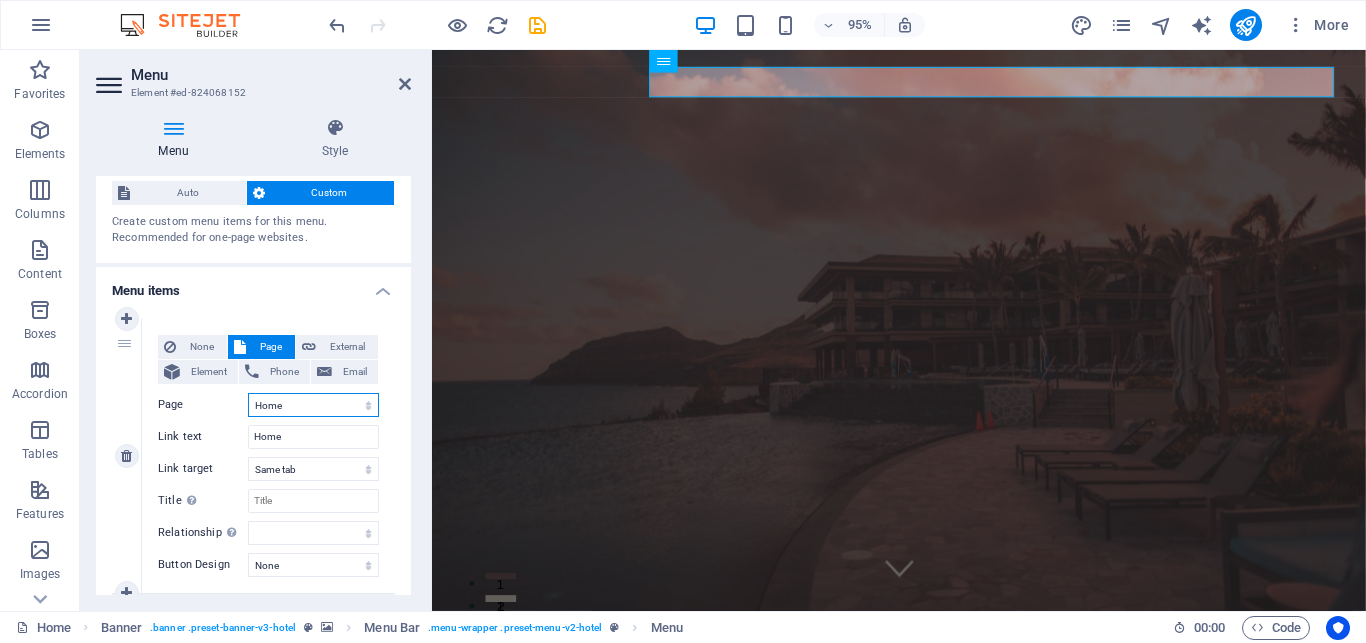 click on "Home Suites Experiences Contact Legal Notice Privacy" at bounding box center (313, 405) 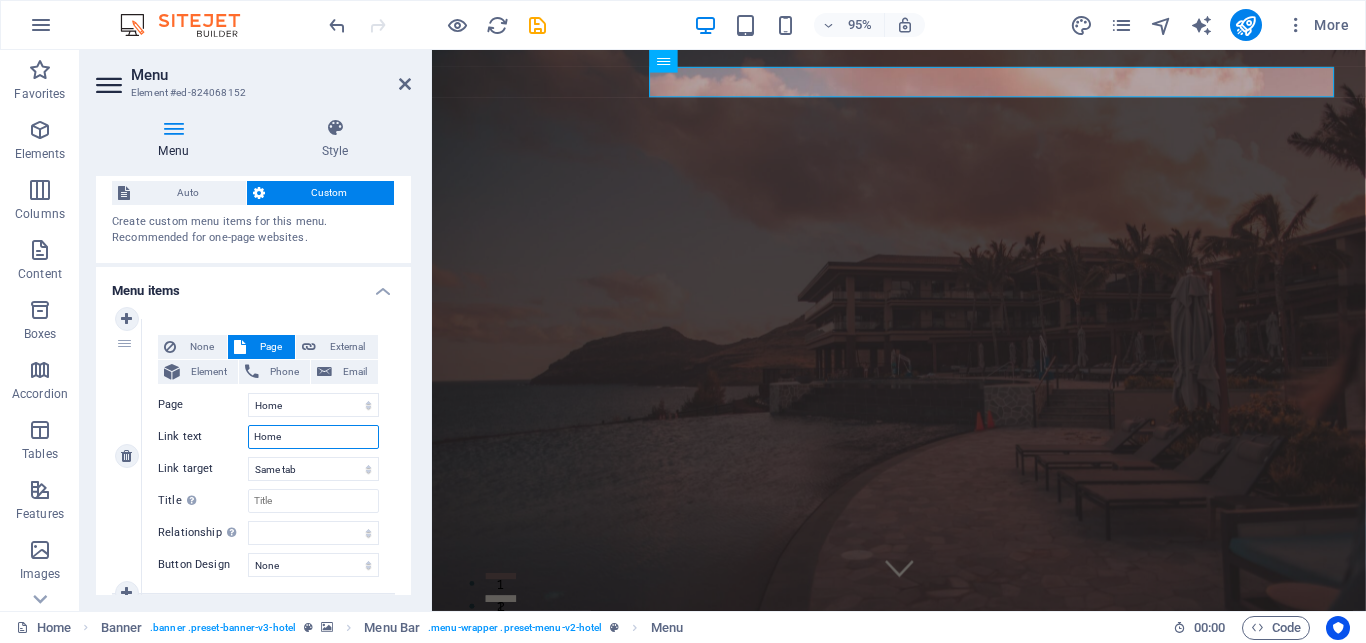 click on "Home" at bounding box center [313, 437] 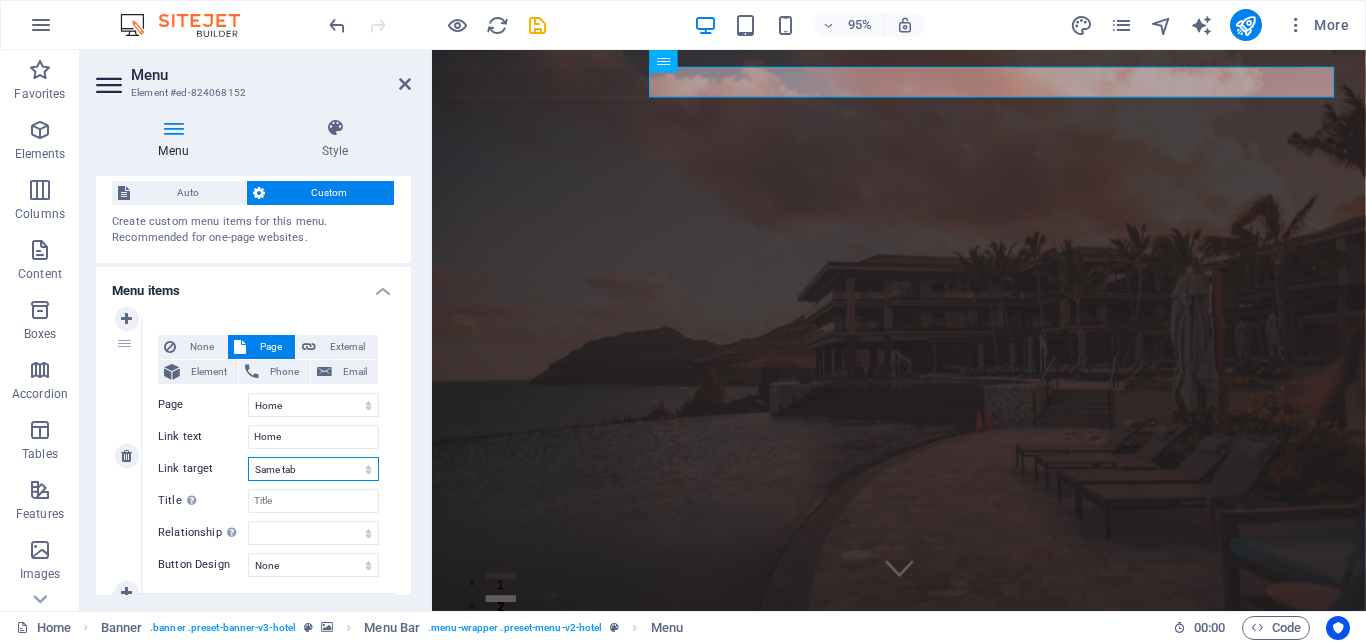 click on "New tab Same tab Overlay" at bounding box center [313, 469] 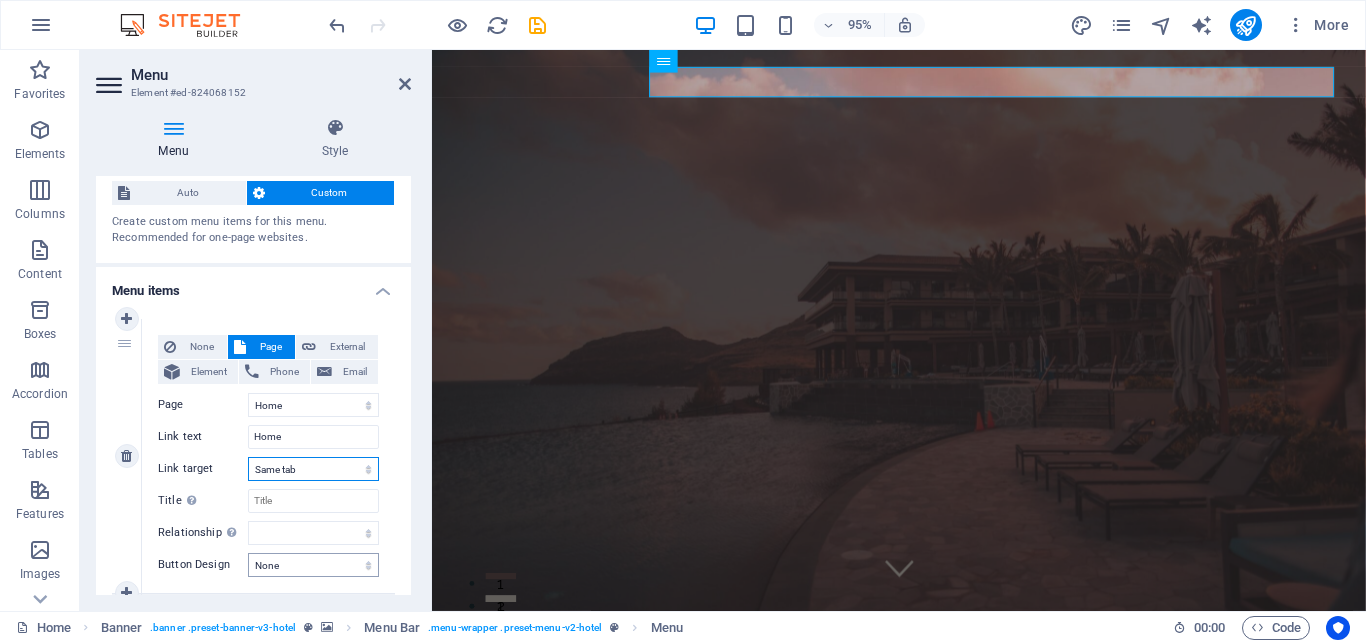 scroll, scrollTop: 137, scrollLeft: 0, axis: vertical 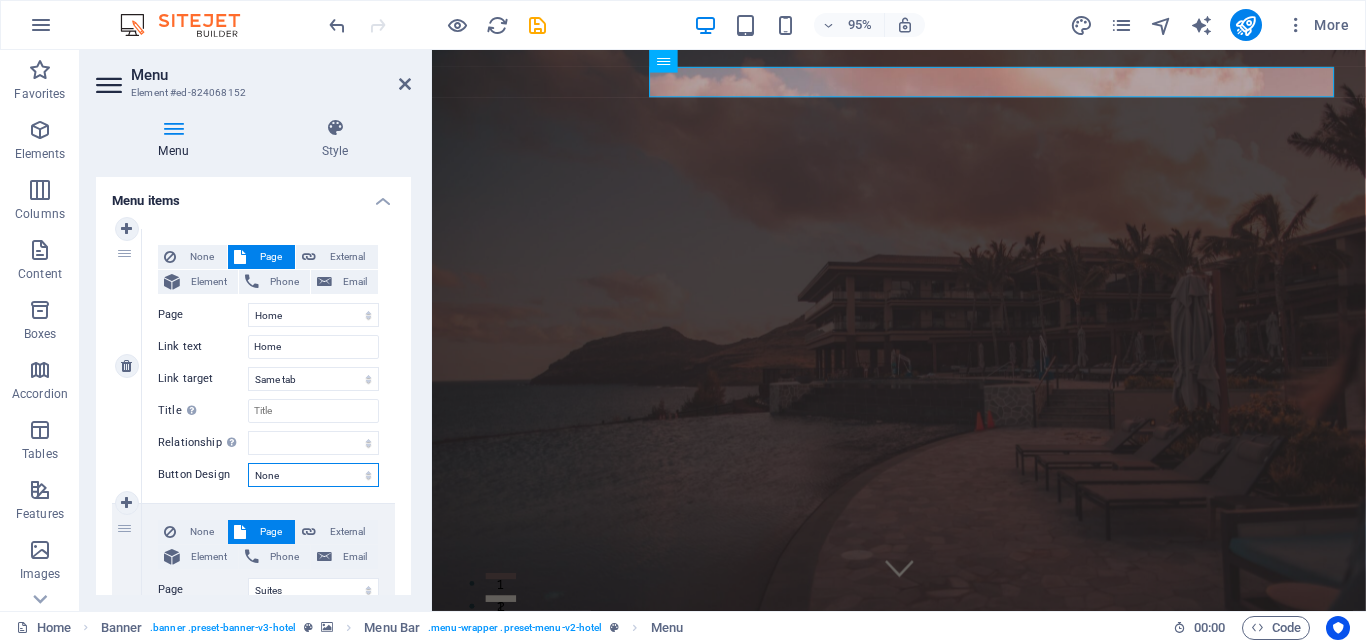 click on "None Default Primary Secondary" at bounding box center [313, 475] 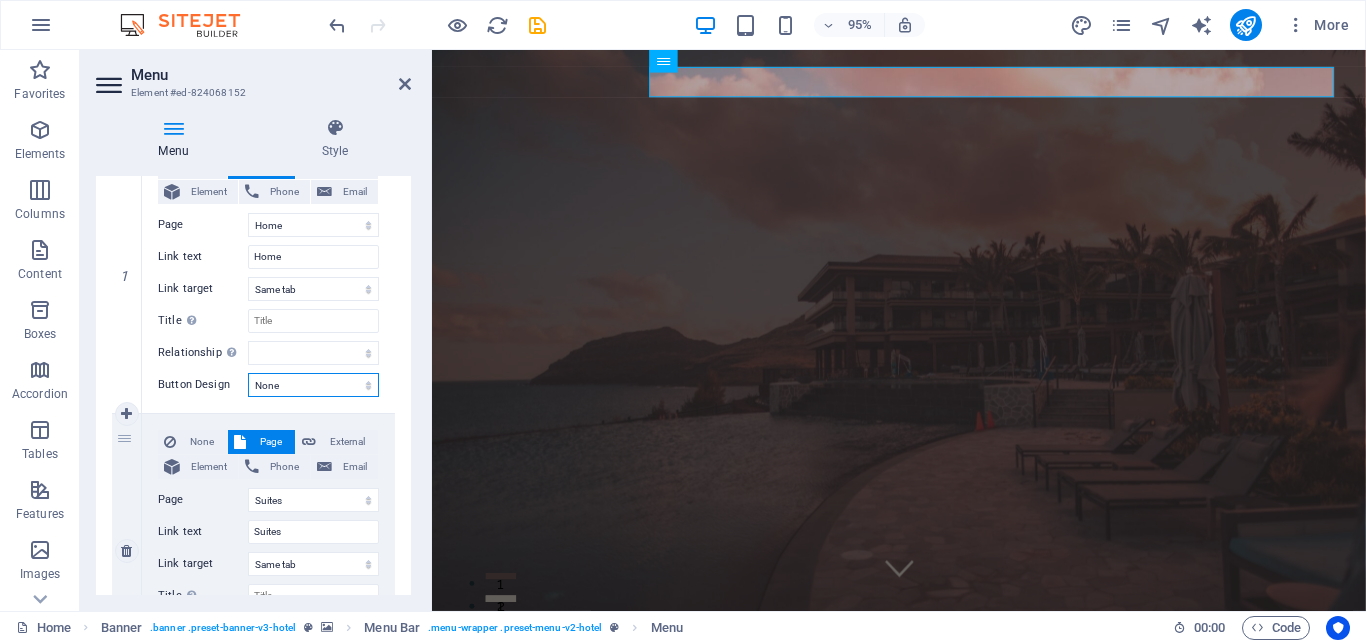 scroll, scrollTop: 0, scrollLeft: 0, axis: both 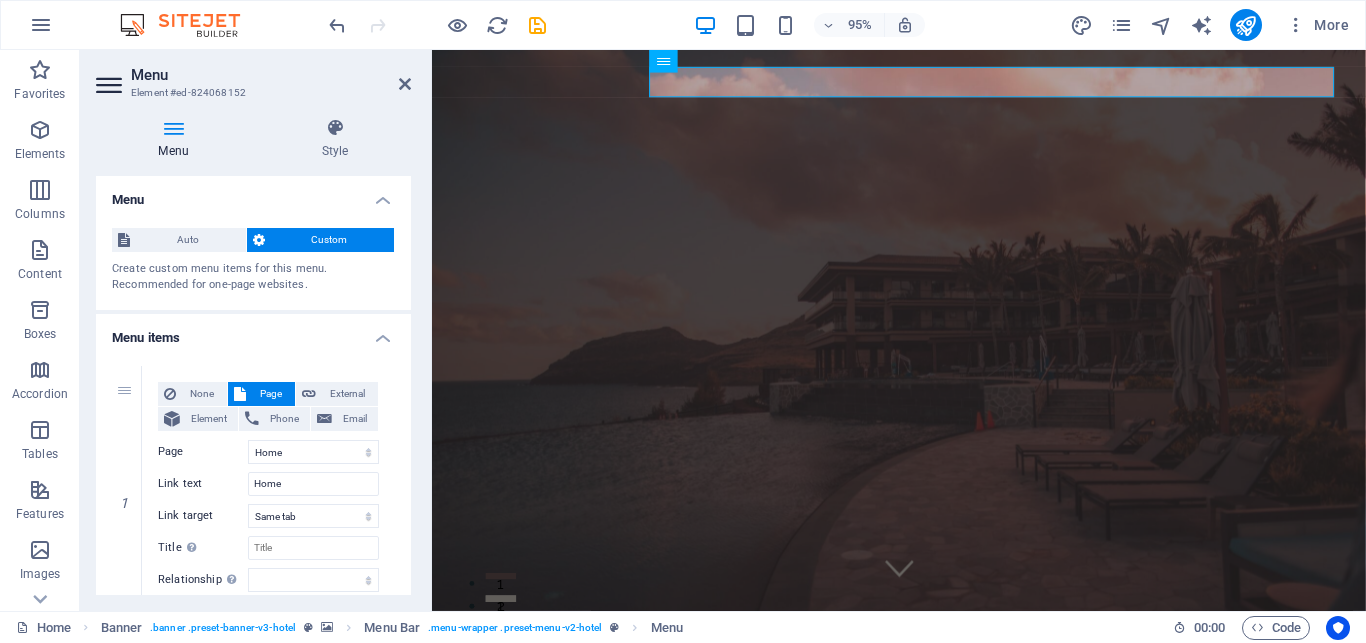 click at bounding box center [111, 85] 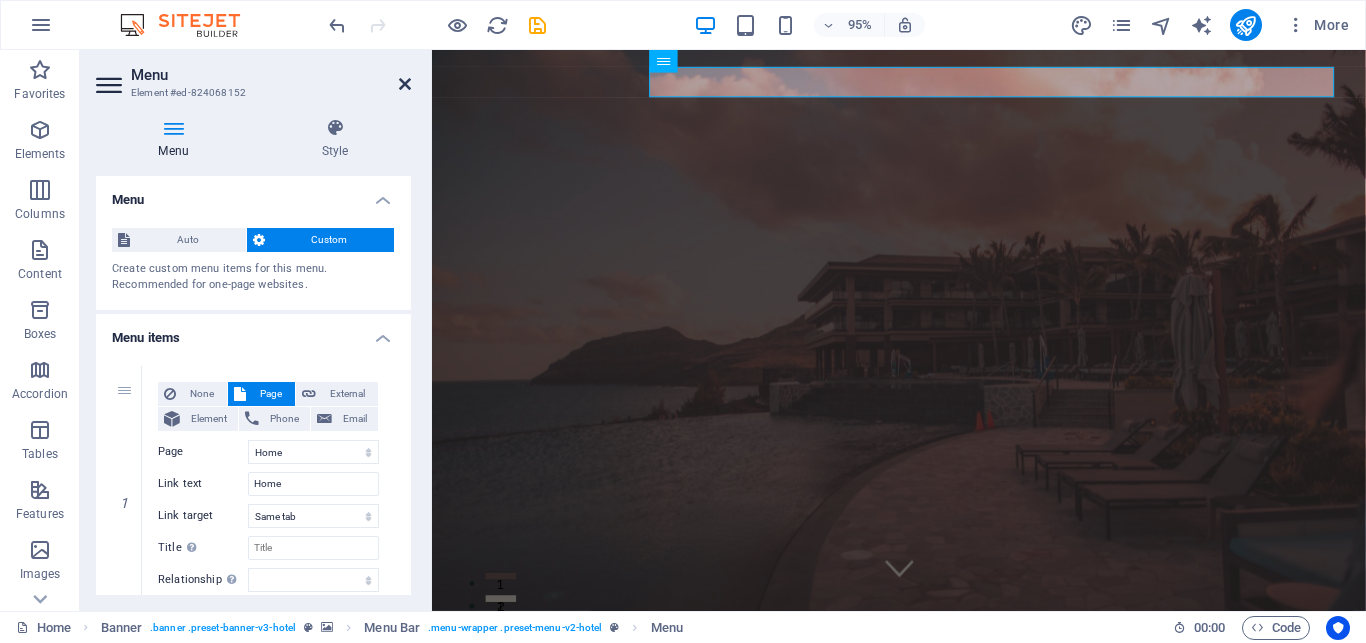 click at bounding box center (405, 84) 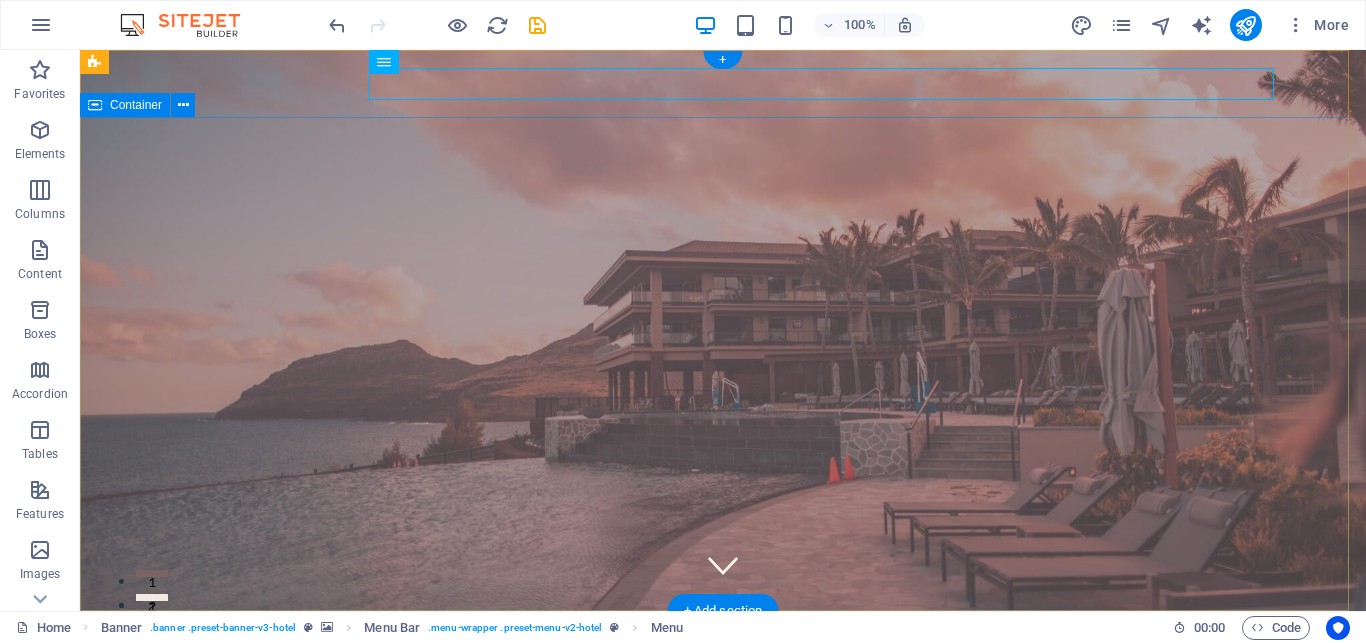 click on "[PROFESSION] [PROFESSION]" at bounding box center (723, 897) 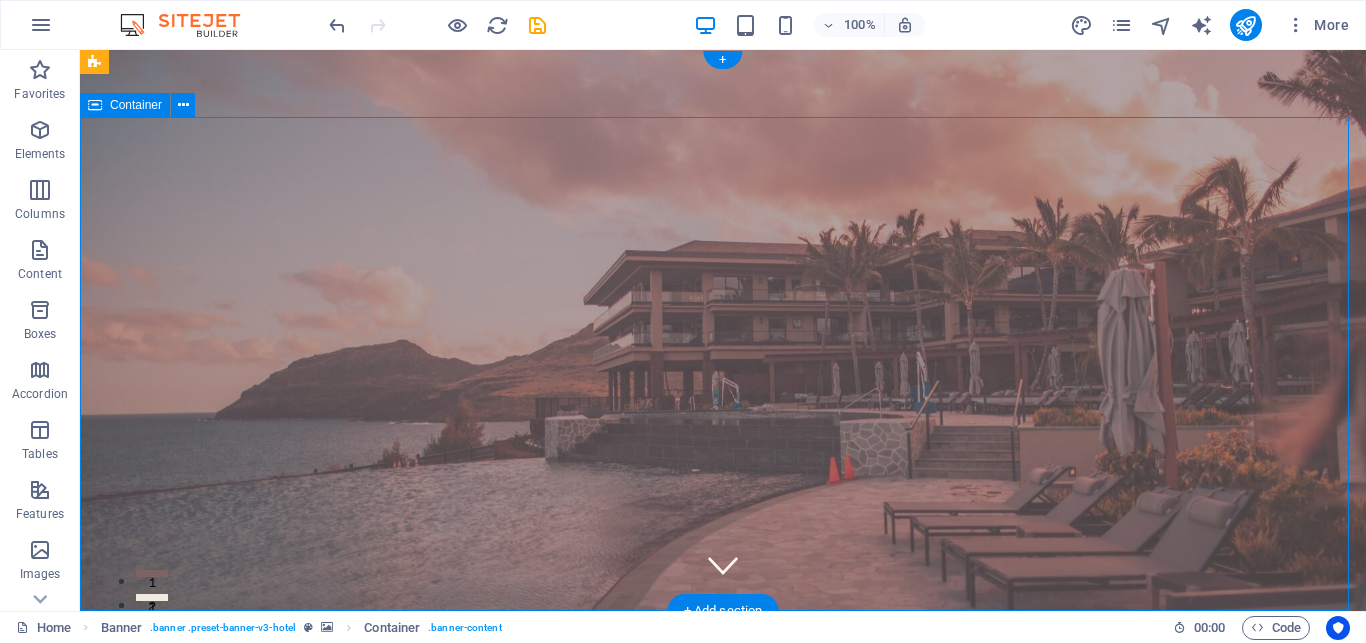 click on "[PROFESSION] [PROFESSION]" at bounding box center [723, 897] 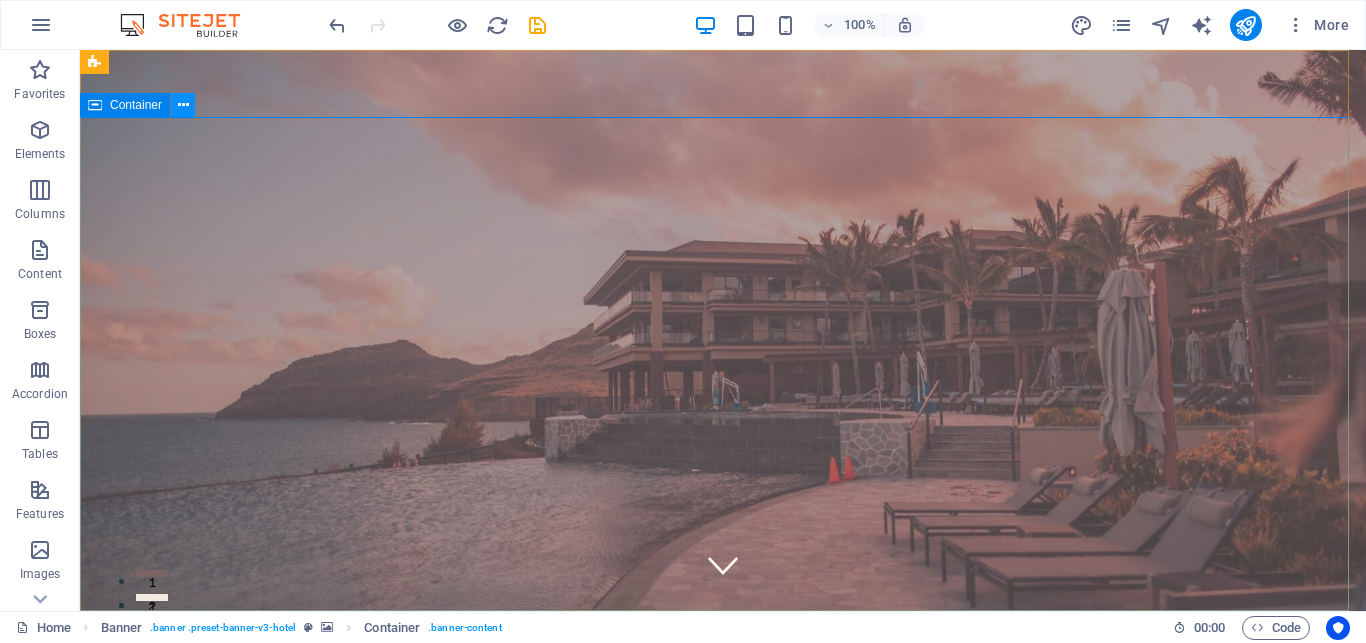 click at bounding box center [183, 105] 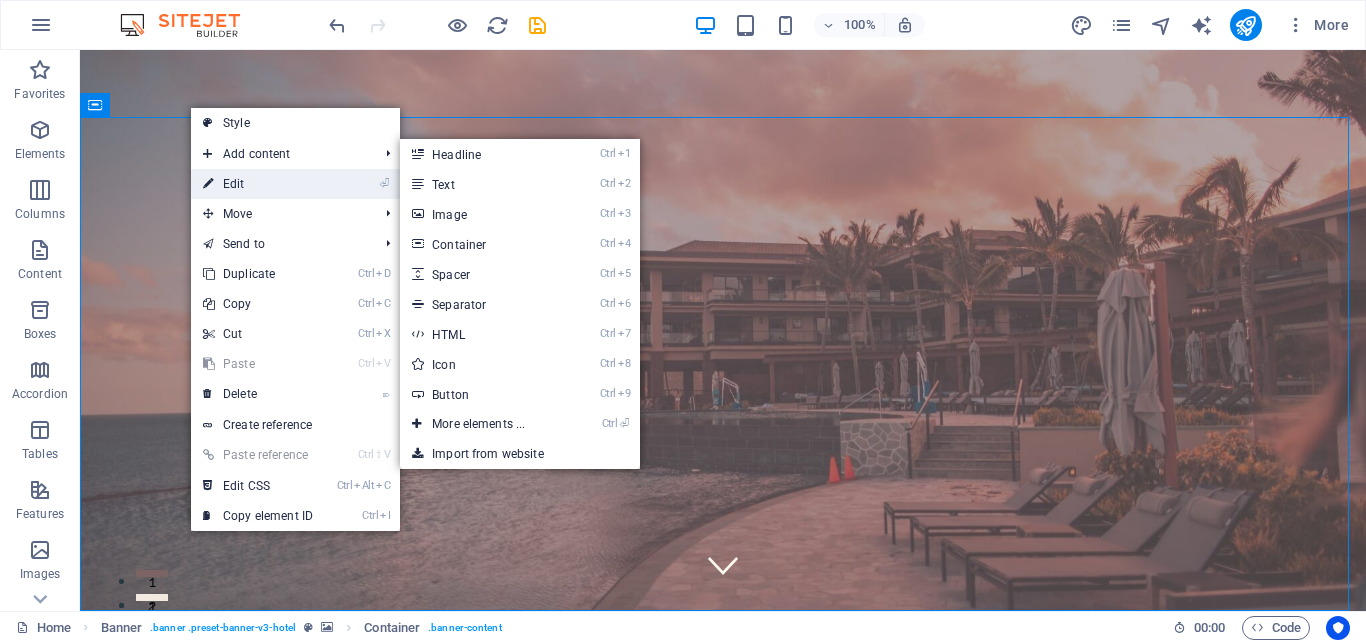 click on "⏎  Edit" at bounding box center [258, 184] 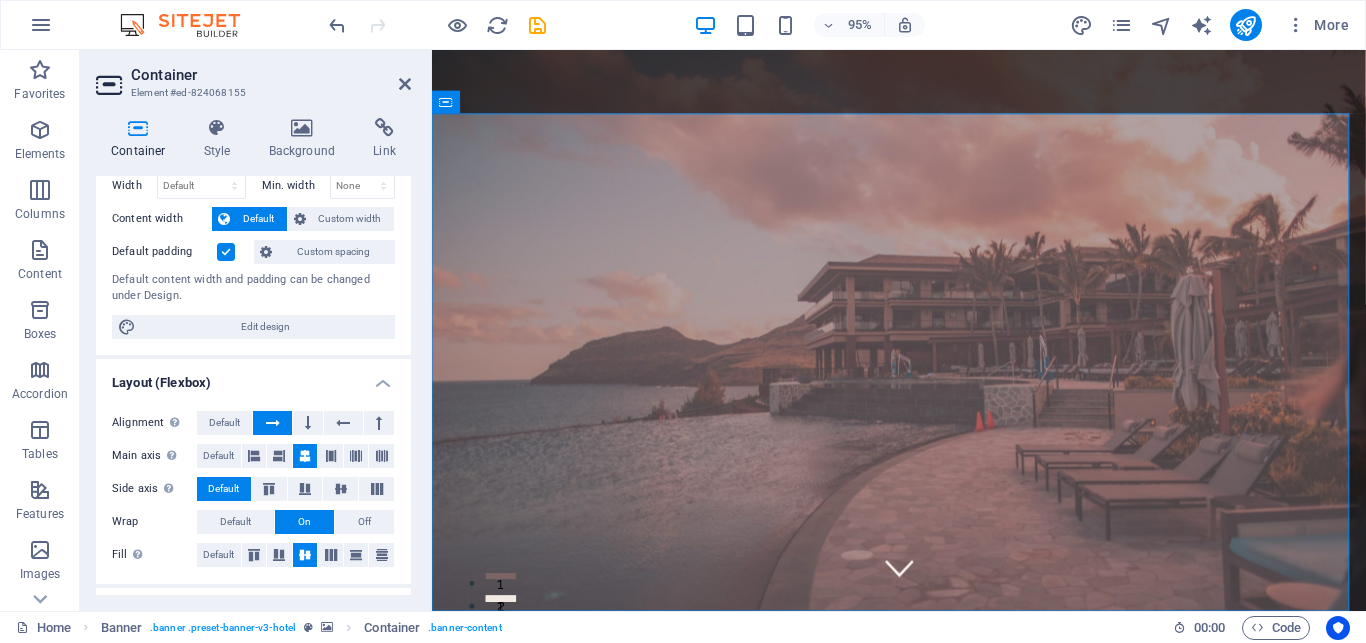 scroll, scrollTop: 0, scrollLeft: 0, axis: both 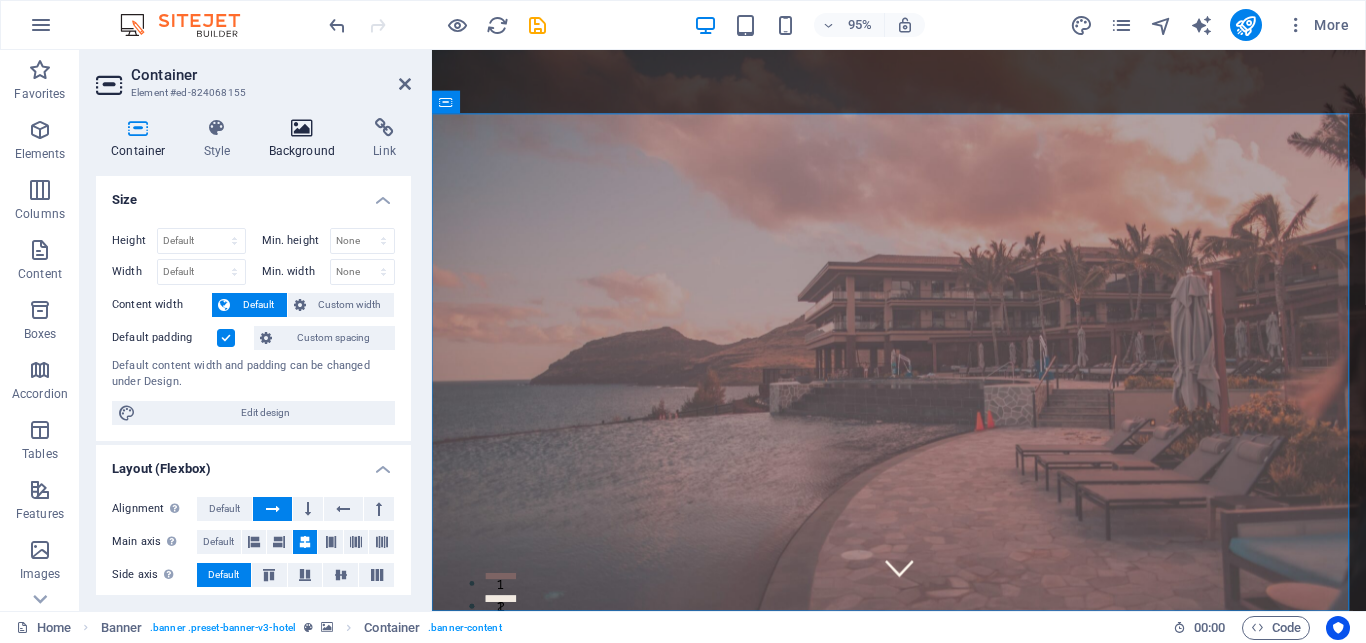 click on "Background" at bounding box center (306, 139) 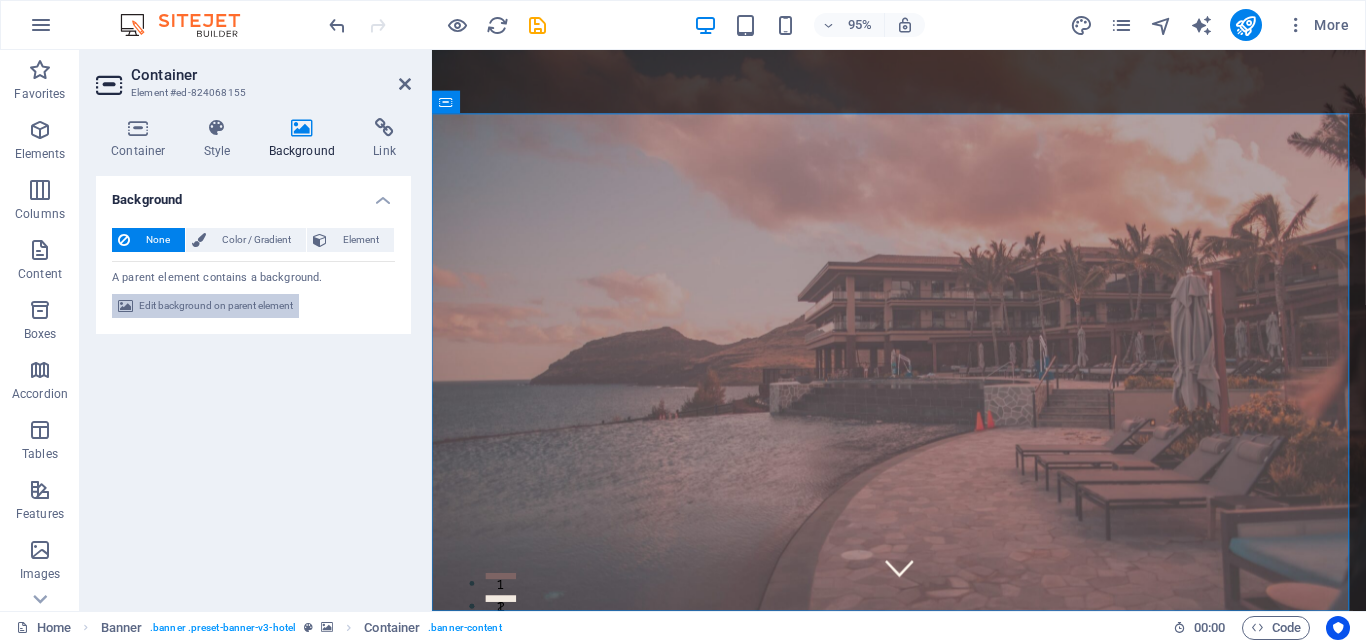 click on "Edit background on parent element" at bounding box center [216, 306] 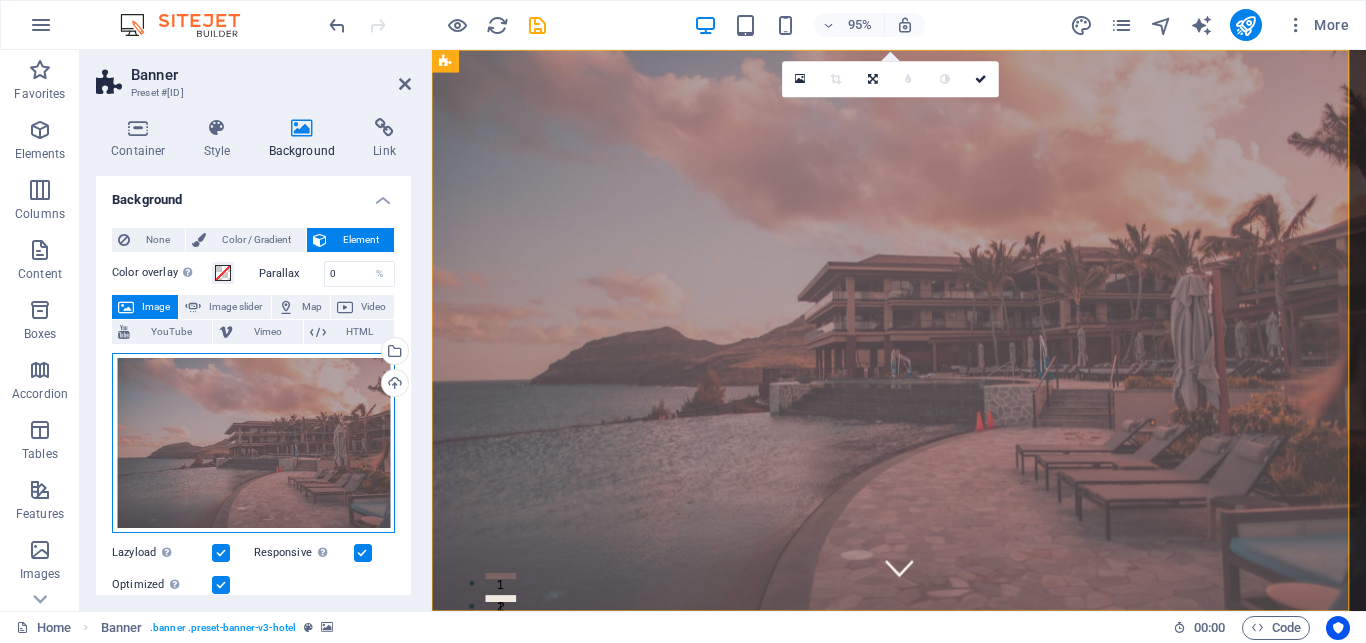click on "Drag files here, click to choose files or select files from Files or our free stock photos & videos" at bounding box center (253, 443) 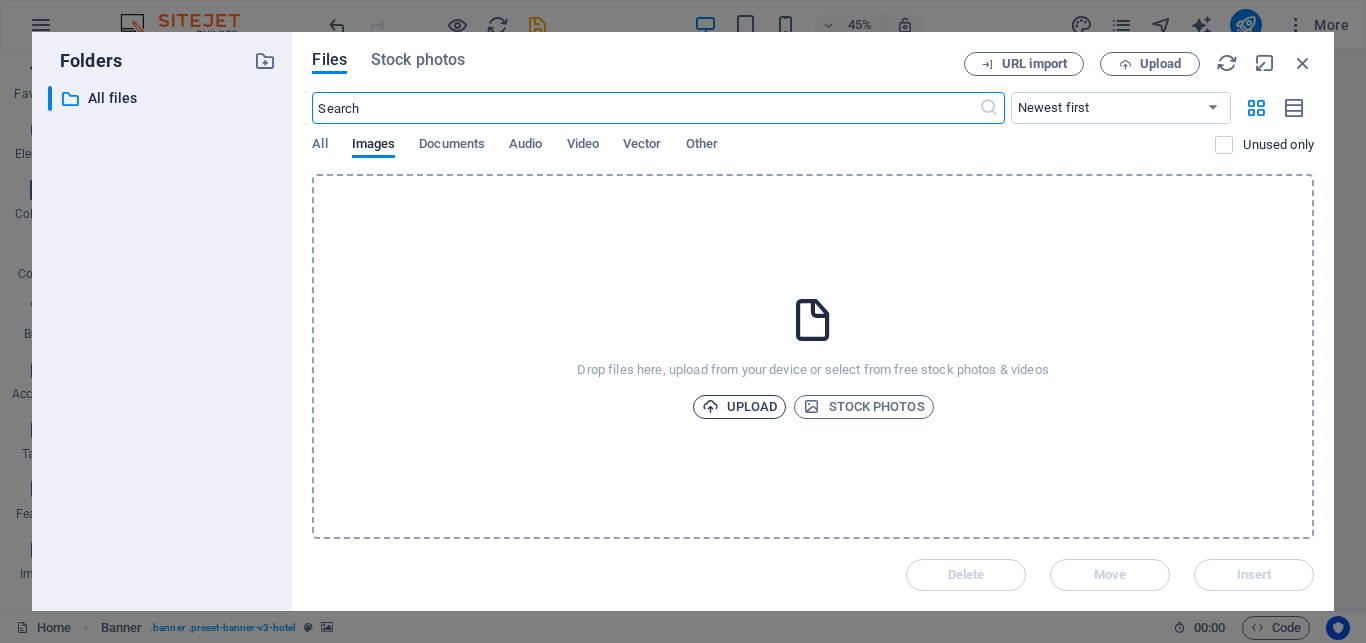 click on "Upload" at bounding box center (740, 407) 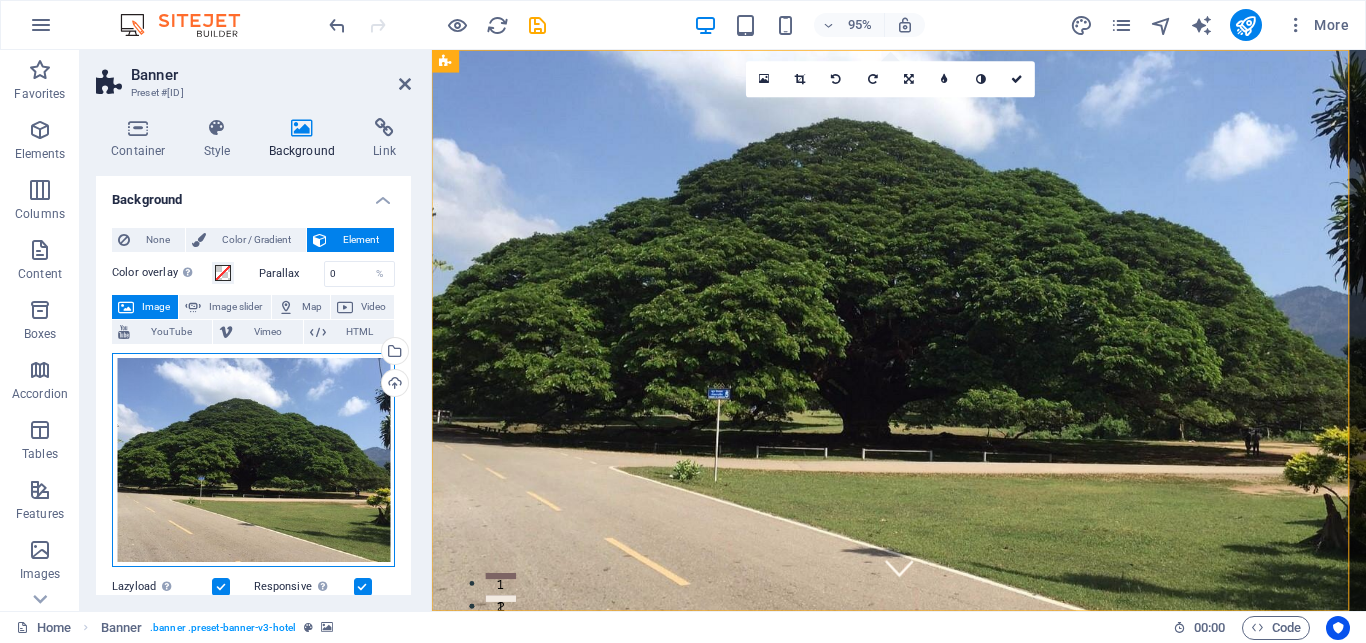 click on "Drag files here, click to choose files or select files from Files or our free stock photos & videos" at bounding box center (253, 460) 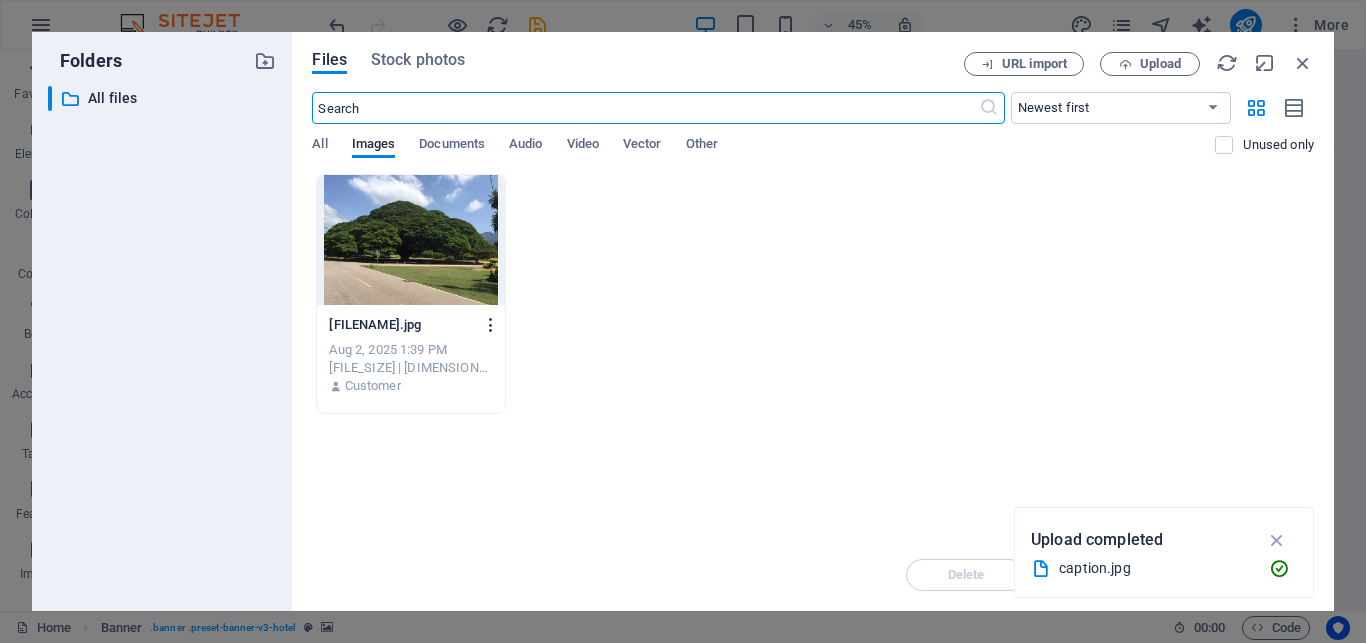 click at bounding box center (491, 325) 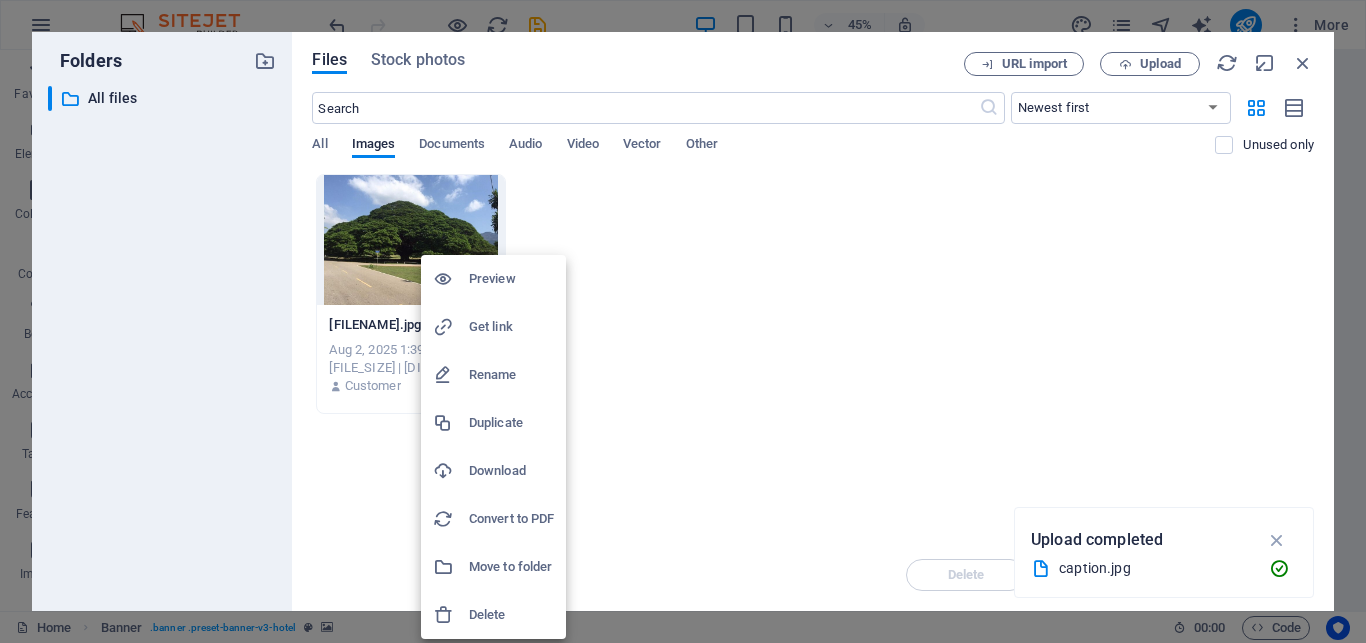 click on "Delete" at bounding box center (511, 615) 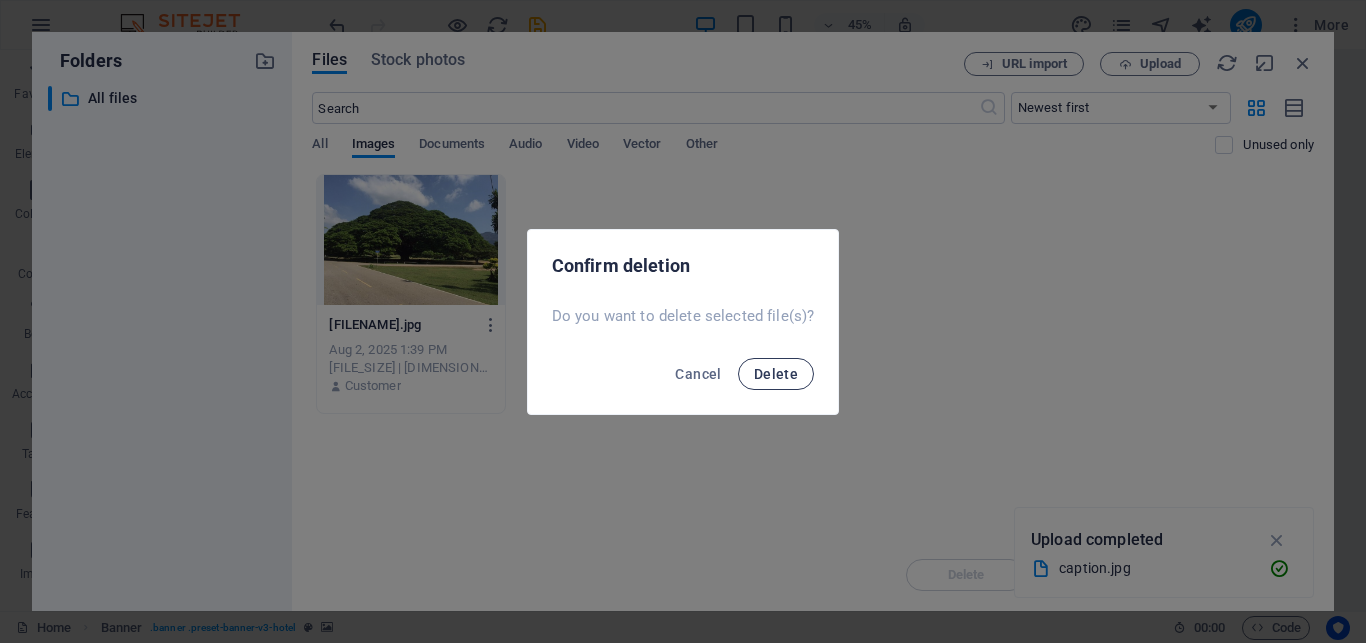 click on "Delete" at bounding box center [776, 374] 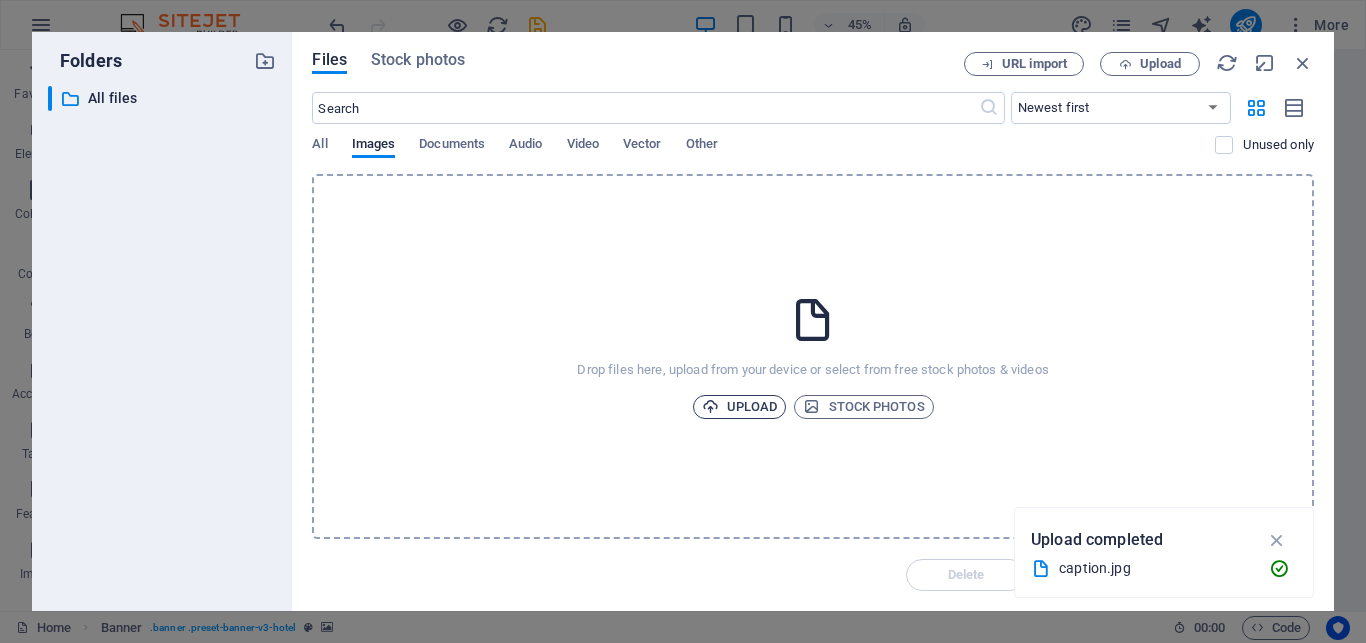 click on "Upload" at bounding box center [740, 407] 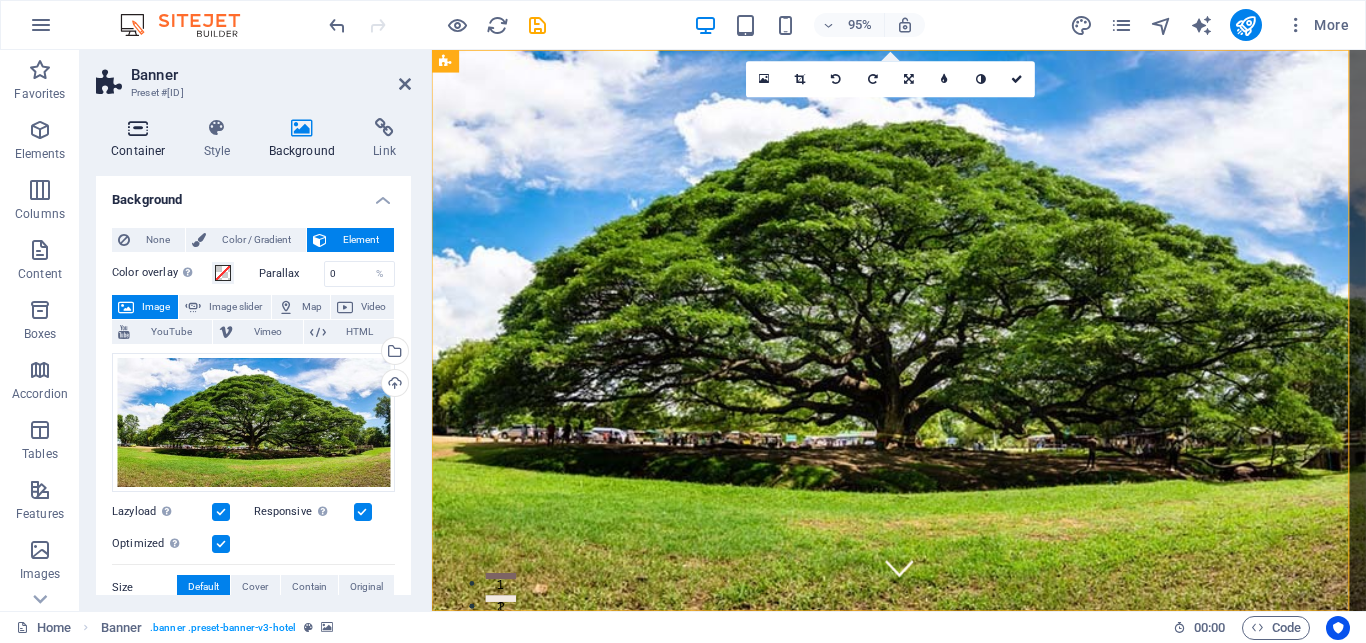 click on "Container" at bounding box center (142, 139) 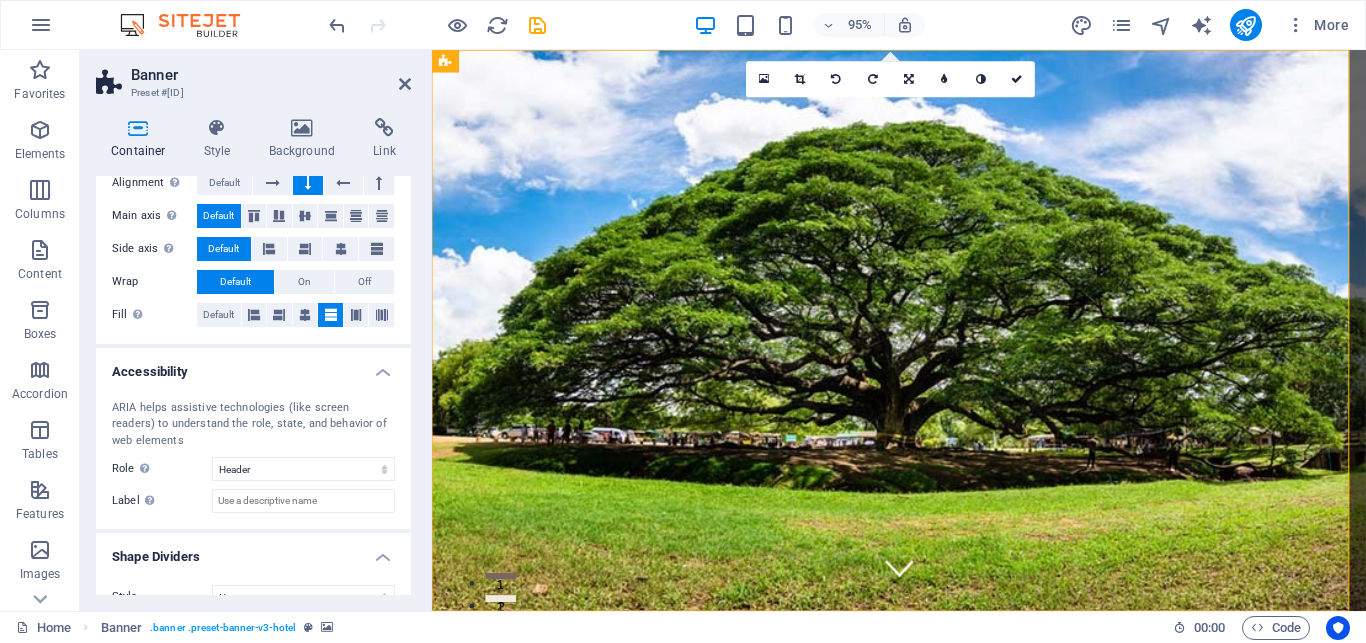 scroll, scrollTop: 390, scrollLeft: 0, axis: vertical 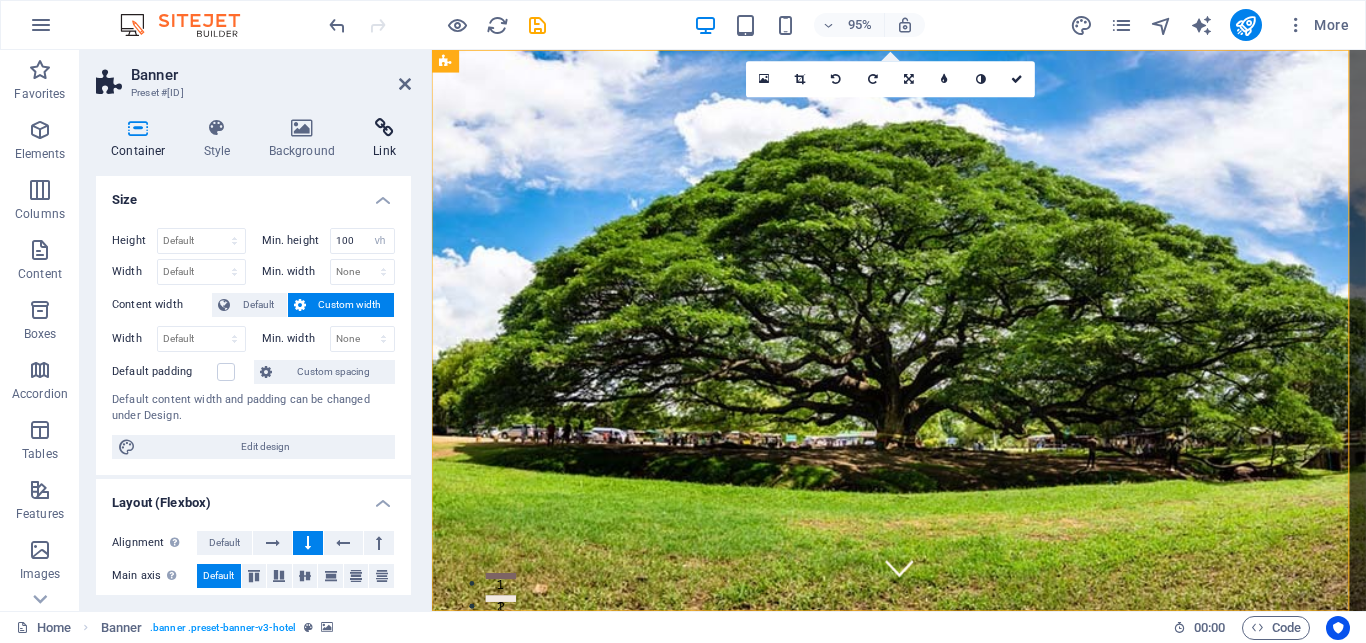 click at bounding box center [384, 128] 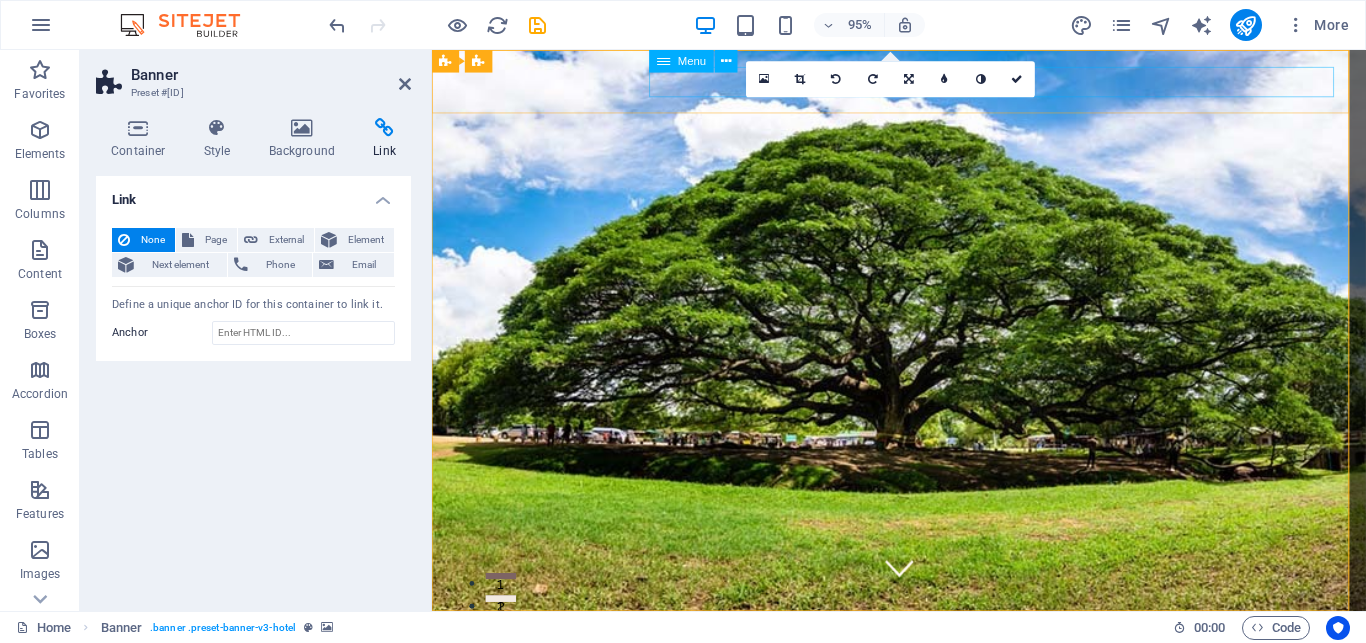 click on "Home Suites Experiences Contact" at bounding box center (923, 708) 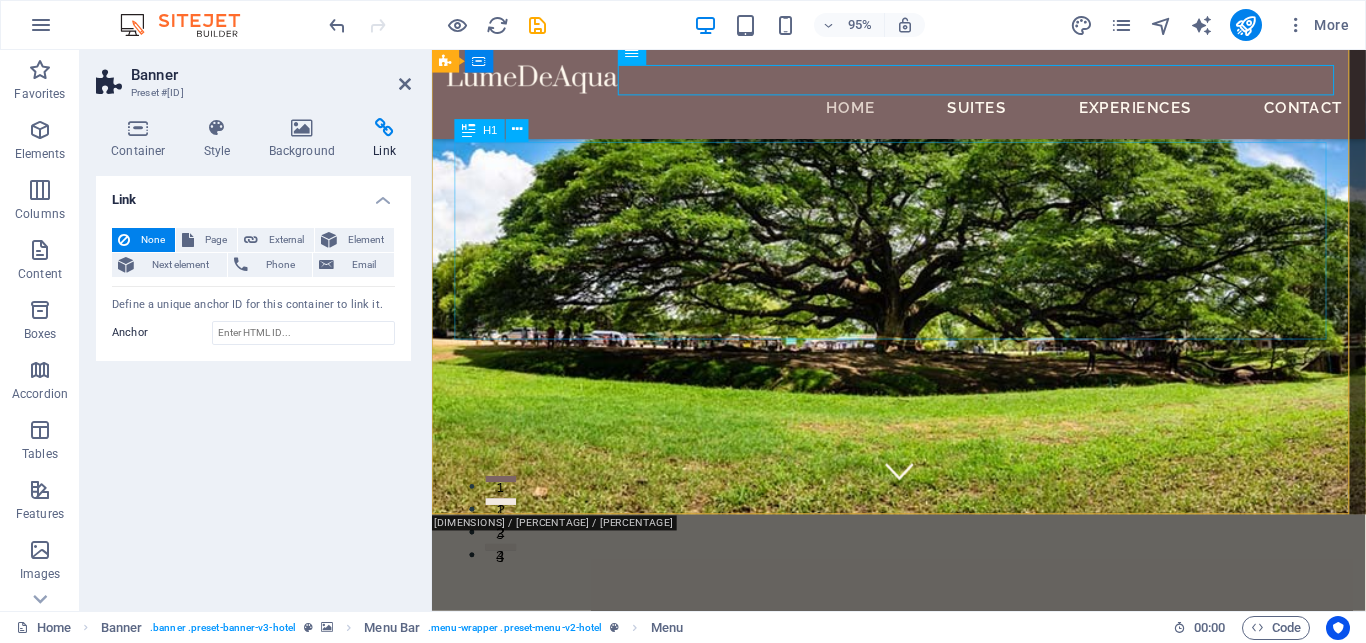 scroll, scrollTop: 0, scrollLeft: 0, axis: both 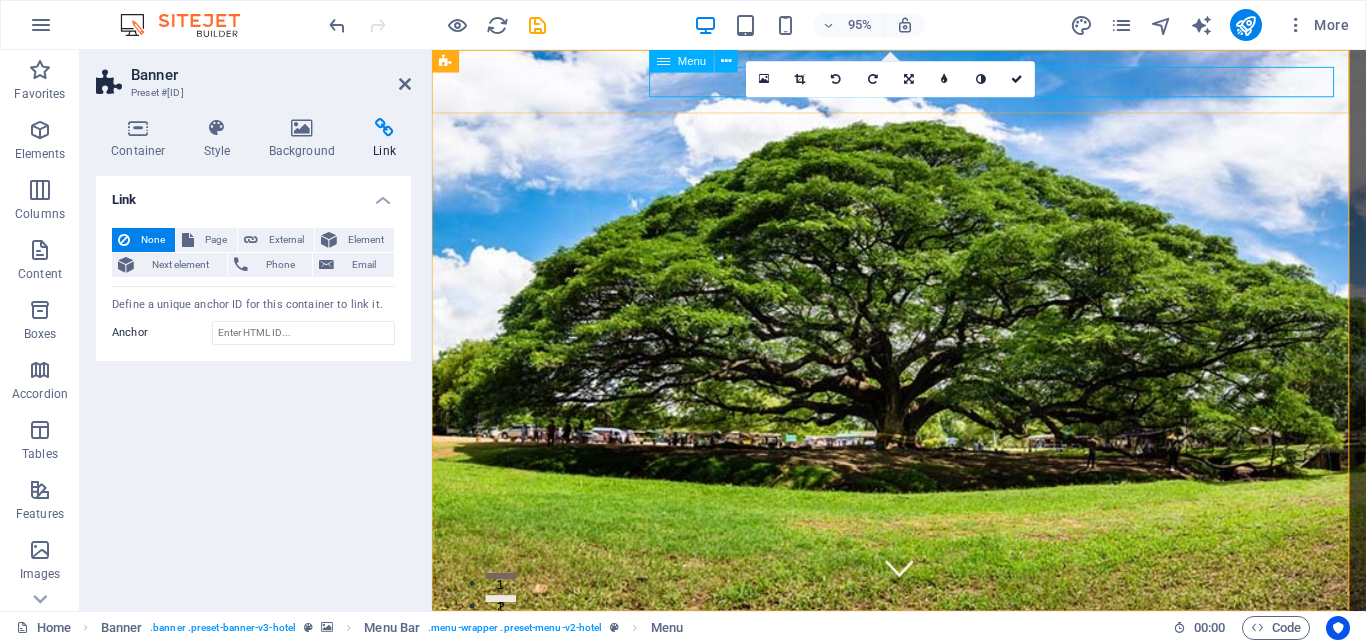 click on "Home Suites Experiences Contact" at bounding box center (923, 708) 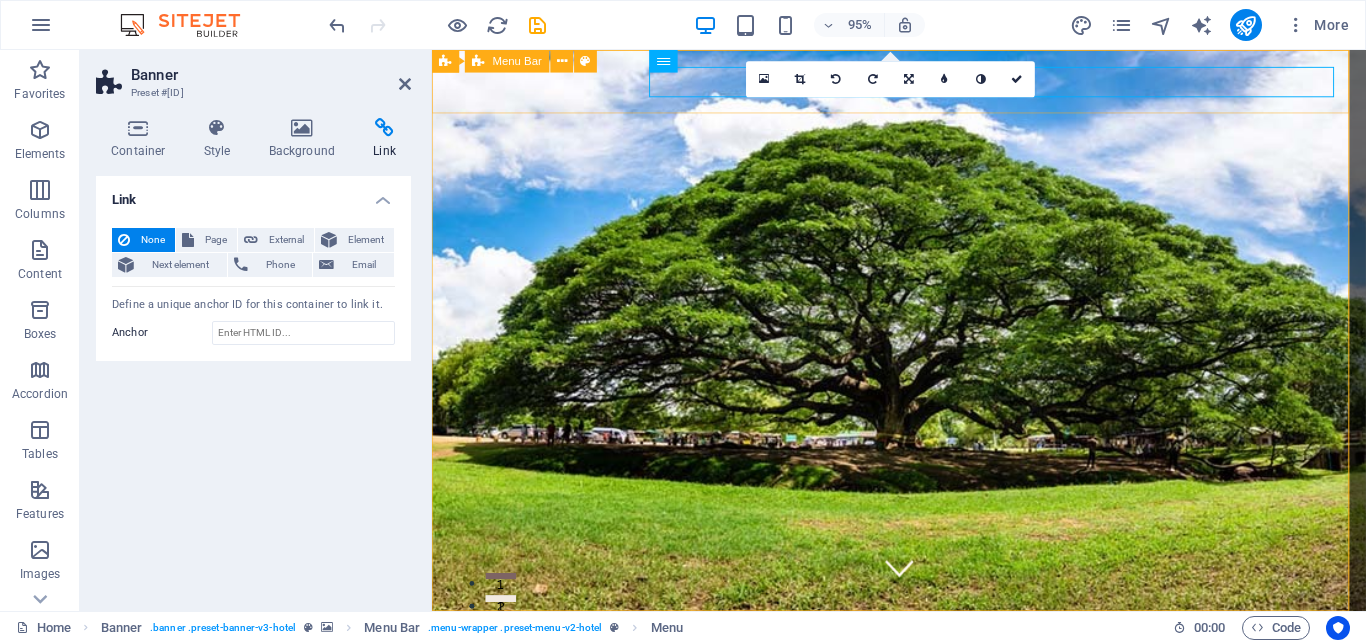 click on "Home Suites Experiences Contact" at bounding box center [923, 690] 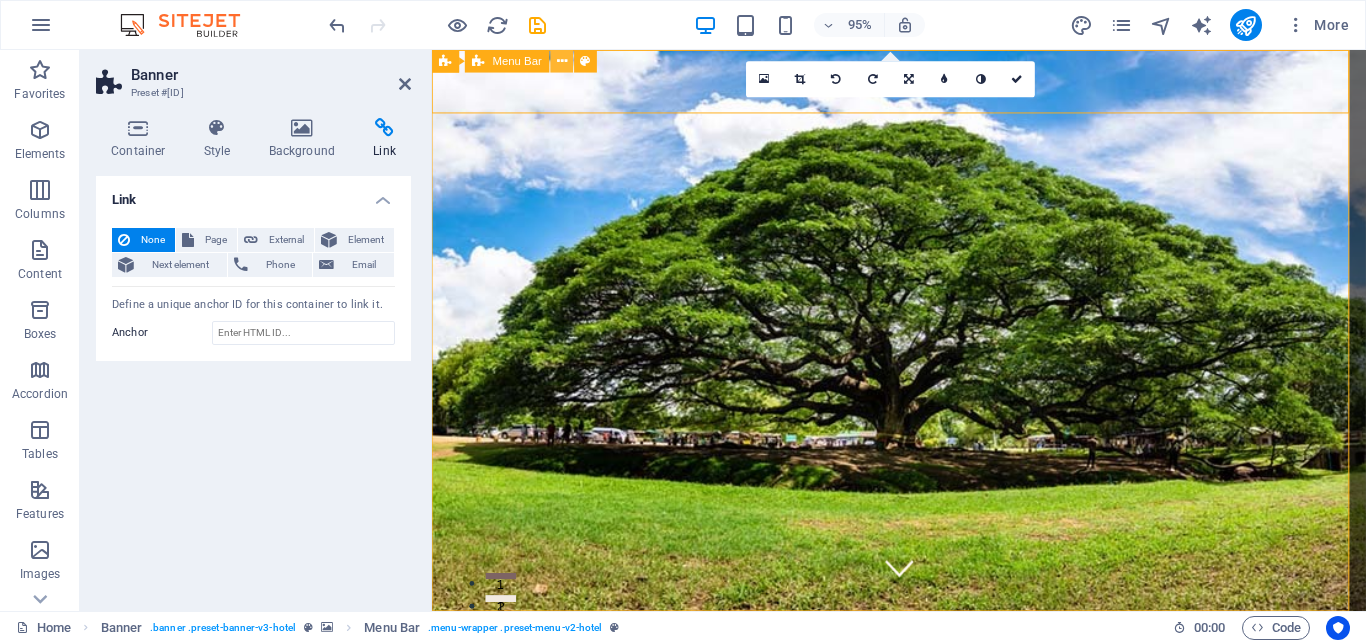 click at bounding box center [562, 61] 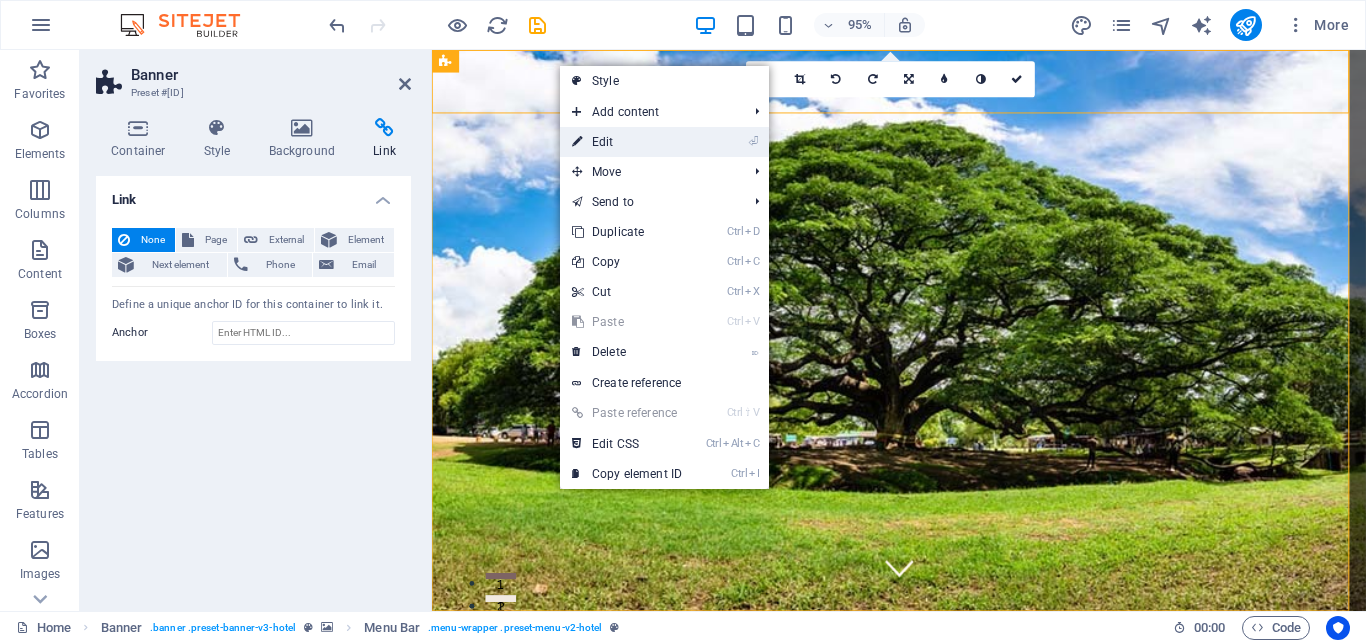 click on "⏎  Edit" at bounding box center (627, 142) 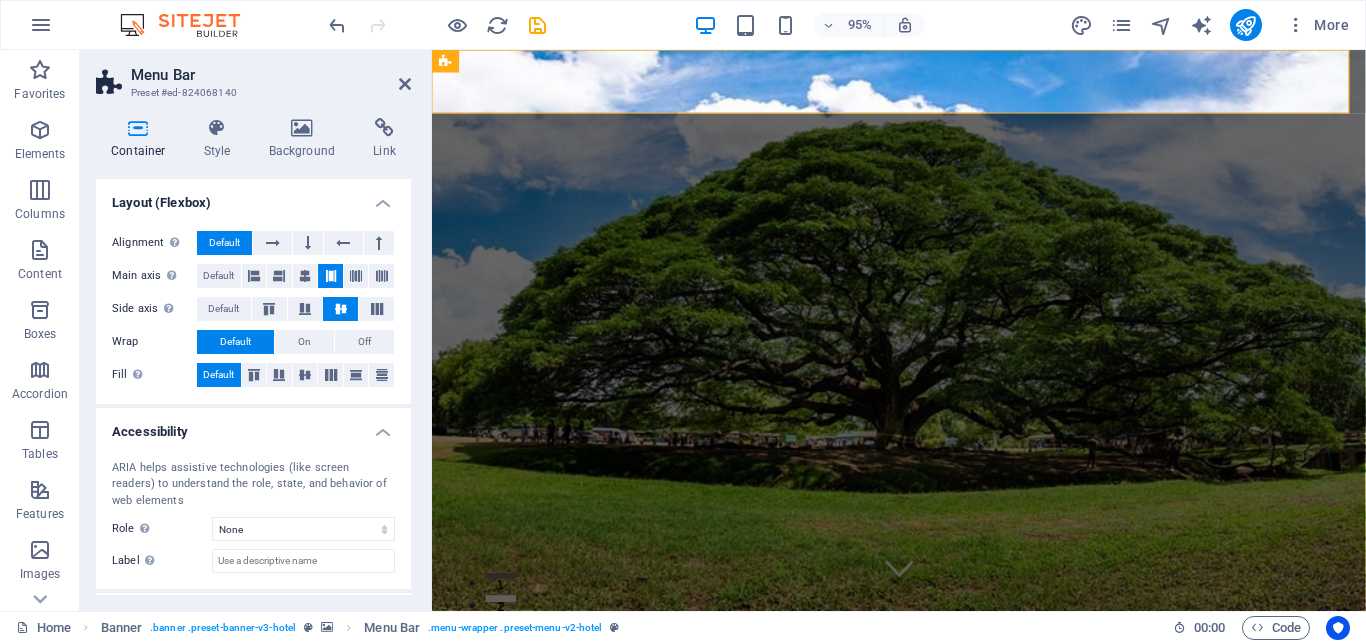 scroll, scrollTop: 176, scrollLeft: 0, axis: vertical 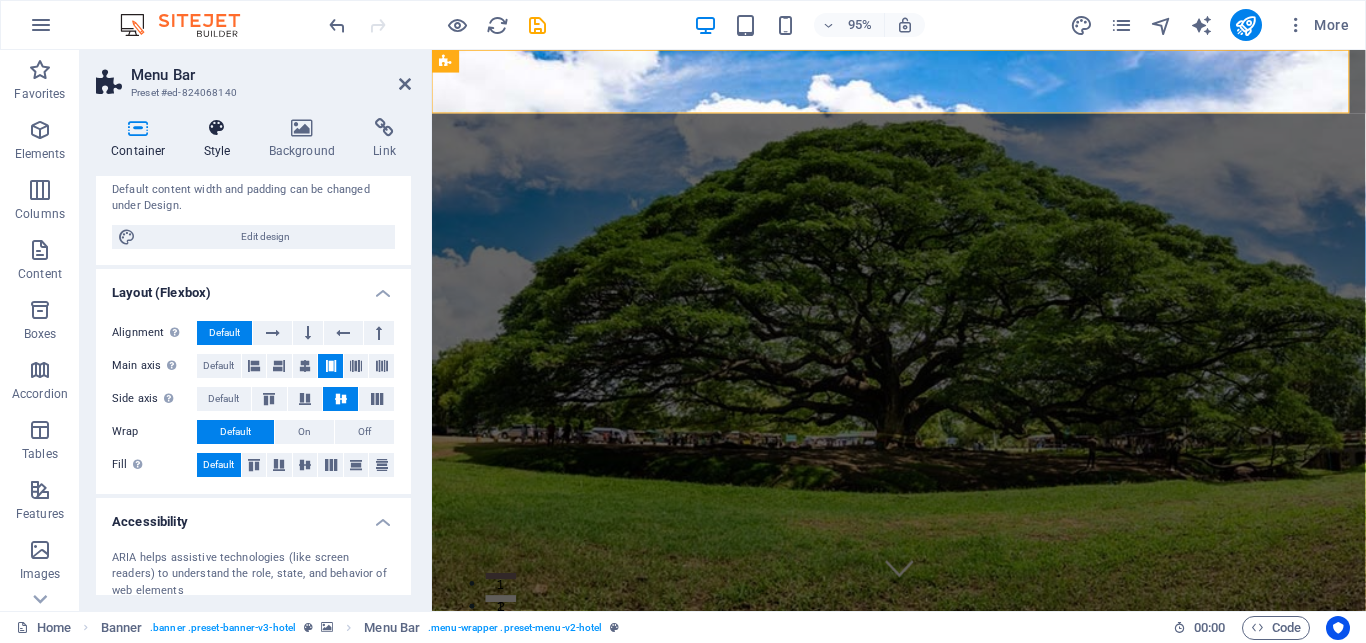click on "Style" at bounding box center [221, 139] 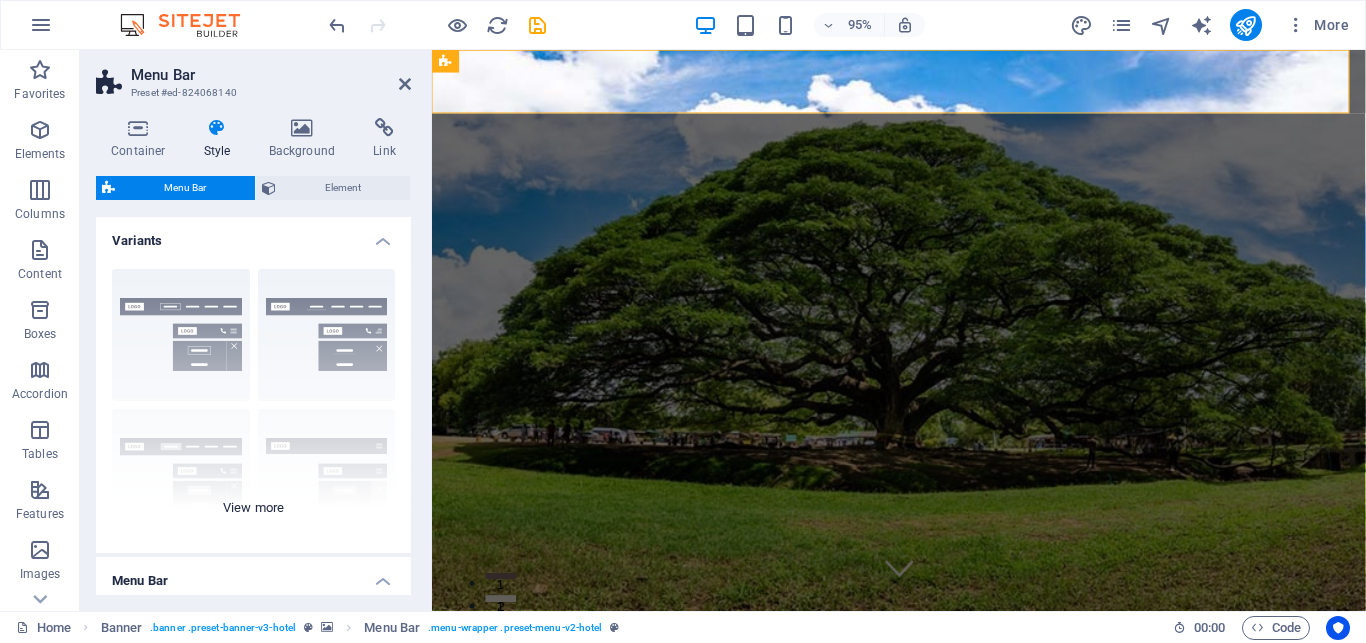 click on "Border Centered Default Fixed Loki Trigger Wide XXL" at bounding box center [253, 403] 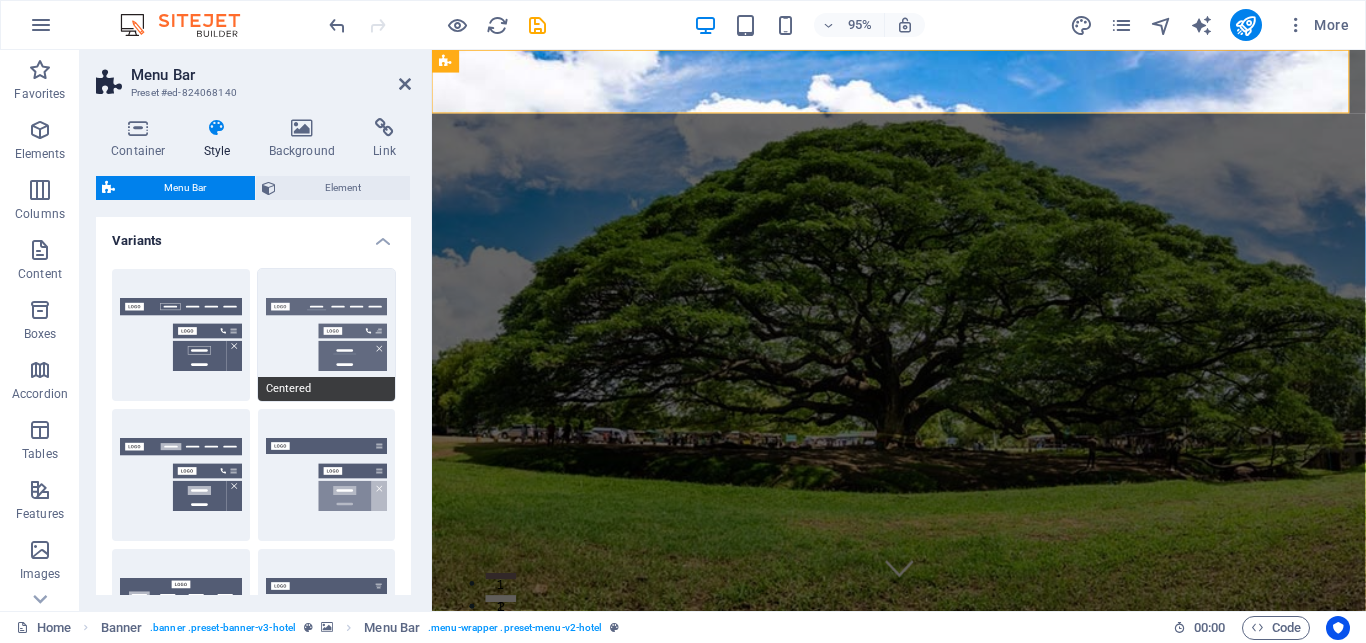 click on "Centered" at bounding box center [327, 335] 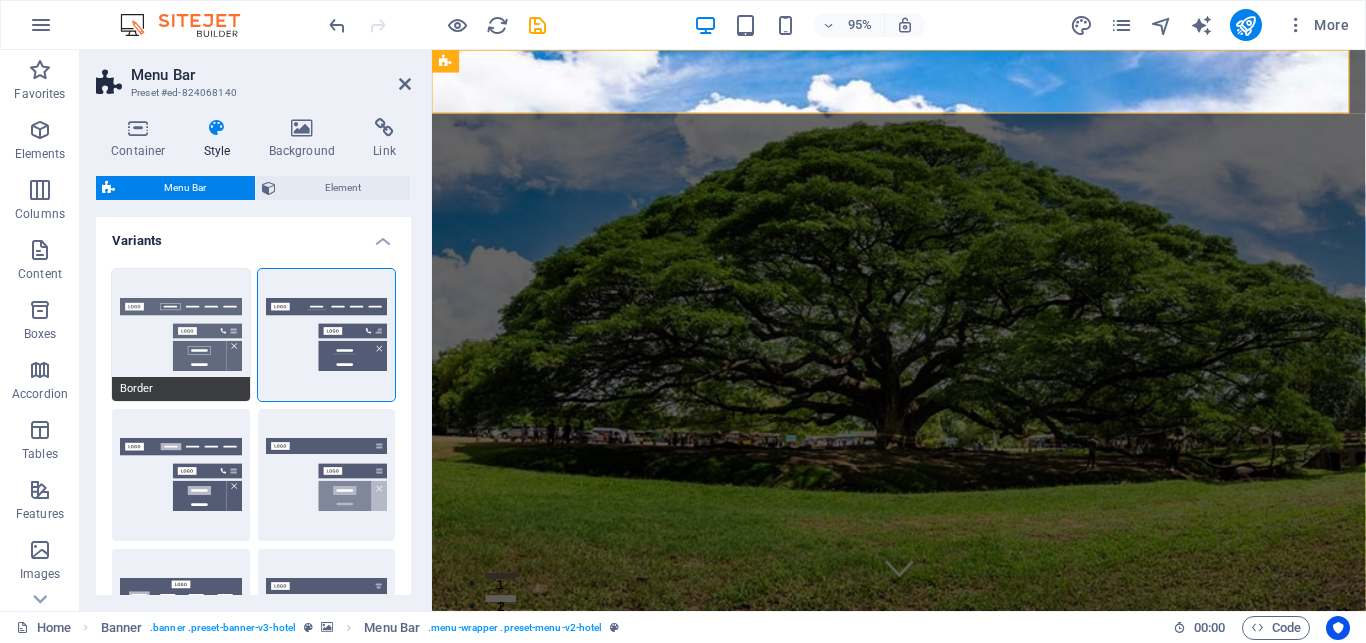 click on "Border" at bounding box center [181, 335] 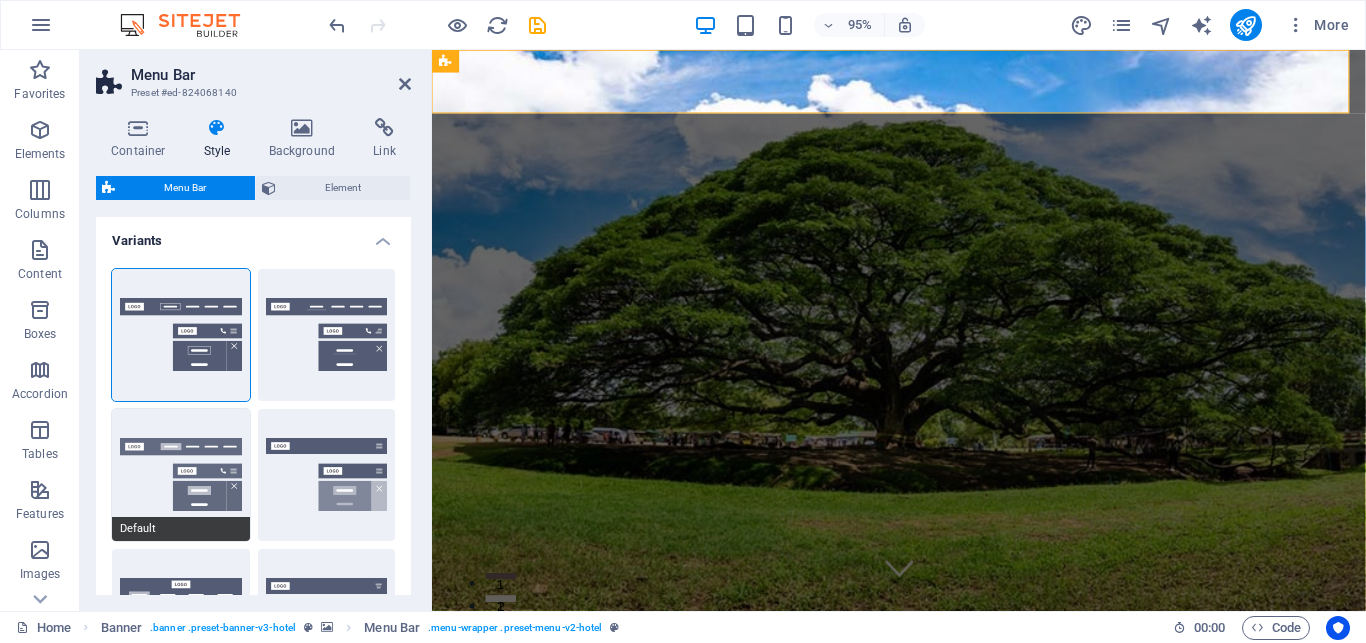 click on "Default" at bounding box center [181, 475] 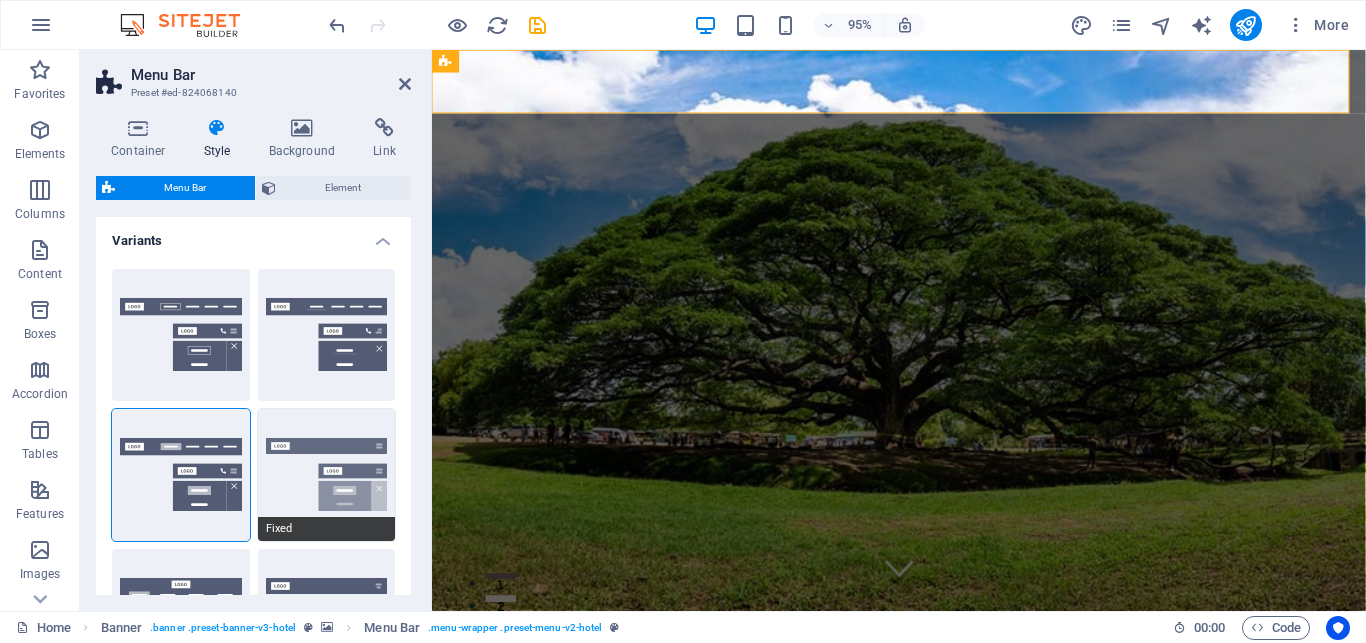 click on "Fixed" at bounding box center [327, 475] 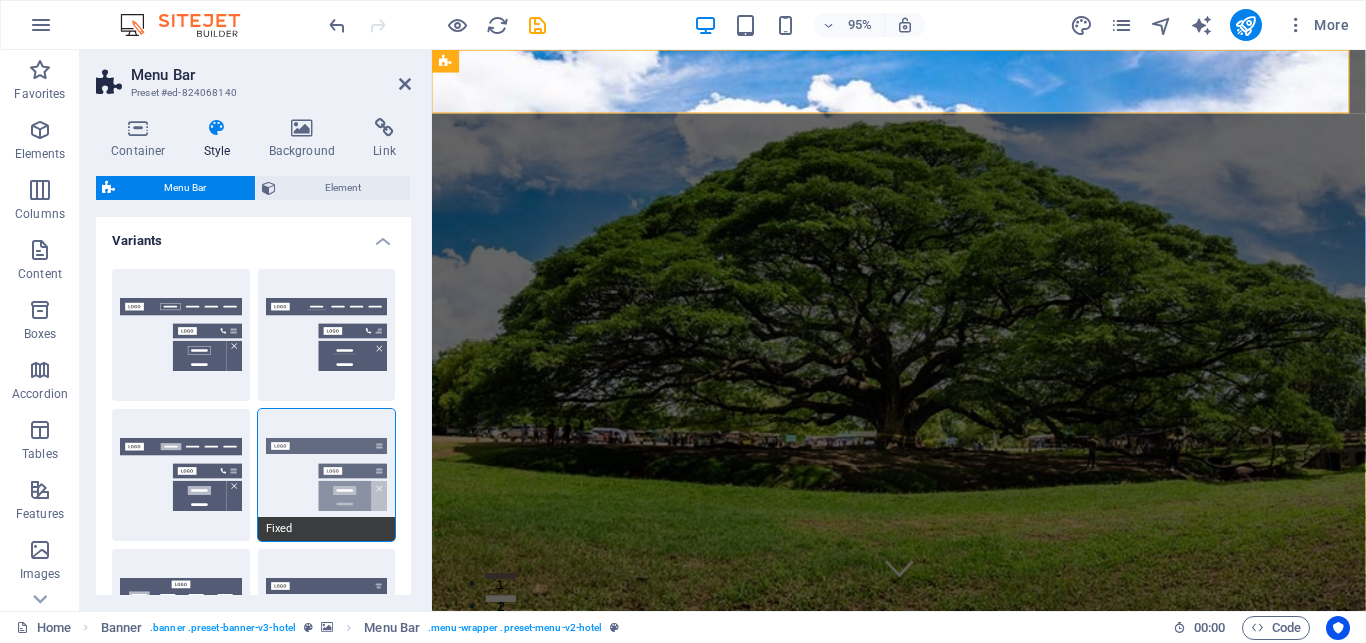 scroll, scrollTop: 180, scrollLeft: 0, axis: vertical 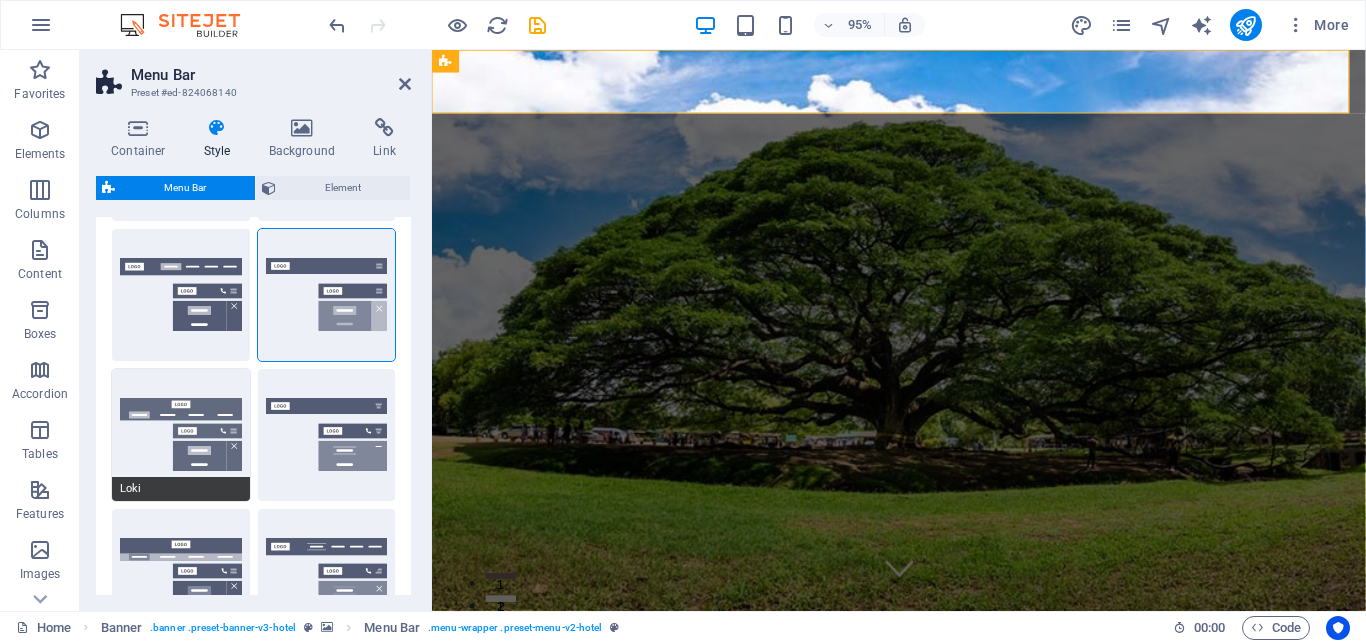 click on "Loki" at bounding box center (181, 435) 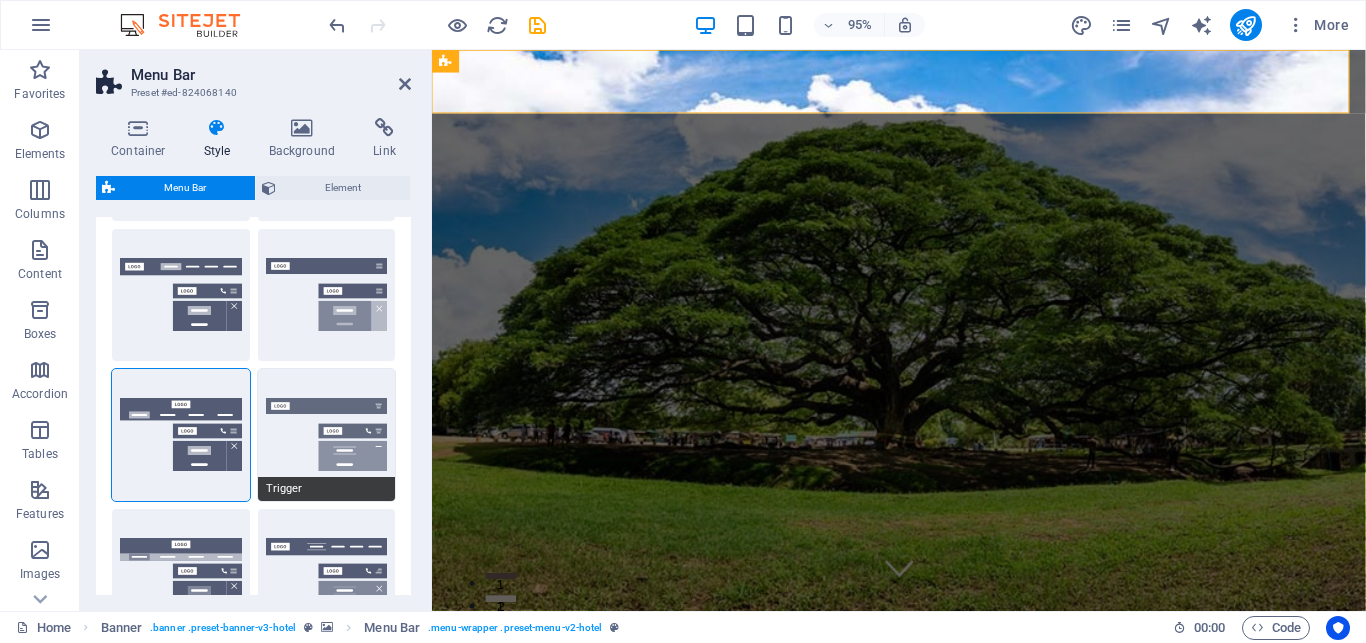 click on "Trigger" at bounding box center [327, 435] 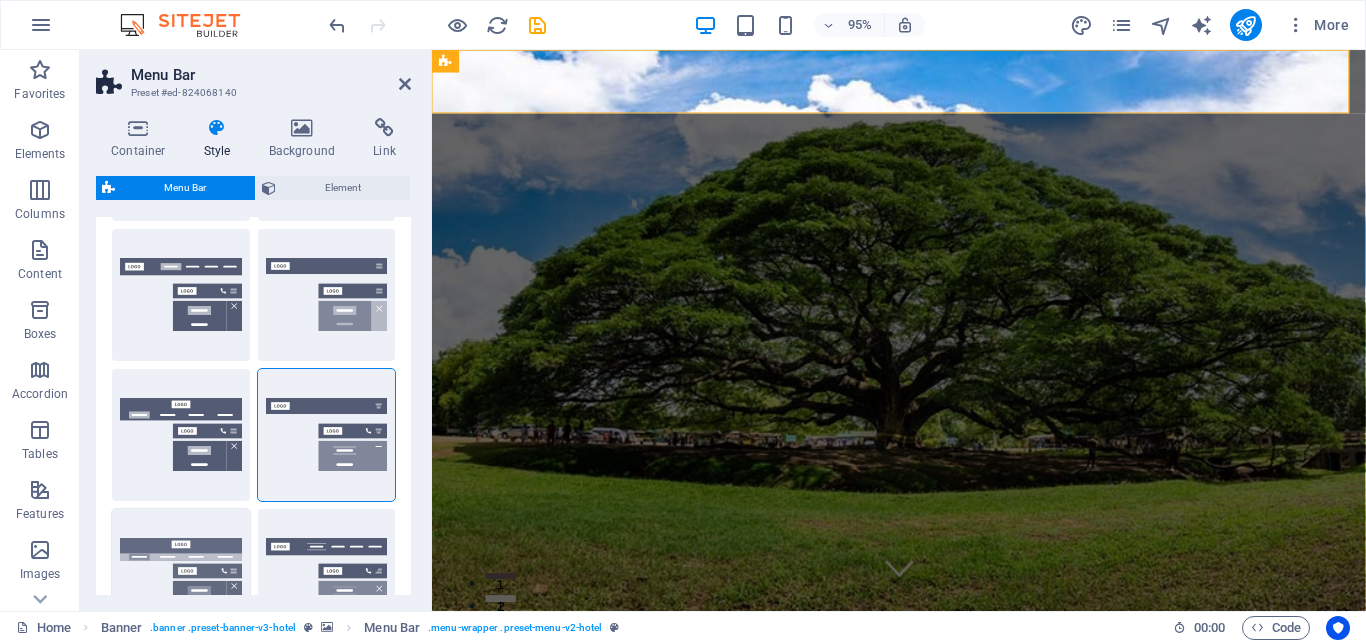 click on "Wide" at bounding box center [181, 575] 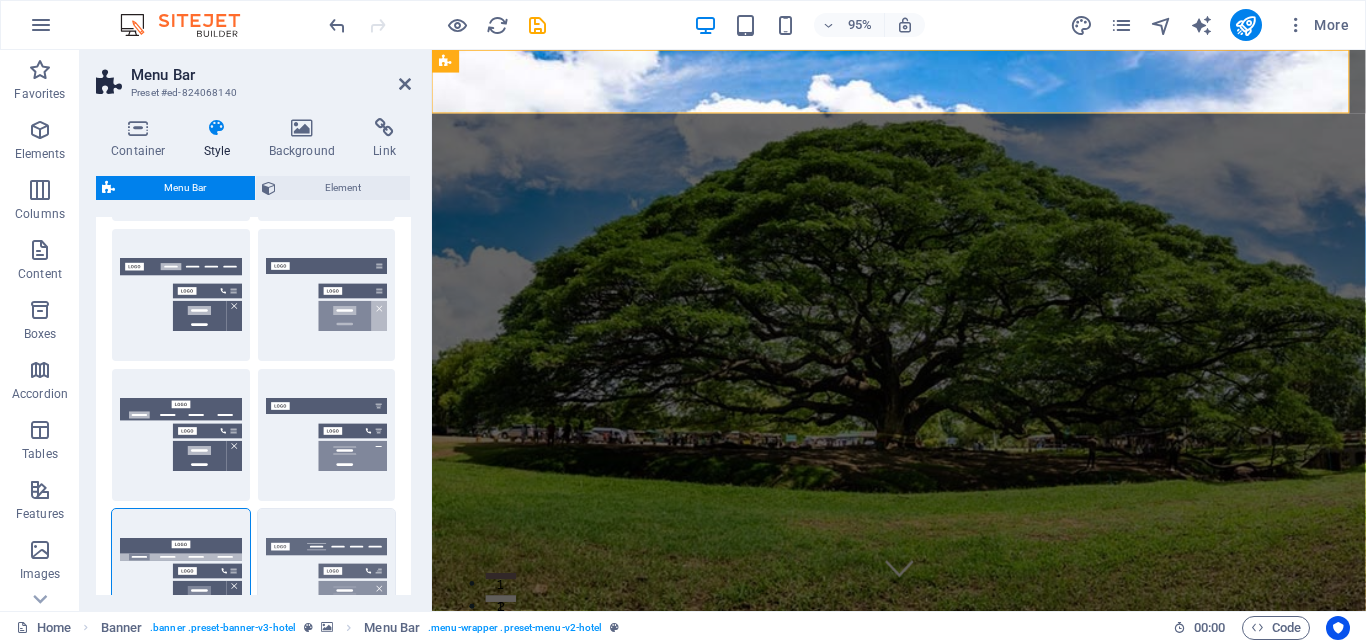 click on "XXL" at bounding box center [327, 575] 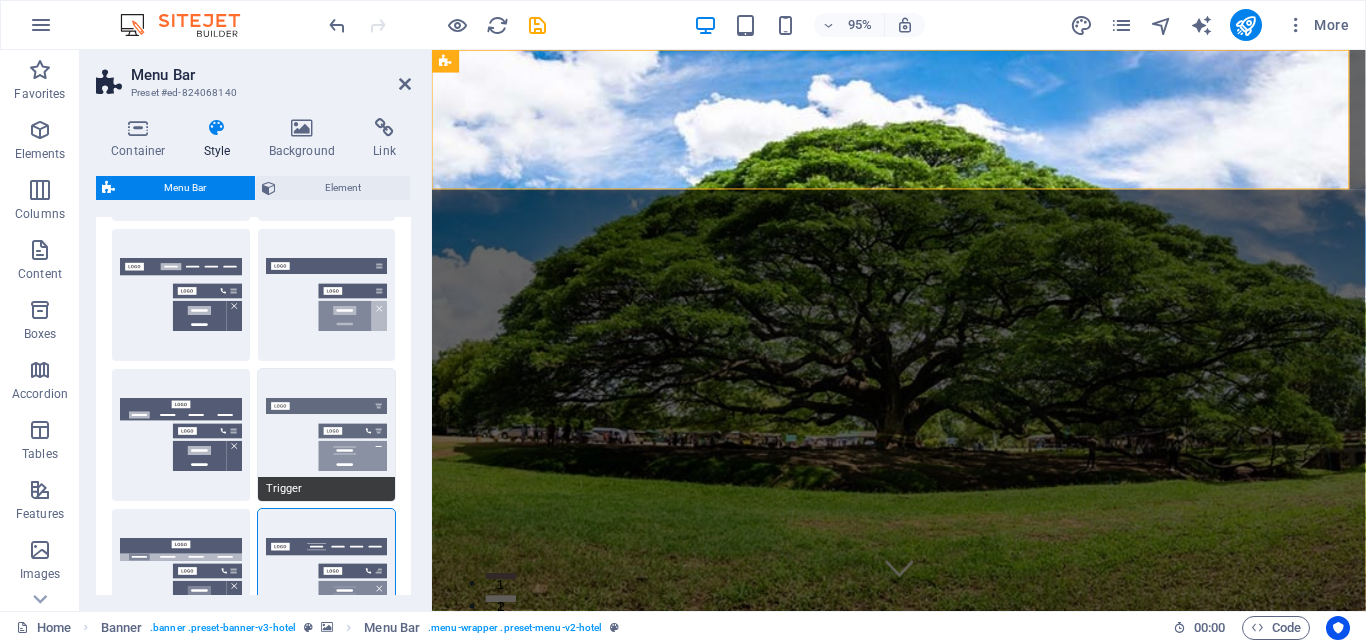 click on "Trigger" at bounding box center (327, 435) 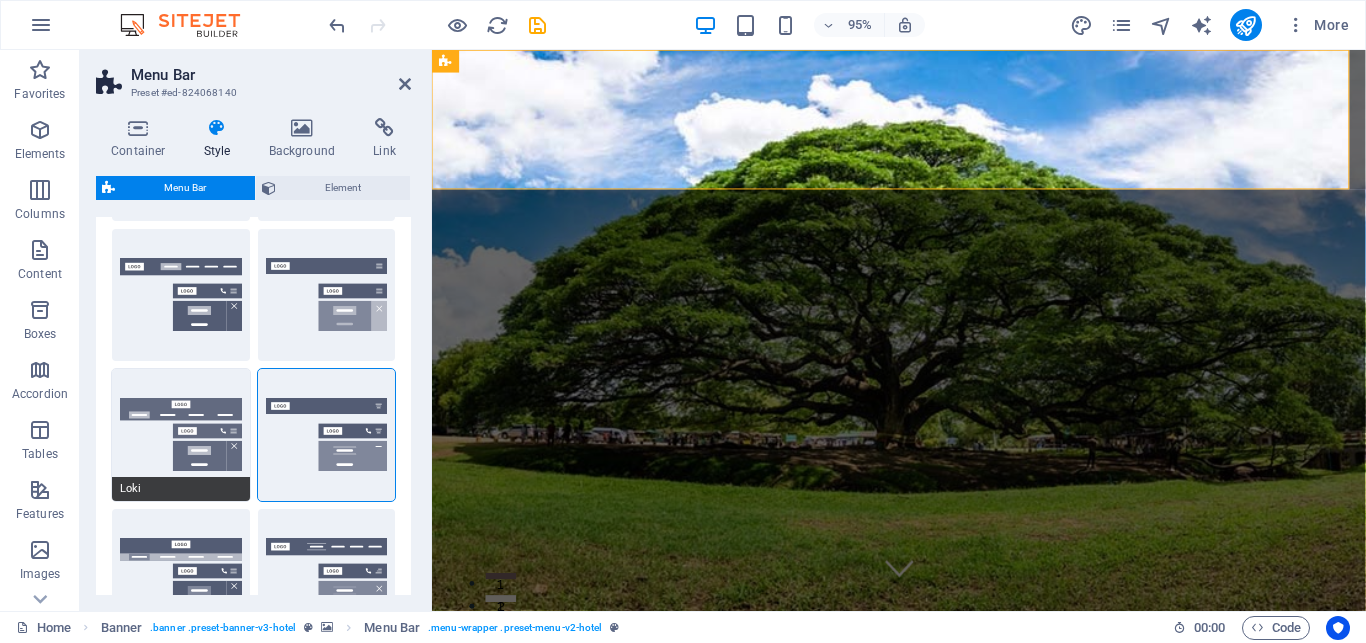 click on "Loki" at bounding box center (181, 435) 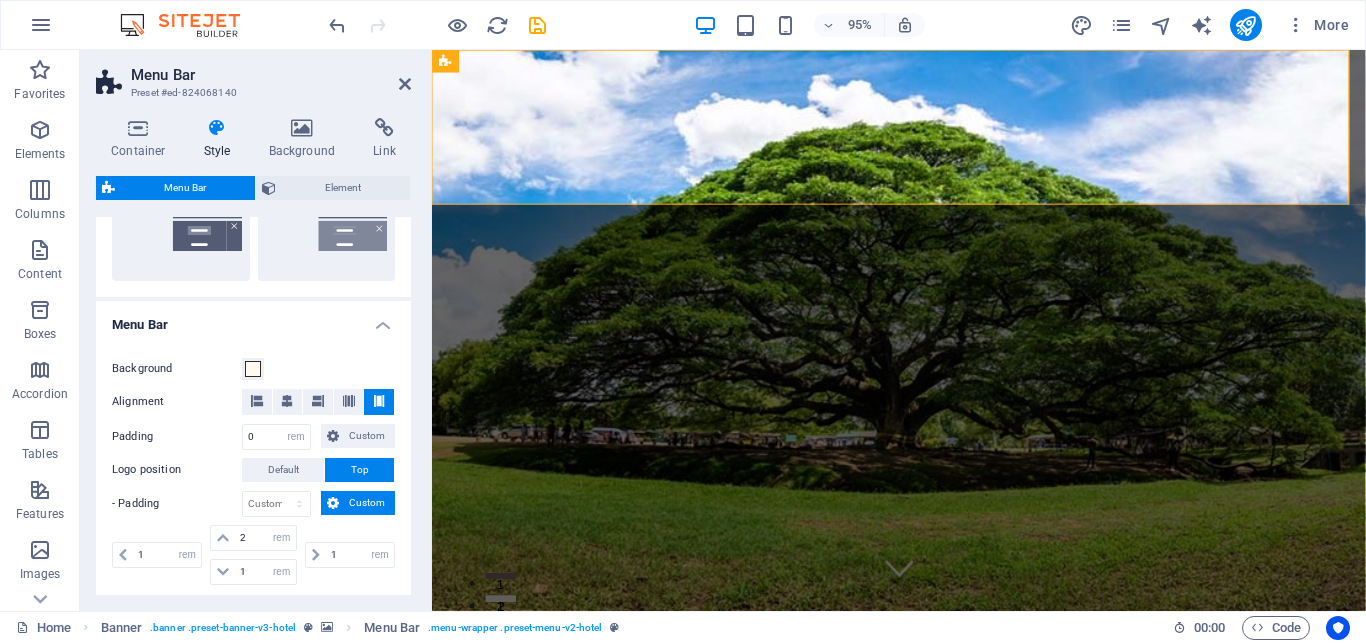 scroll, scrollTop: 270, scrollLeft: 0, axis: vertical 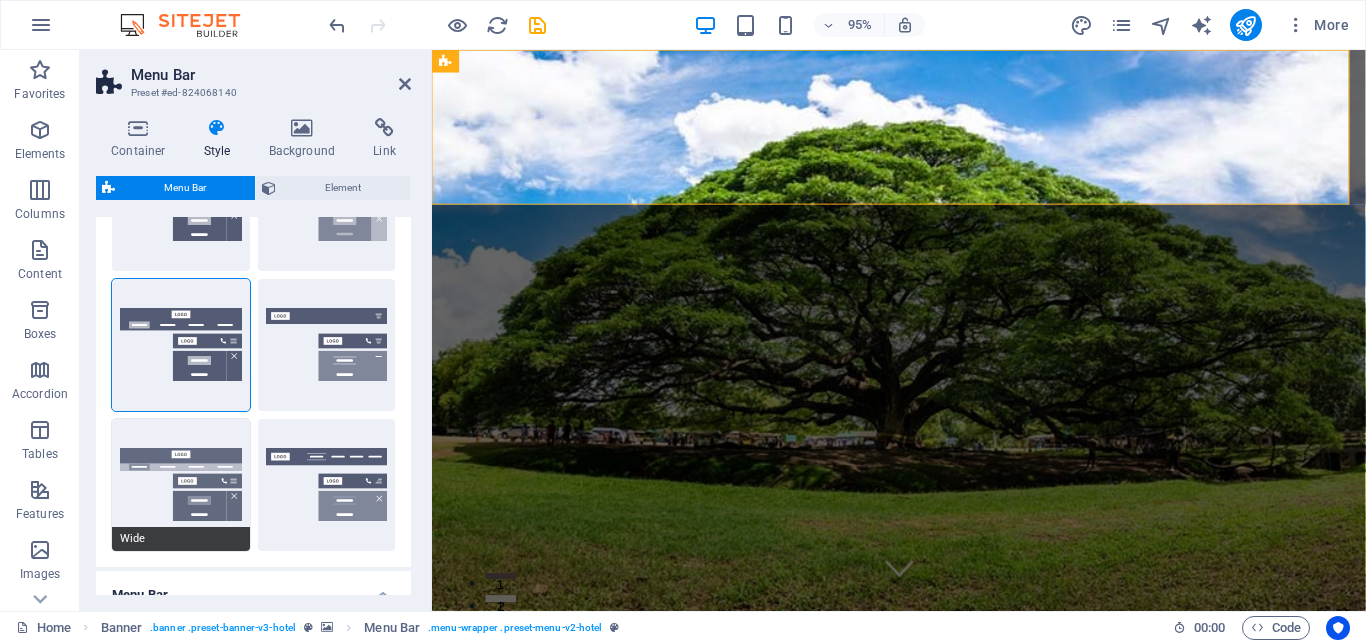 click on "Wide" at bounding box center [181, 485] 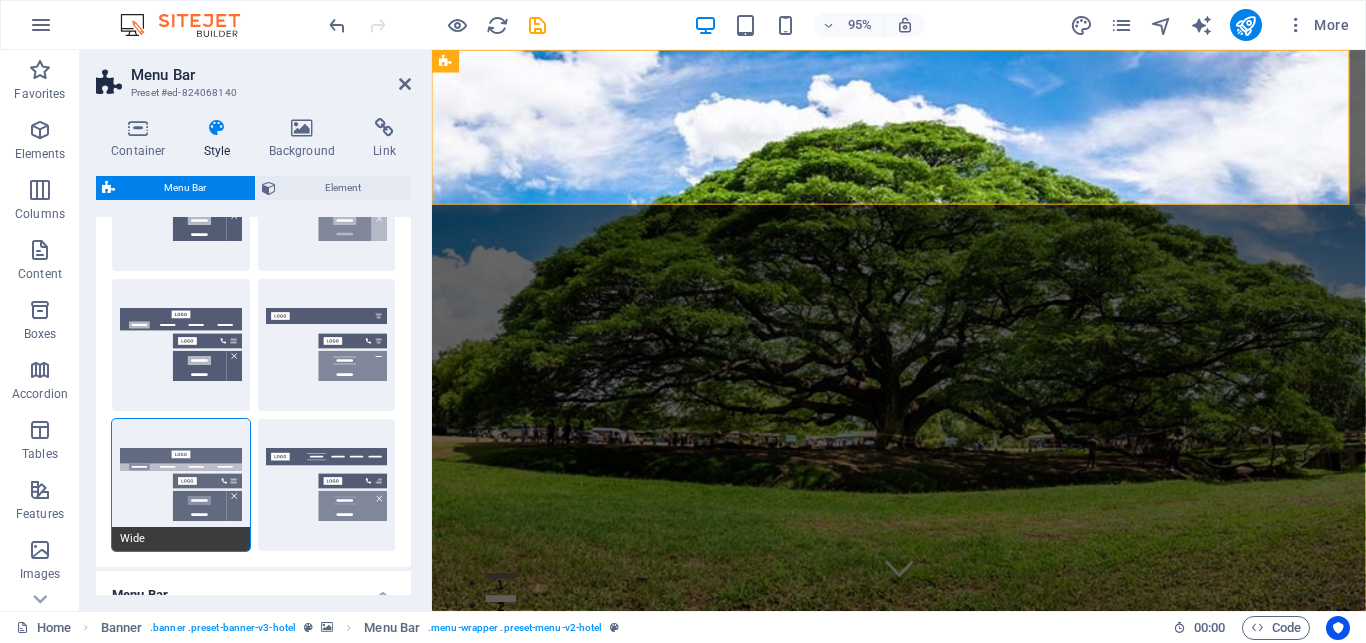 type on "0" 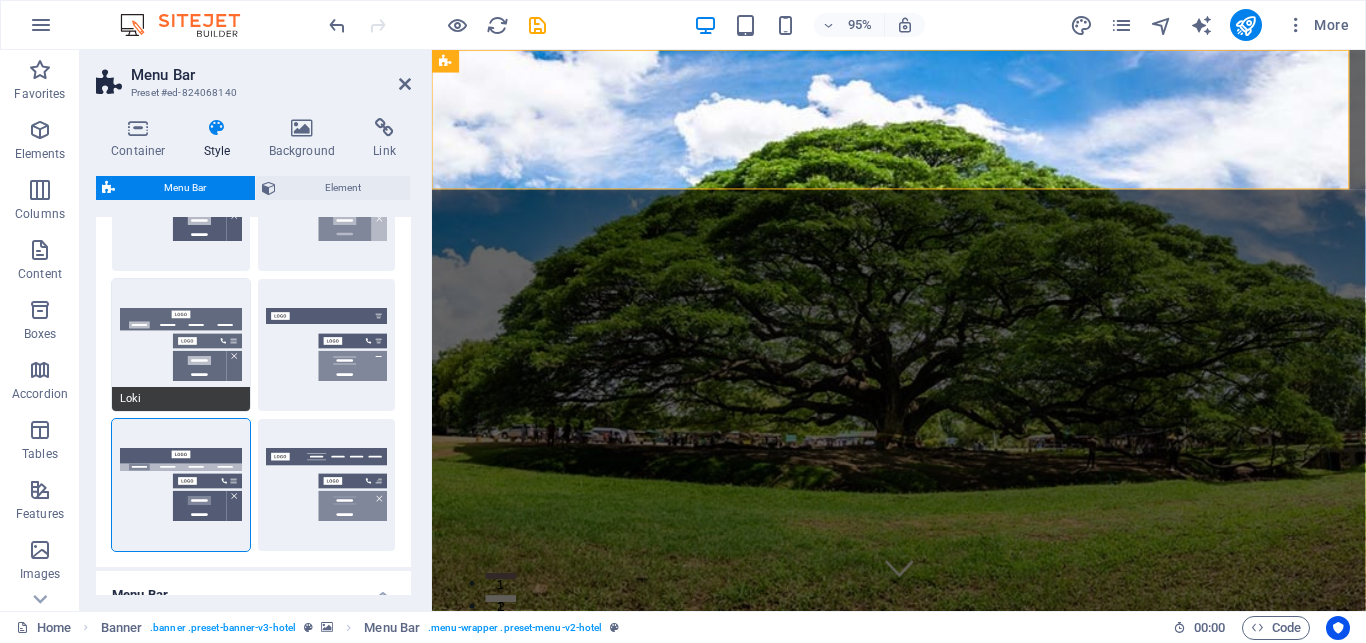 click on "Loki" at bounding box center [181, 345] 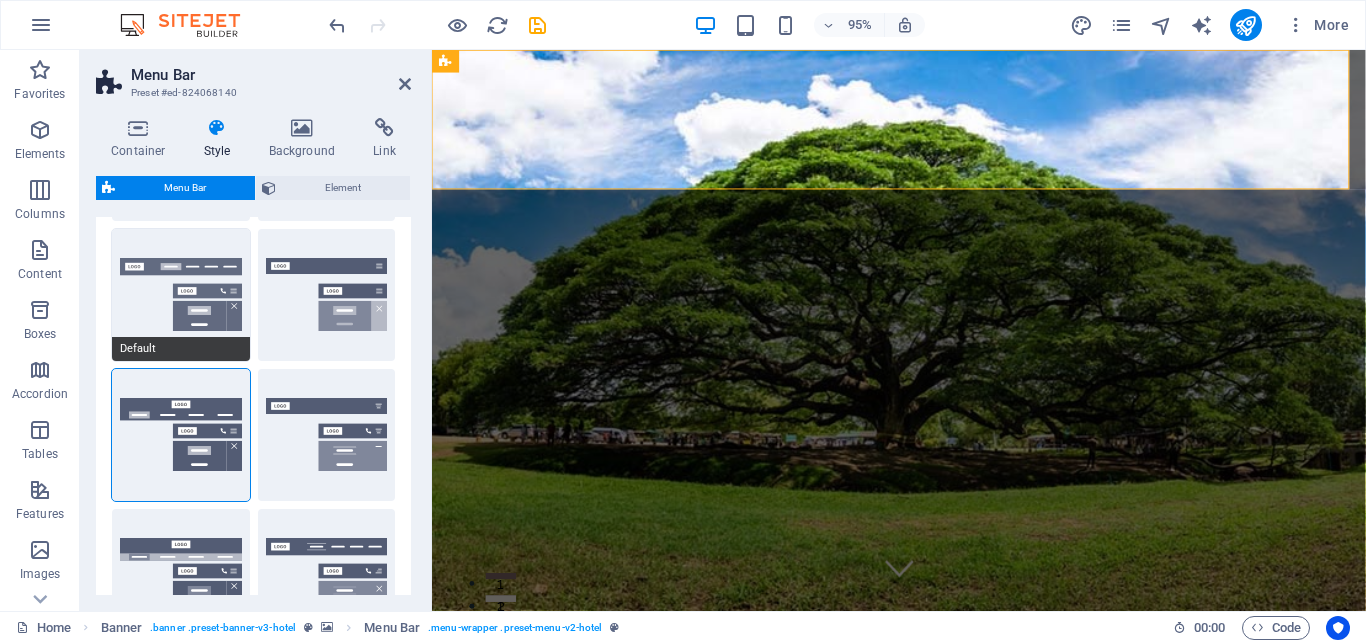scroll, scrollTop: 0, scrollLeft: 0, axis: both 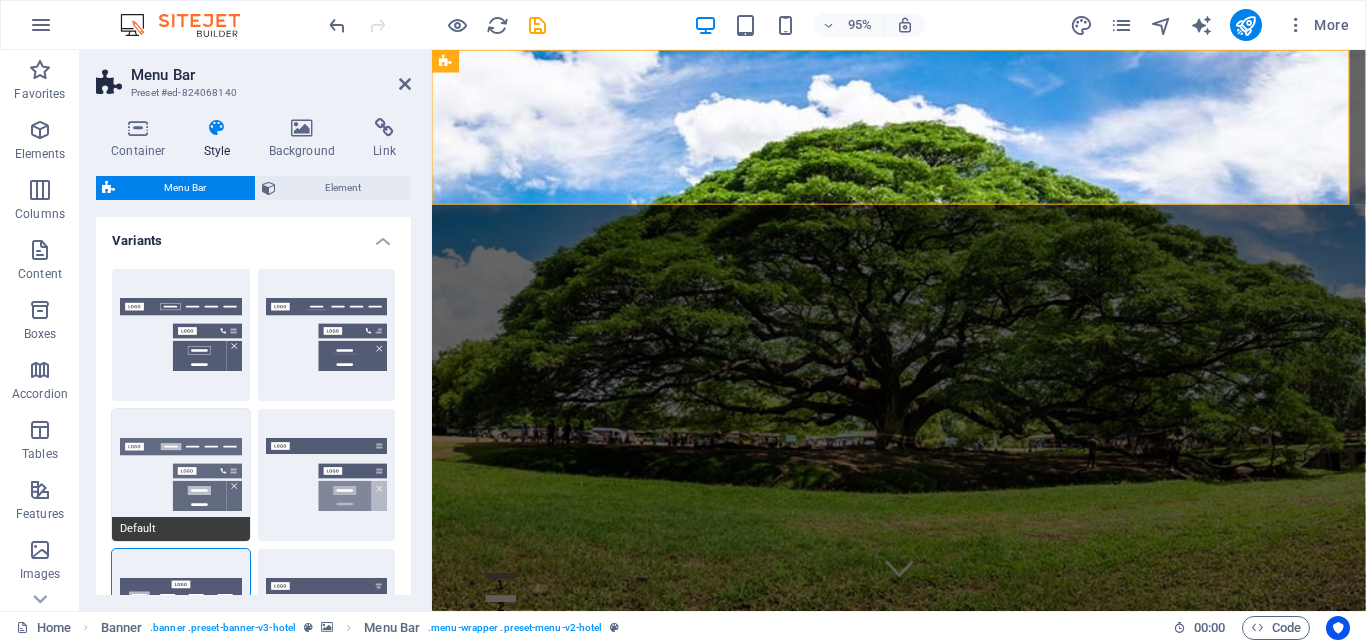 click on "Default" at bounding box center (181, 475) 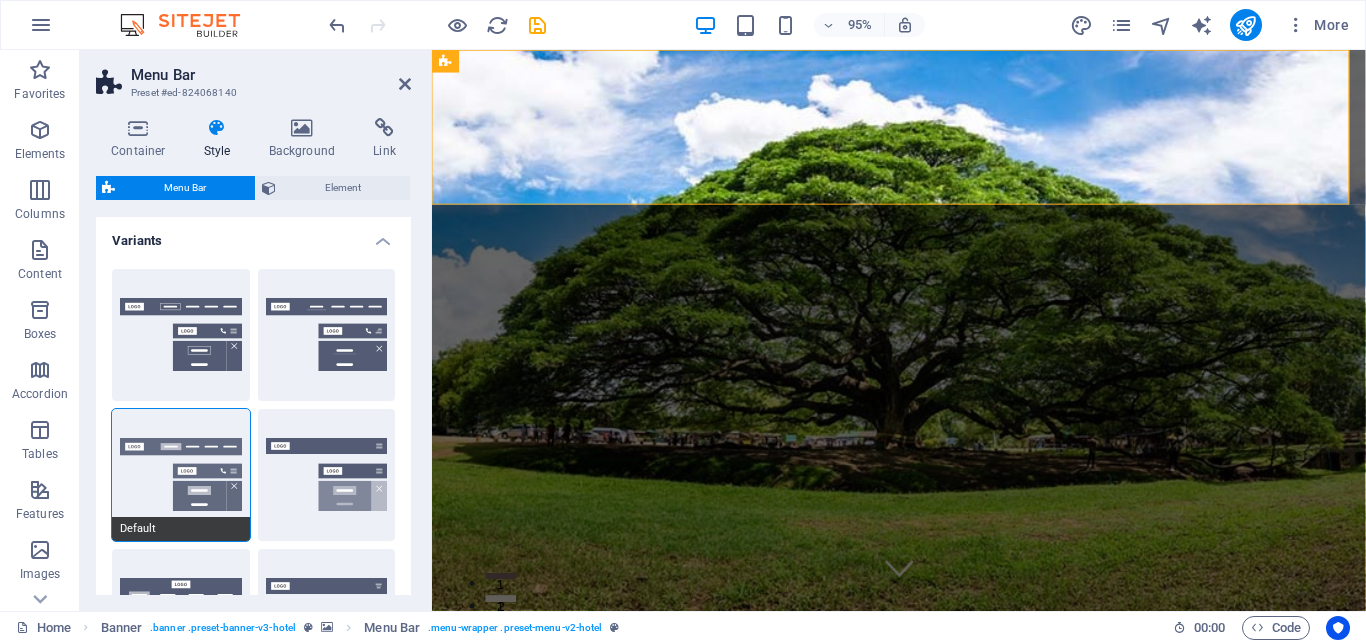 type on "1" 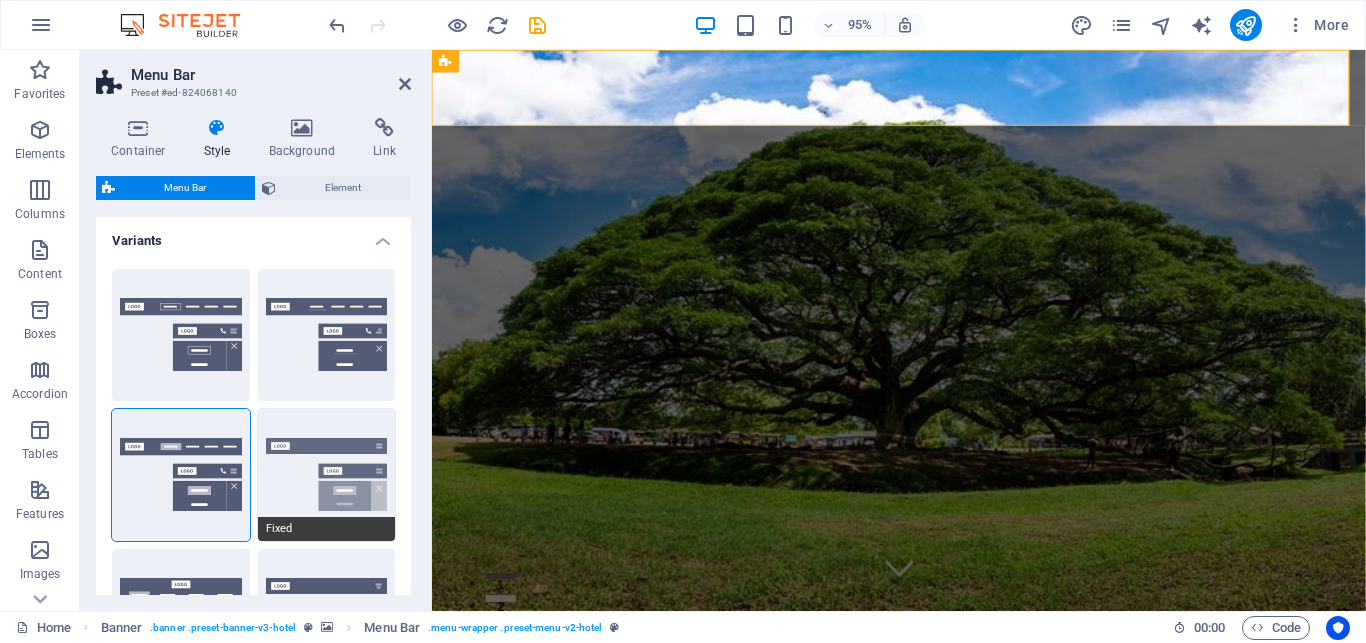 click on "Fixed" at bounding box center (327, 475) 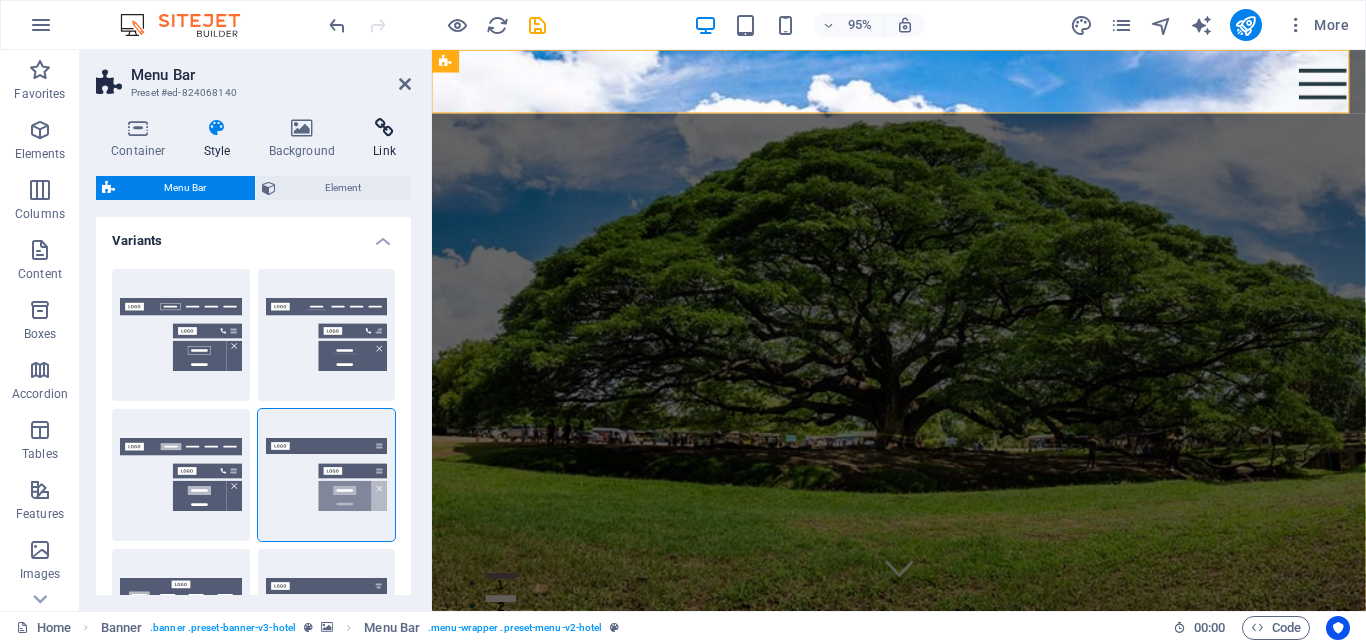 click on "Link" at bounding box center [384, 139] 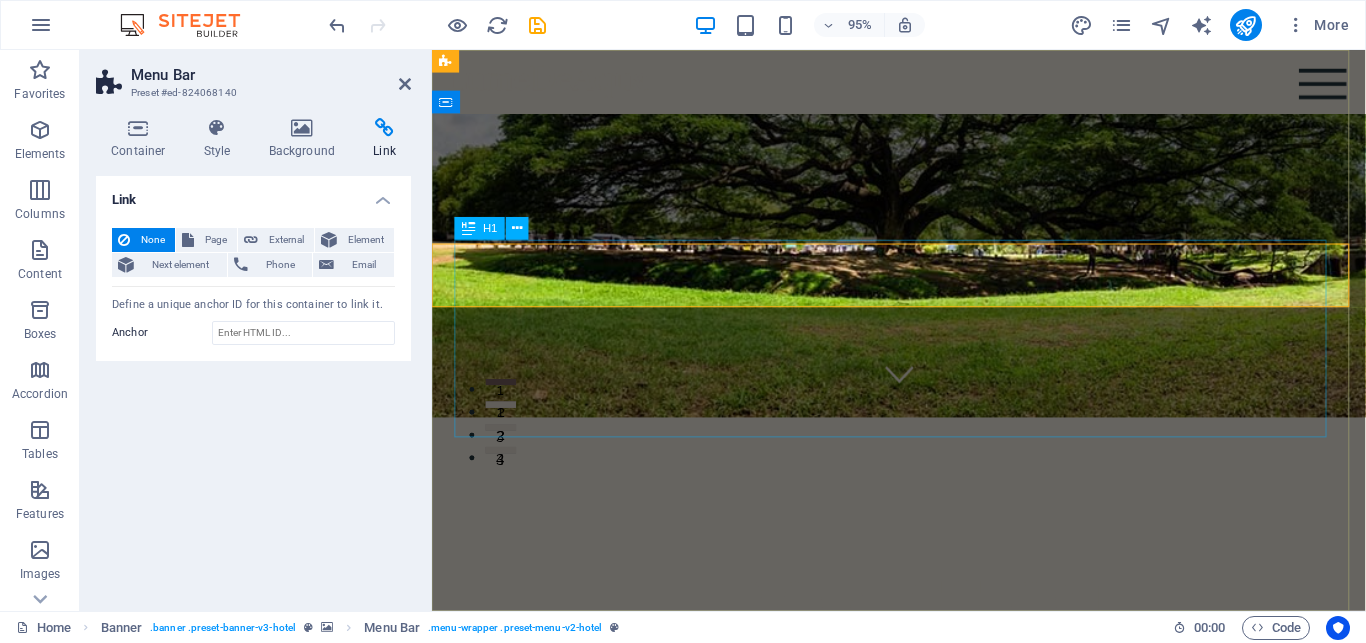 scroll, scrollTop: 0, scrollLeft: 0, axis: both 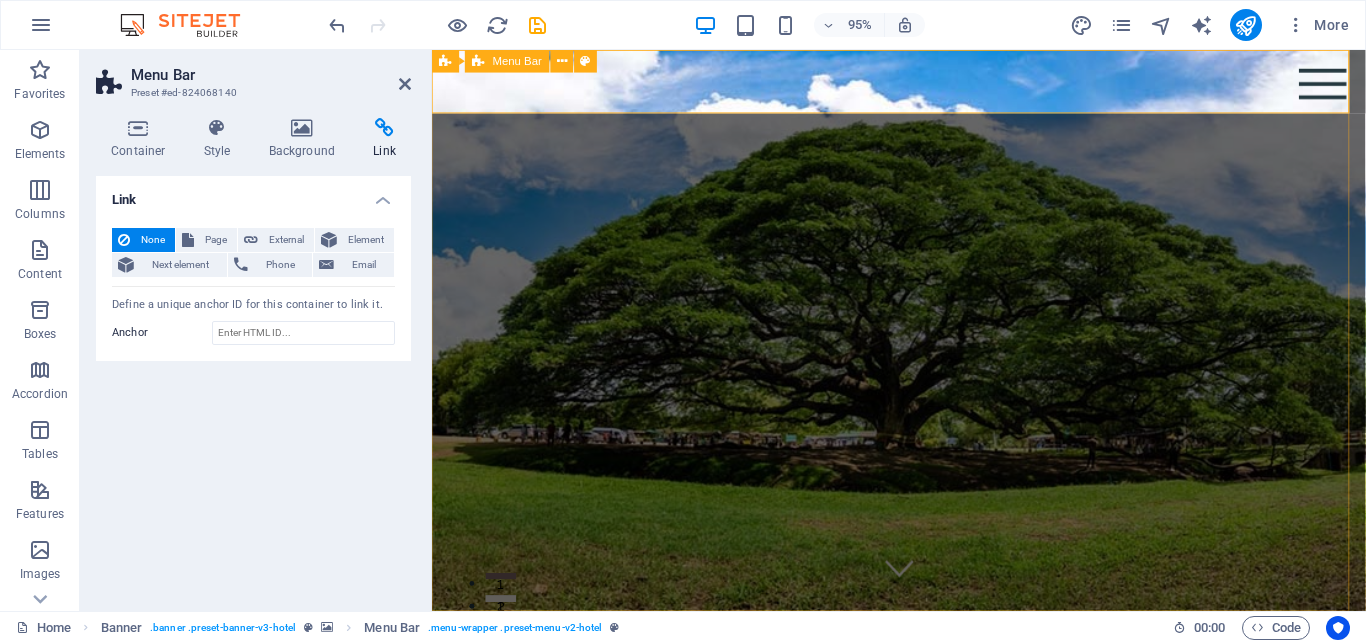 click on "Home Suites Experiences Contact" at bounding box center (923, 674) 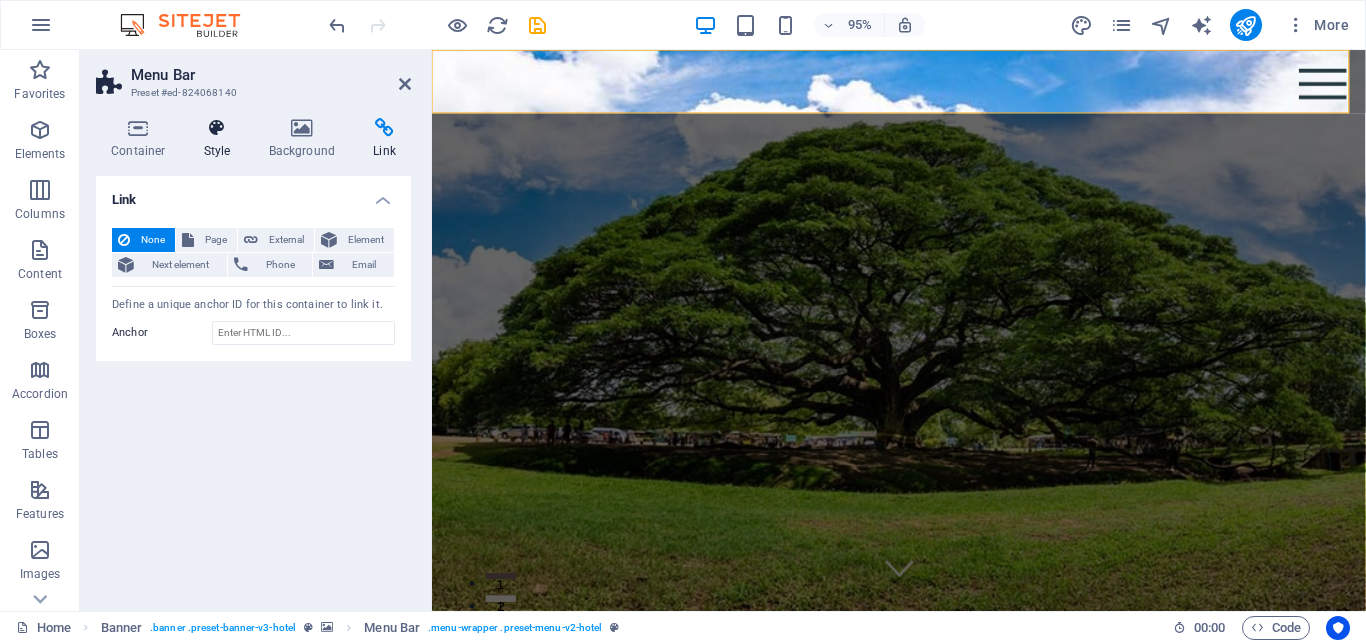 click at bounding box center [217, 128] 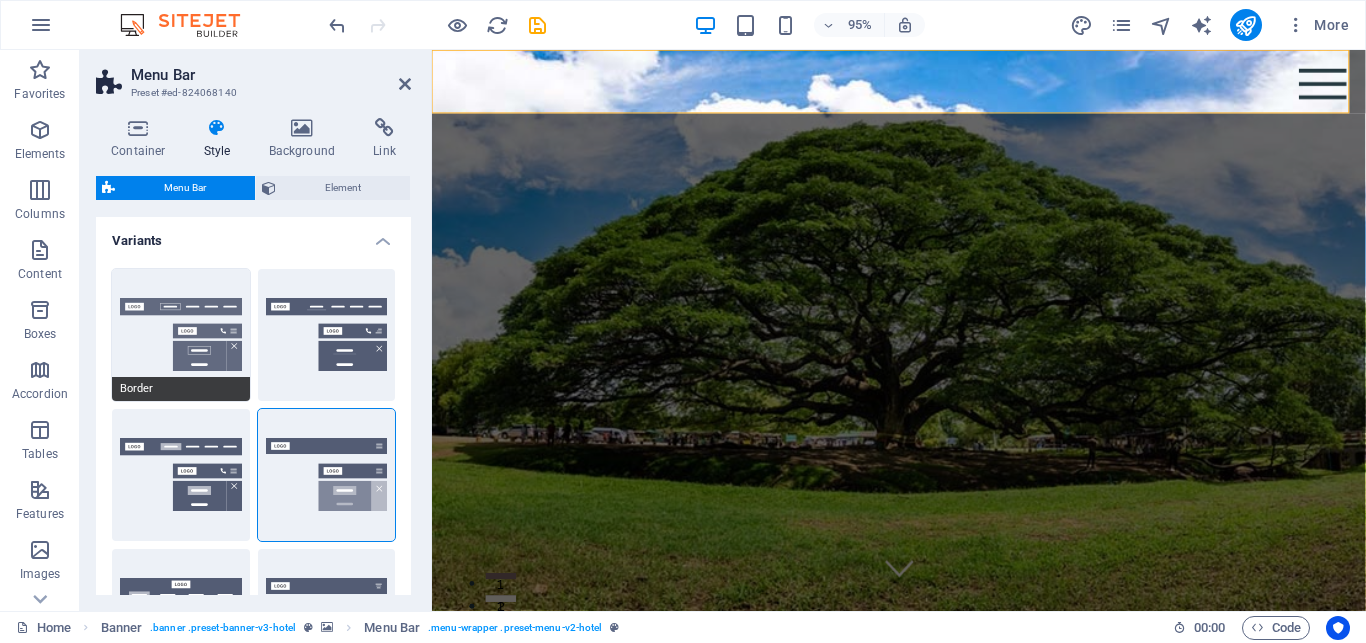 click on "Border" at bounding box center [181, 335] 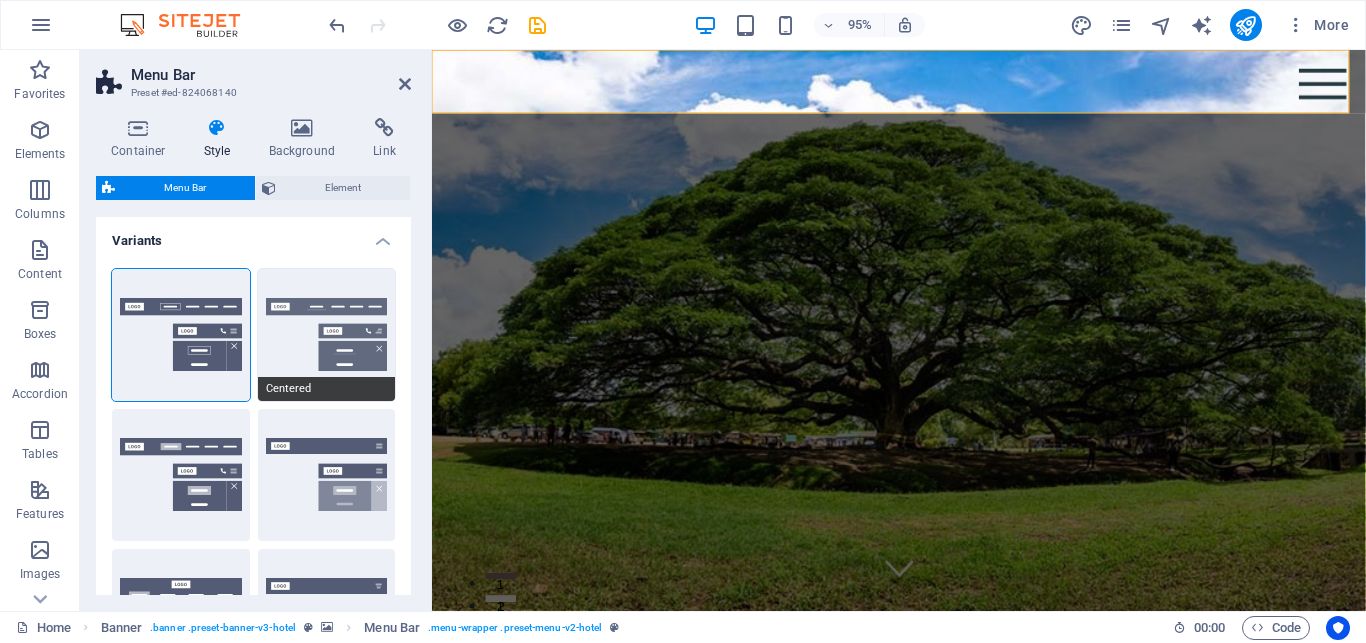click on "Centered" at bounding box center [327, 335] 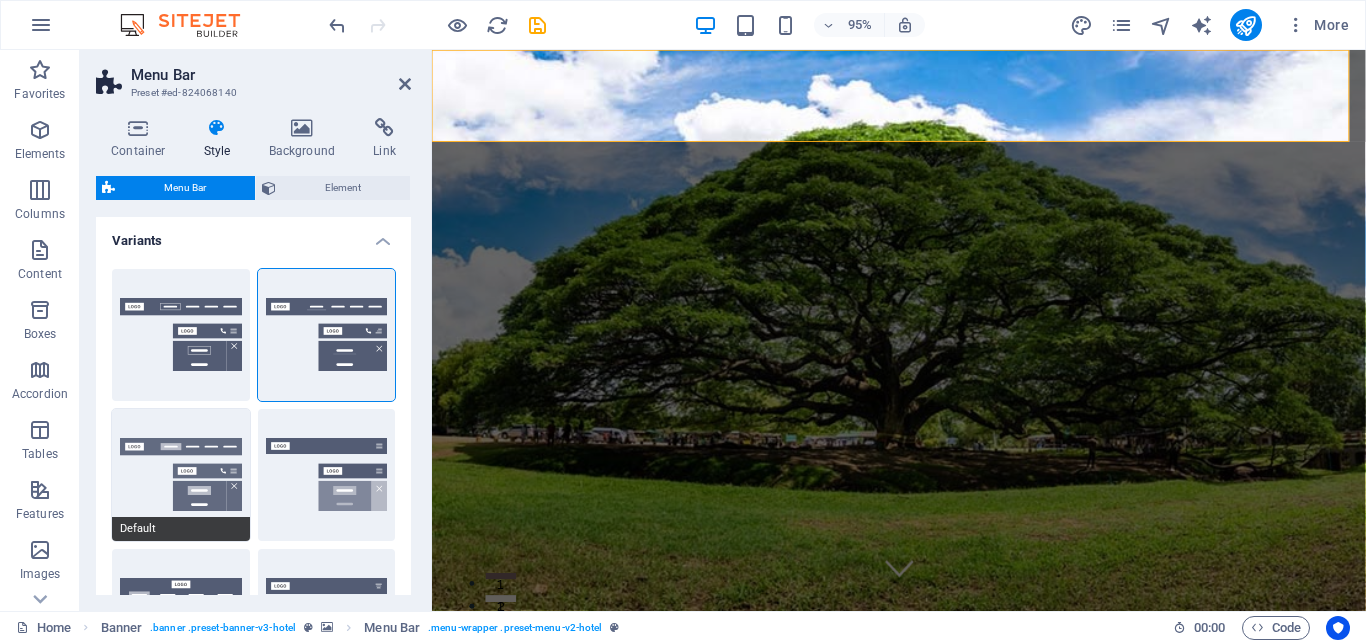 click on "Default" at bounding box center (181, 475) 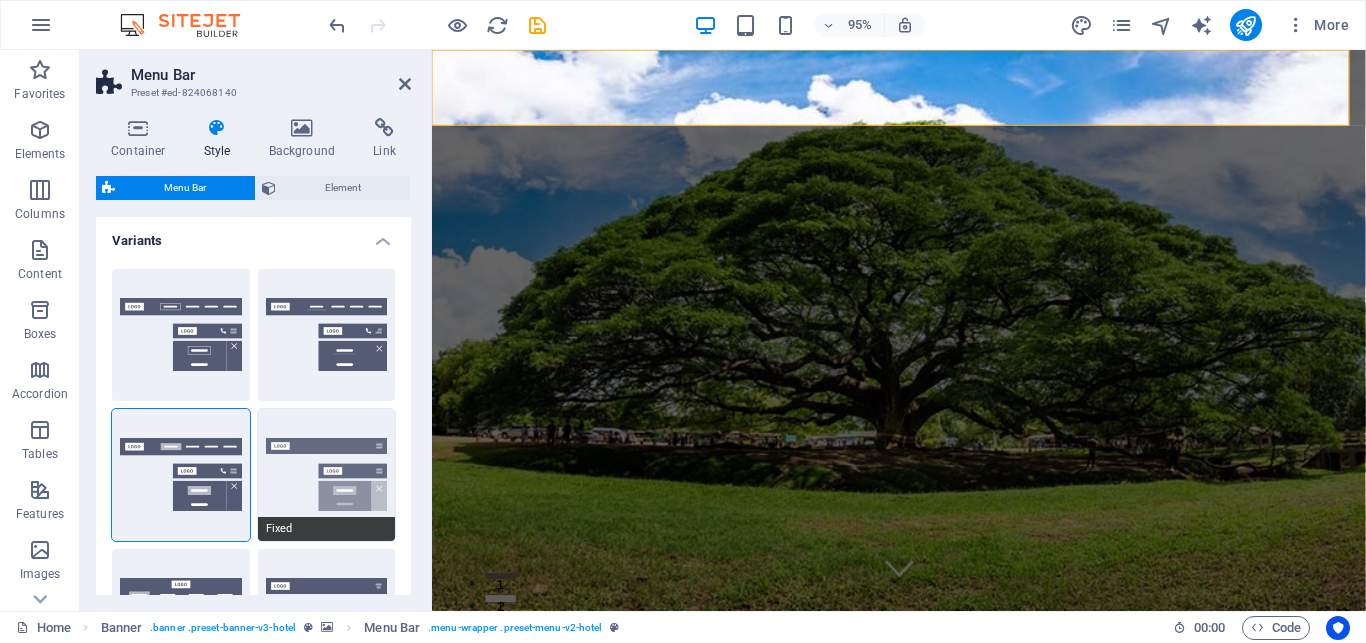 click on "Fixed" at bounding box center (327, 475) 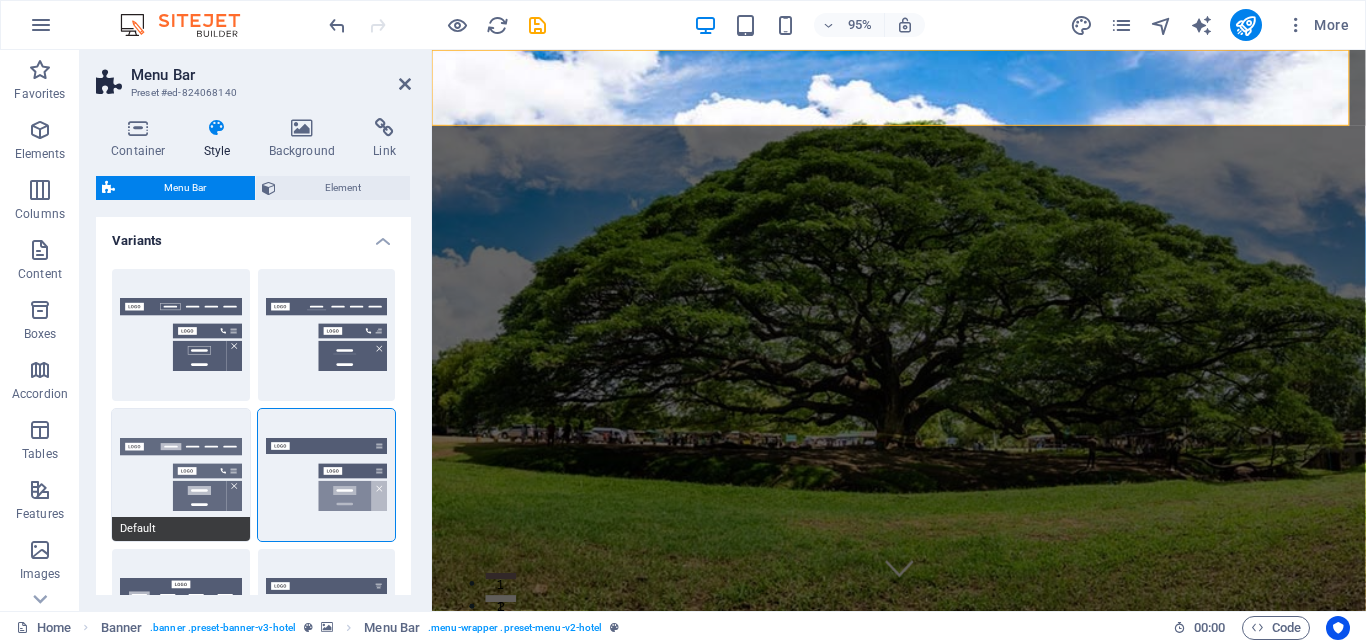 scroll, scrollTop: 90, scrollLeft: 0, axis: vertical 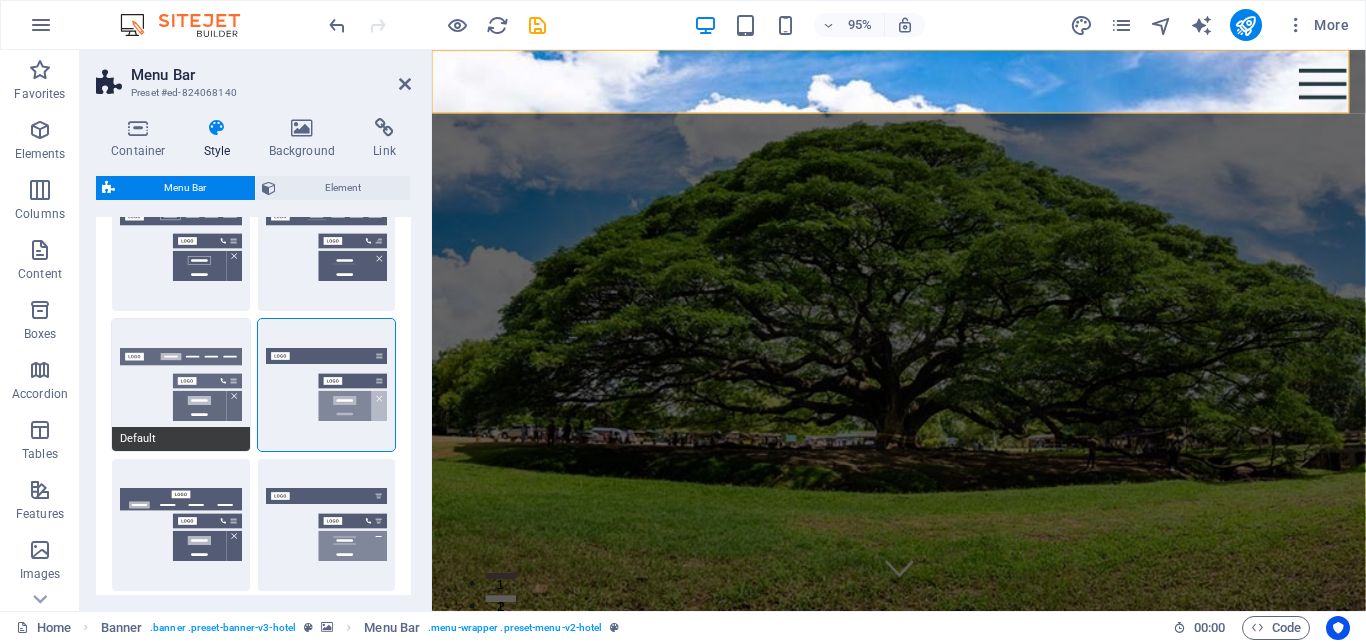 click on "Default" at bounding box center [181, 385] 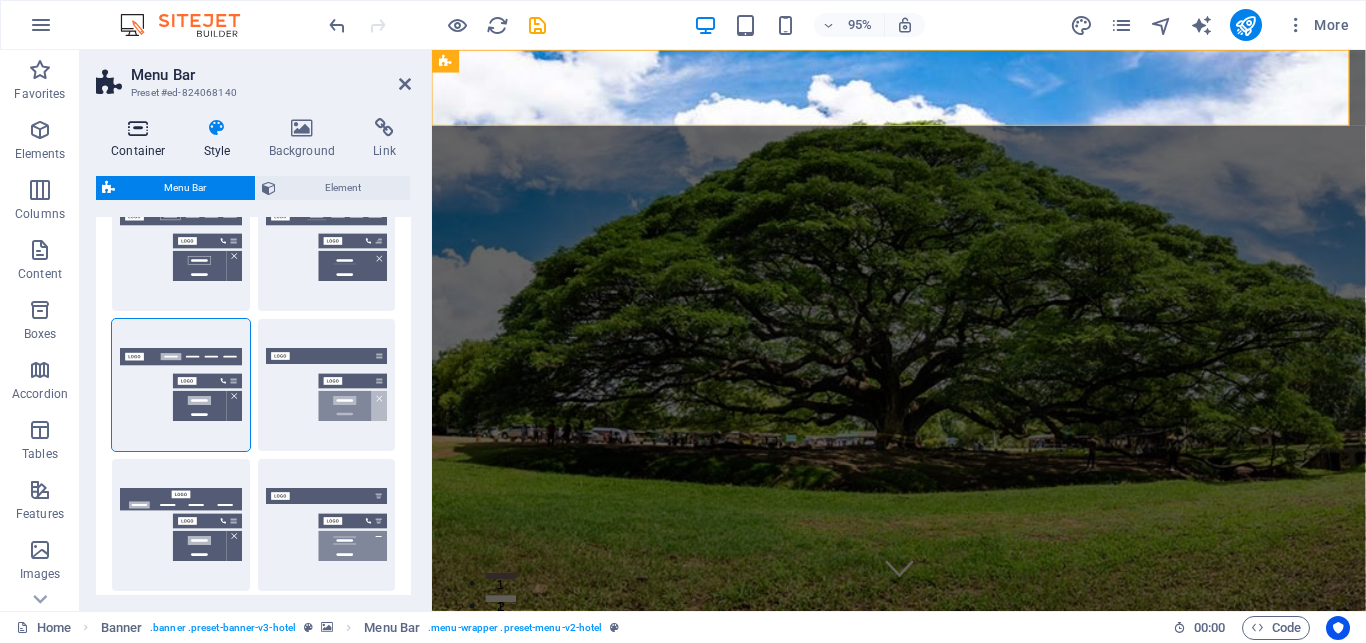 click on "Container" at bounding box center [142, 139] 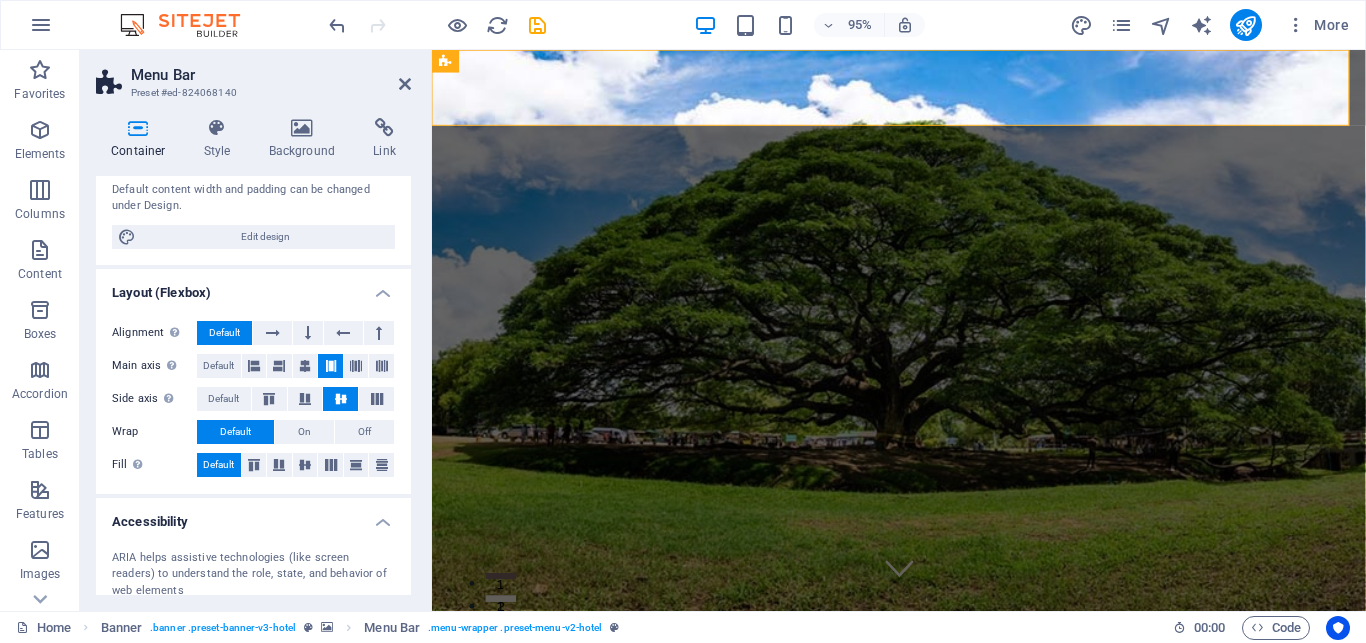 scroll, scrollTop: 176, scrollLeft: 0, axis: vertical 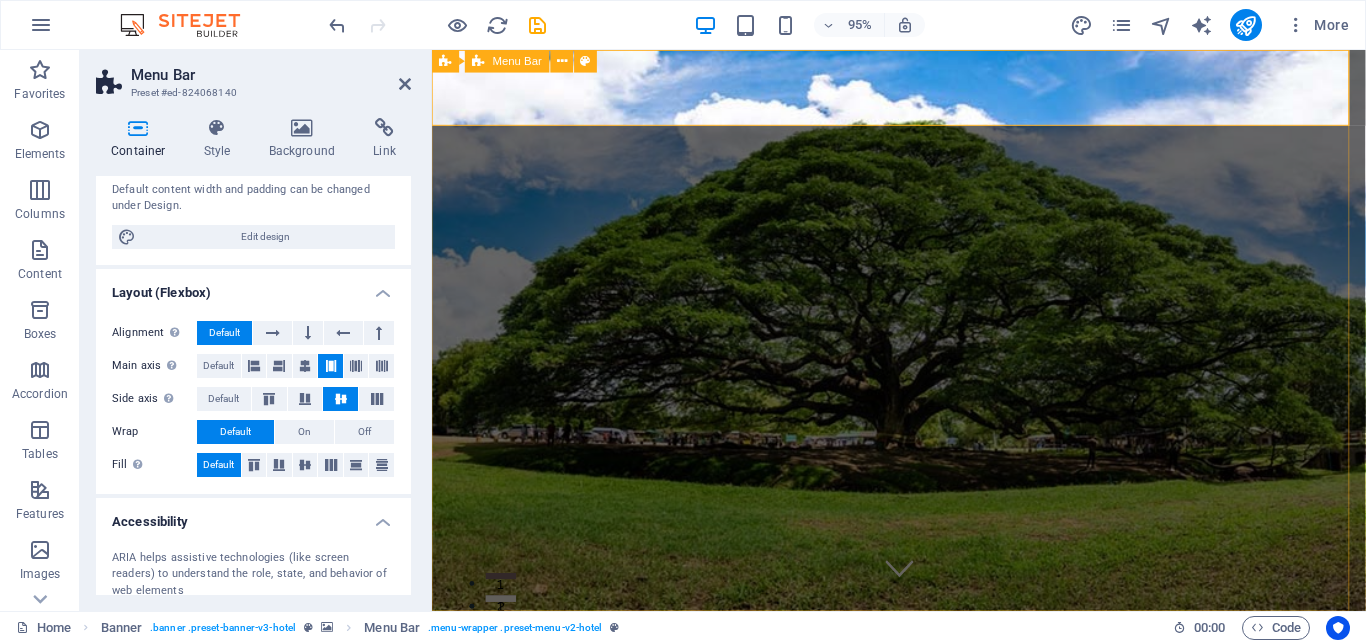 click on "Home Suites Experiences Contact" at bounding box center (923, 698) 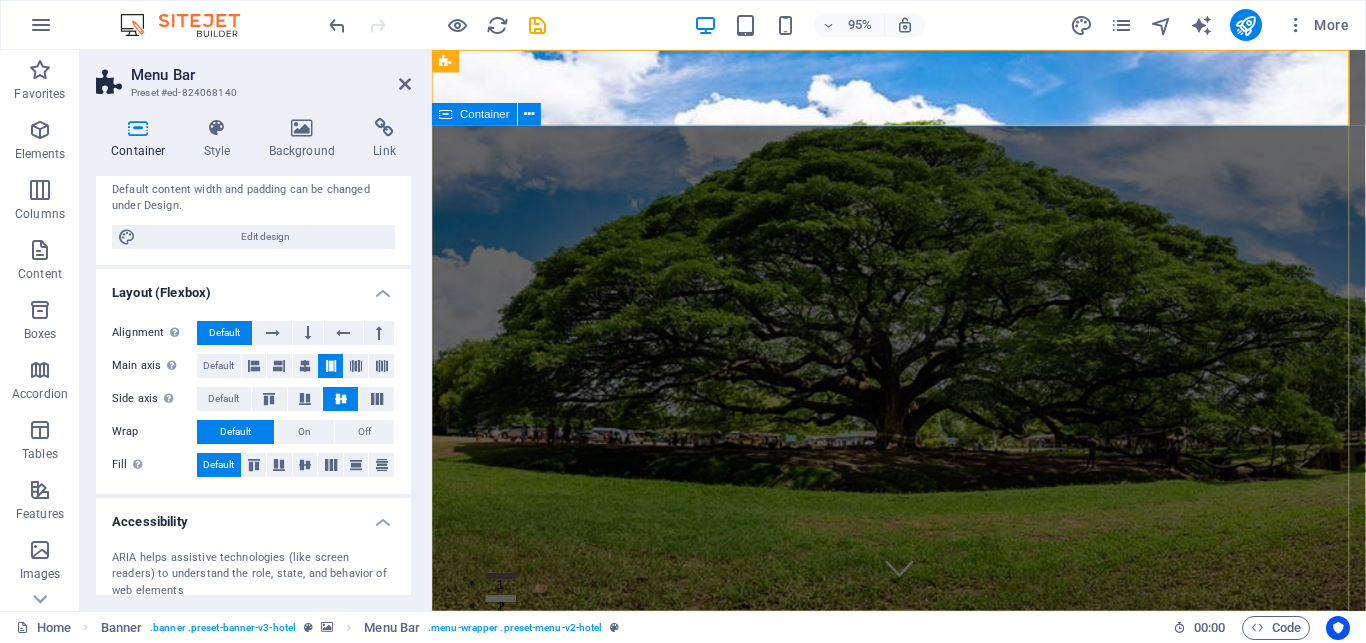 click on "[PROFESSION] [PROFESSION]" at bounding box center [923, 965] 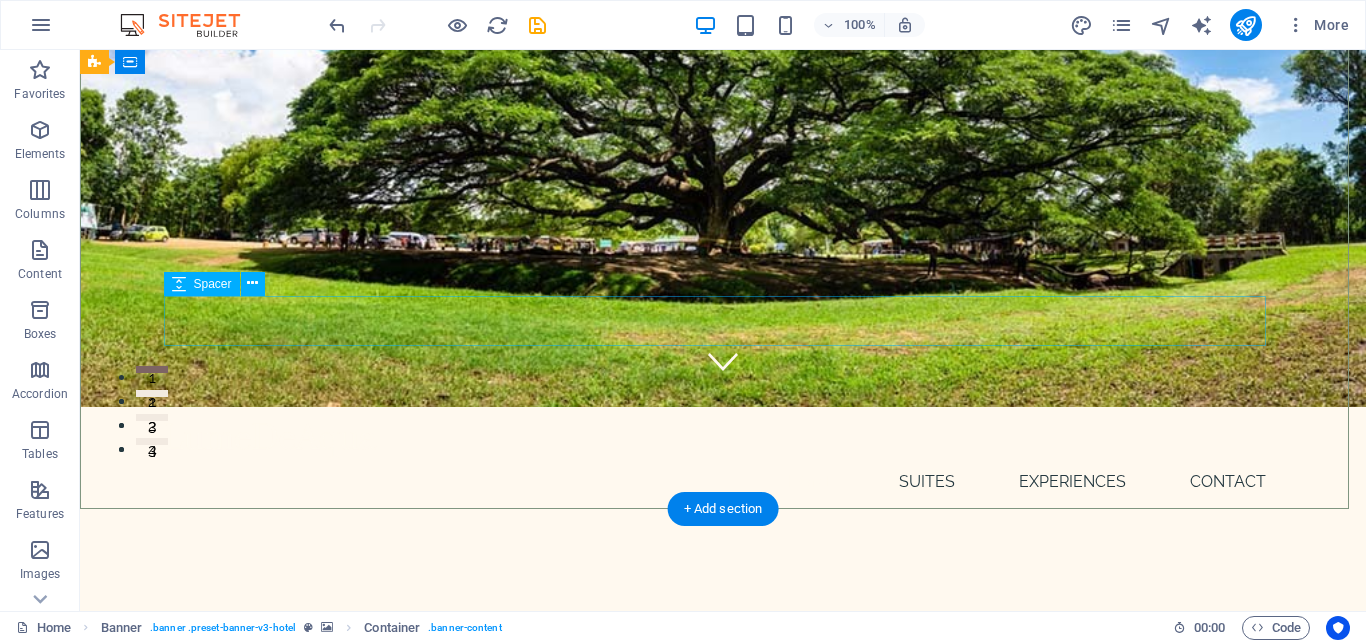 scroll, scrollTop: 0, scrollLeft: 0, axis: both 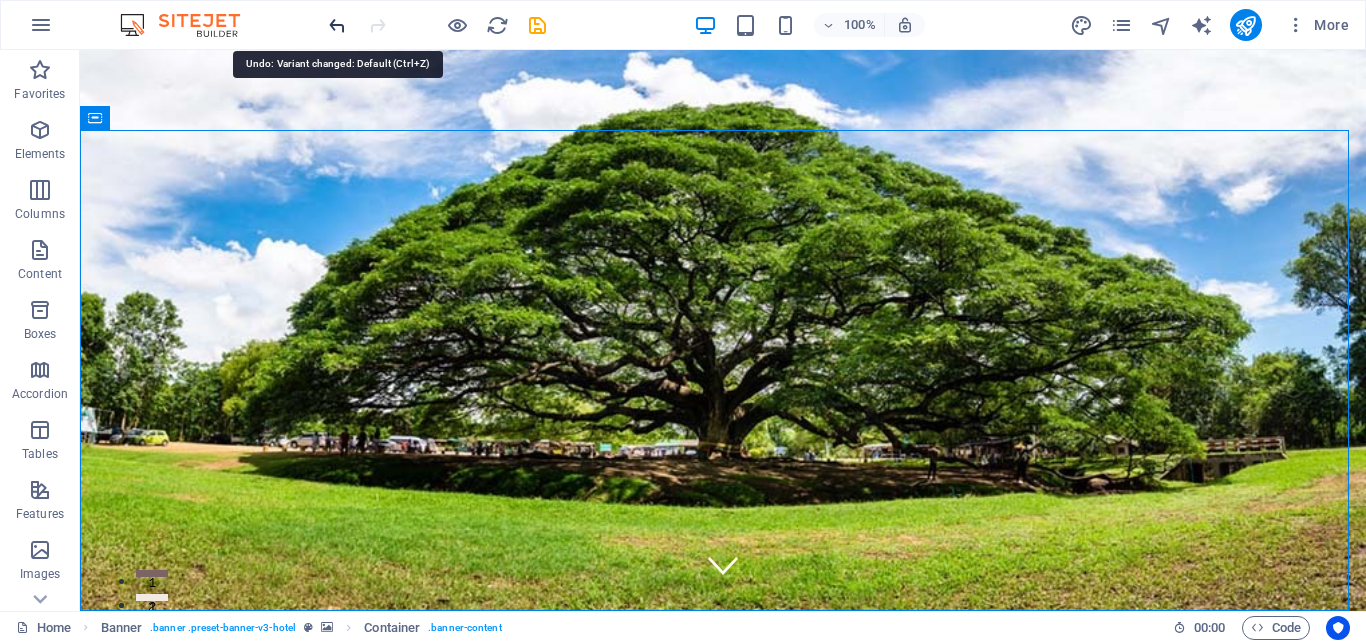 click at bounding box center (337, 25) 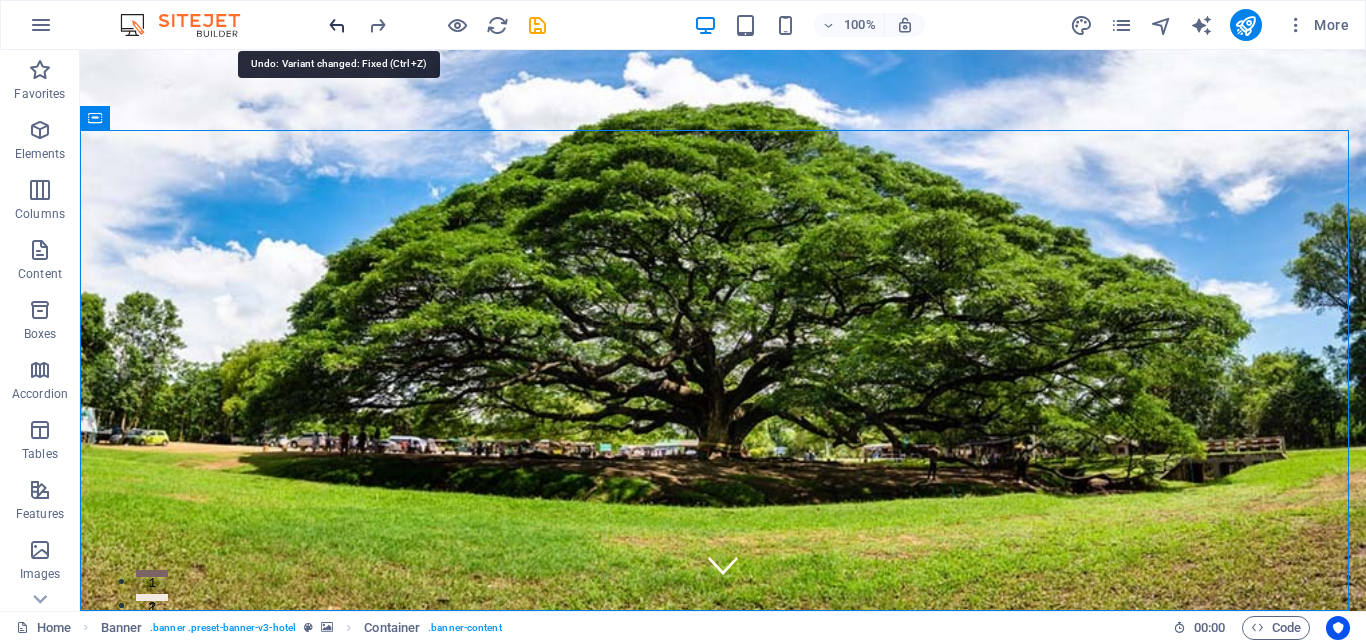 click at bounding box center (337, 25) 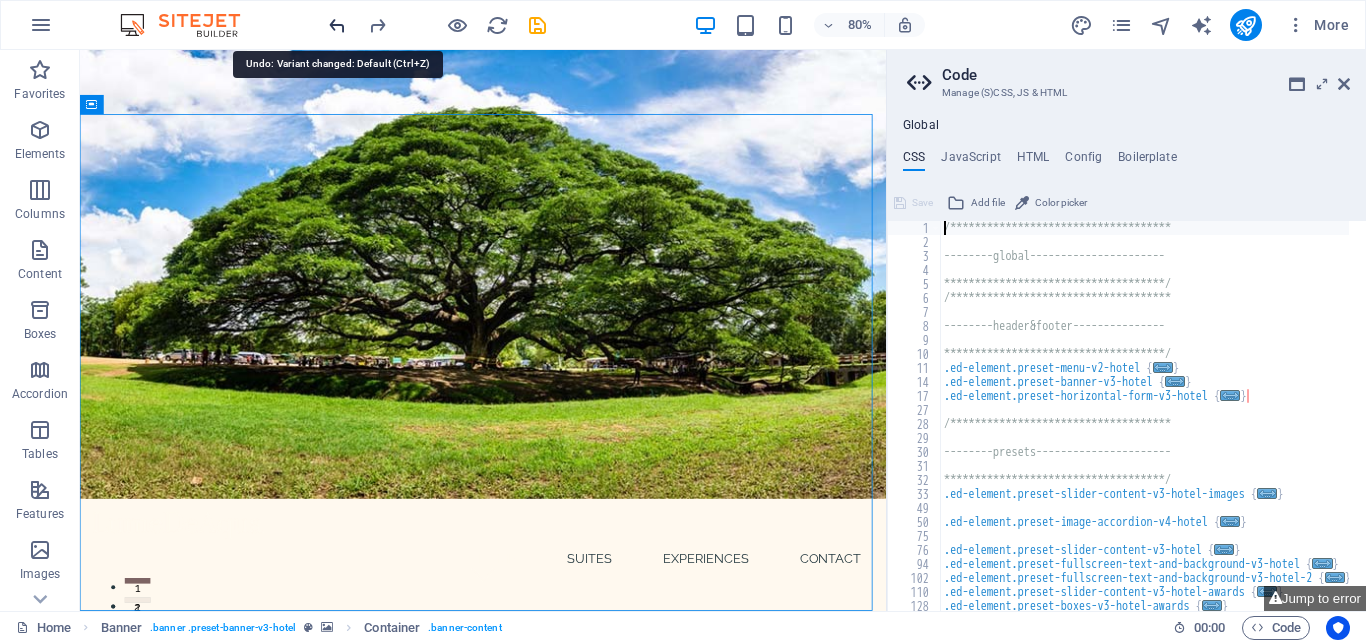 click at bounding box center [337, 25] 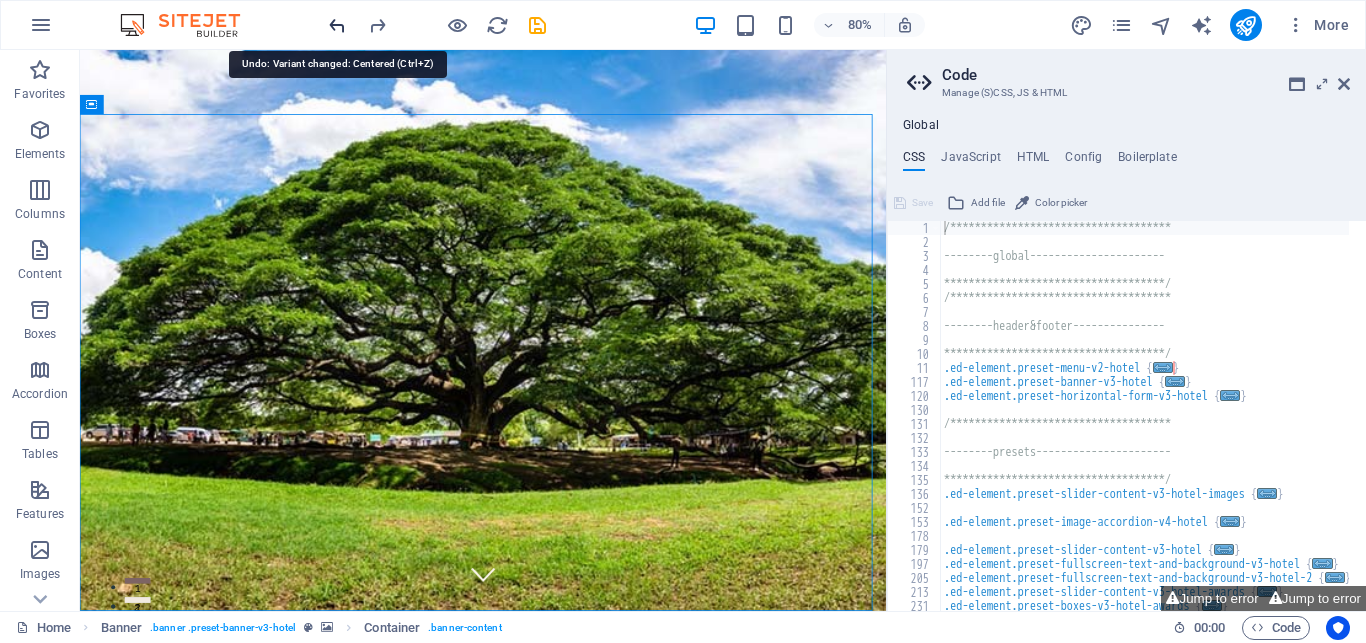 click at bounding box center [337, 25] 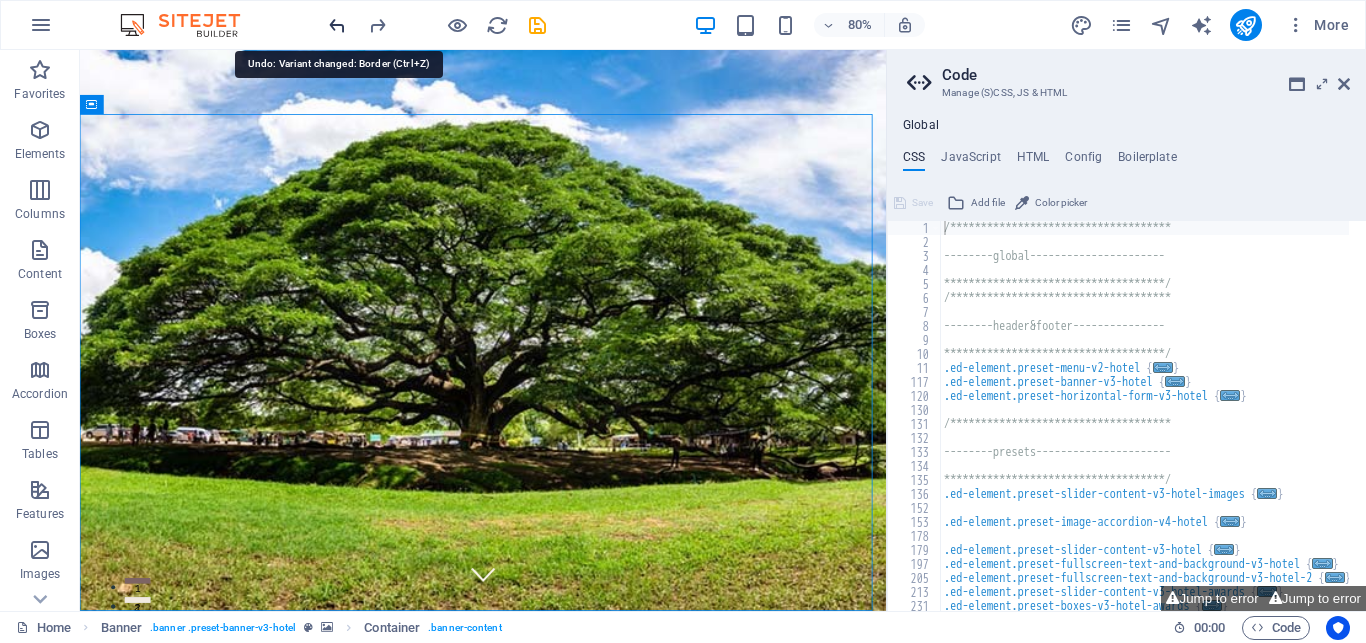 click at bounding box center [337, 25] 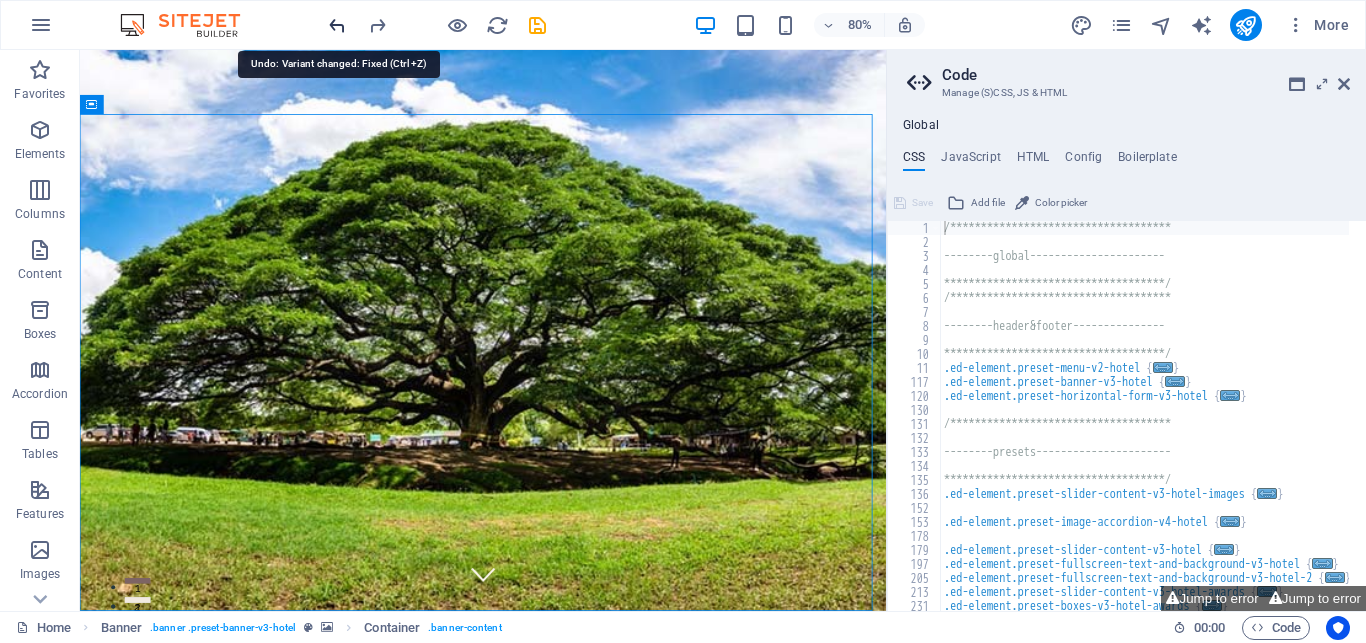 click at bounding box center [337, 25] 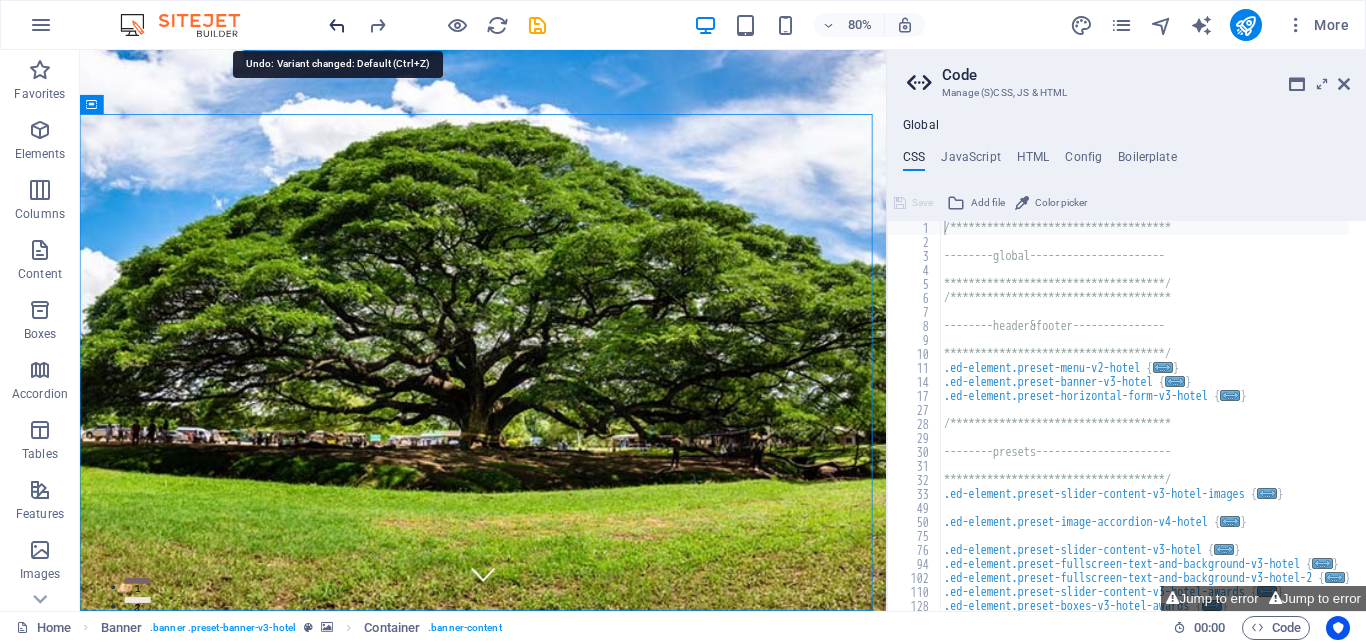 click at bounding box center [337, 25] 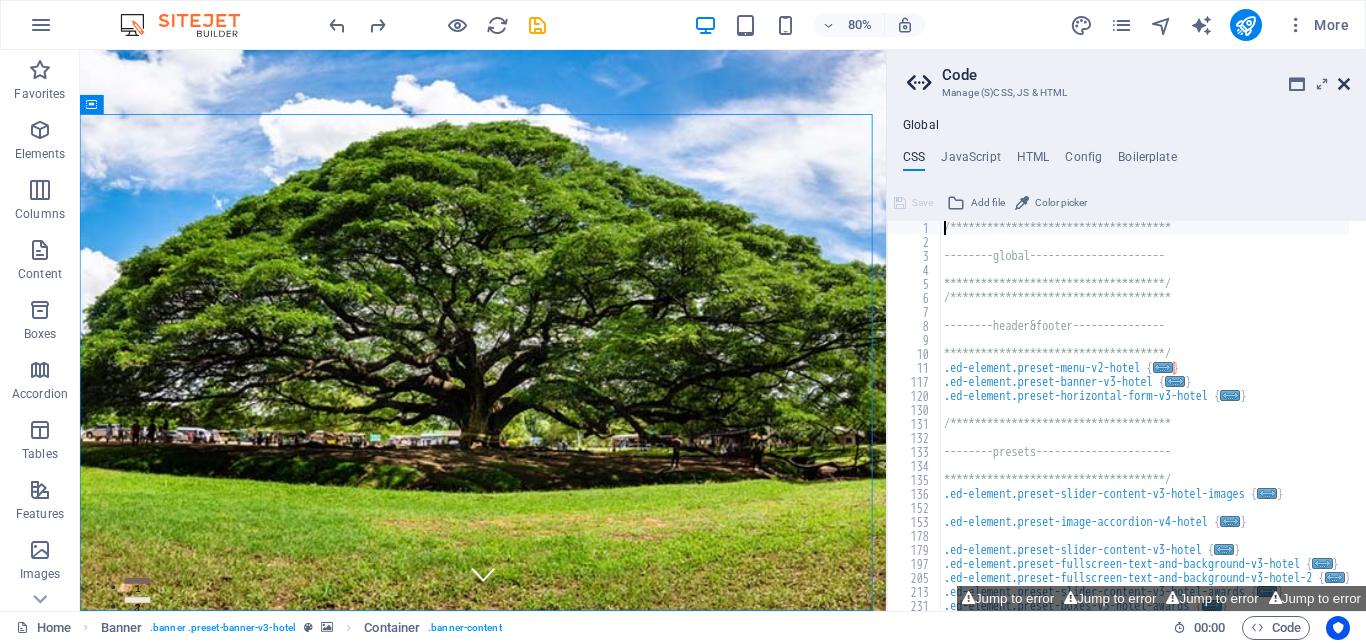 click at bounding box center [1344, 84] 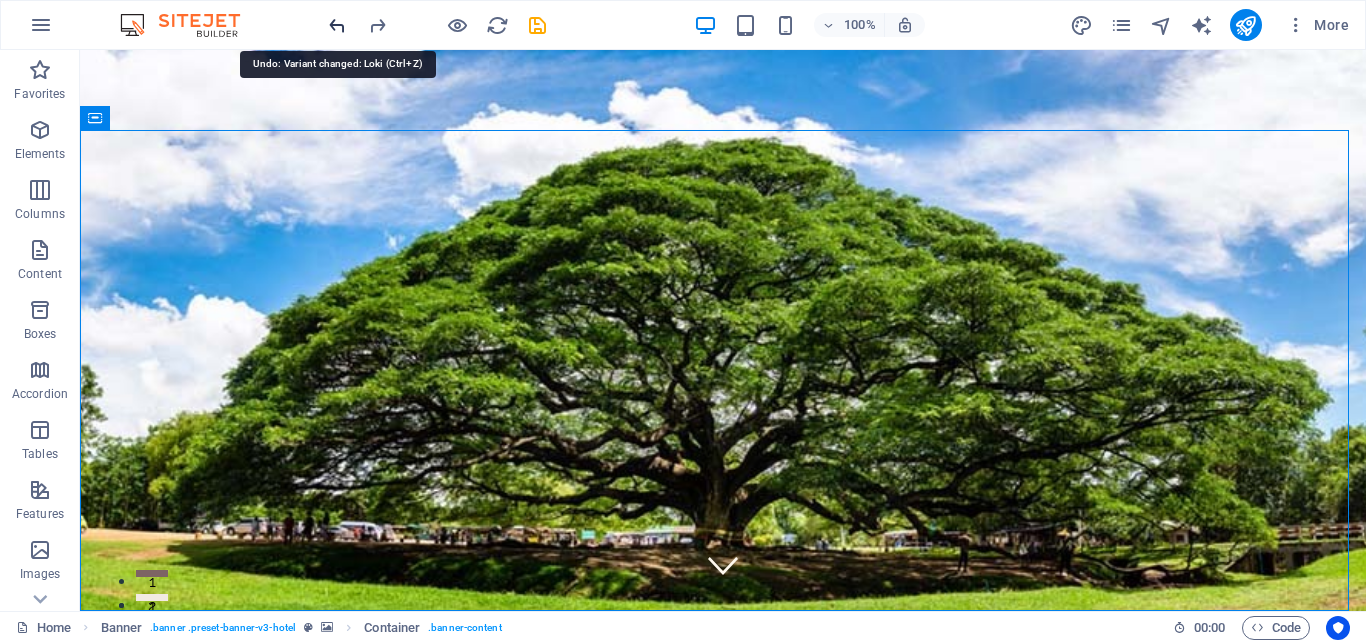 click at bounding box center [337, 25] 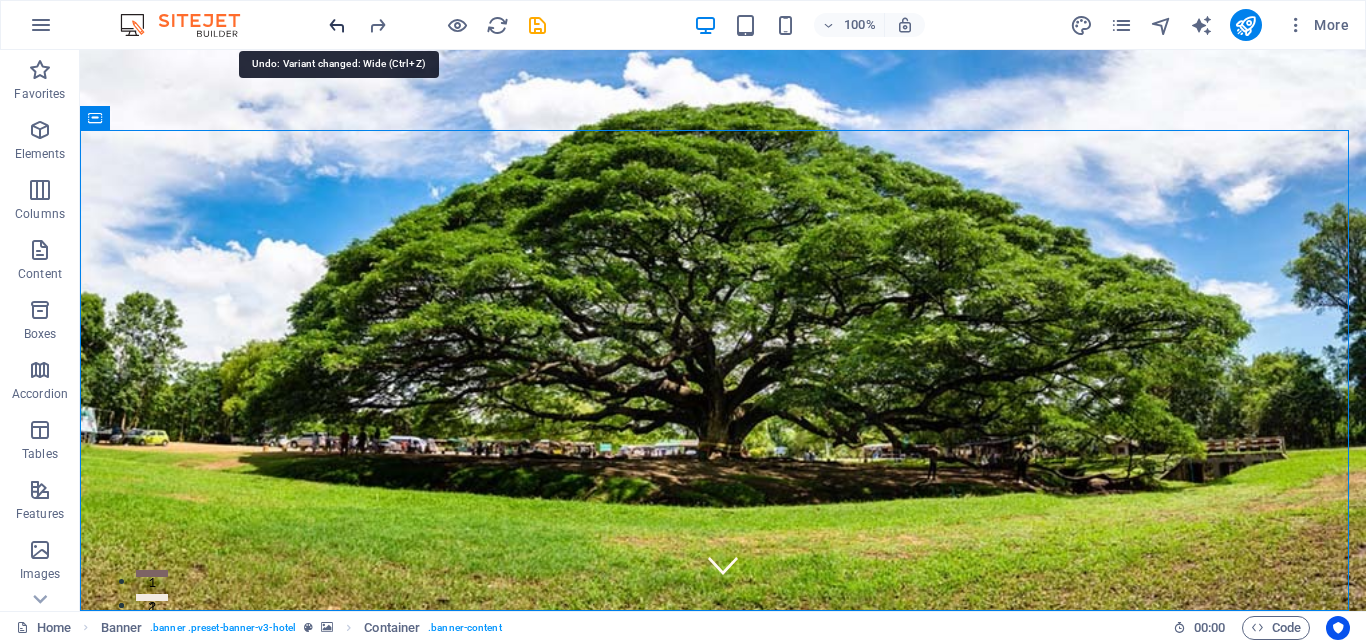 click at bounding box center [337, 25] 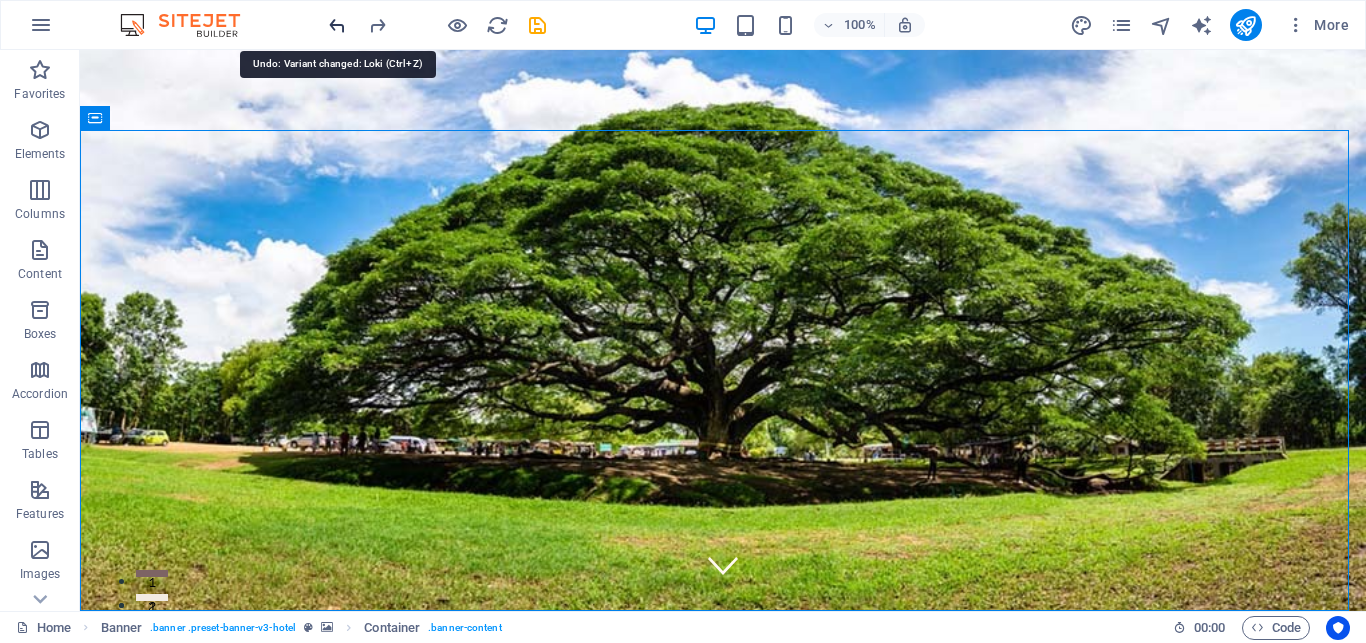 click at bounding box center (337, 25) 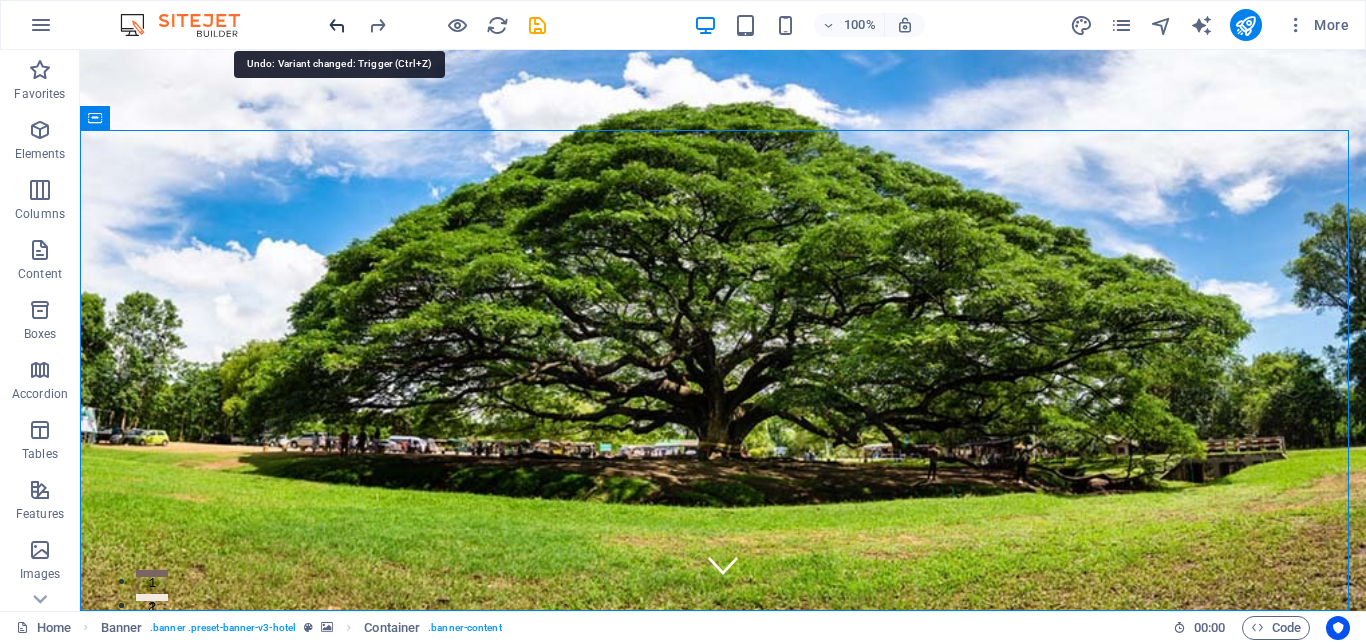 click at bounding box center [337, 25] 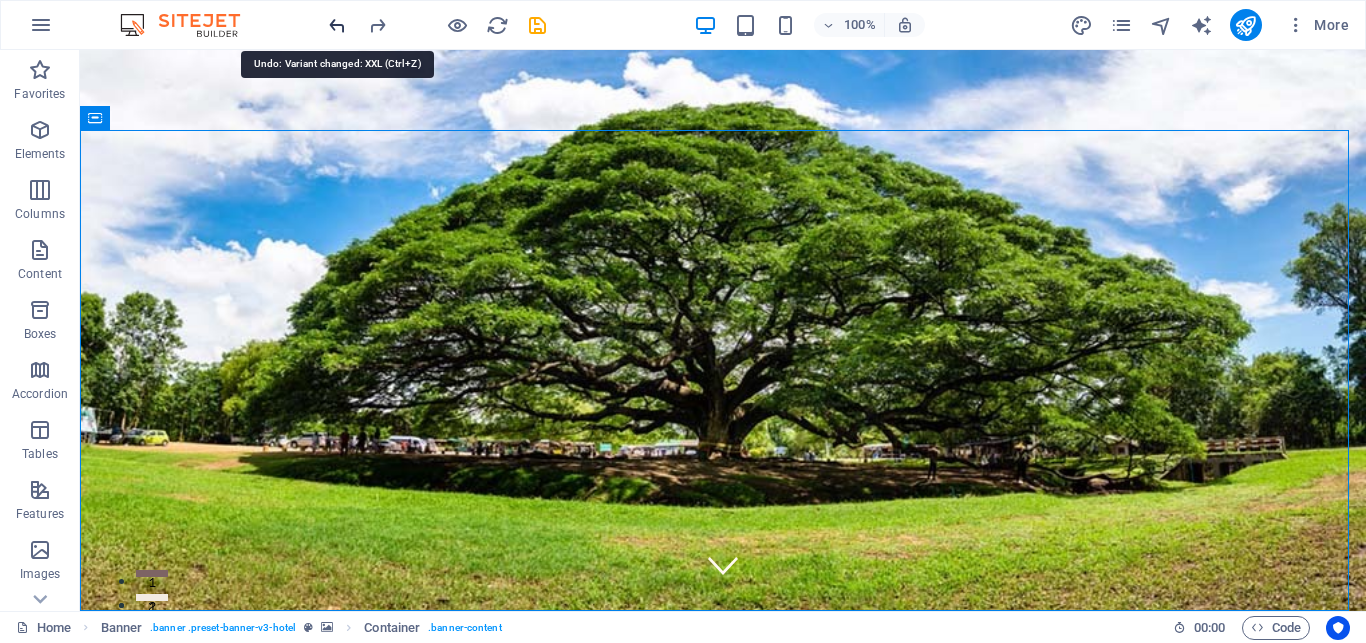 click at bounding box center [337, 25] 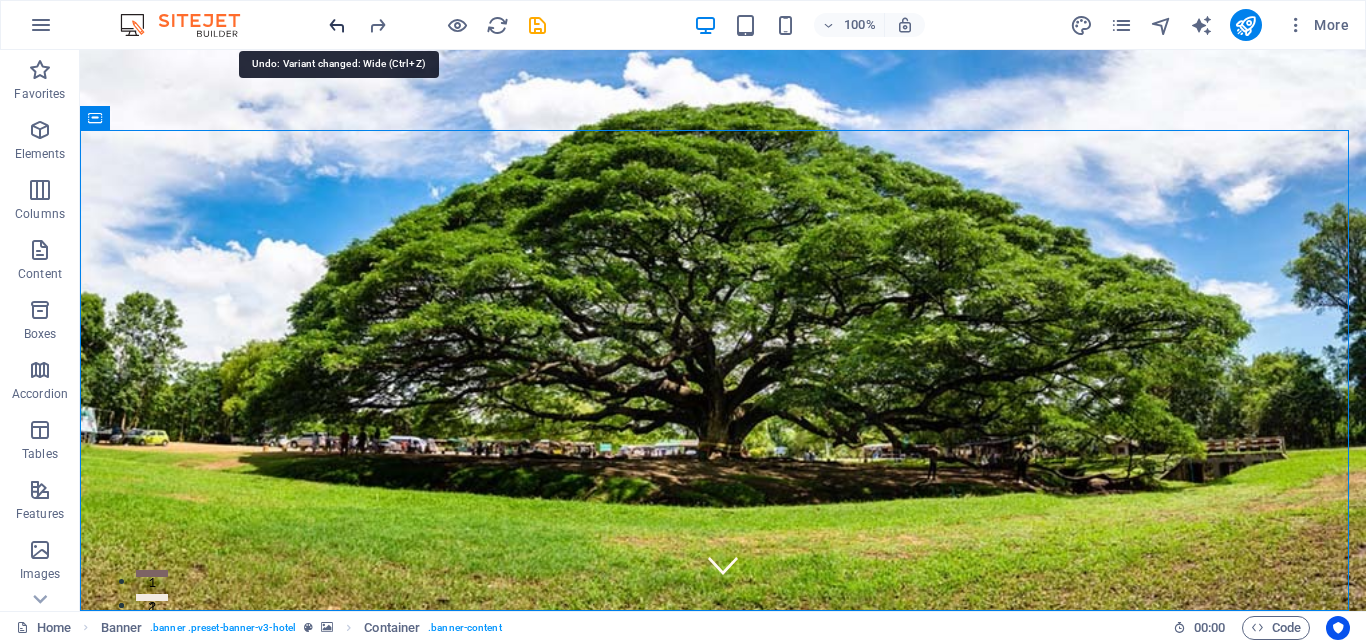 click at bounding box center [337, 25] 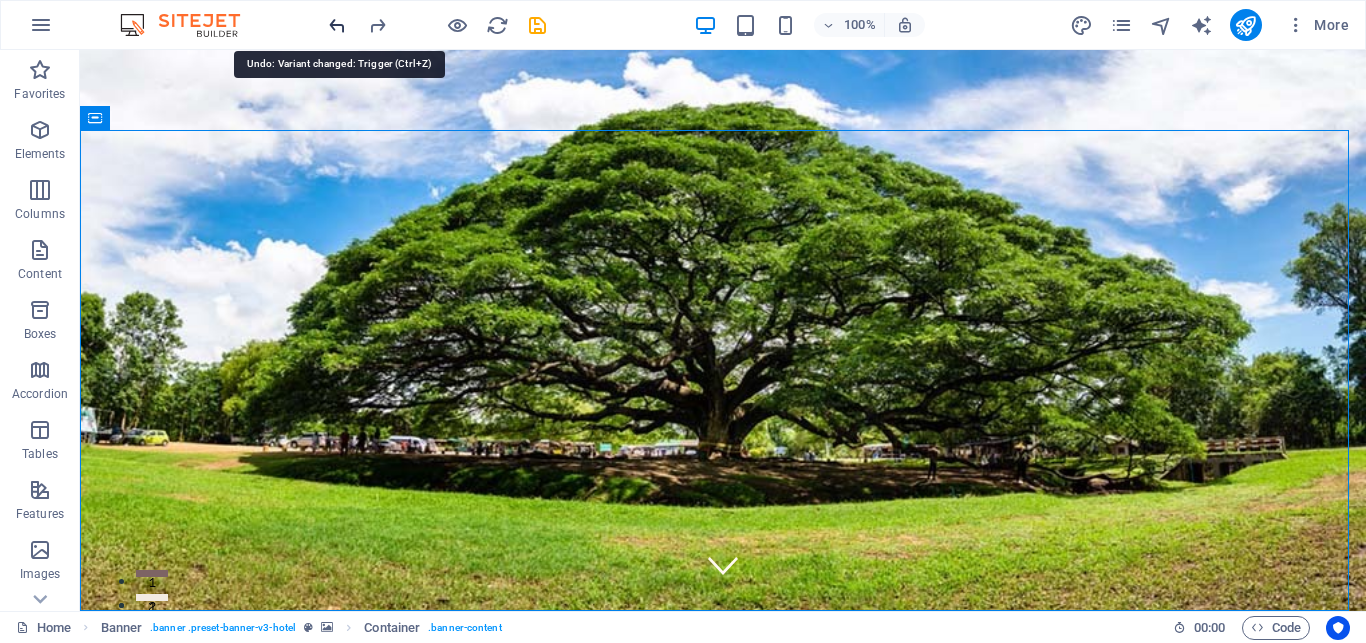 click at bounding box center (337, 25) 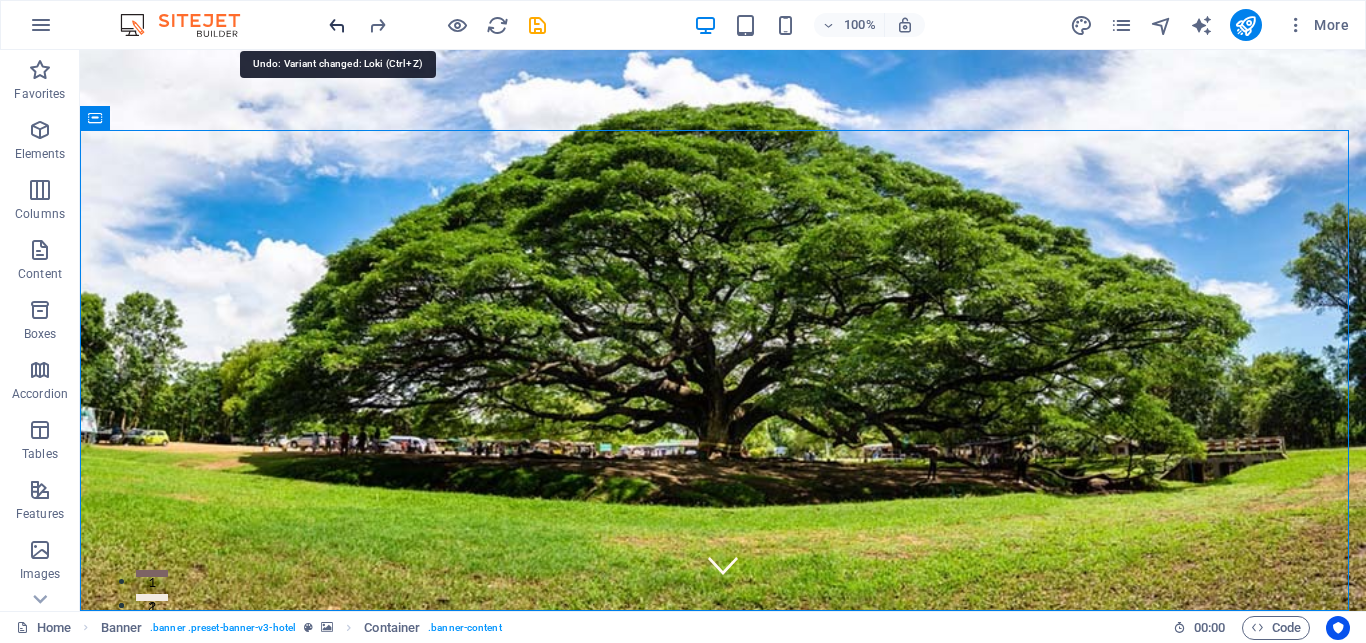 click at bounding box center [337, 25] 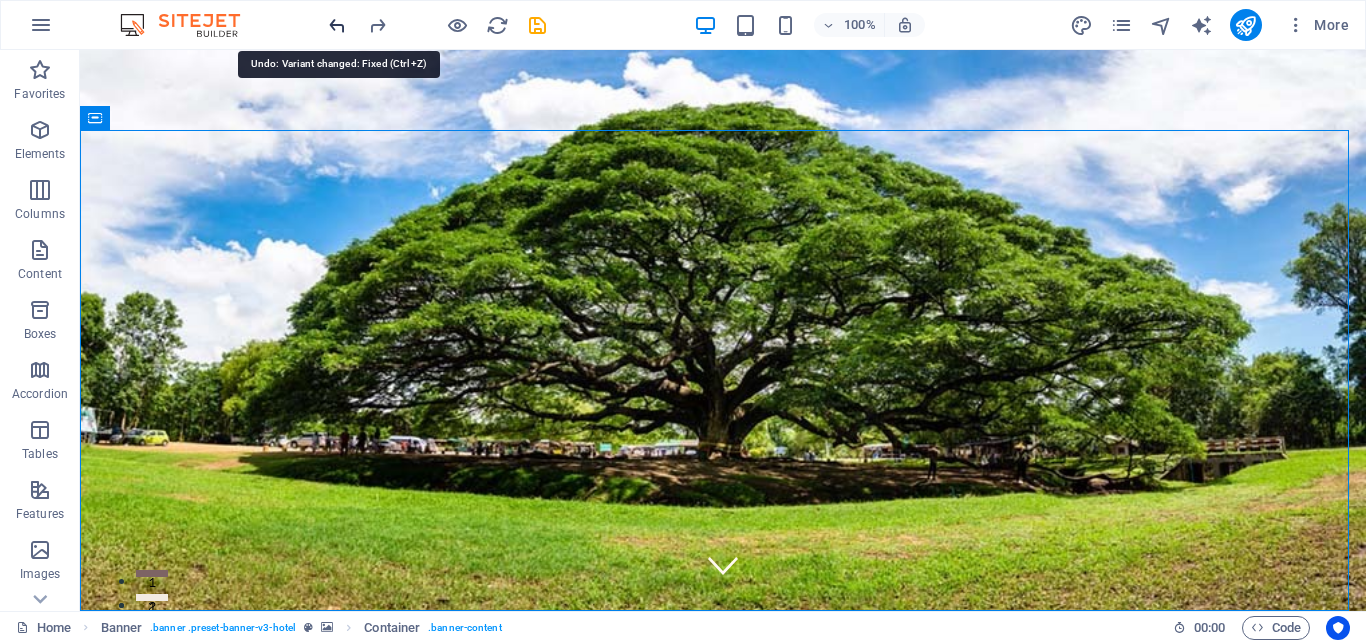 click at bounding box center [337, 25] 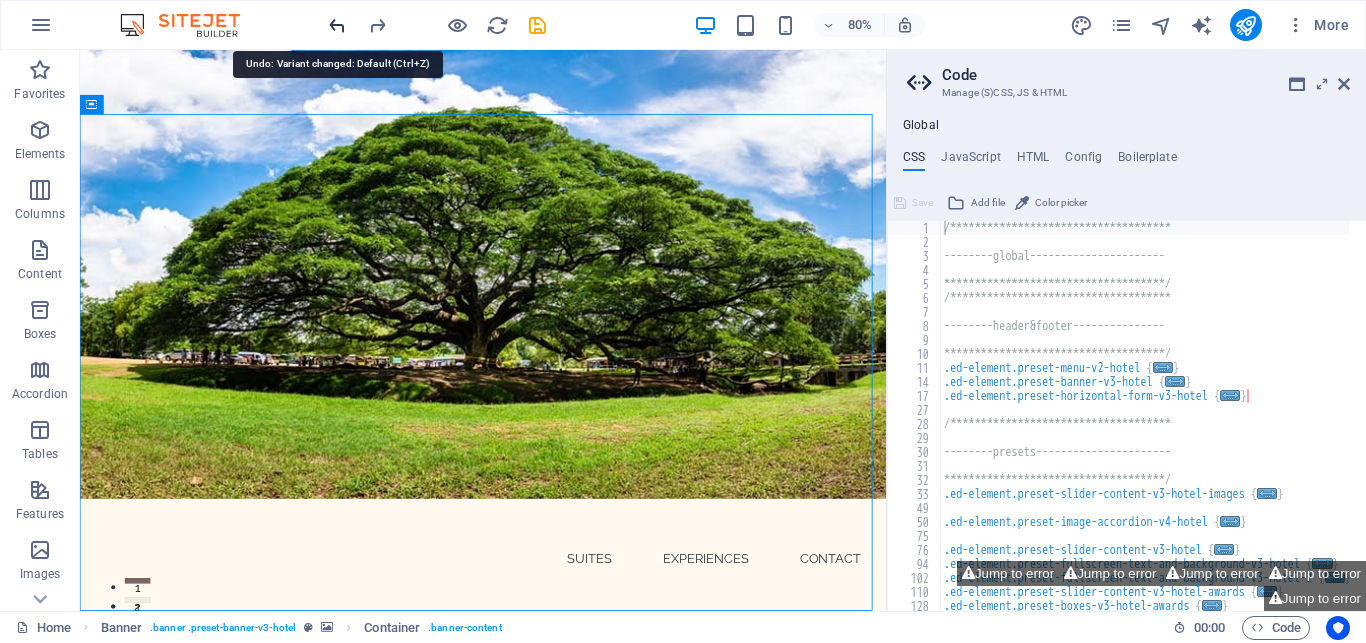 click at bounding box center (337, 25) 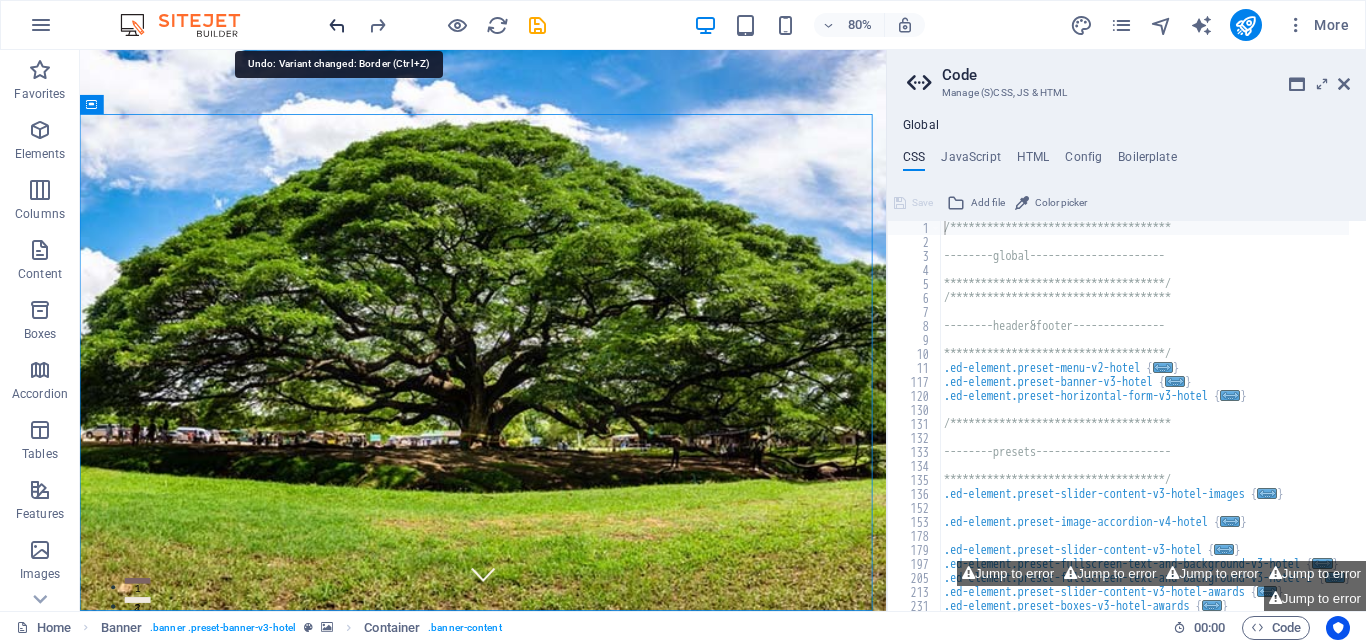 click at bounding box center (337, 25) 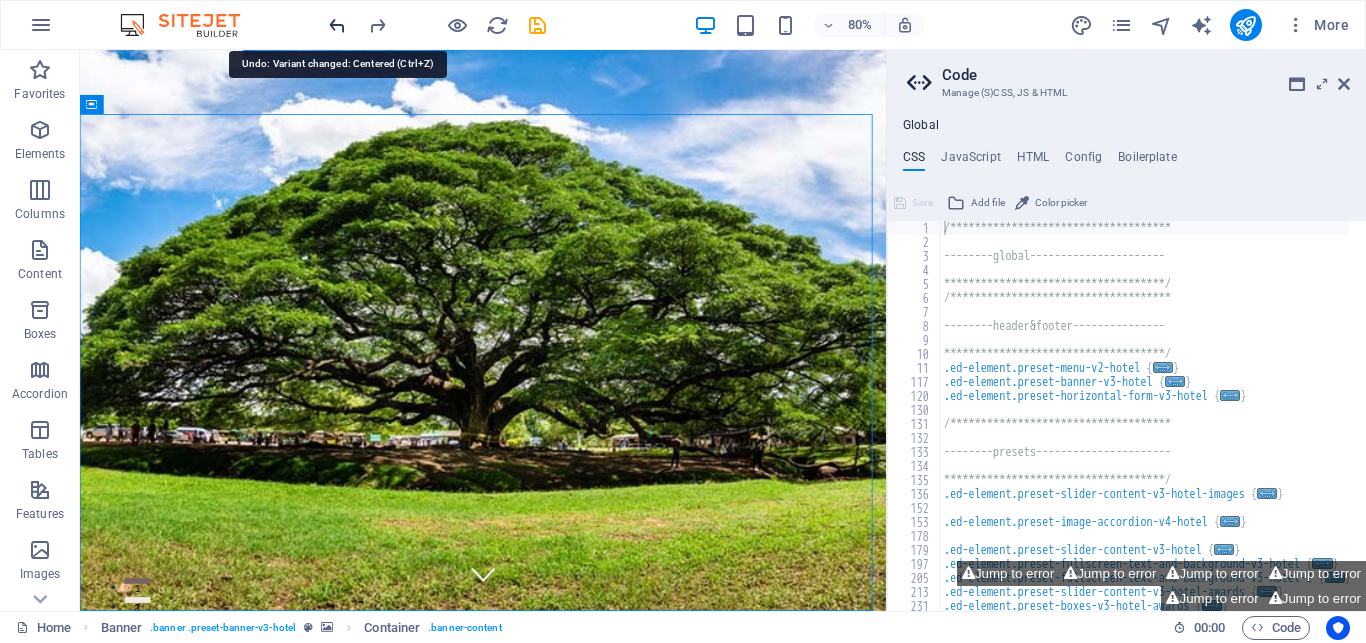 click at bounding box center (337, 25) 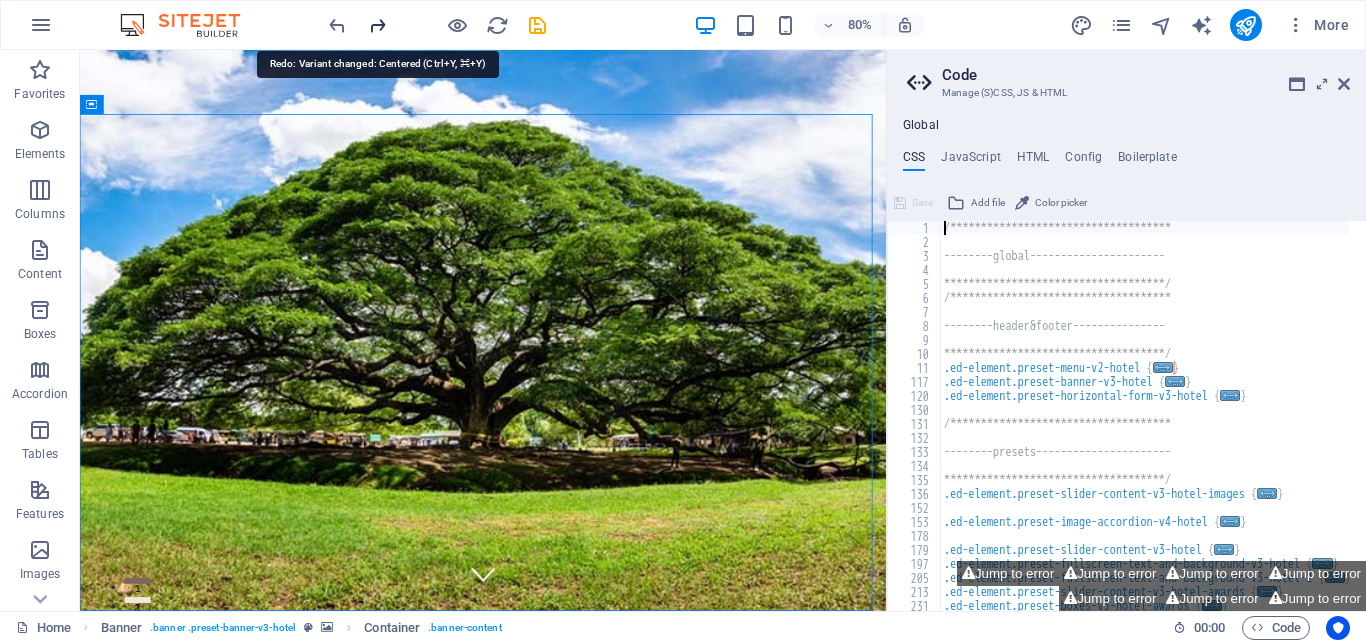 click at bounding box center (377, 25) 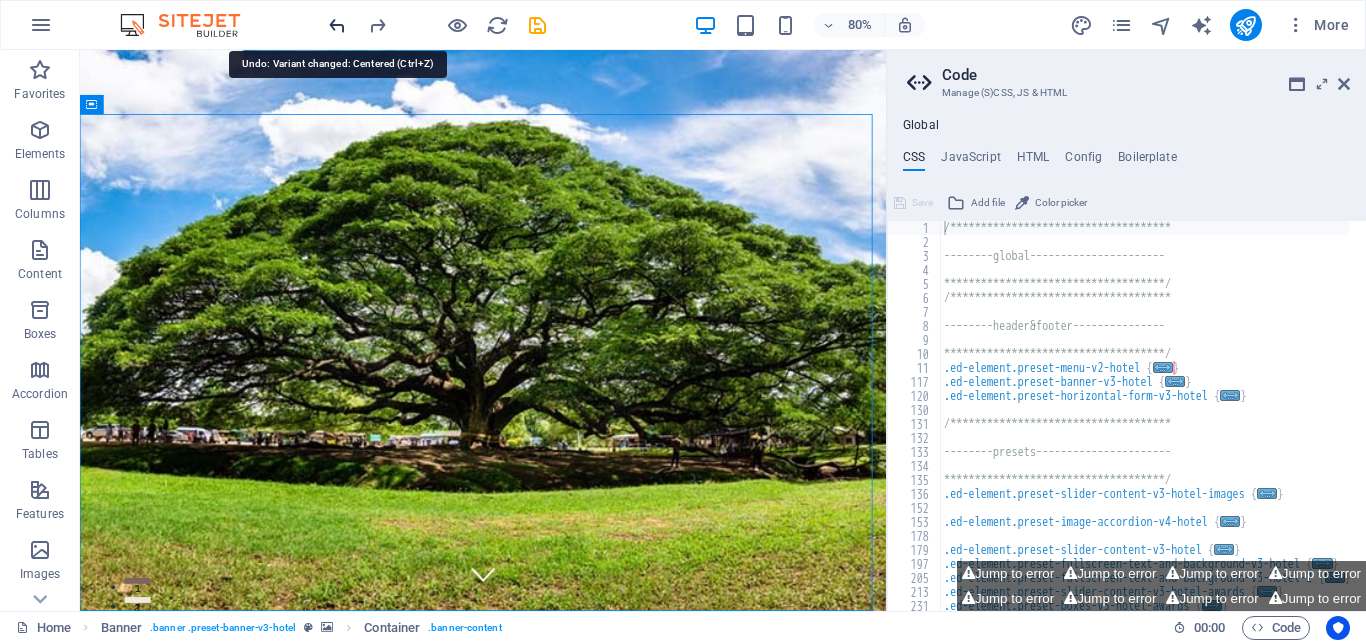 click at bounding box center [337, 25] 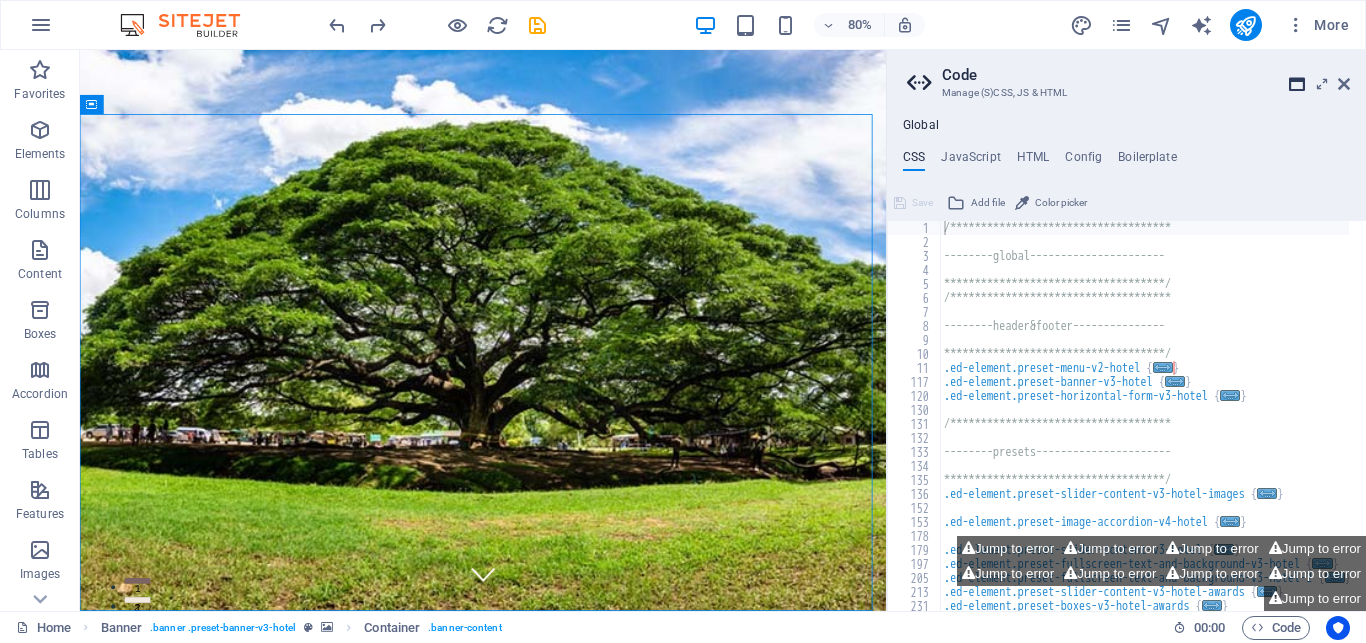 click at bounding box center [1297, 84] 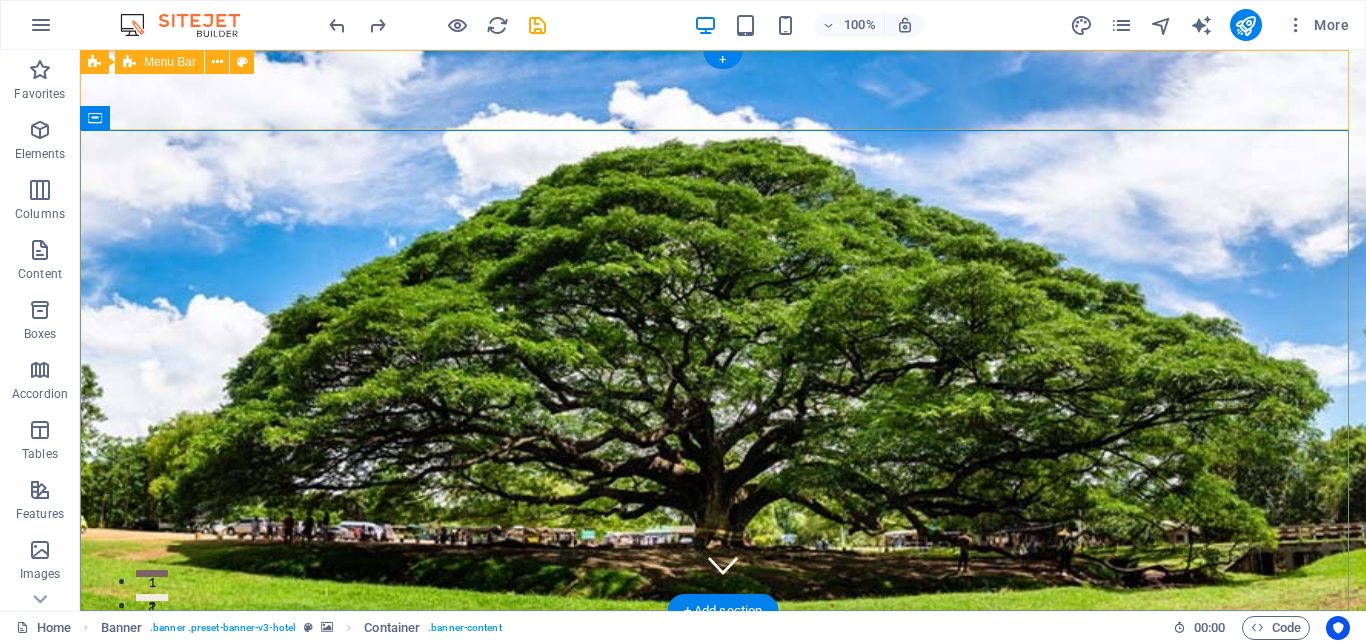 click on "Home Suites Experiences Contact" at bounding box center [723, 808] 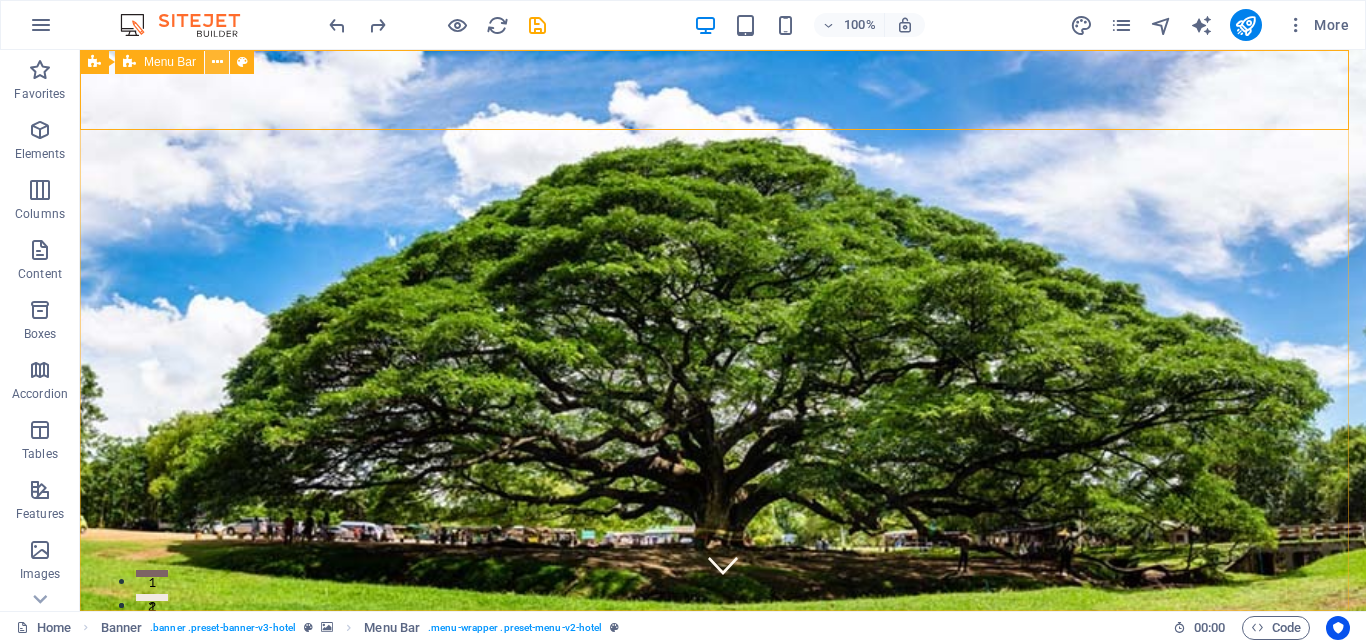 click at bounding box center (217, 62) 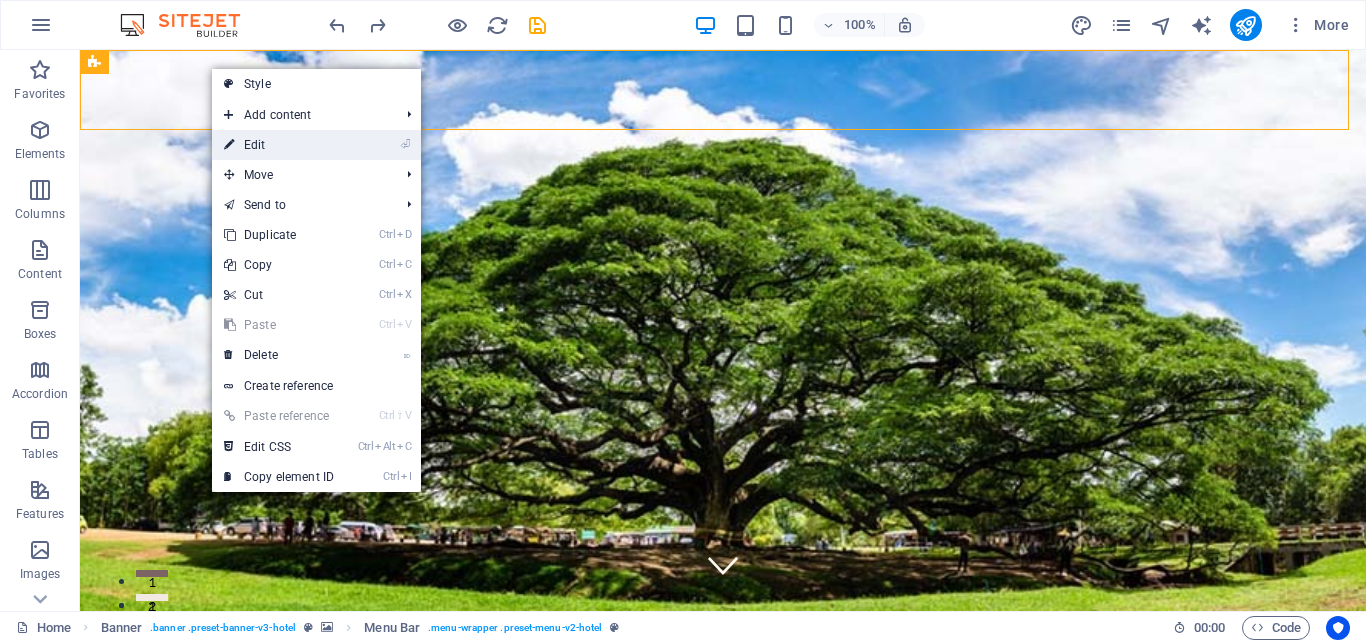 click on "⏎  Edit" at bounding box center (279, 145) 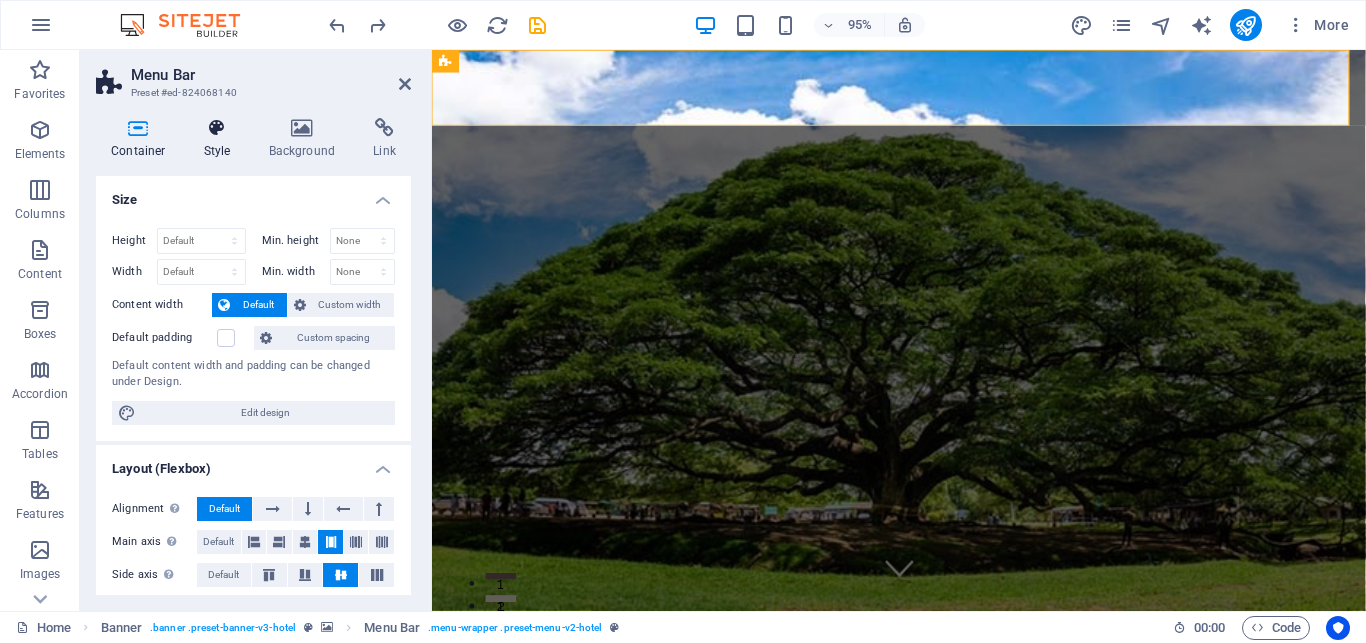 click at bounding box center [217, 128] 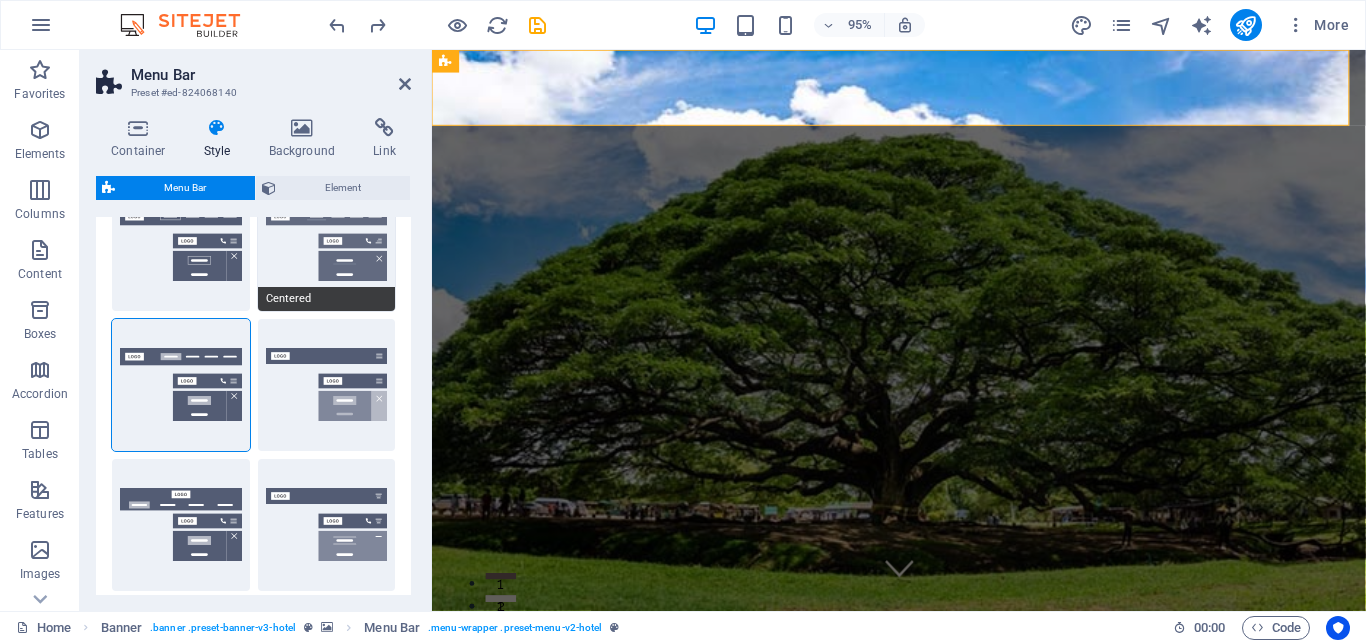 scroll, scrollTop: 0, scrollLeft: 0, axis: both 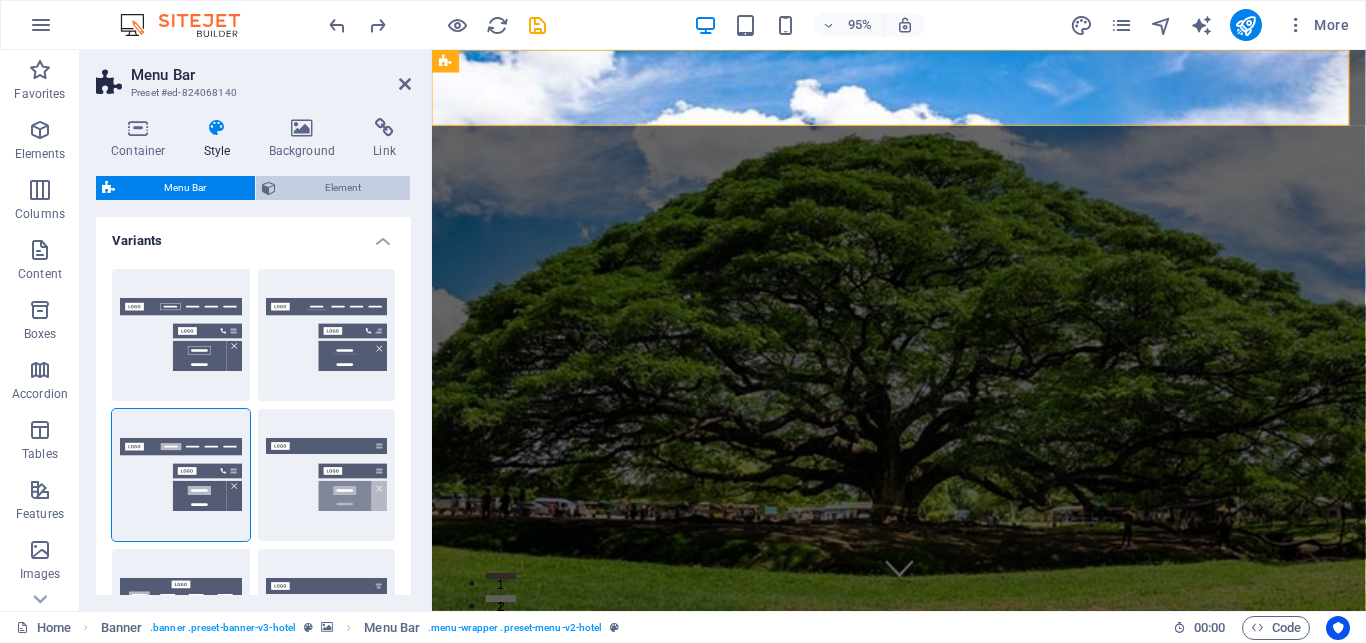 click on "Element" at bounding box center (343, 188) 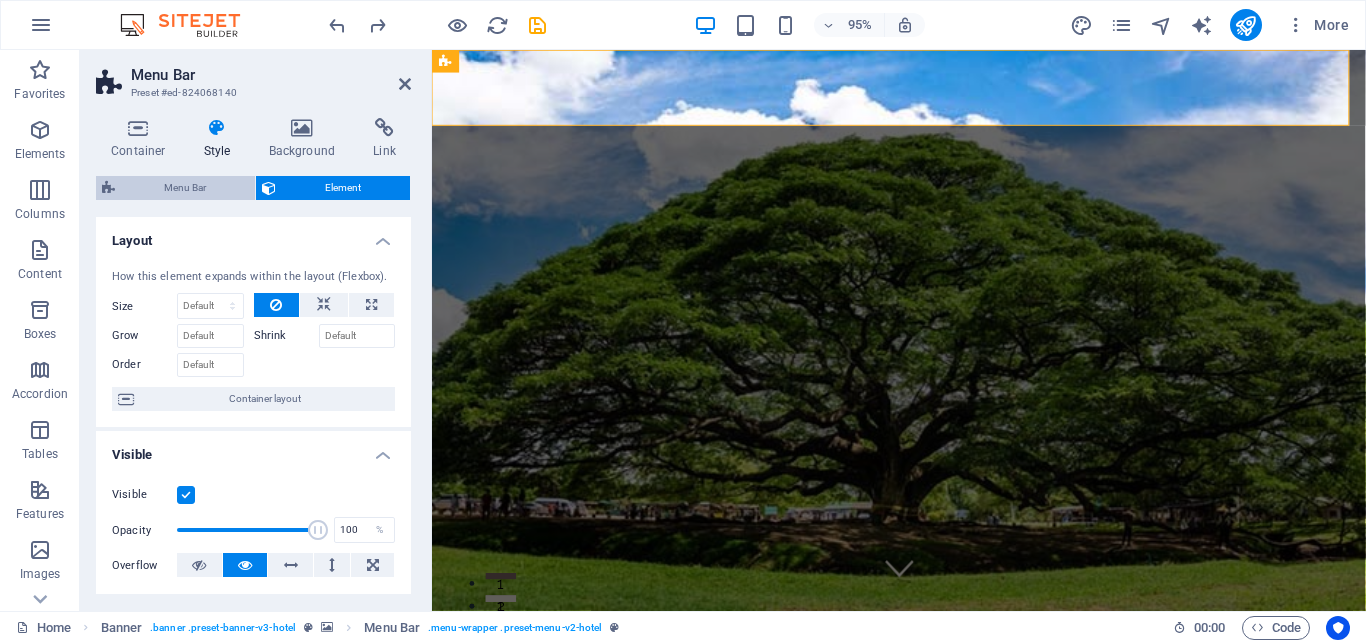 click on "Menu Bar" at bounding box center [185, 188] 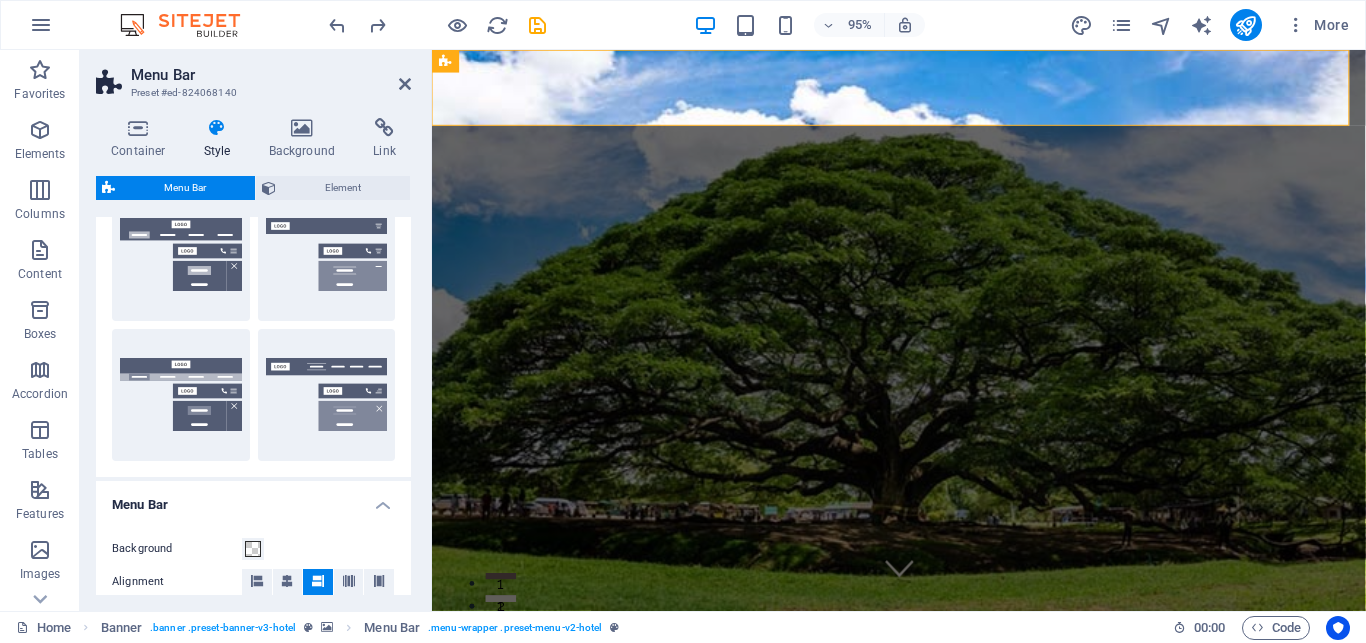 scroll, scrollTop: 540, scrollLeft: 0, axis: vertical 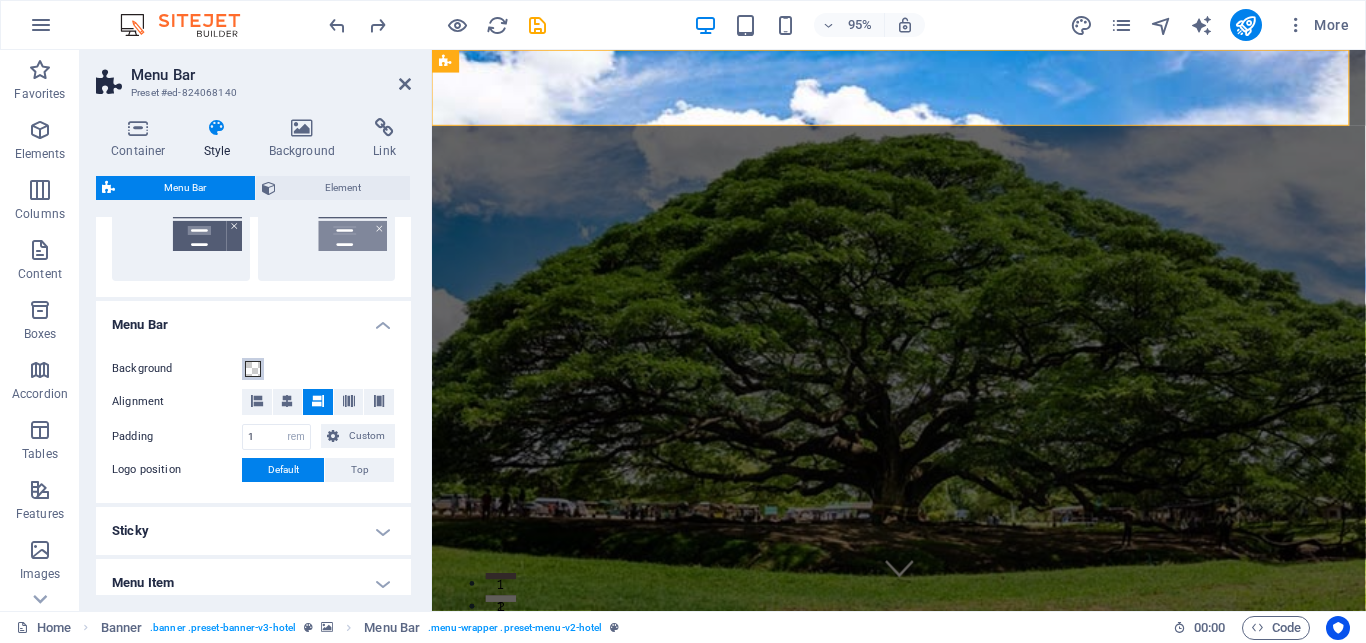 click at bounding box center [253, 369] 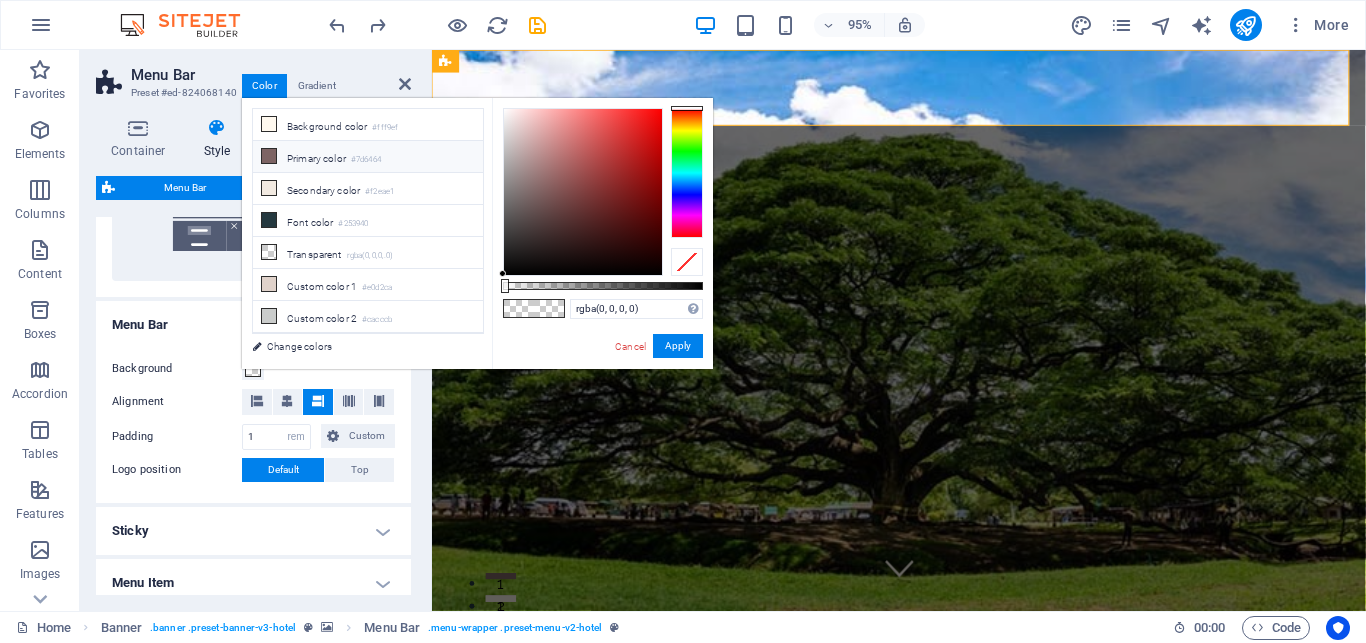 click on "Primary color
#7d6464" at bounding box center (368, 157) 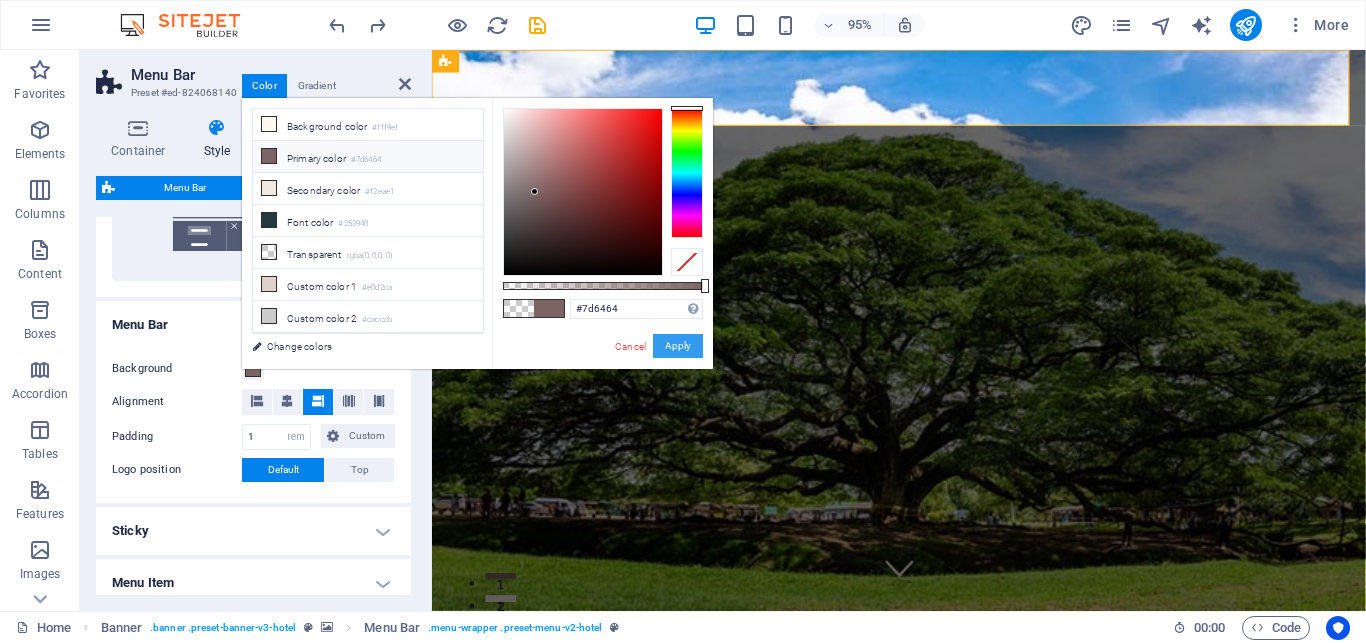 click on "Apply" at bounding box center (678, 346) 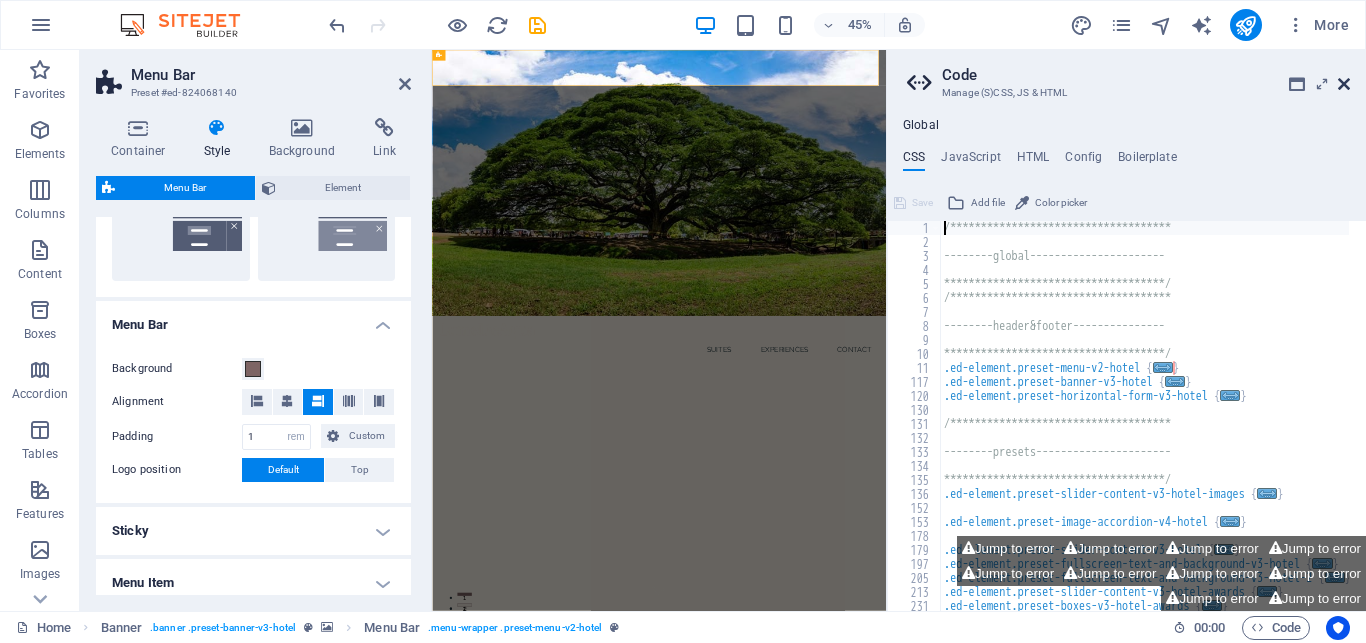 click at bounding box center (1344, 84) 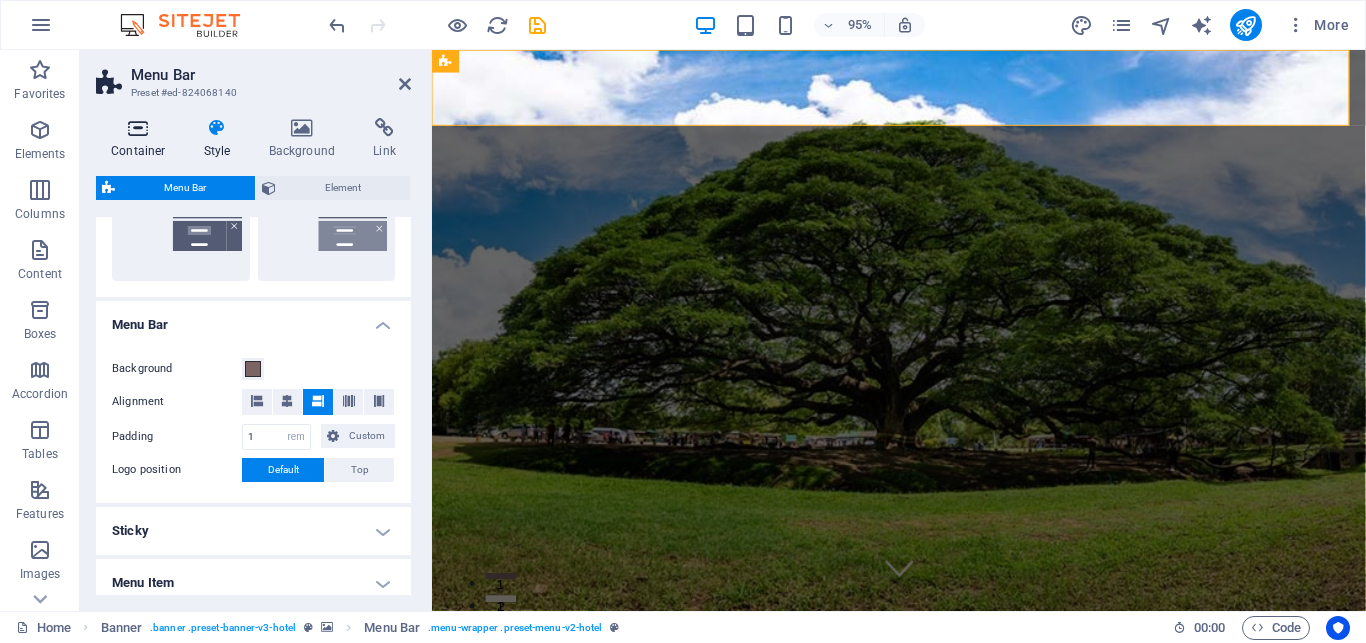 click at bounding box center (138, 128) 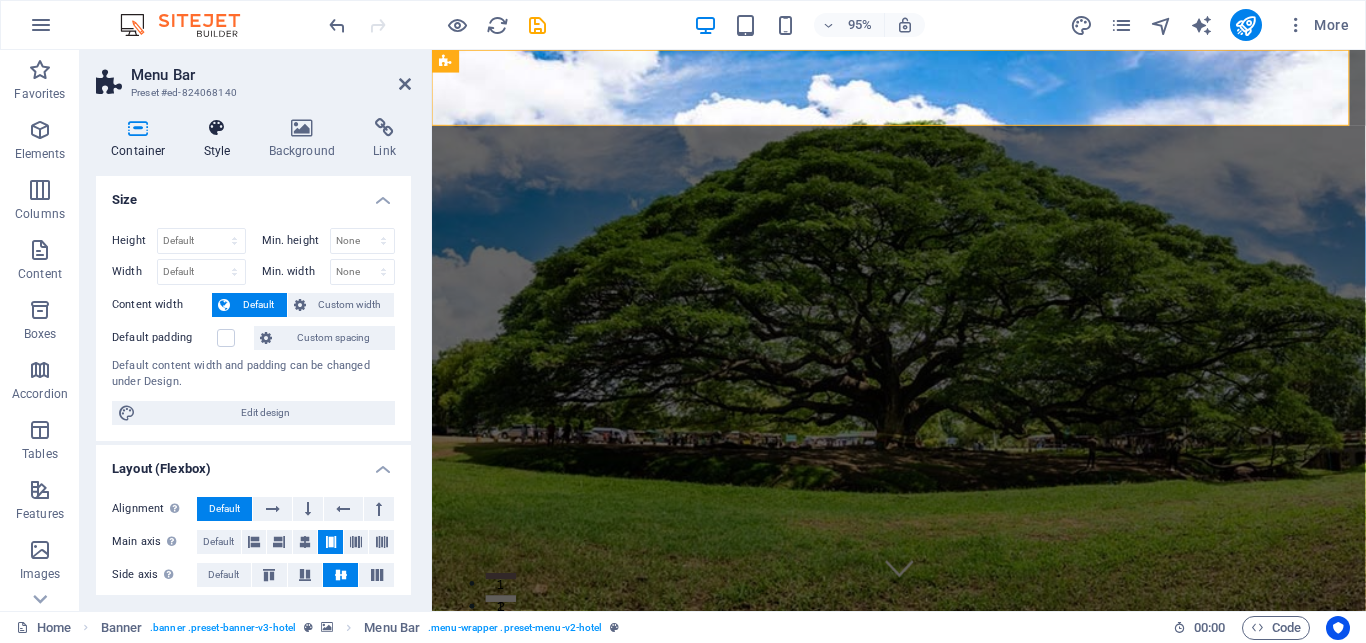 click at bounding box center (217, 128) 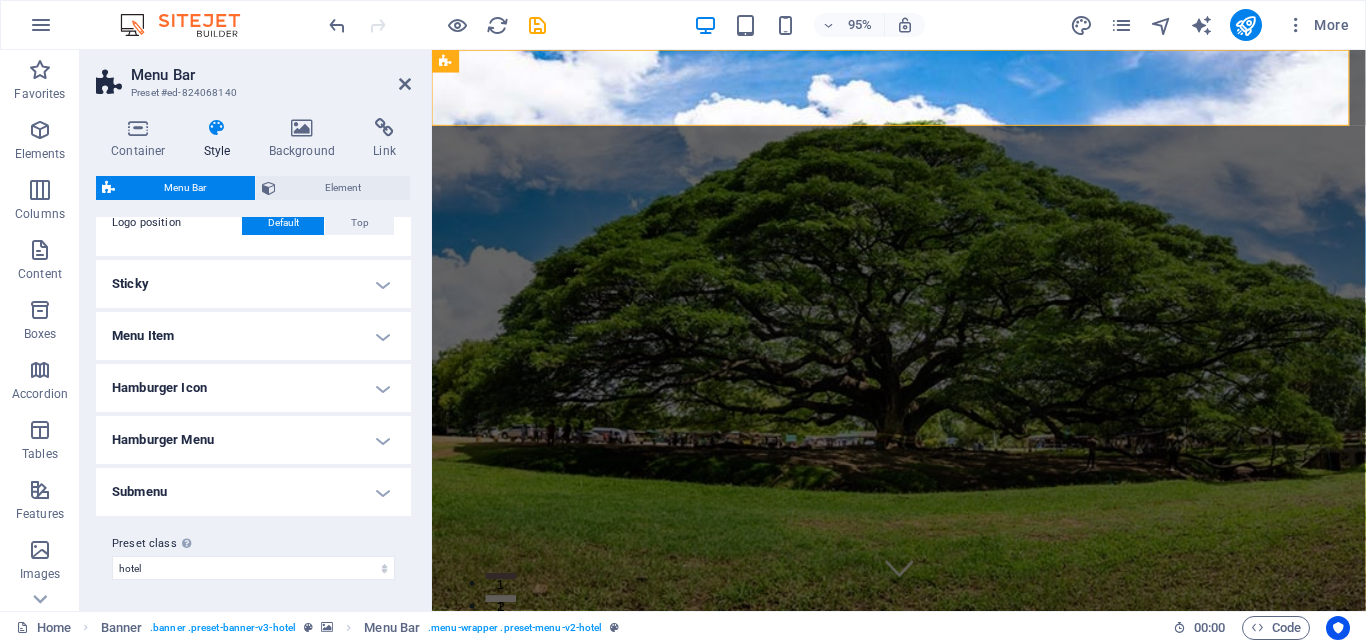 scroll, scrollTop: 697, scrollLeft: 0, axis: vertical 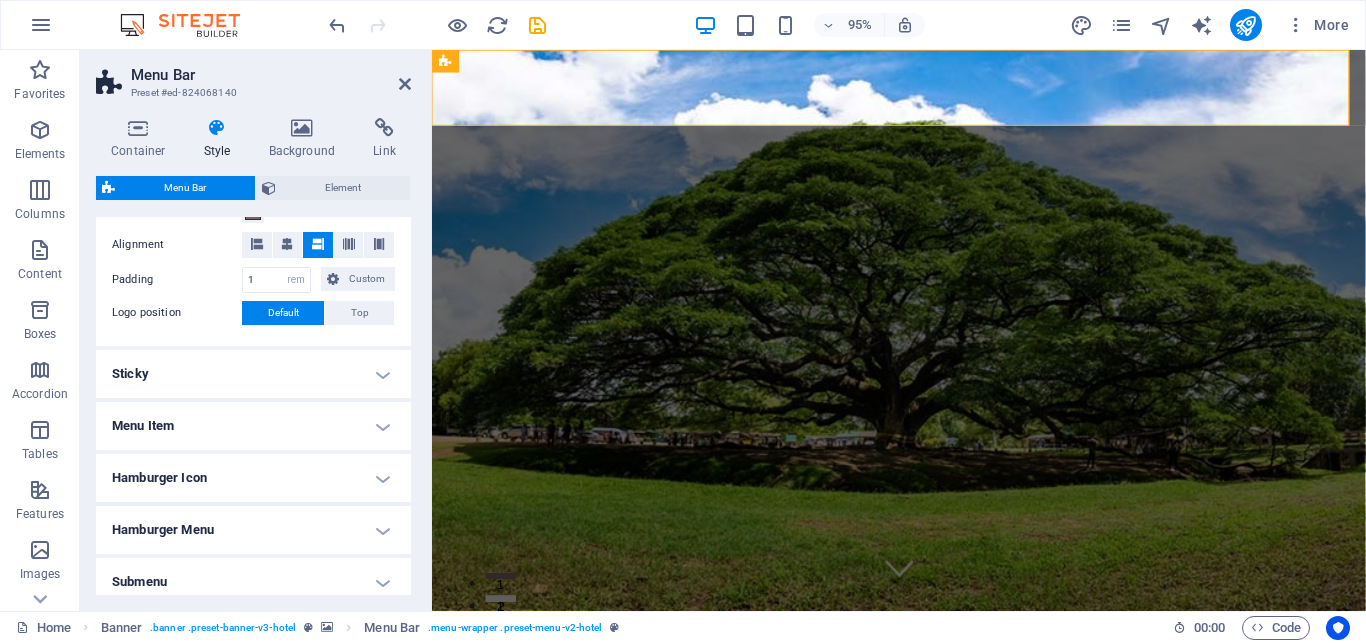 click on "Sticky" at bounding box center (253, 374) 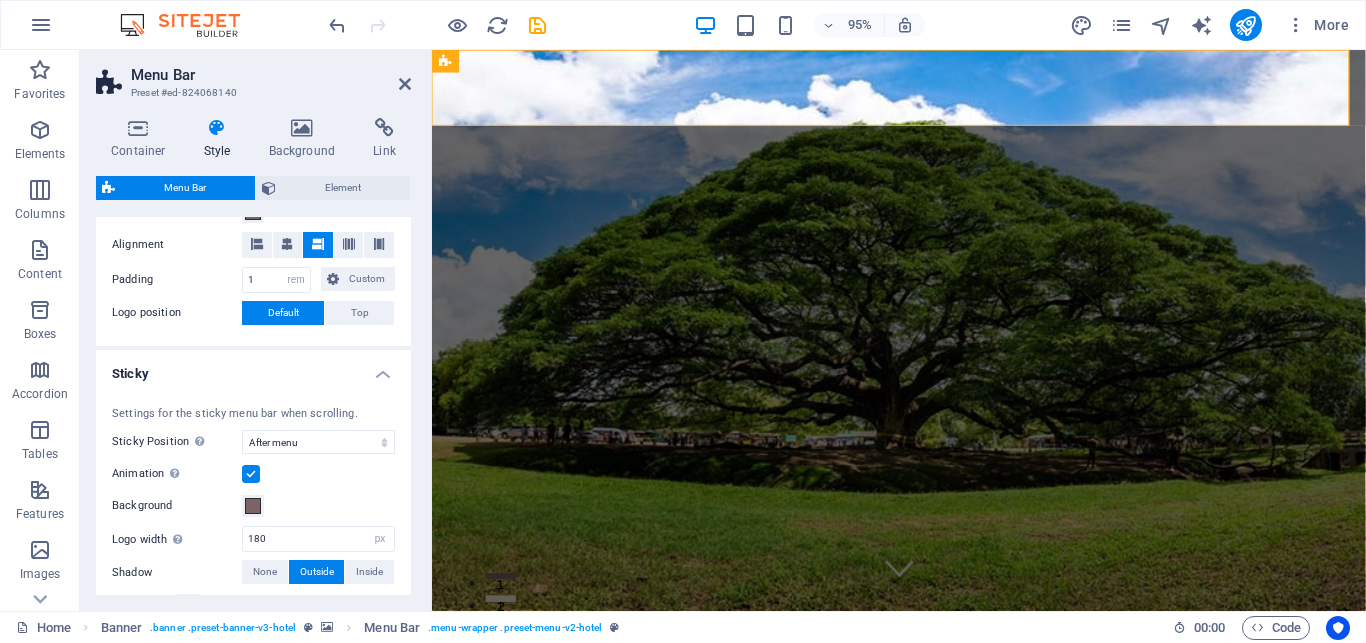 click on "Sticky" at bounding box center (253, 368) 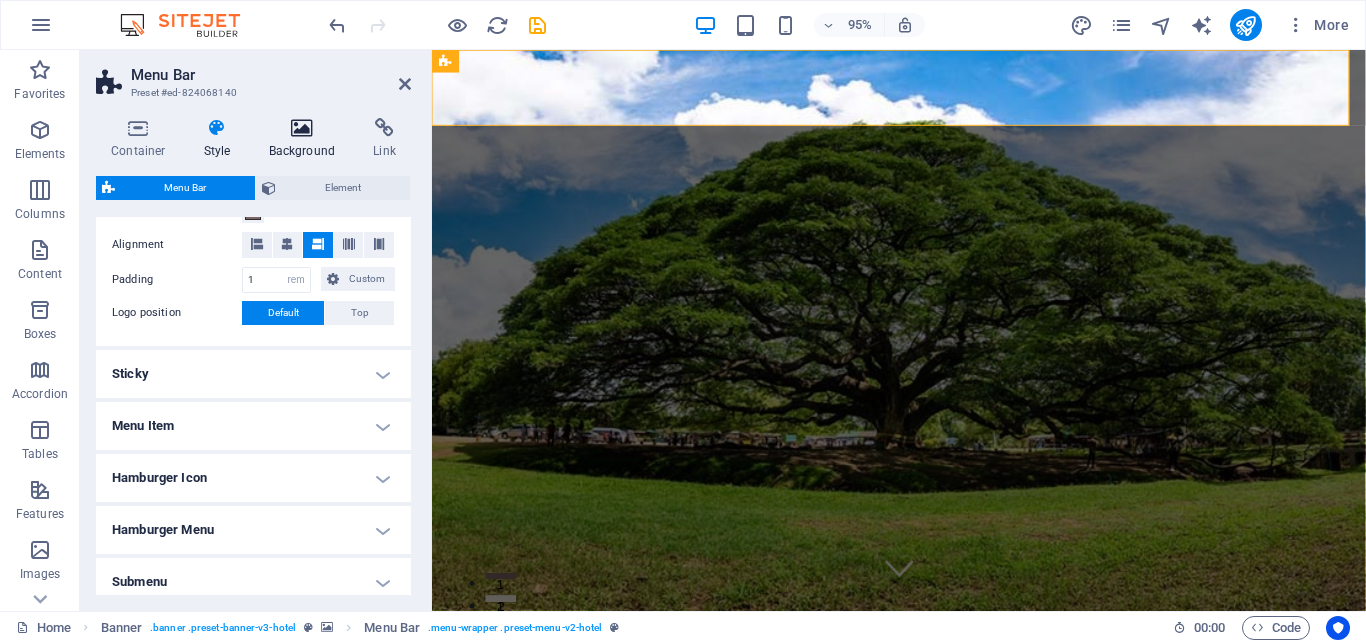click on "Background" at bounding box center (306, 139) 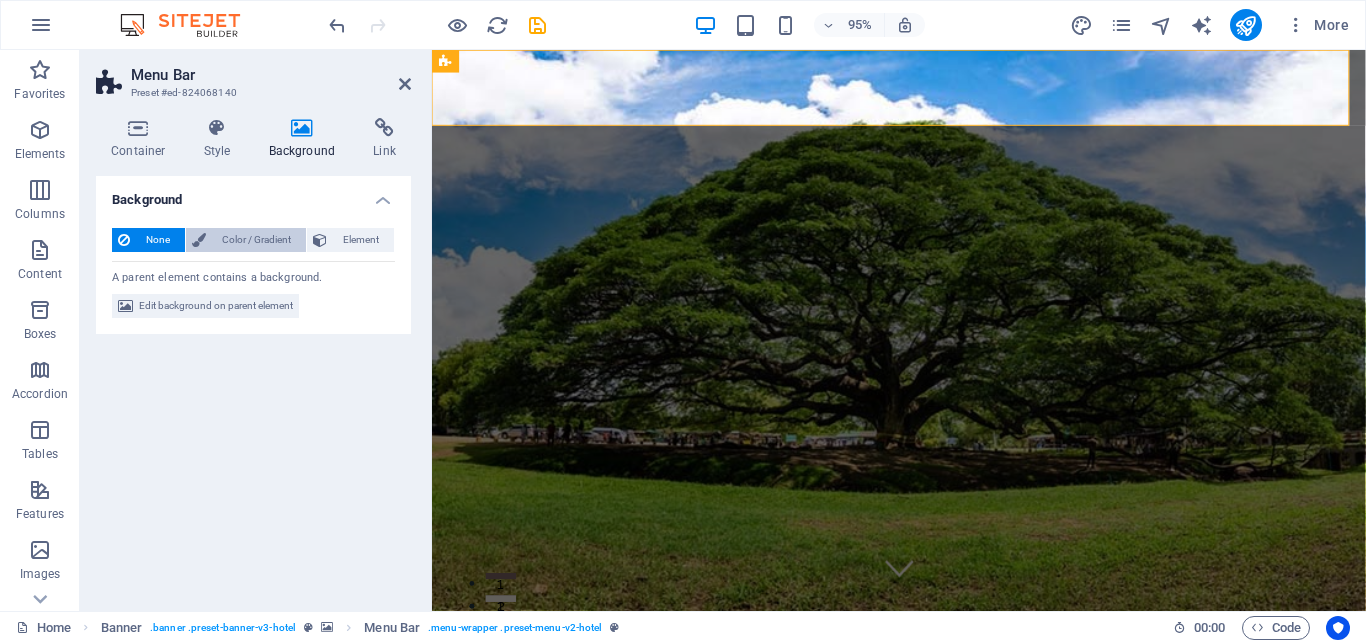 click on "Color / Gradient" at bounding box center [256, 240] 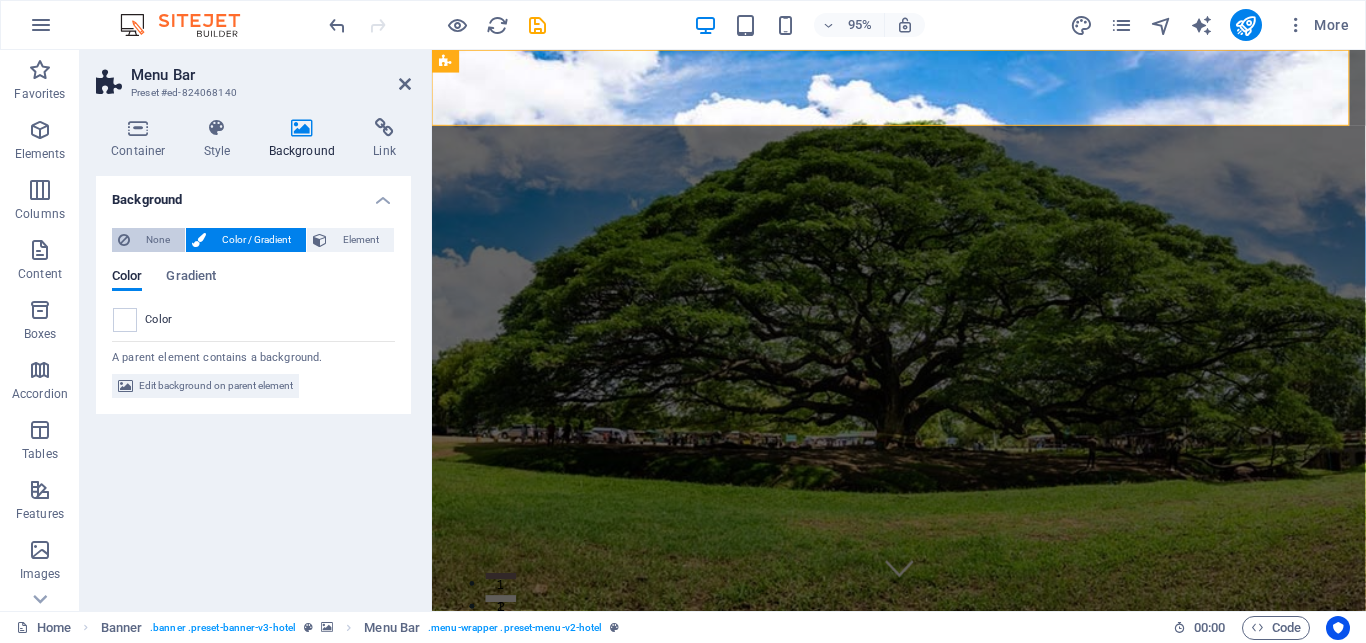 click on "None" at bounding box center [157, 240] 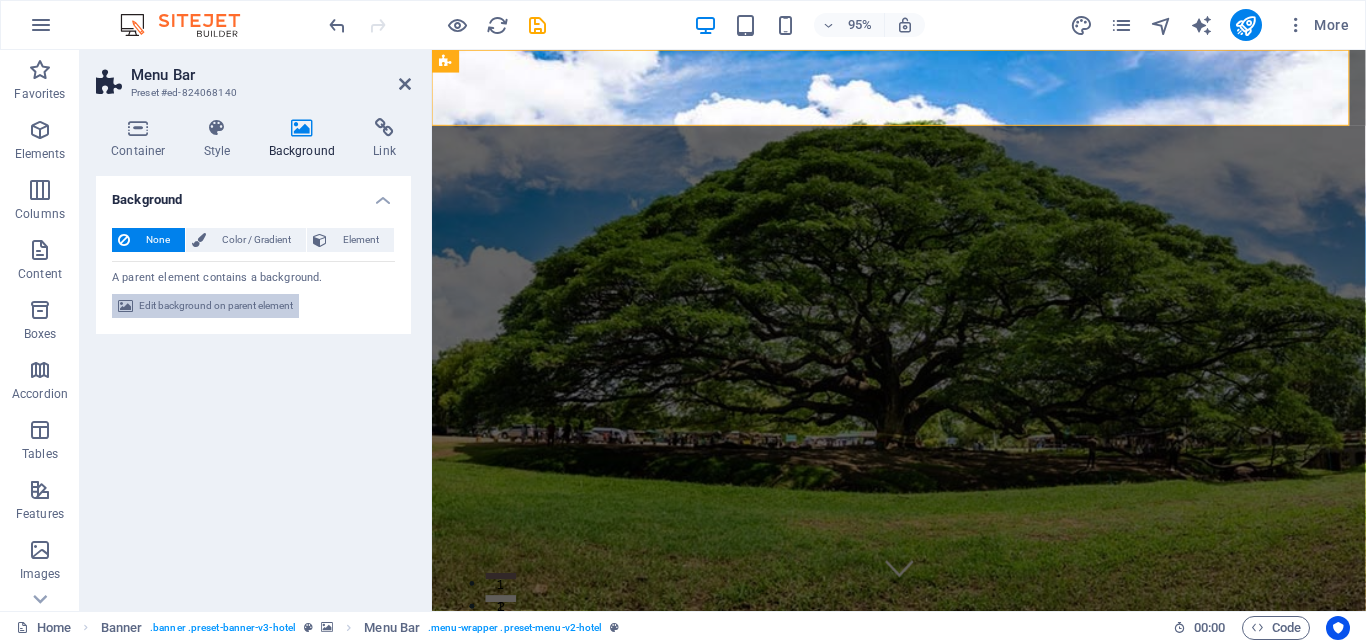 click on "Edit background on parent element" at bounding box center (216, 306) 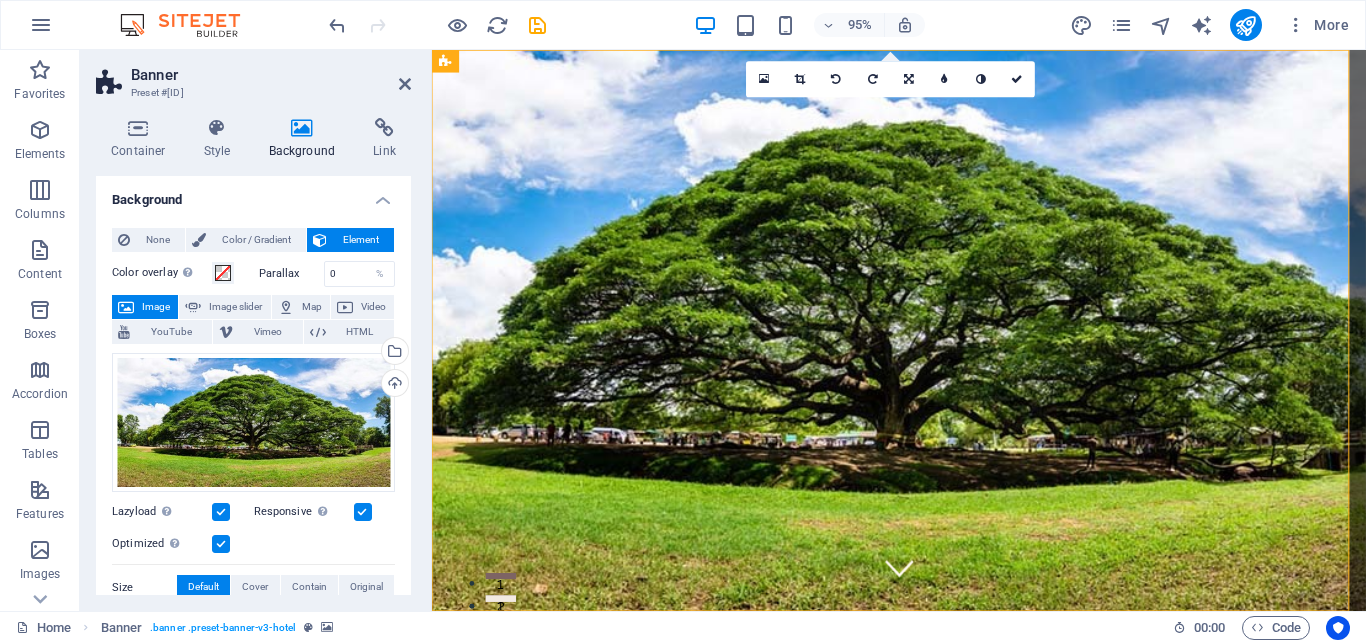 click on "16:10 16:9 4:3 1:1 1:2 0" at bounding box center [890, 79] 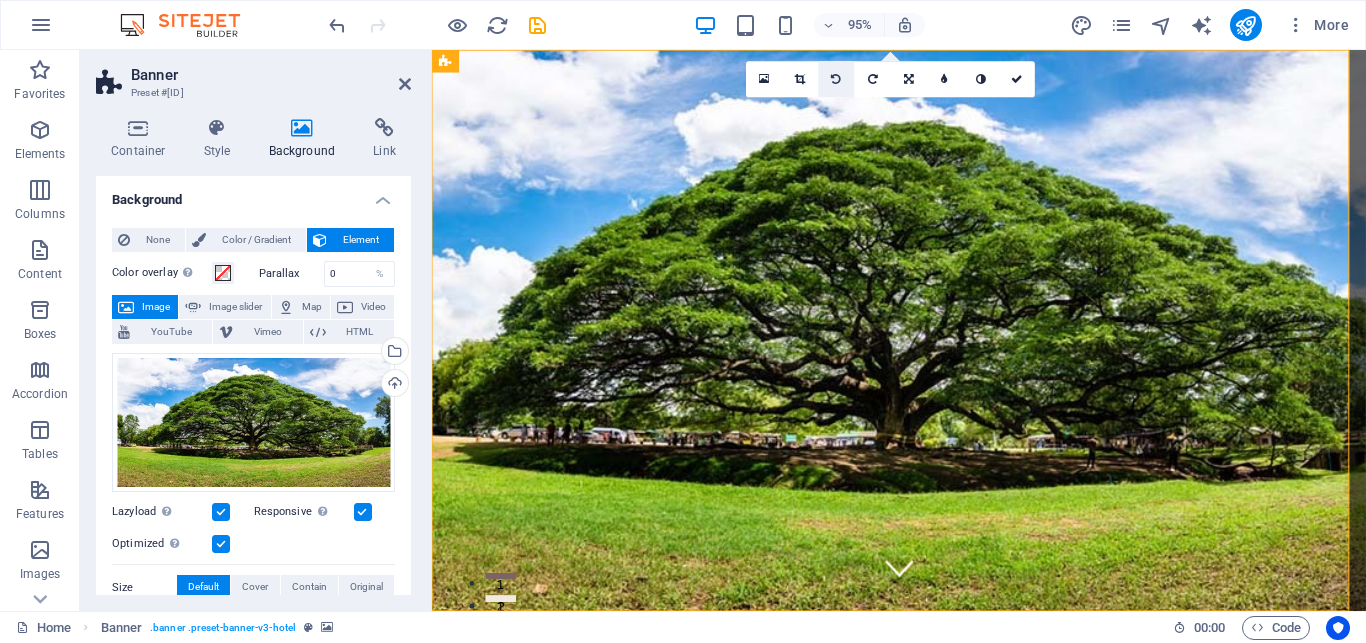 click at bounding box center (837, 79) 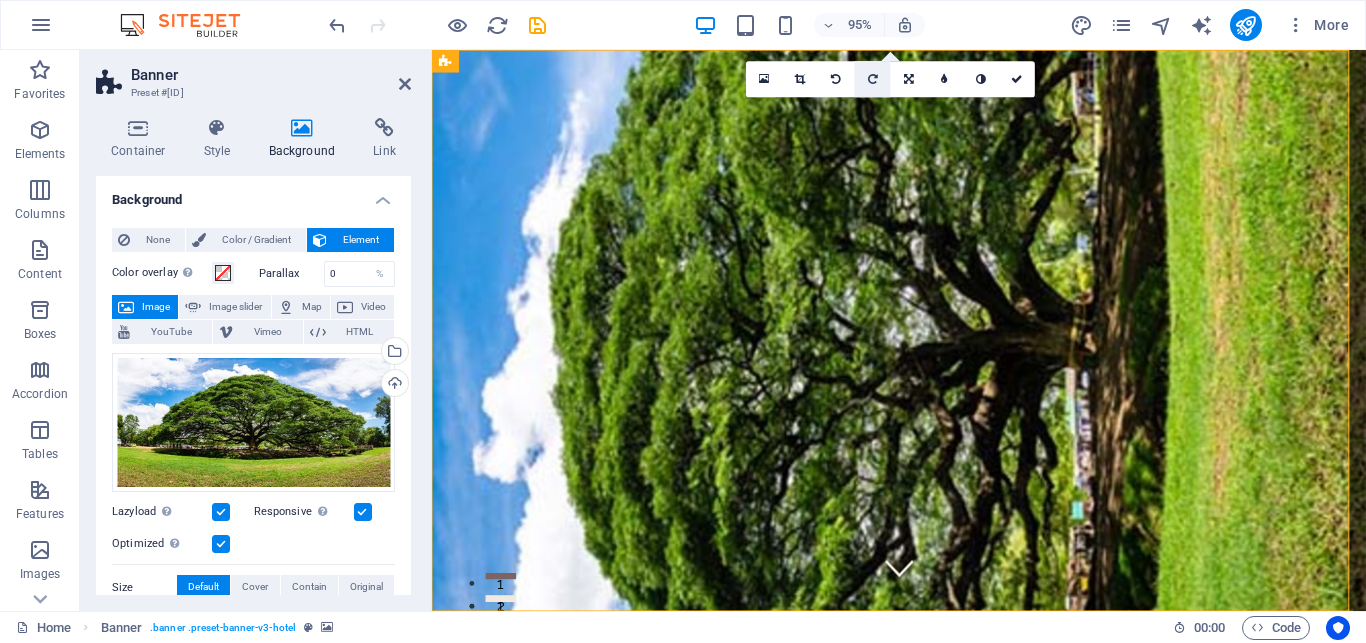 click at bounding box center (873, 79) 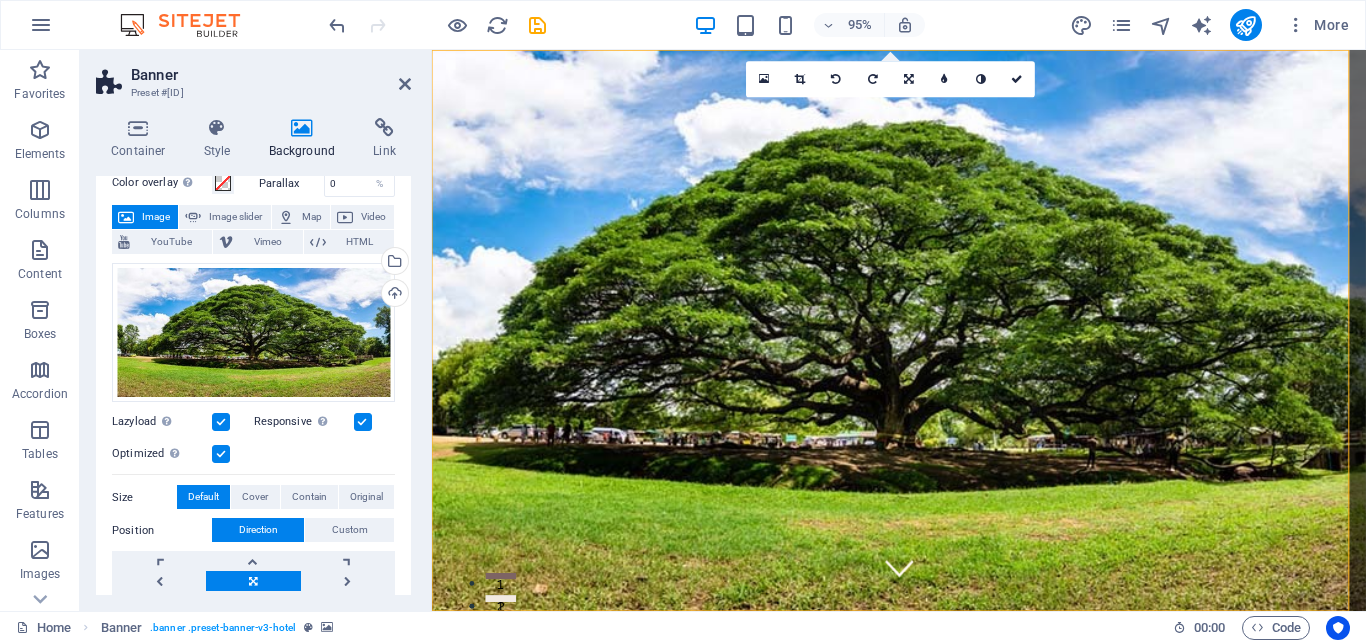 scroll, scrollTop: 0, scrollLeft: 0, axis: both 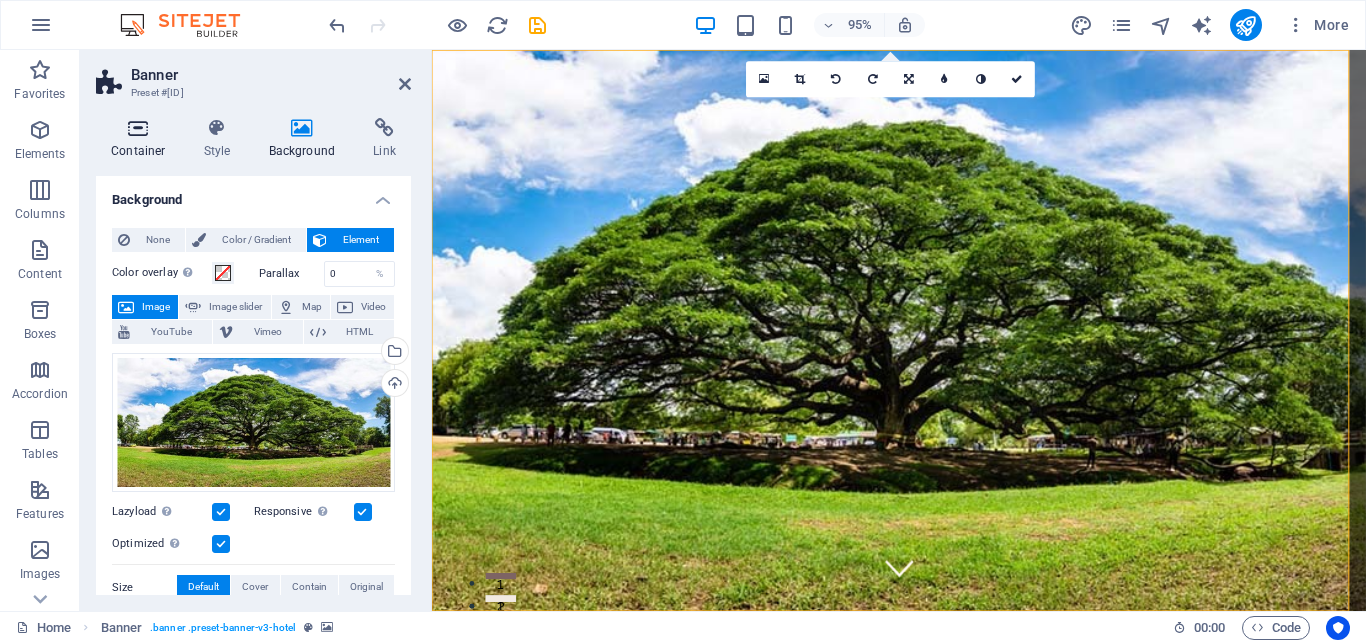 click on "Container" at bounding box center (142, 139) 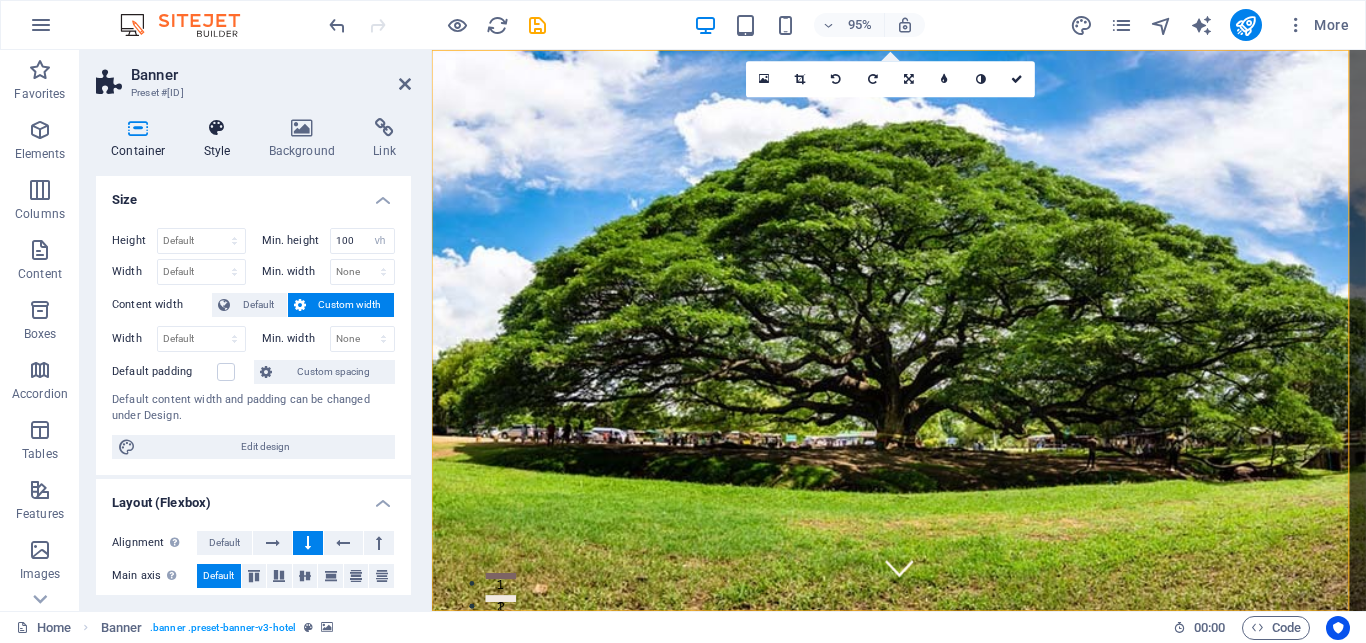 click on "Style" at bounding box center (221, 139) 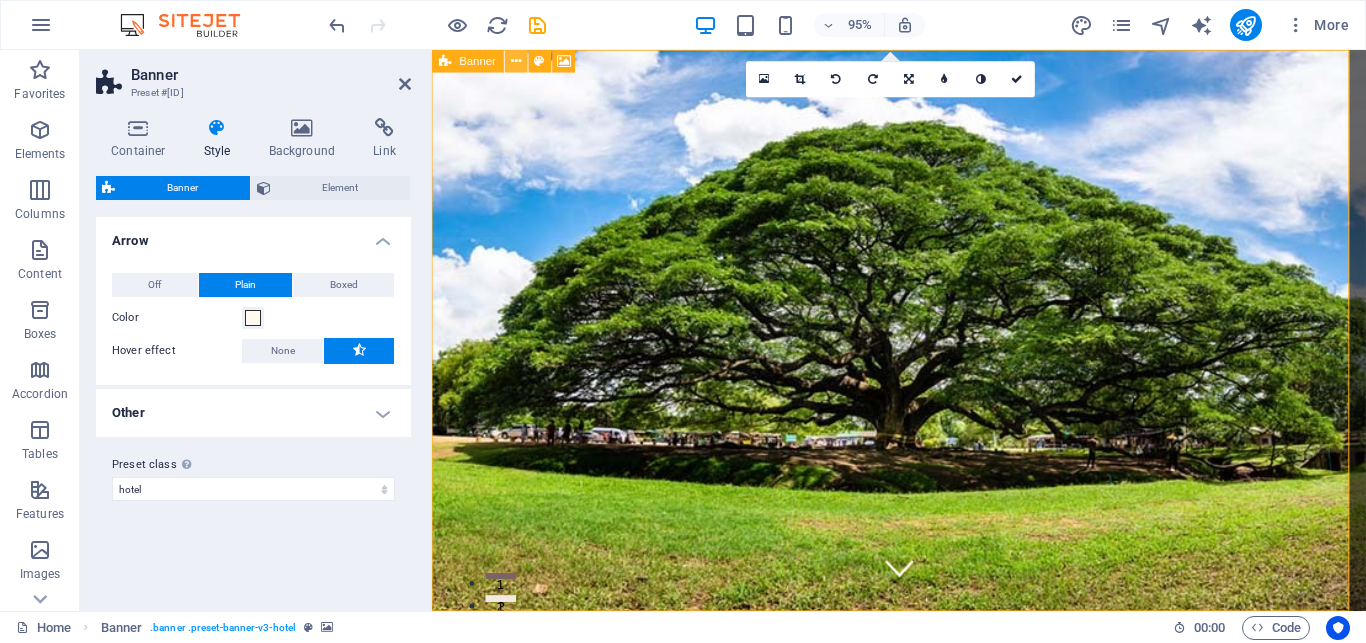 click at bounding box center [516, 61] 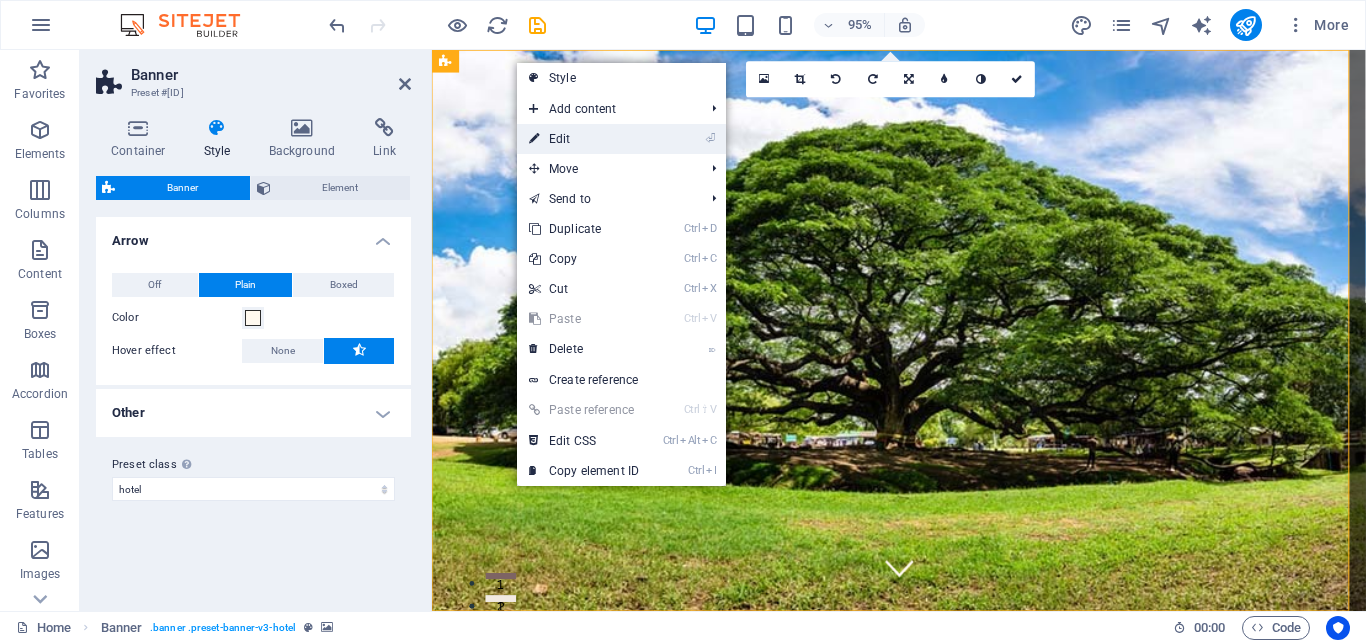 click on "⏎  Edit" at bounding box center (584, 139) 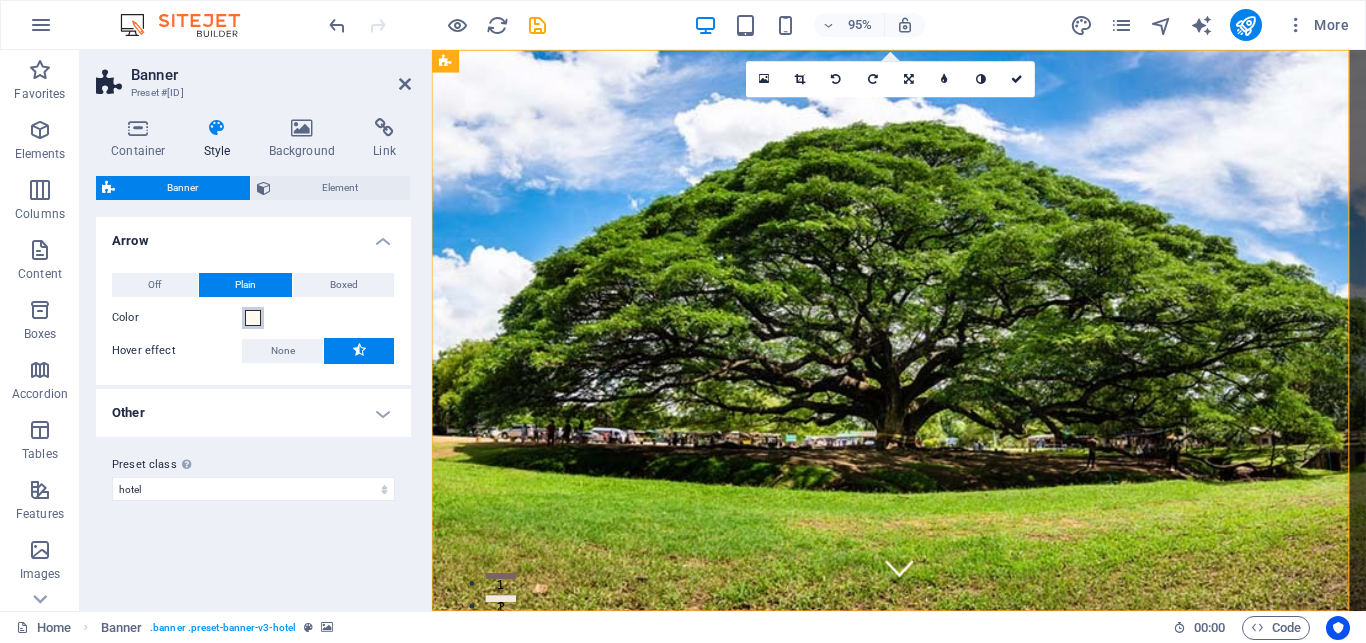 click at bounding box center (253, 318) 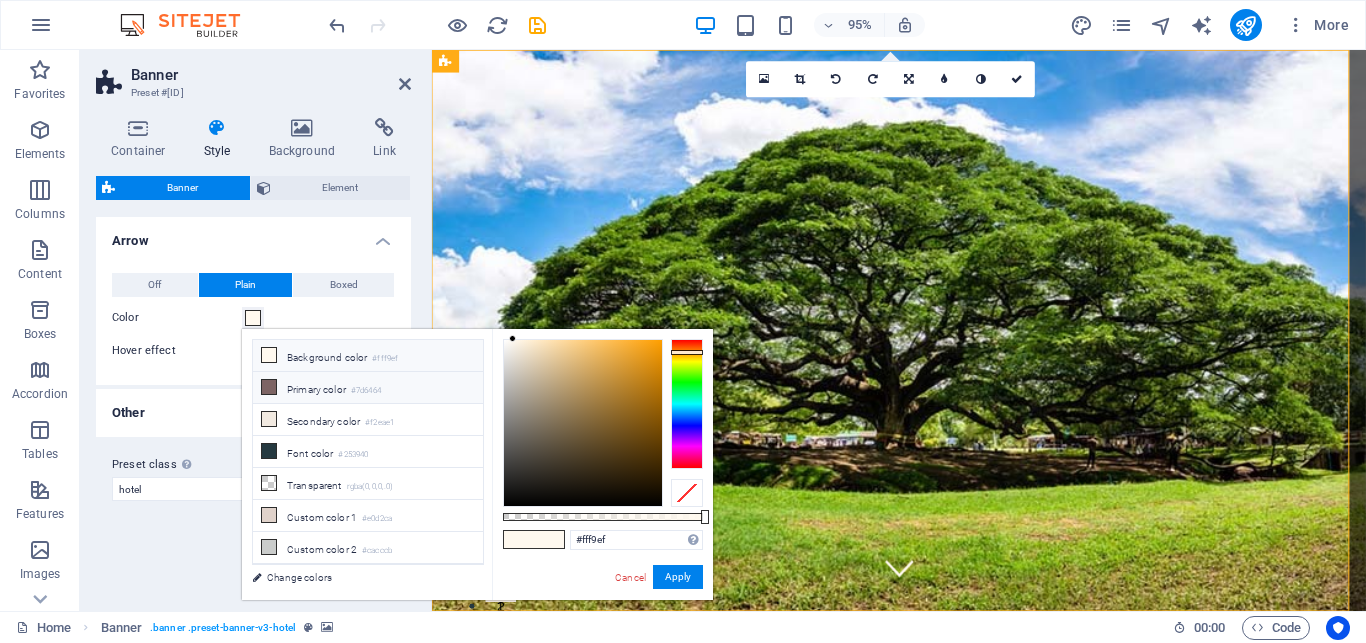 click on "Primary color
#7d6464" at bounding box center [368, 388] 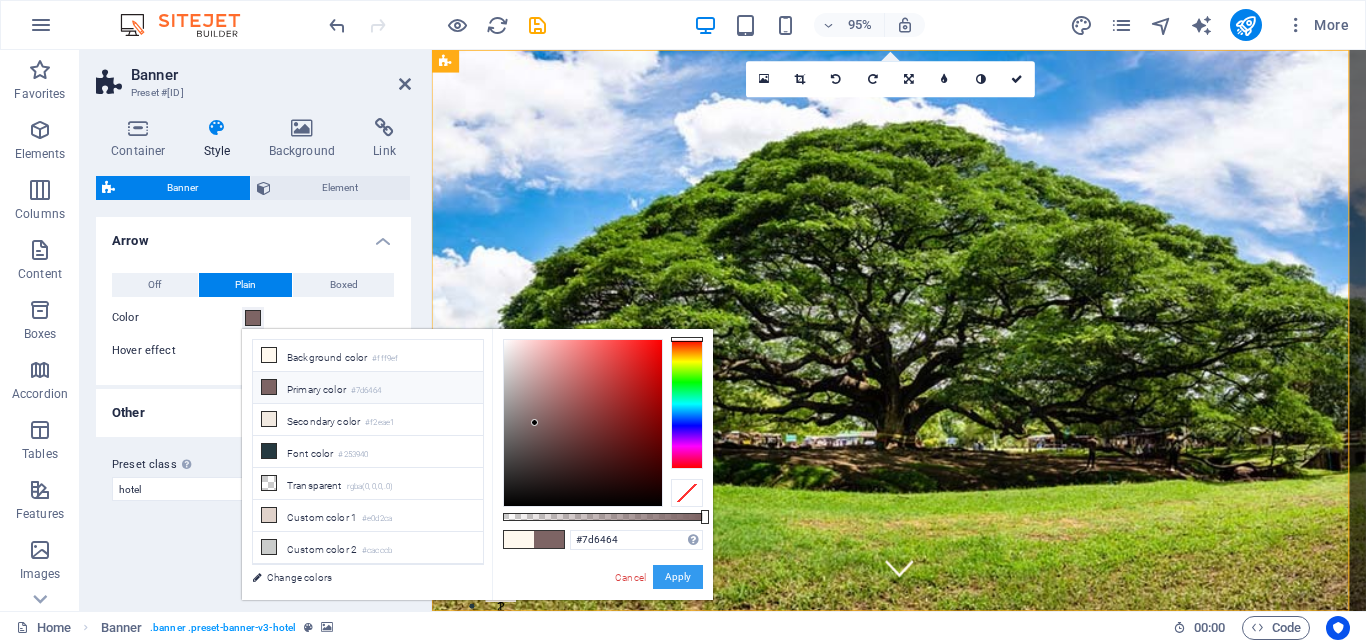 click on "Apply" at bounding box center (678, 577) 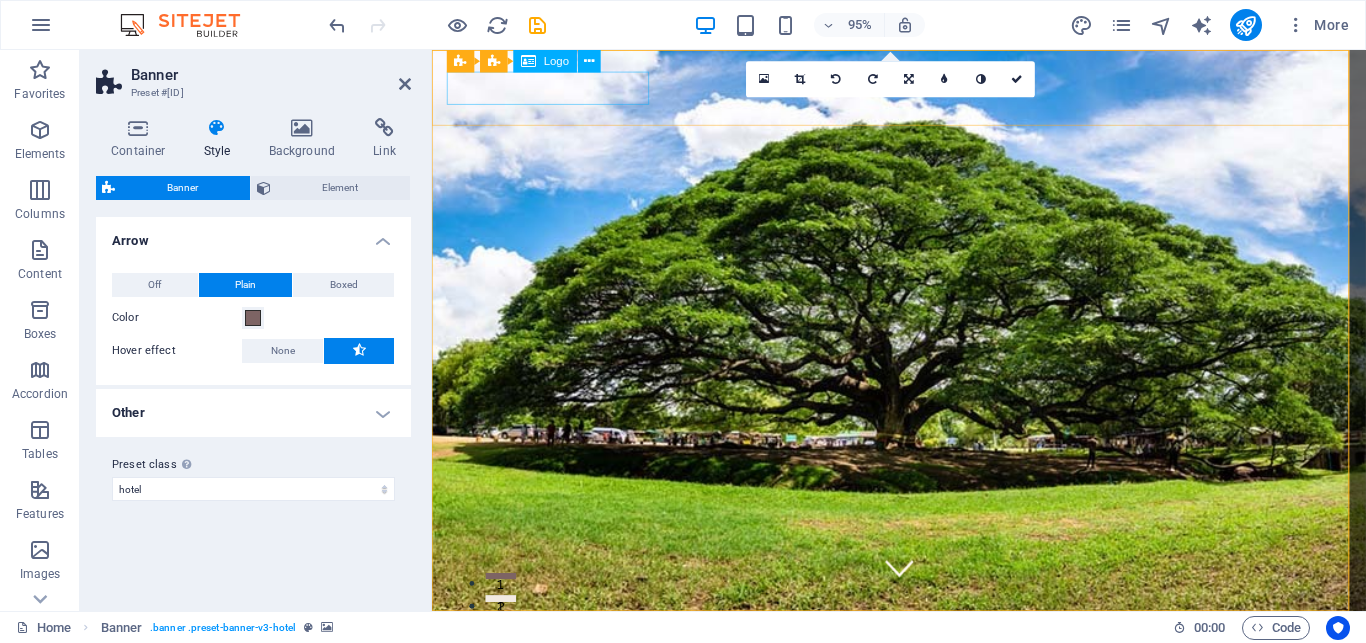 click at bounding box center (923, 674) 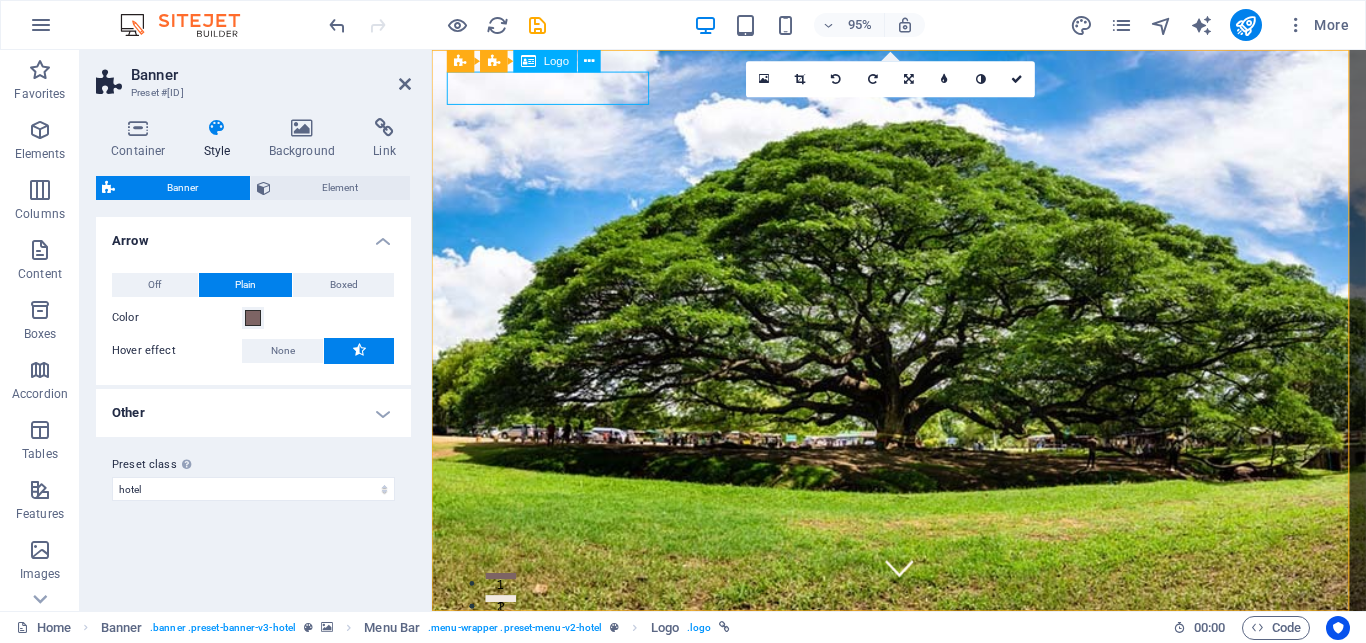 click on "[PROFESSION] [PROFESSION]" at bounding box center [923, 965] 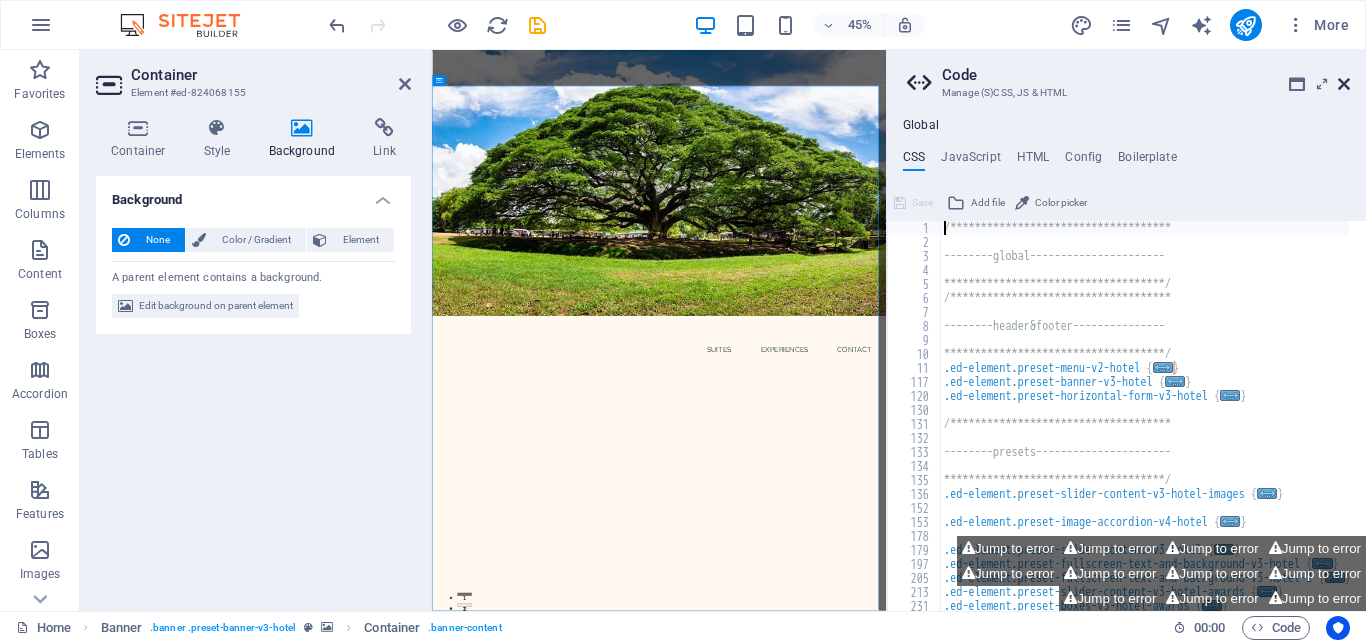click at bounding box center (1344, 84) 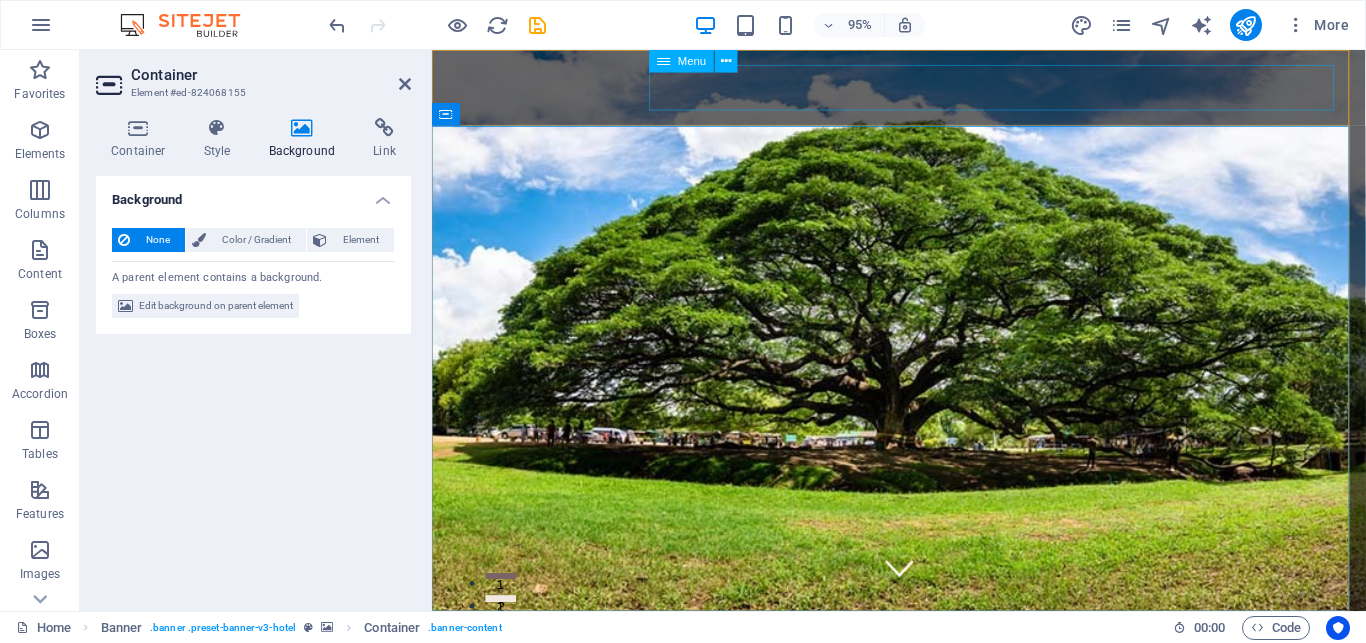 click on "Home Suites Experiences Contact" at bounding box center [923, 716] 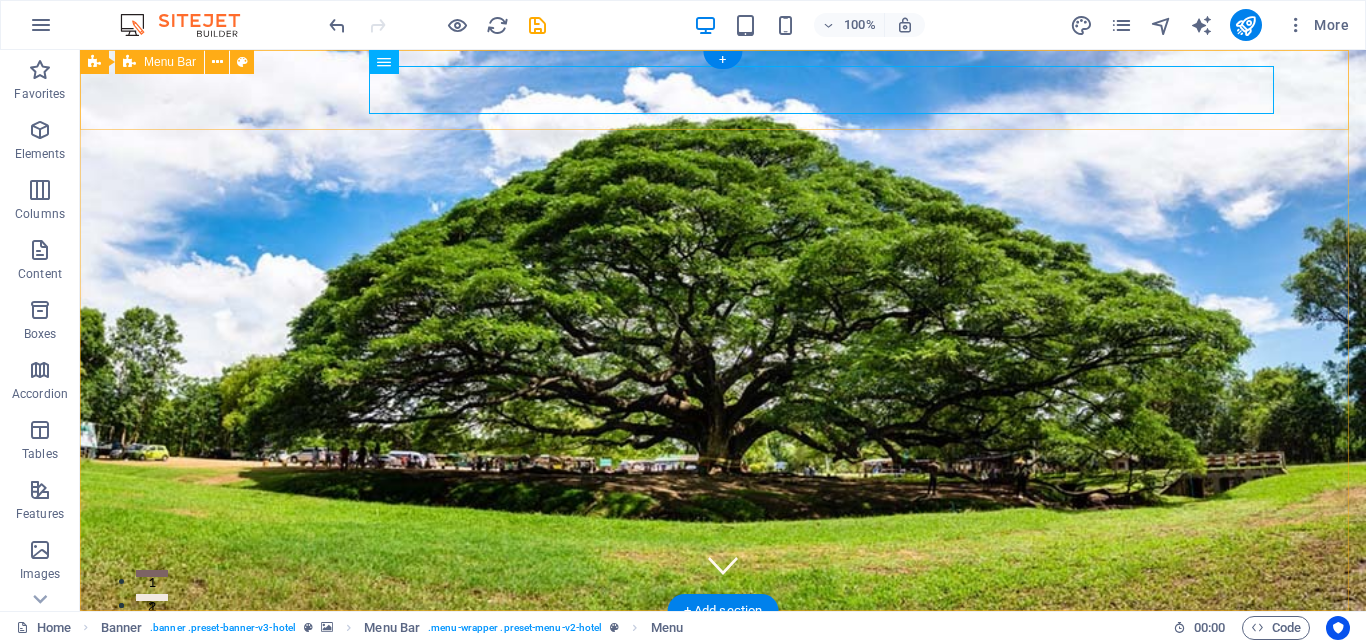 click on "Home Suites Experiences Contact" at bounding box center [723, 698] 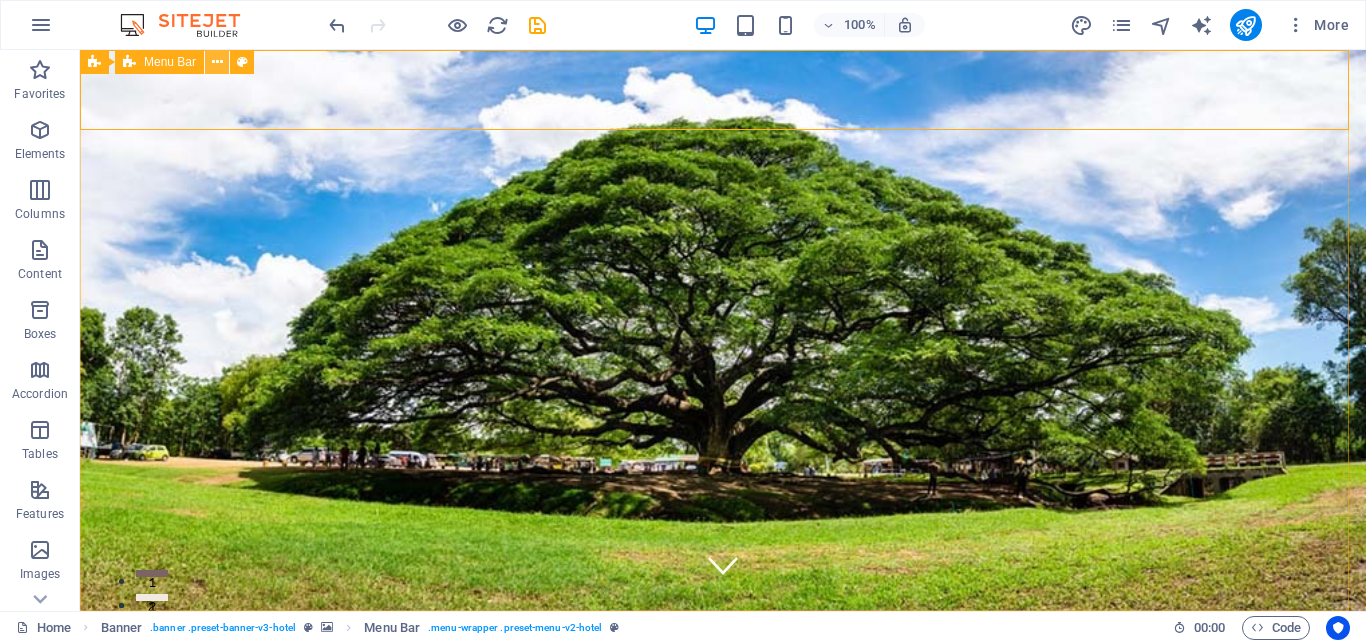 click at bounding box center (217, 62) 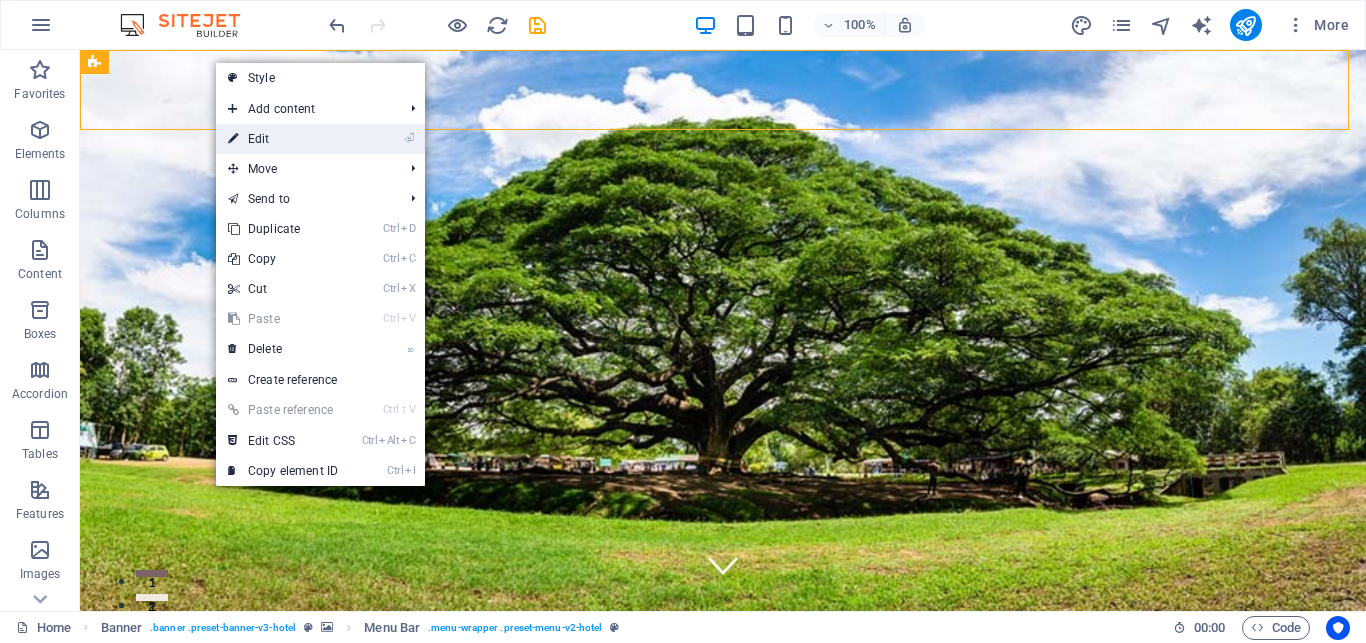 click on "⏎  Edit" at bounding box center (283, 139) 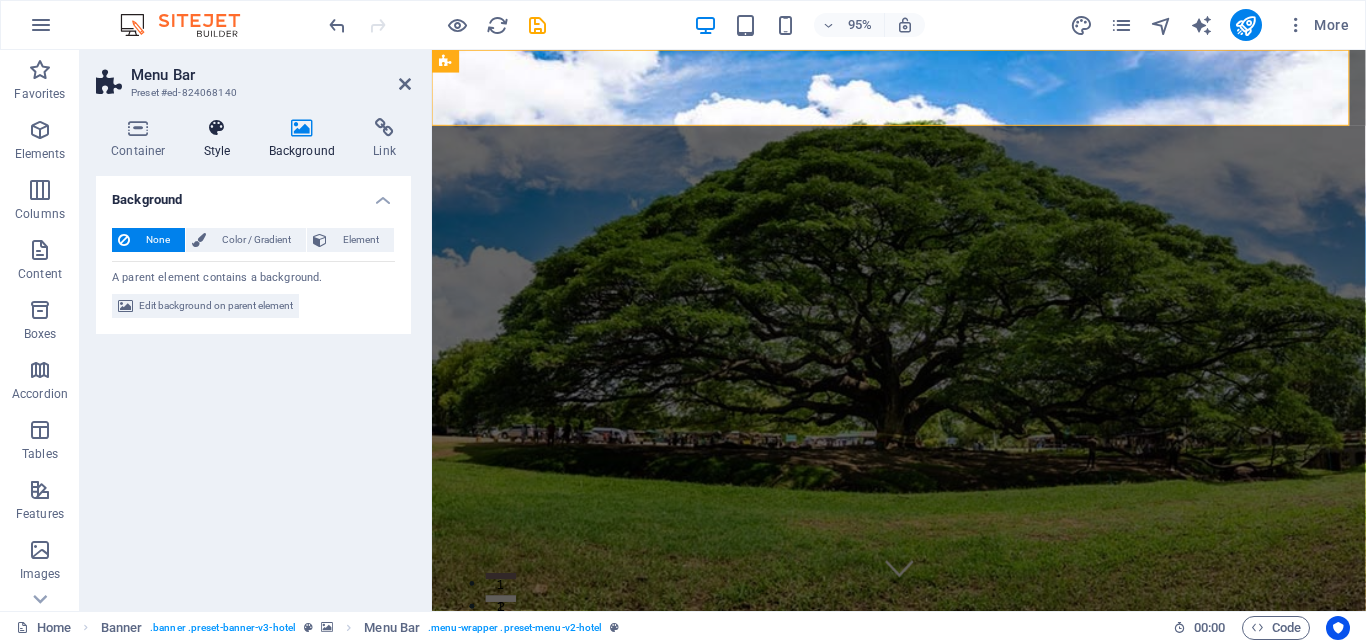 click at bounding box center [217, 128] 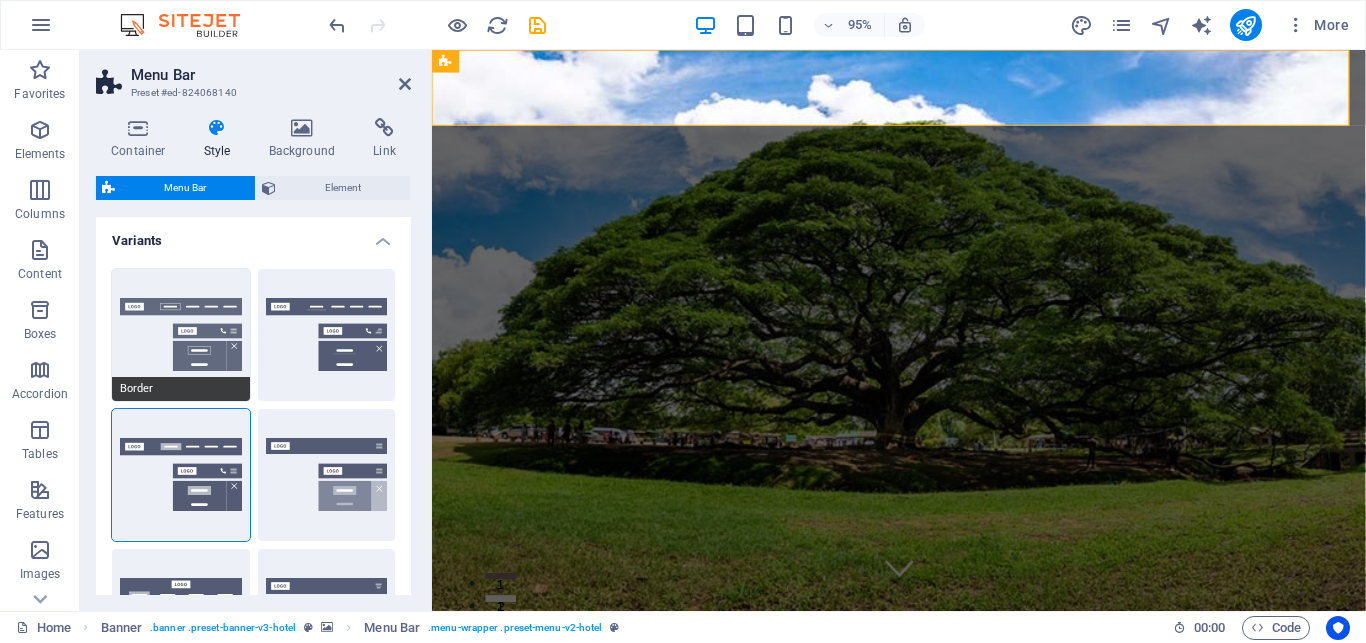 click on "Border" at bounding box center (181, 335) 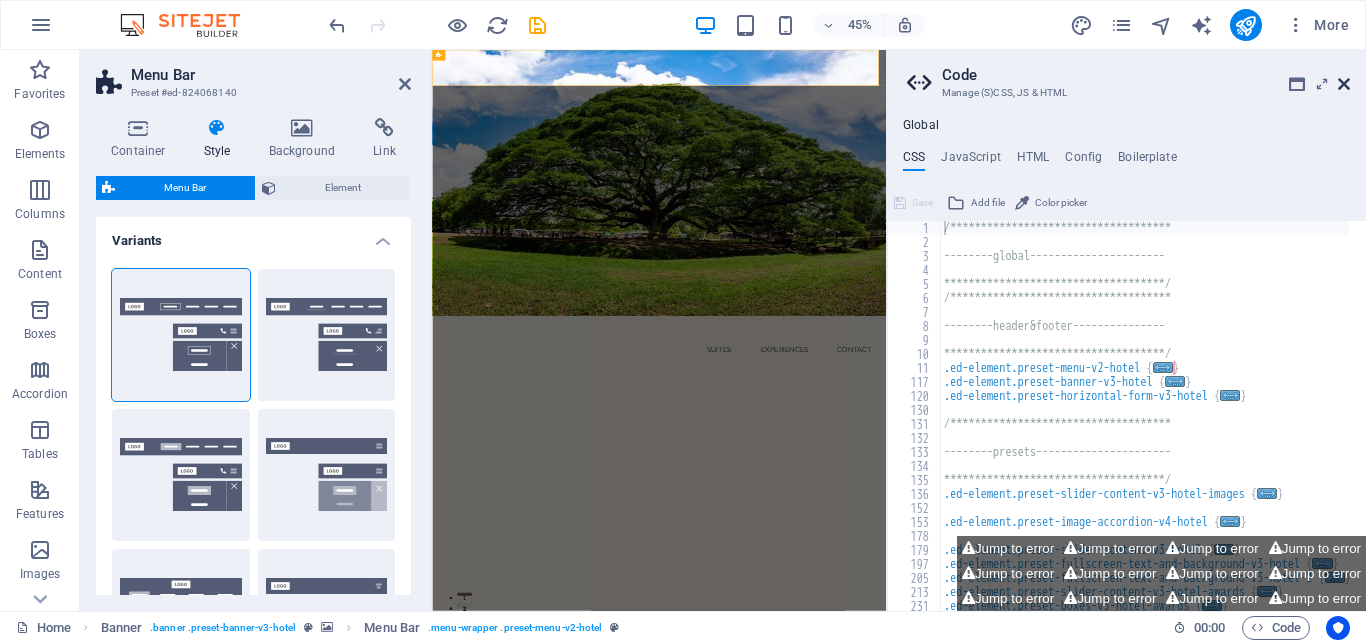 click at bounding box center [1344, 84] 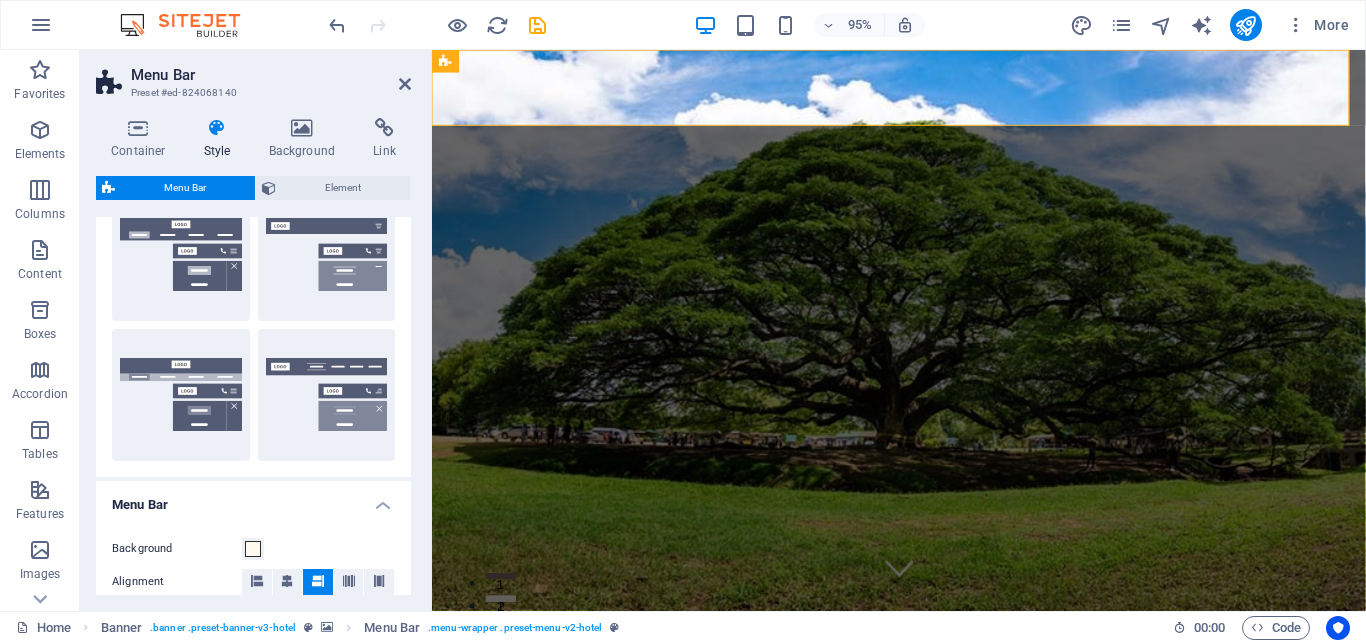 scroll, scrollTop: 540, scrollLeft: 0, axis: vertical 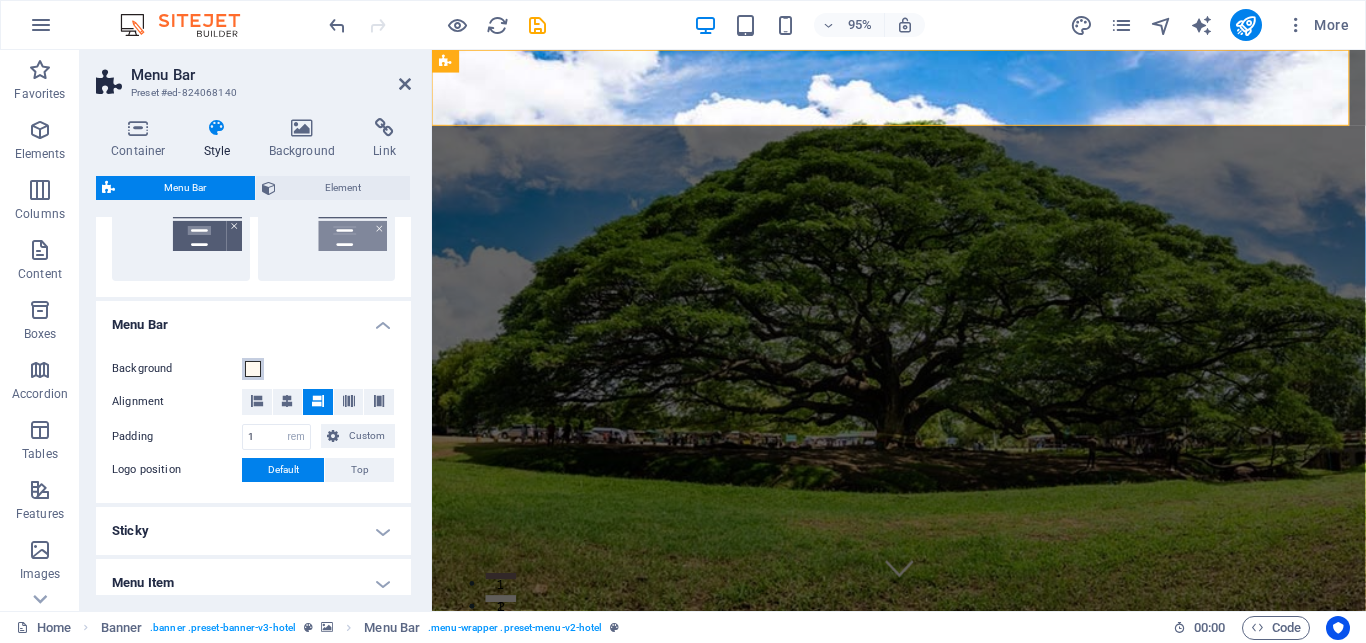 click at bounding box center [253, 369] 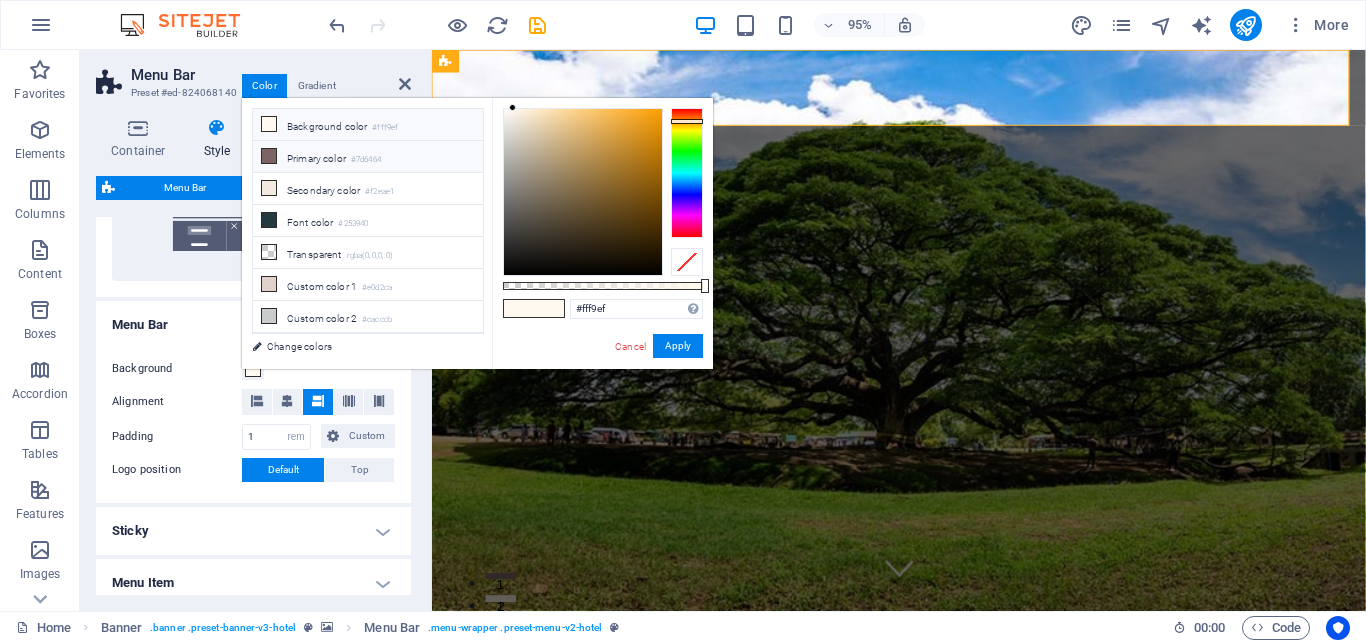 click on "Primary color
#7d6464" at bounding box center (368, 157) 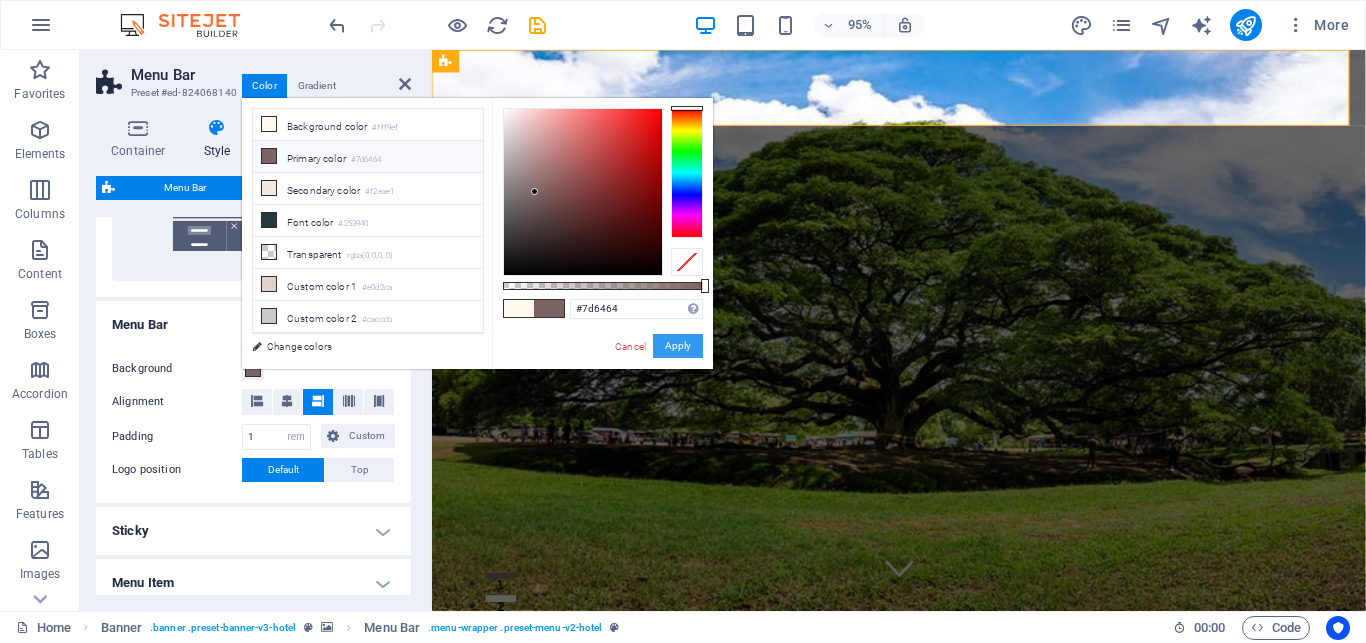click on "Apply" at bounding box center (678, 346) 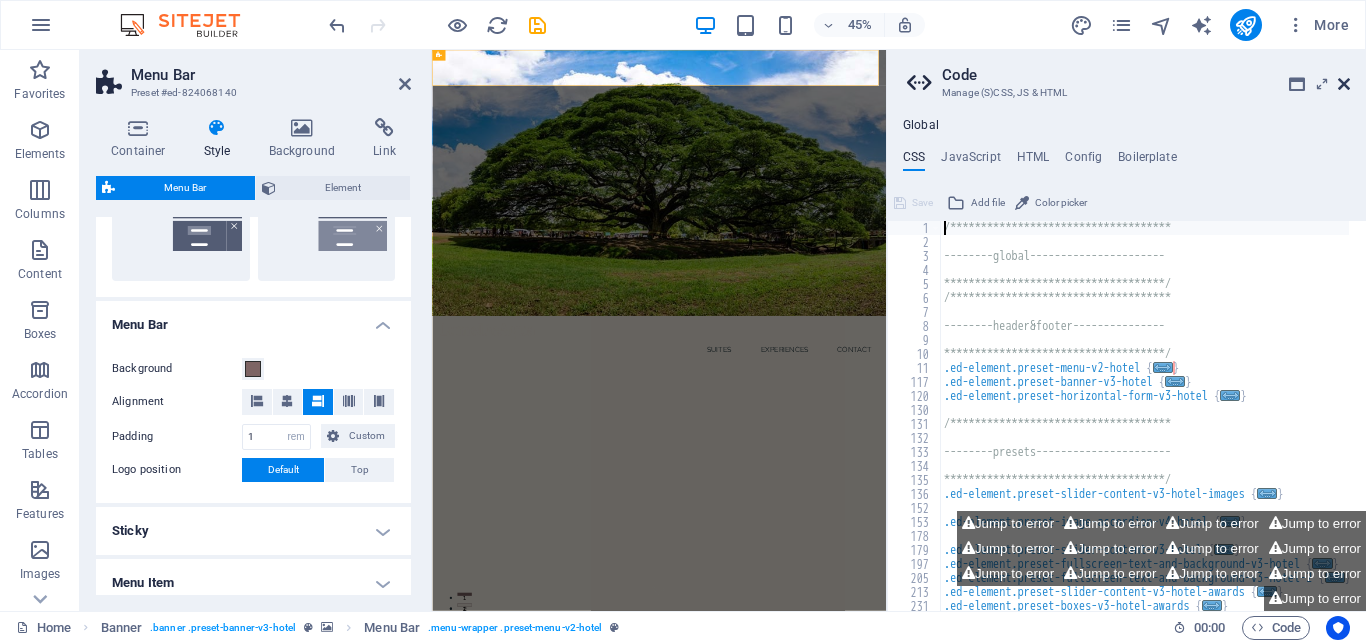 click at bounding box center (1344, 84) 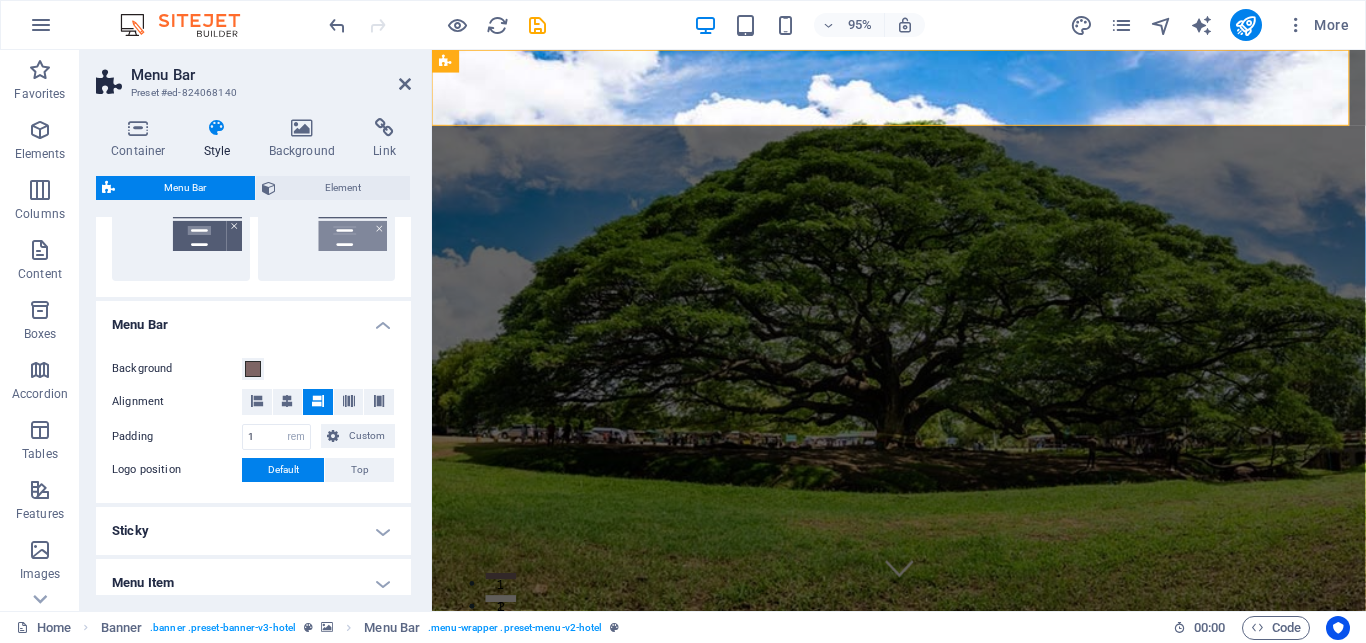 click on "Sticky" at bounding box center (253, 531) 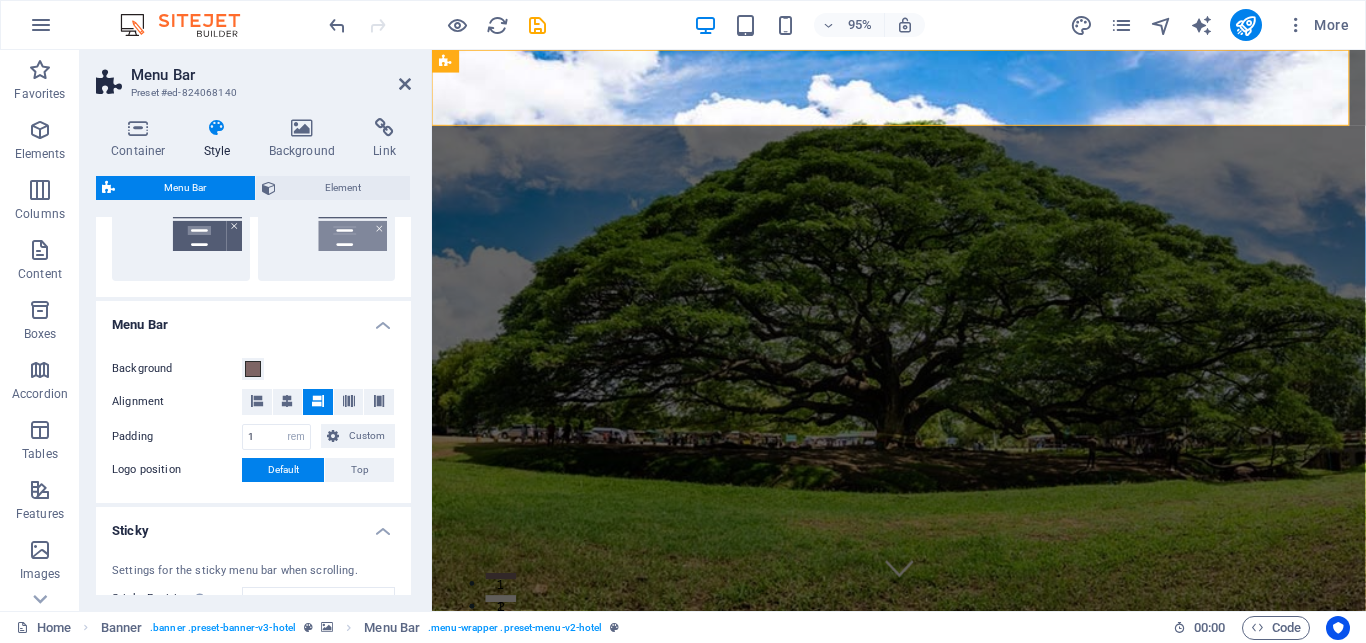 click on "Sticky" at bounding box center (253, 525) 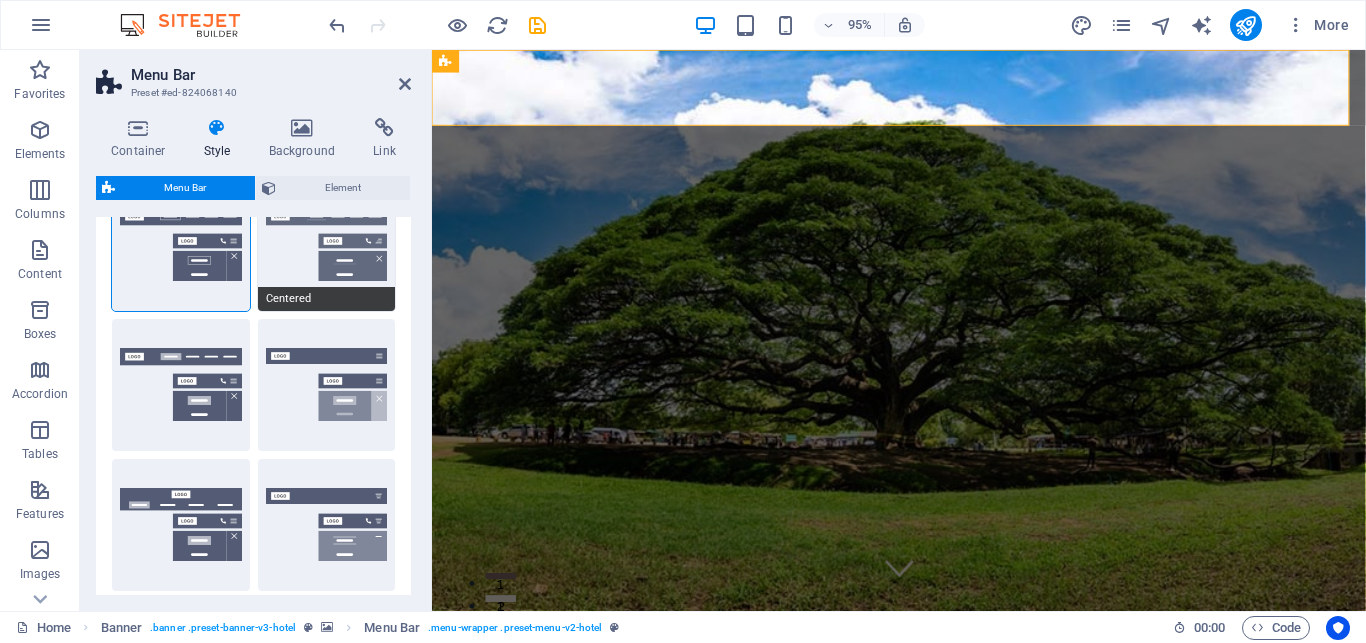 scroll, scrollTop: 0, scrollLeft: 0, axis: both 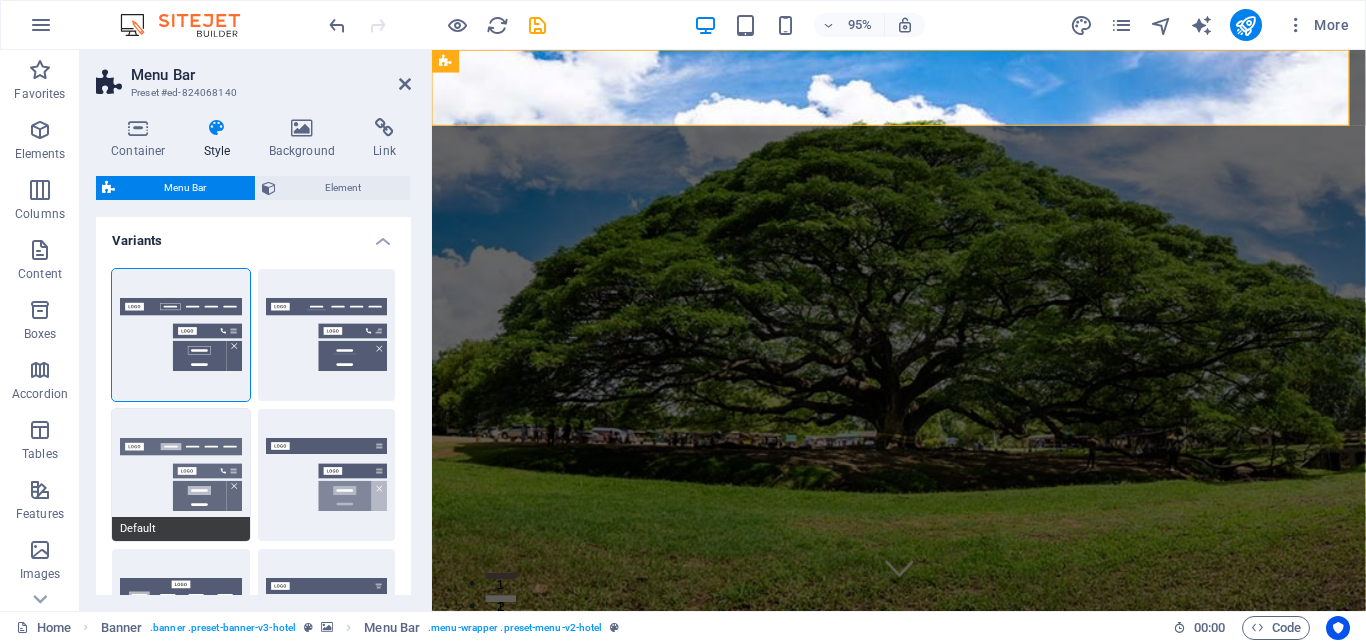 click on "Default" at bounding box center [181, 475] 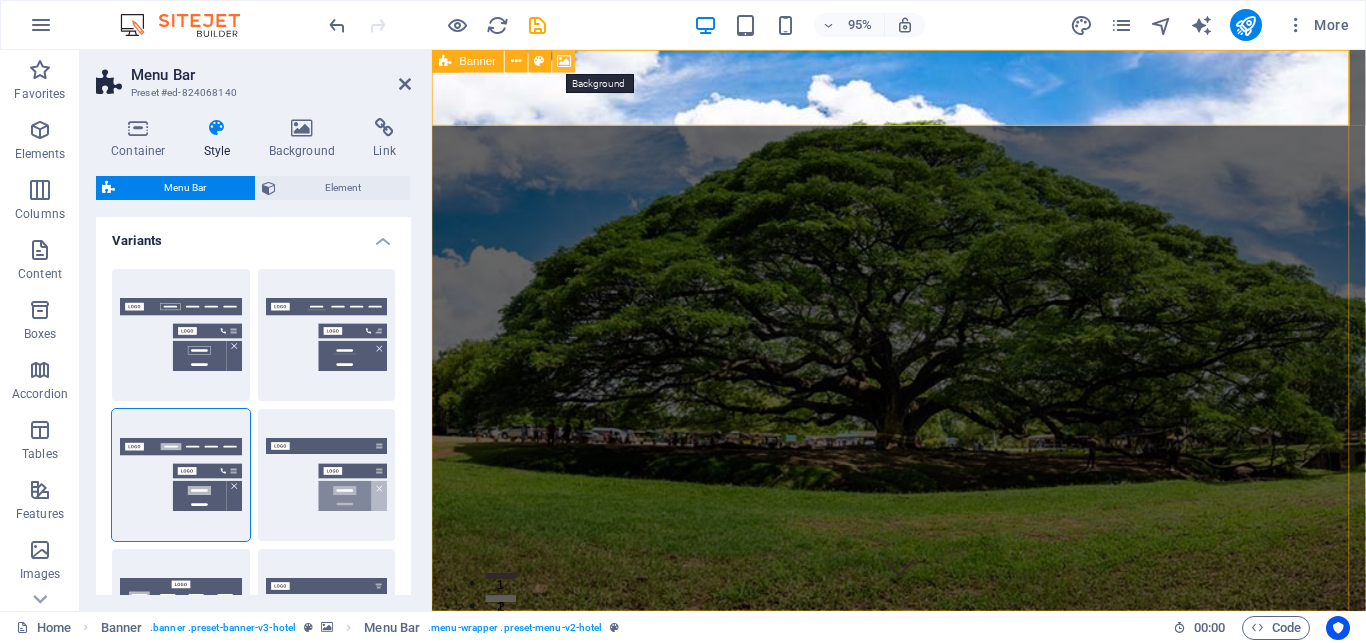 click at bounding box center (564, 61) 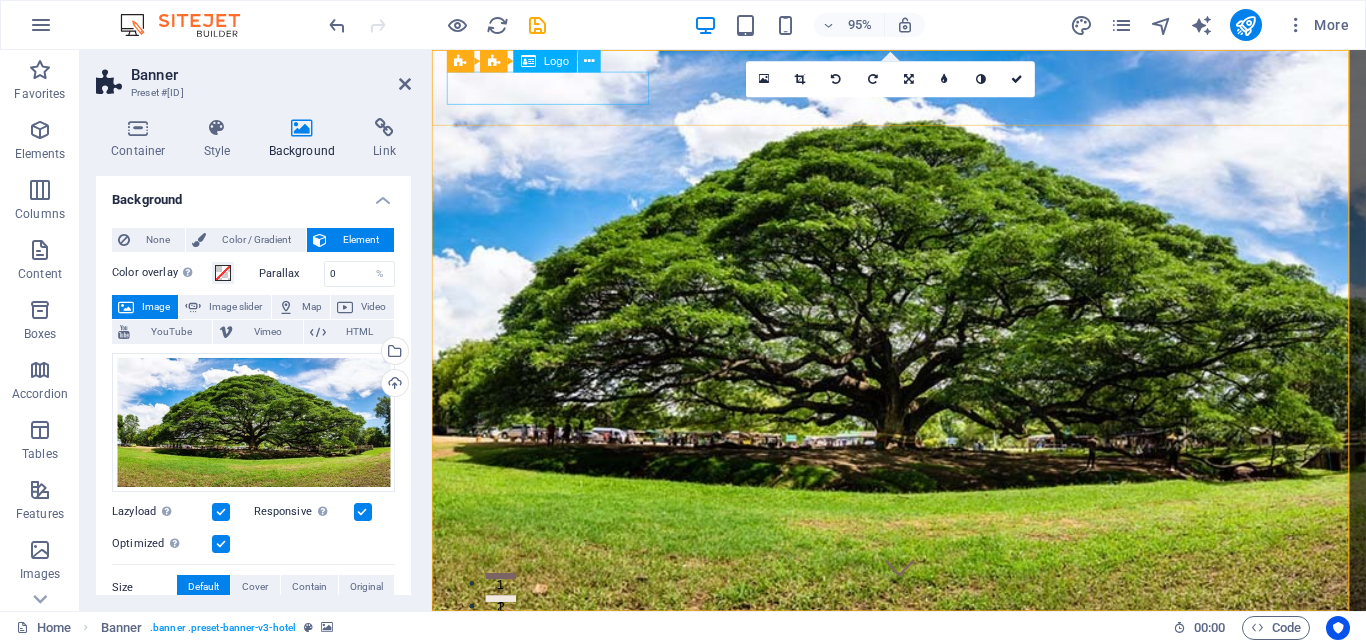 click at bounding box center [589, 61] 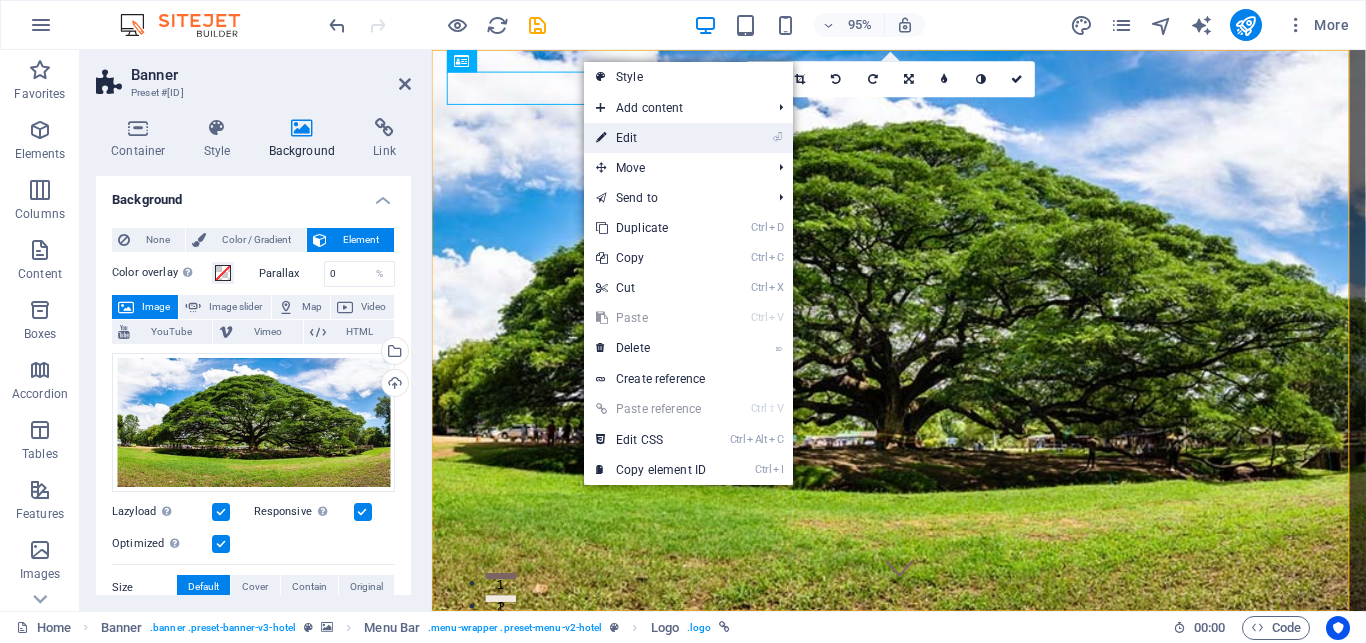 click on "⏎  Edit" at bounding box center (651, 138) 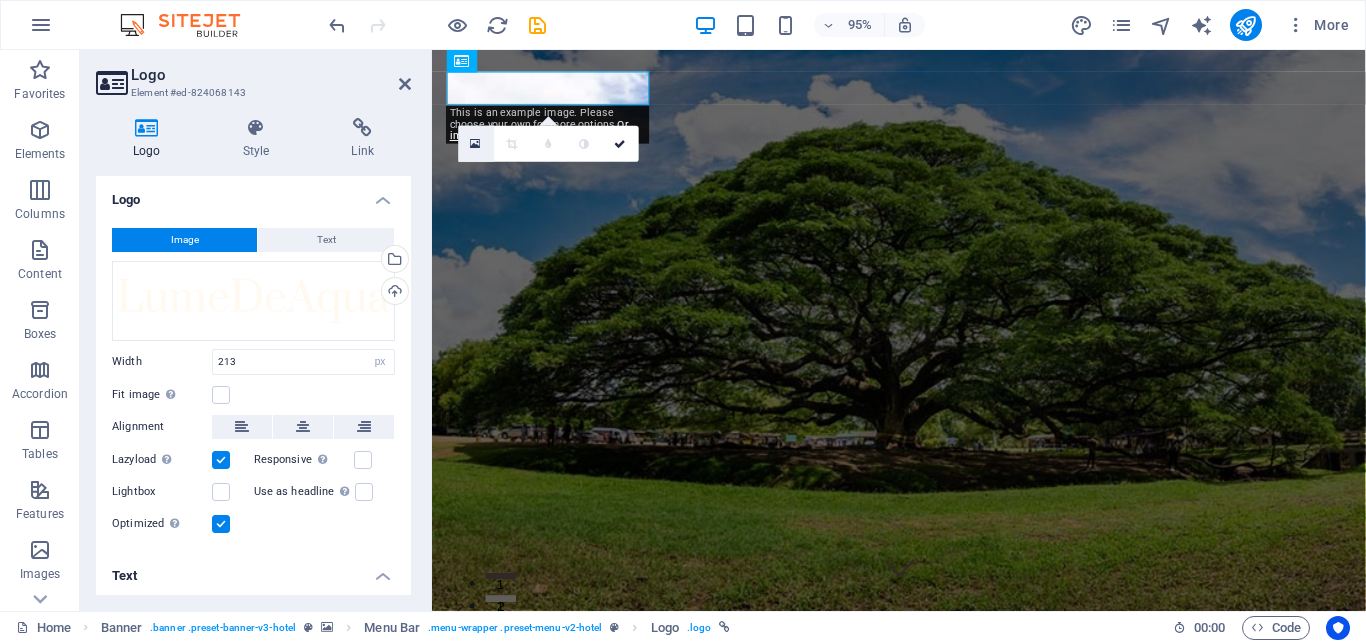 click at bounding box center [476, 144] 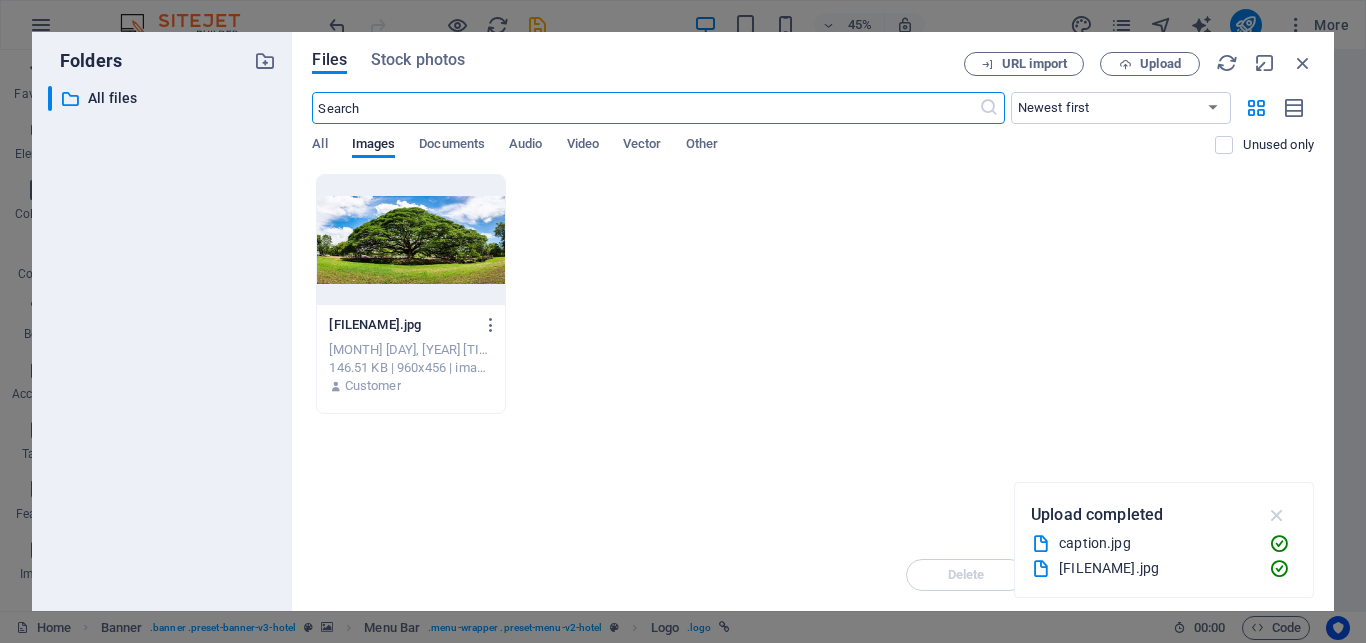 click at bounding box center [1277, 515] 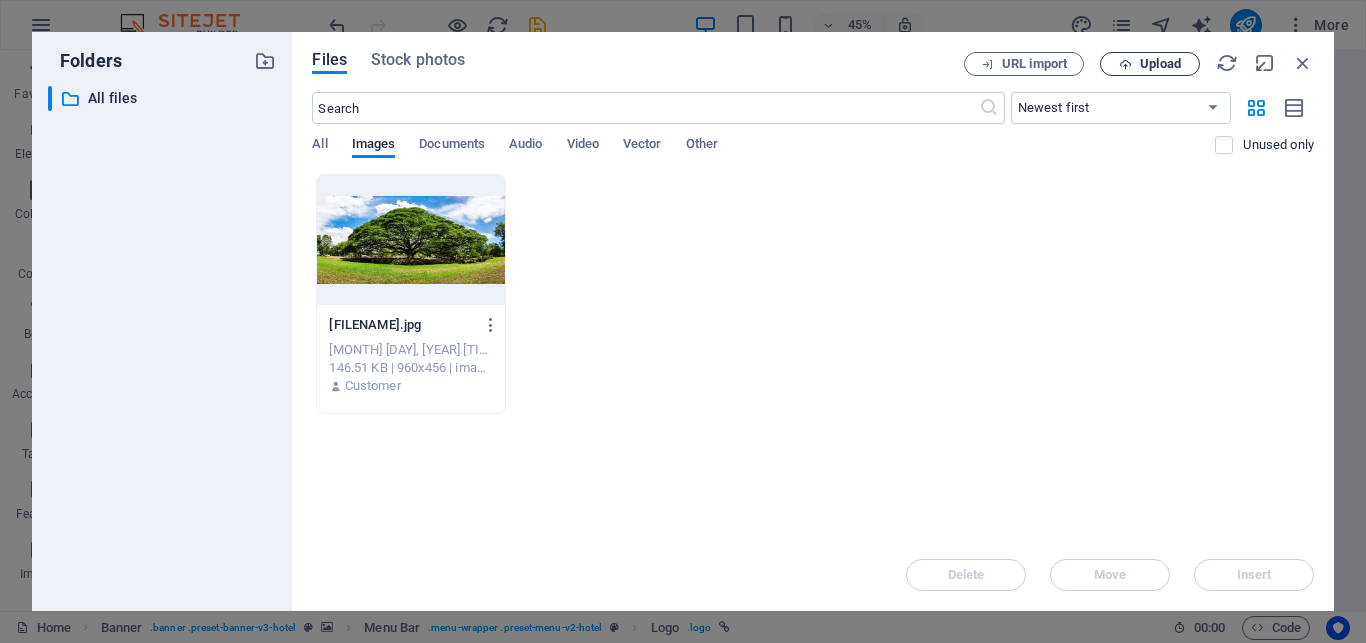 click on "Upload" at bounding box center [1160, 64] 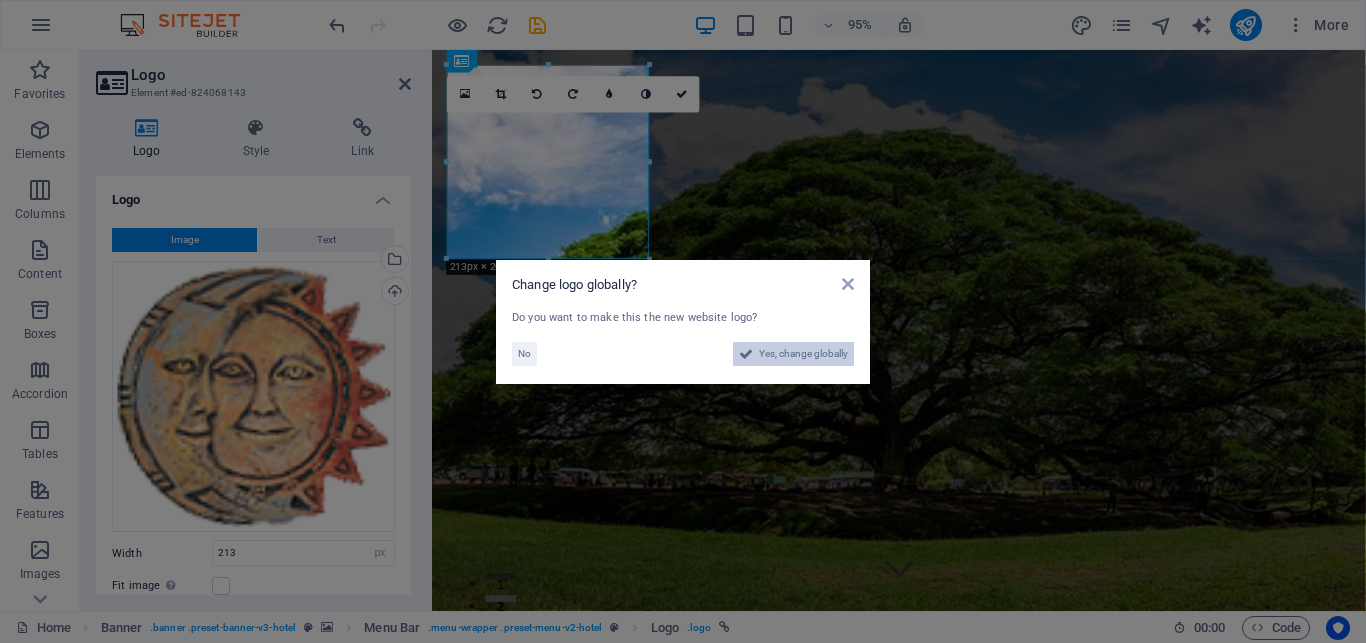 click on "Yes, change globally" at bounding box center (803, 354) 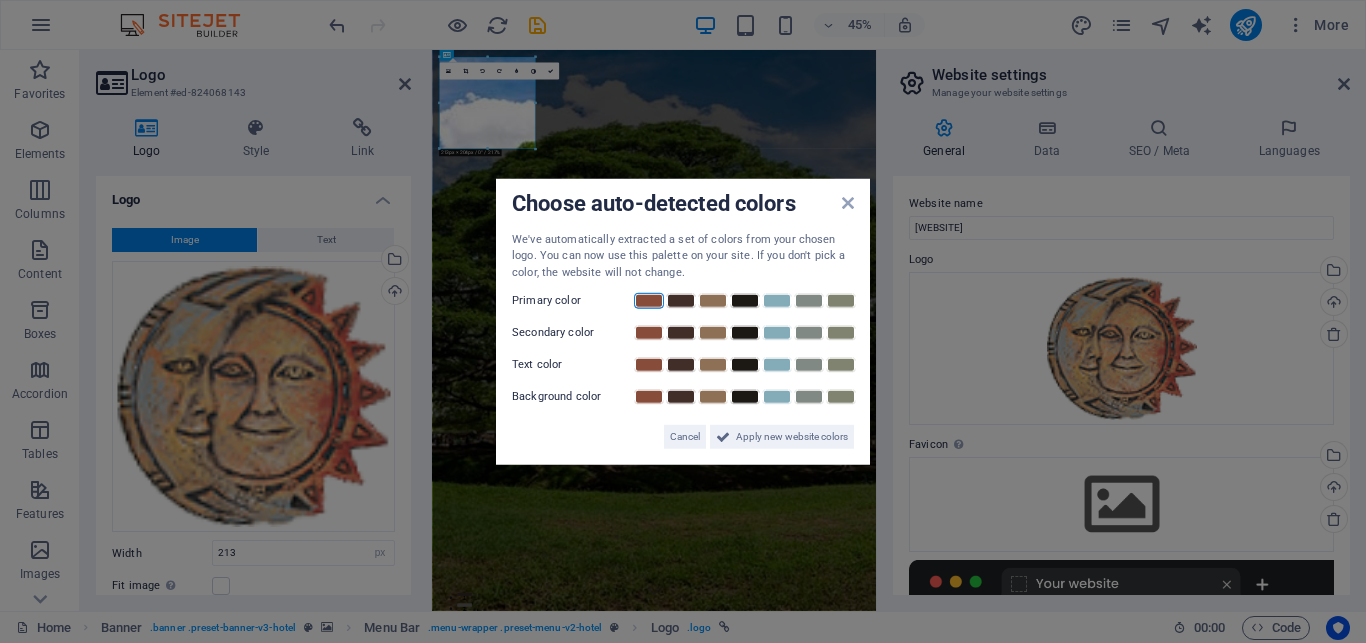 click at bounding box center (649, 301) 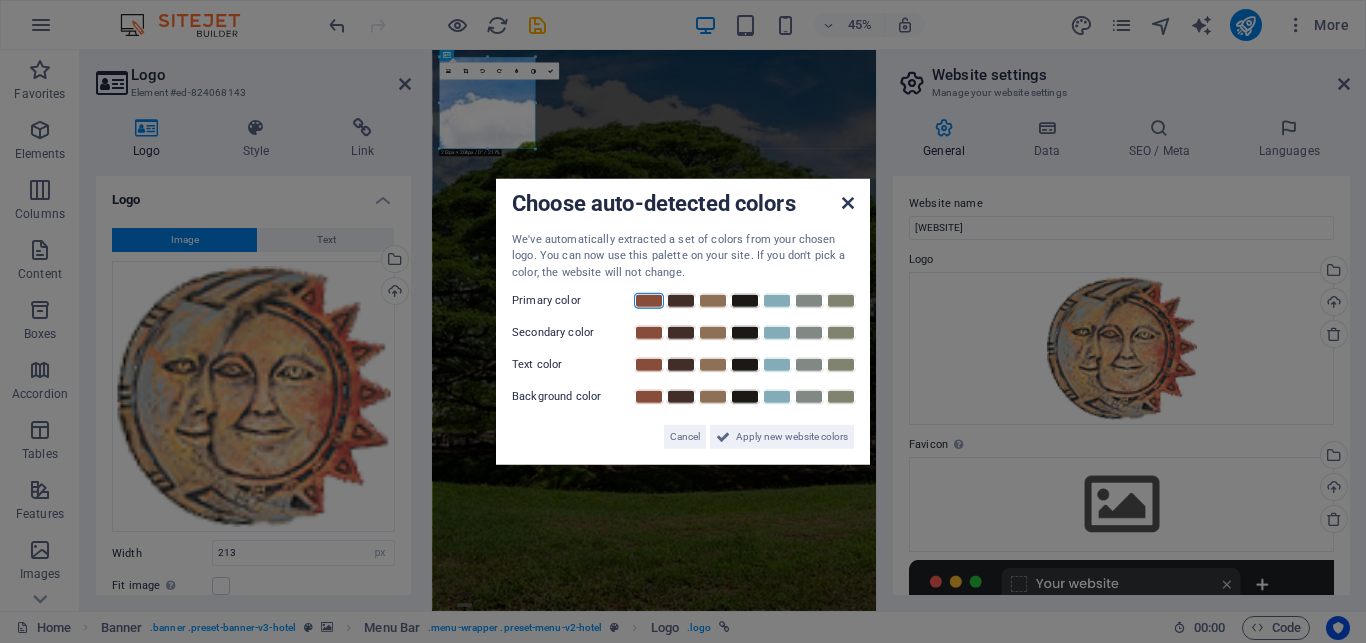 click at bounding box center [848, 202] 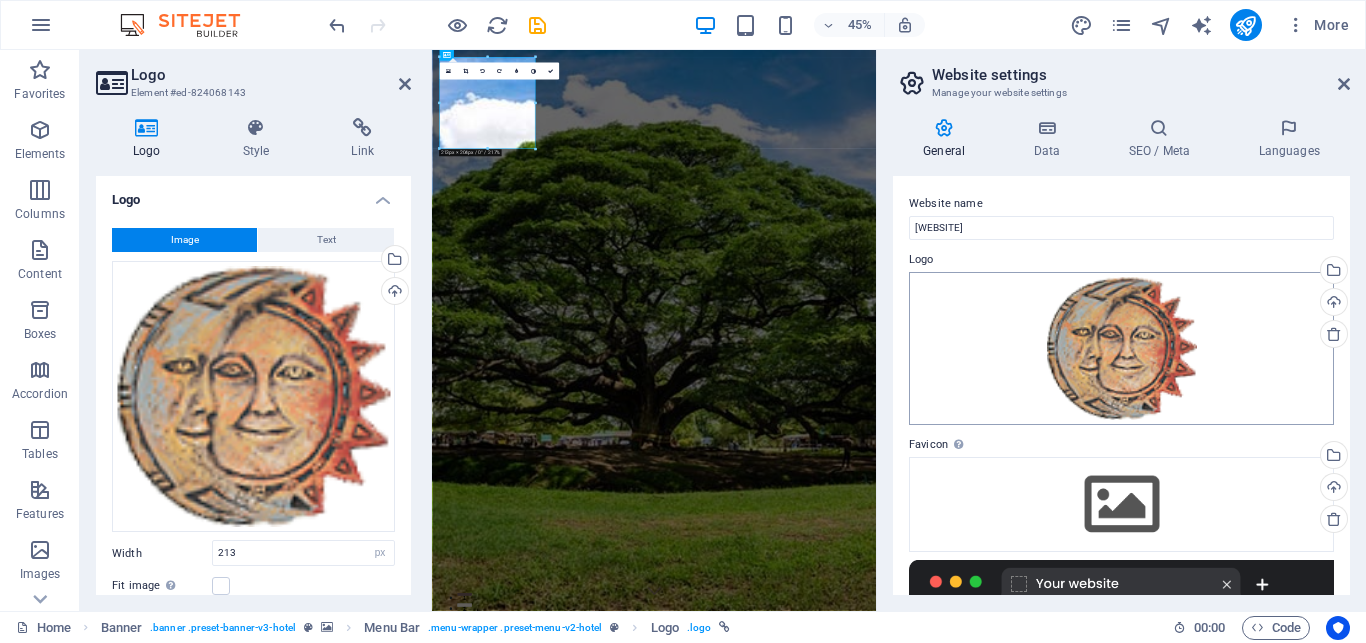 scroll, scrollTop: 180, scrollLeft: 0, axis: vertical 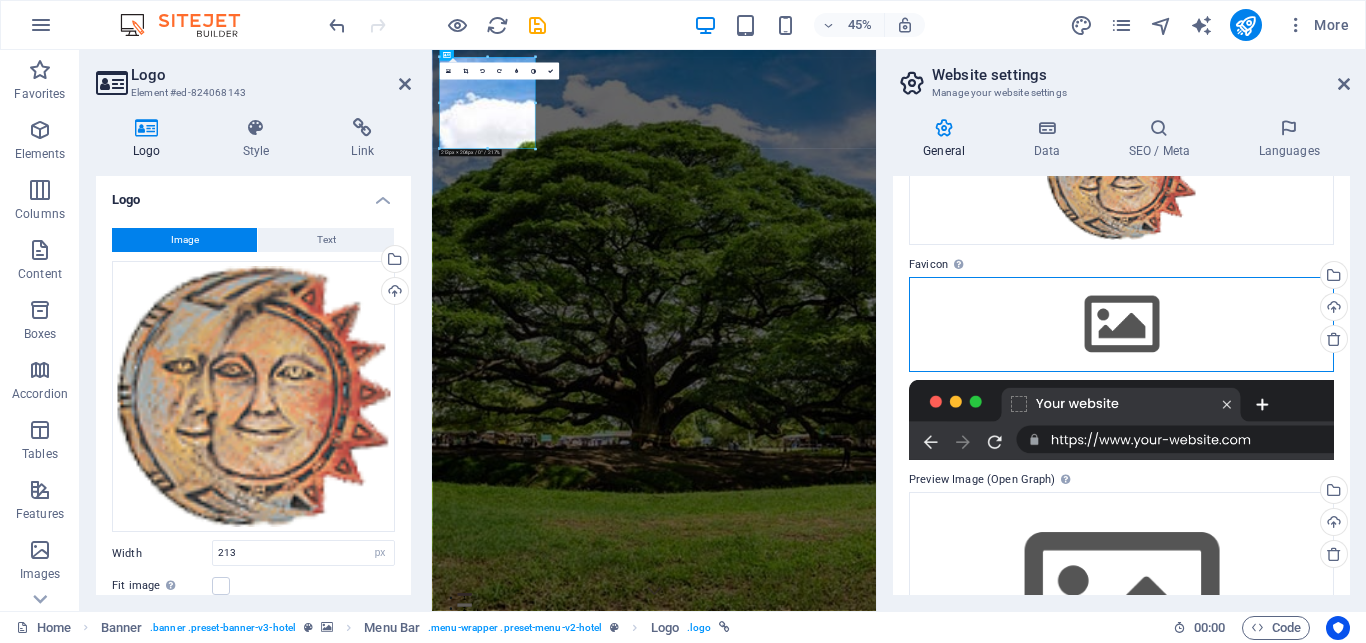 click on "Drag files here, click to choose files or select files from Files or our free stock photos & videos" at bounding box center (1121, 324) 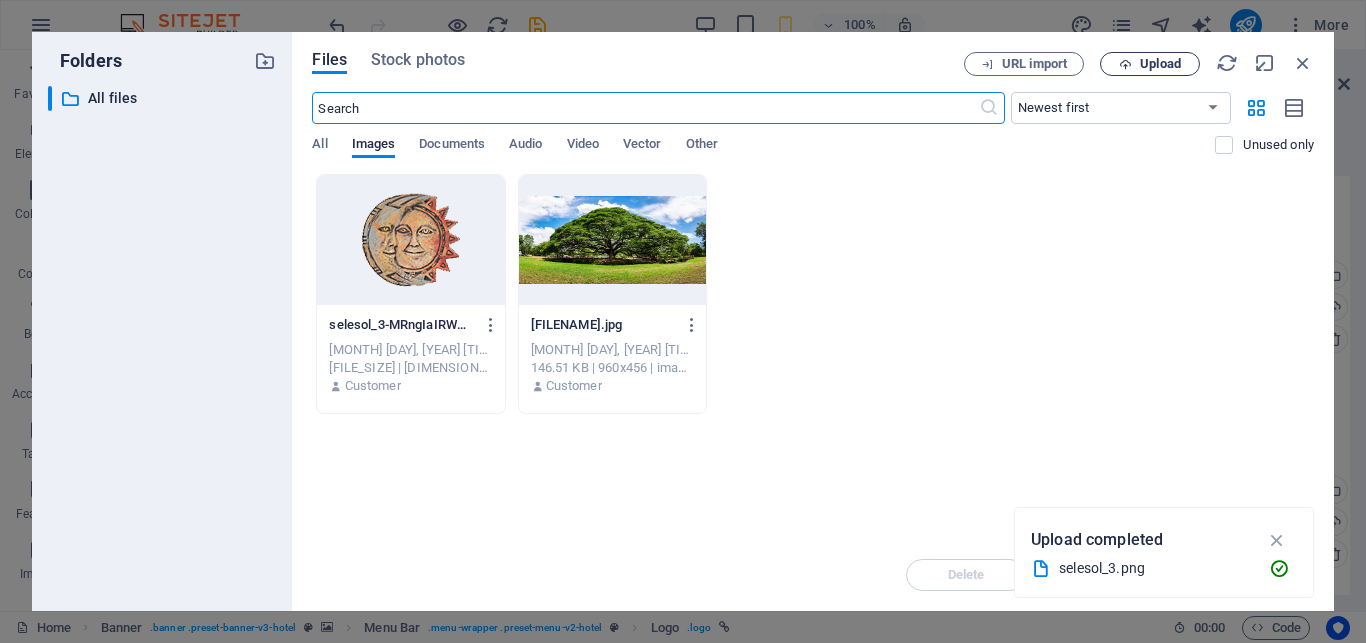 click at bounding box center (1125, 64) 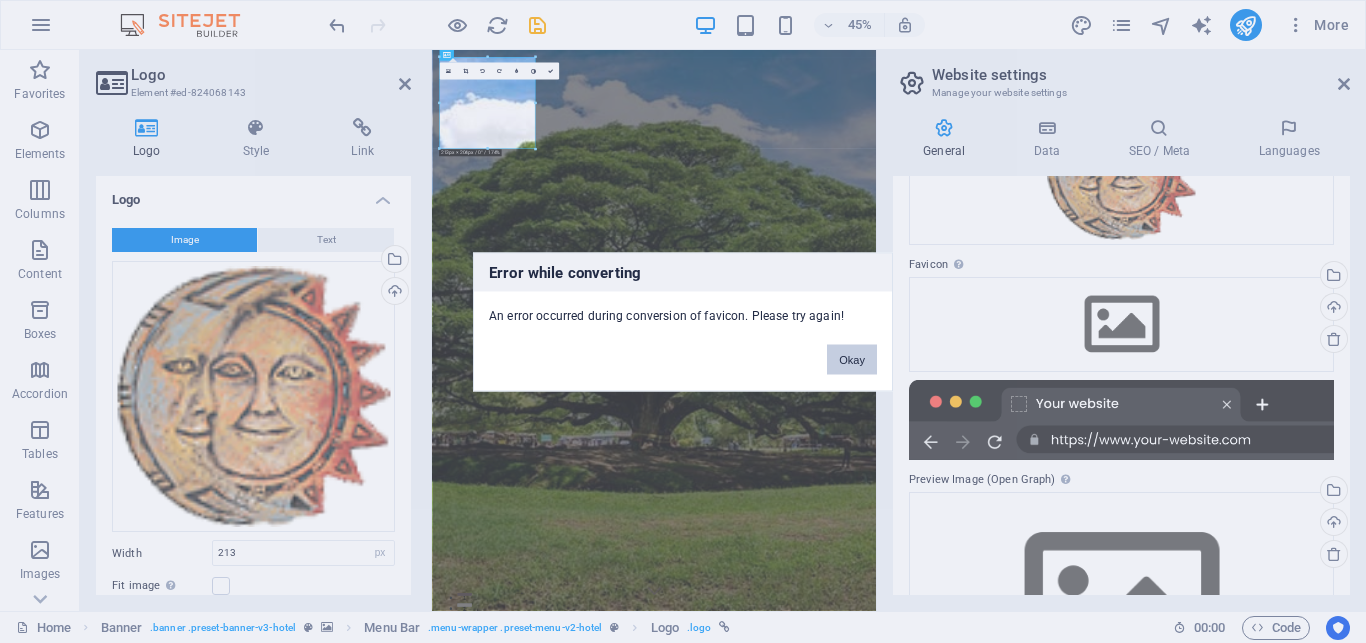 click on "Okay" at bounding box center [852, 359] 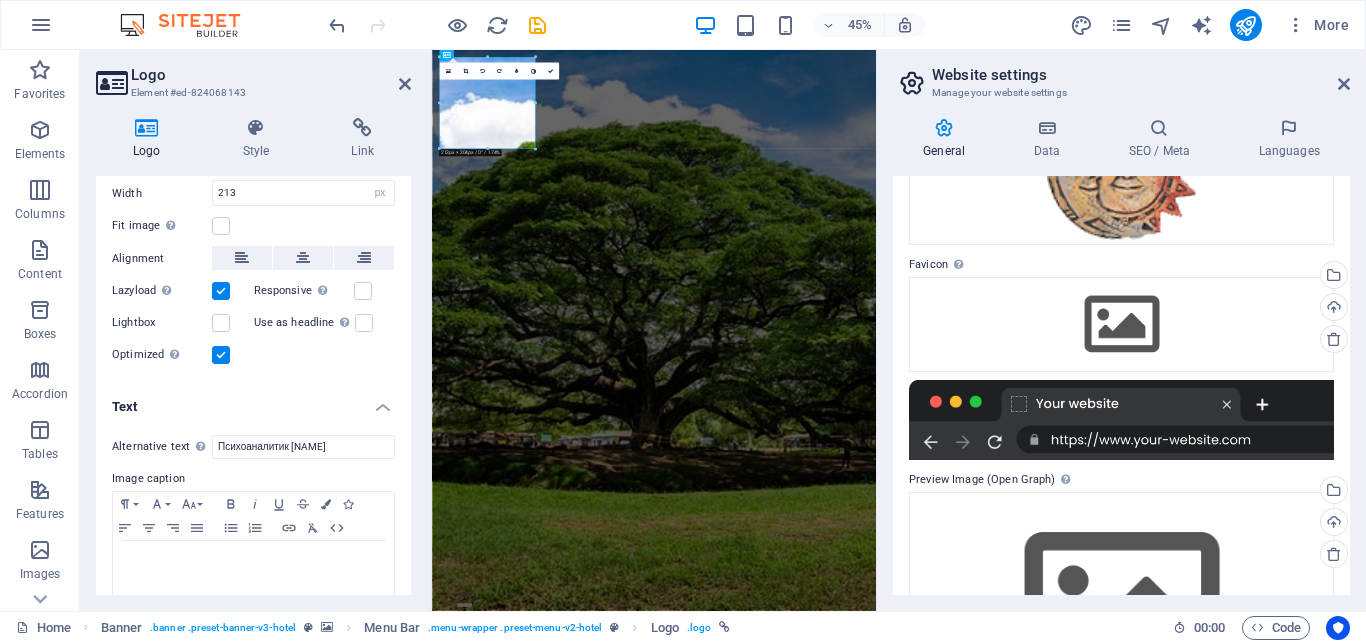 scroll, scrollTop: 368, scrollLeft: 0, axis: vertical 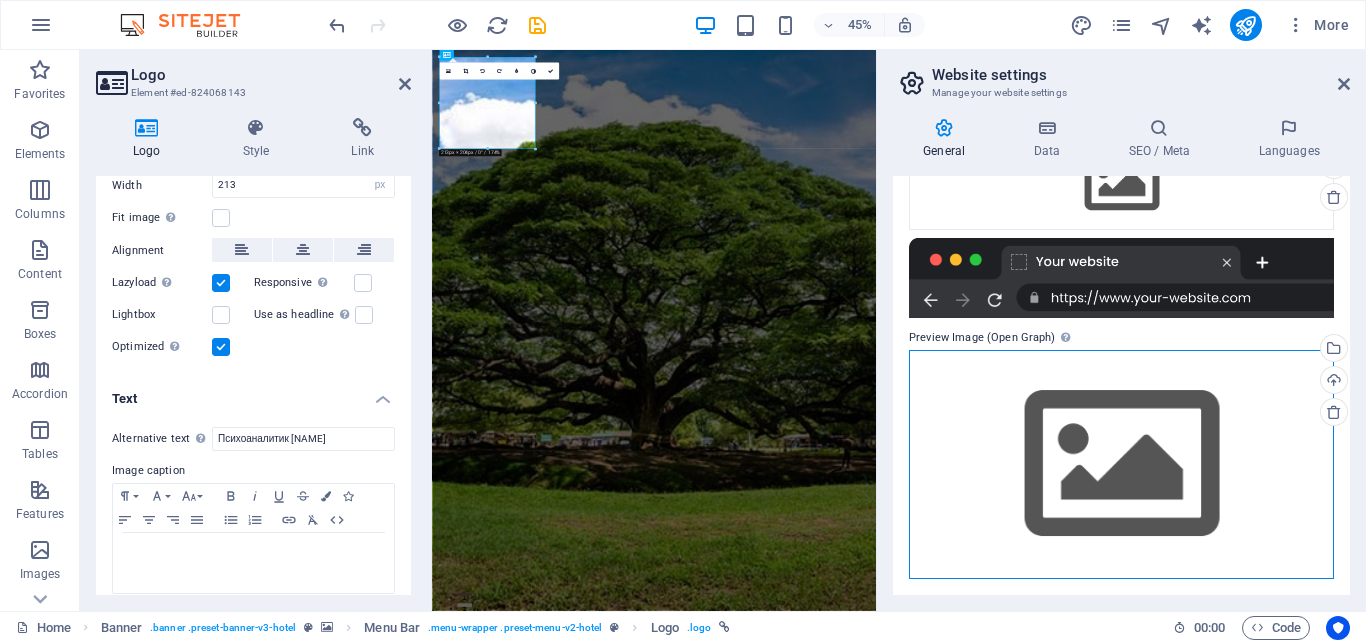 click on "Drag files here, click to choose files or select files from Files or our free stock photos & videos" at bounding box center [1121, 464] 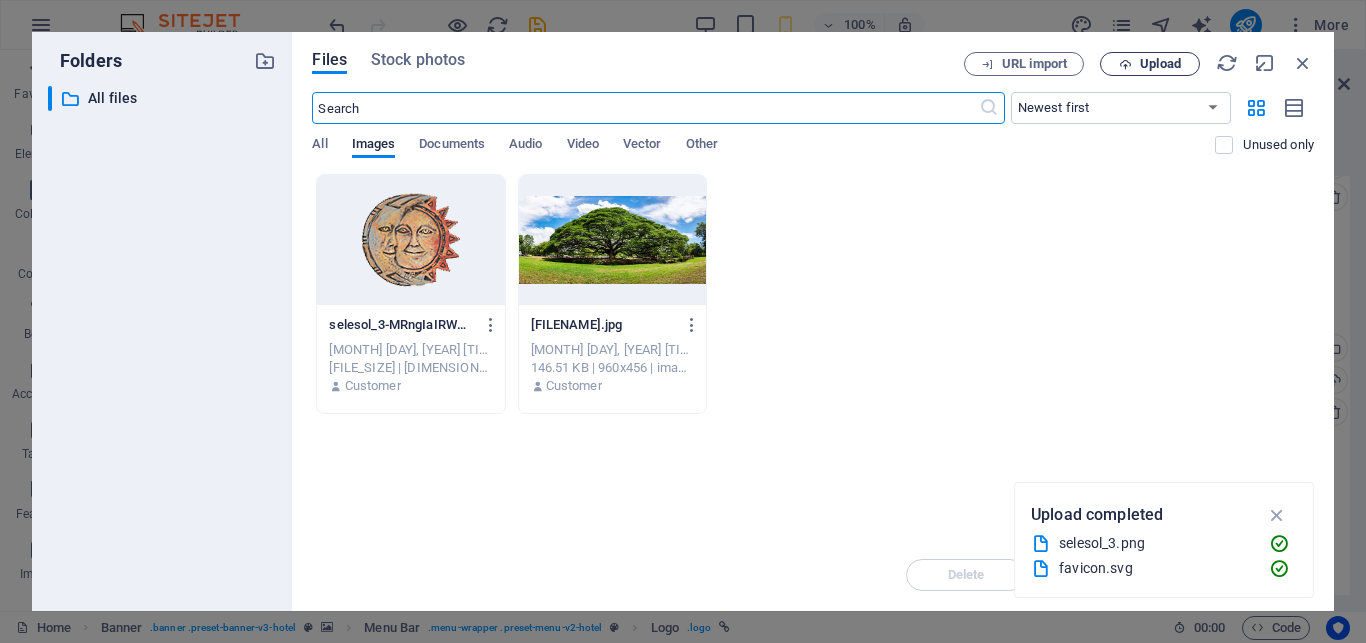 click on "Upload" at bounding box center [1150, 64] 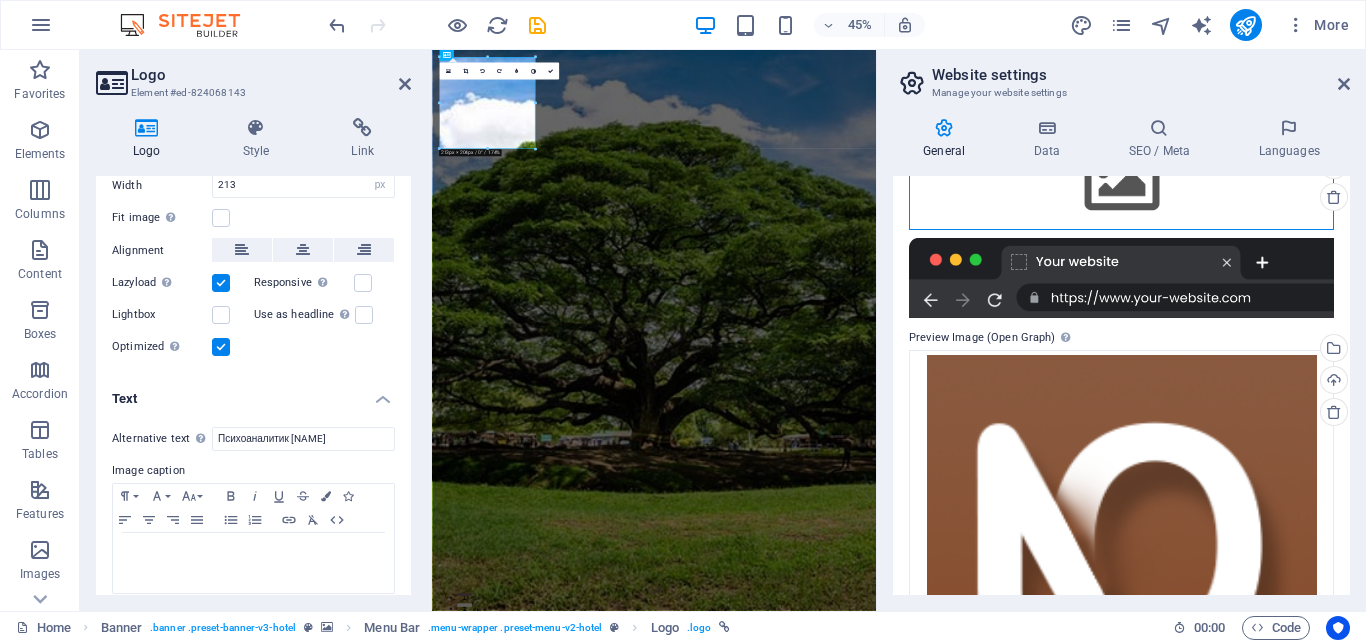 click on "Drag files here, click to choose files or select files from Files or our free stock photos & videos" at bounding box center [1121, 182] 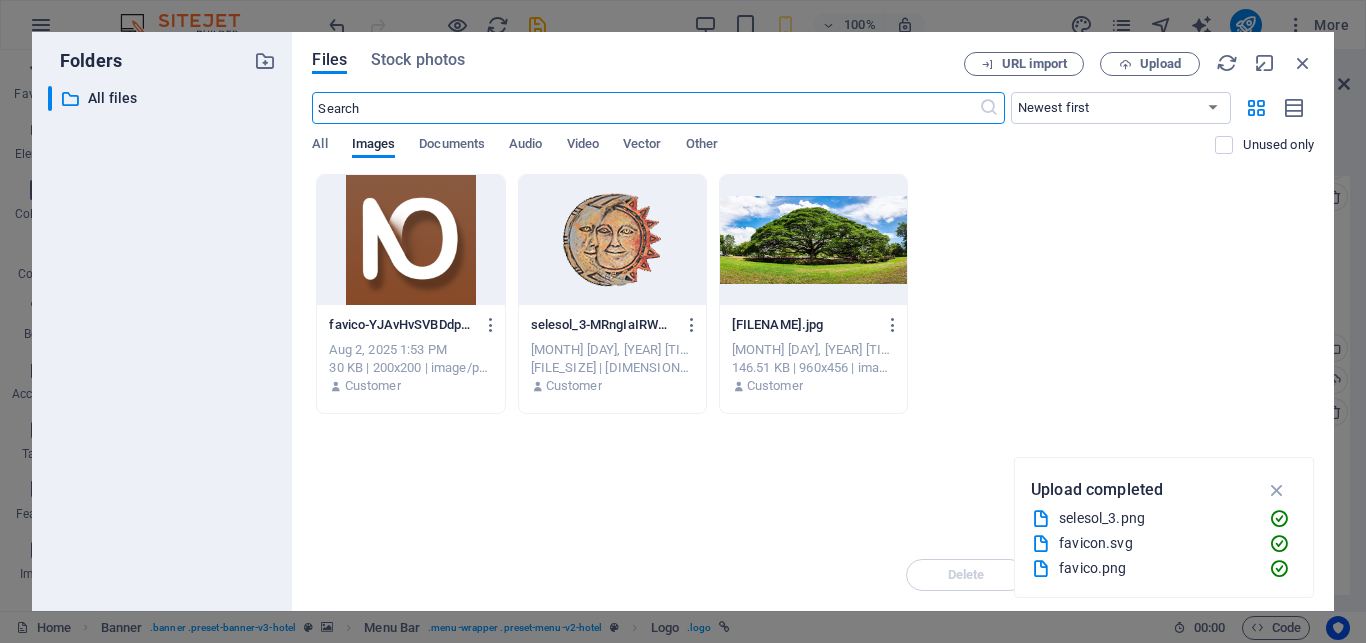 click at bounding box center [410, 240] 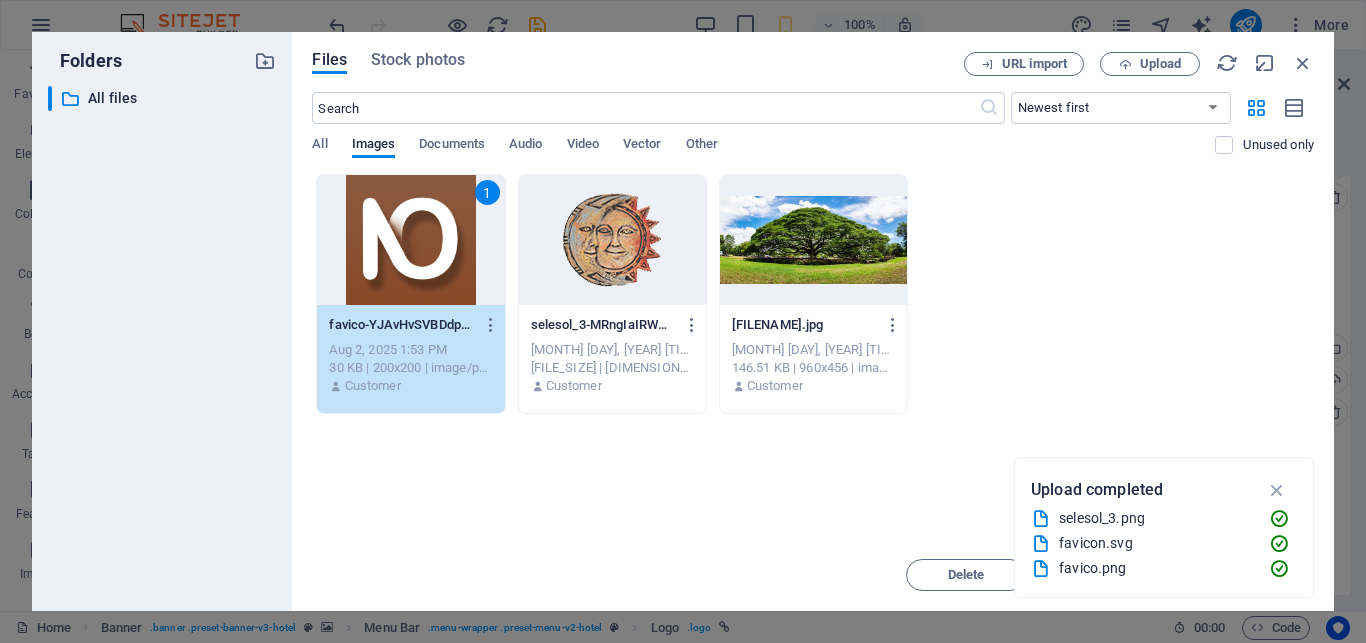 click on "1" at bounding box center (410, 240) 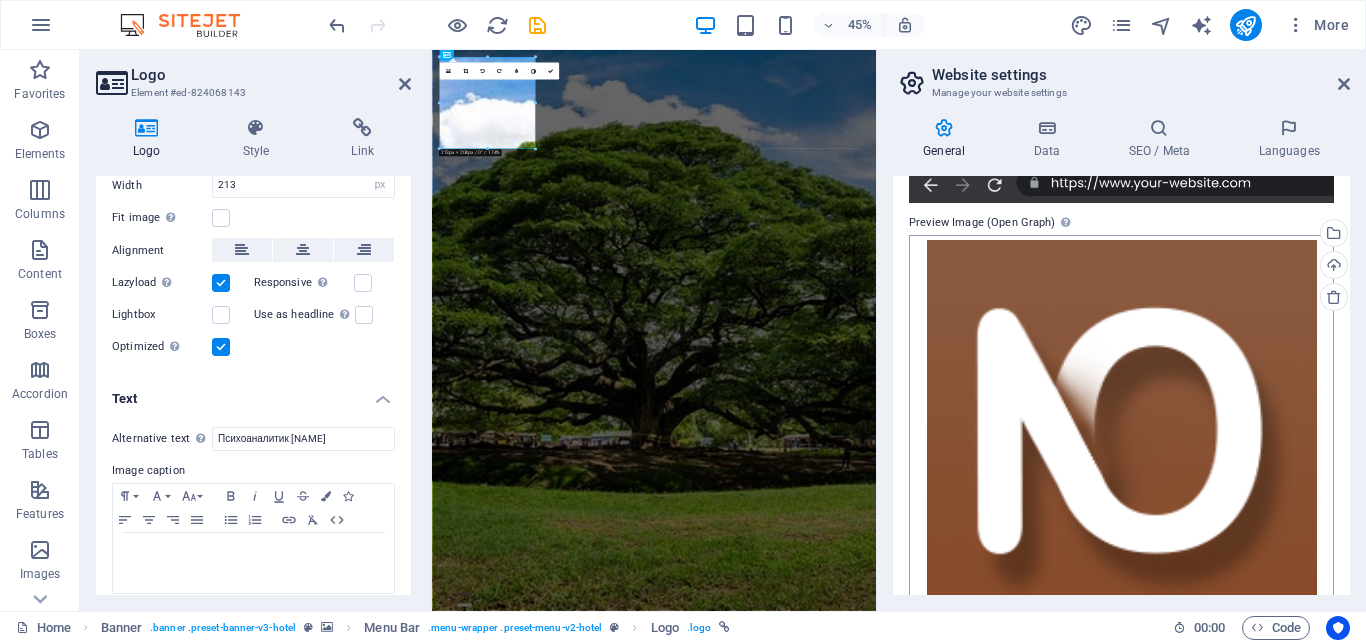 scroll, scrollTop: 558, scrollLeft: 0, axis: vertical 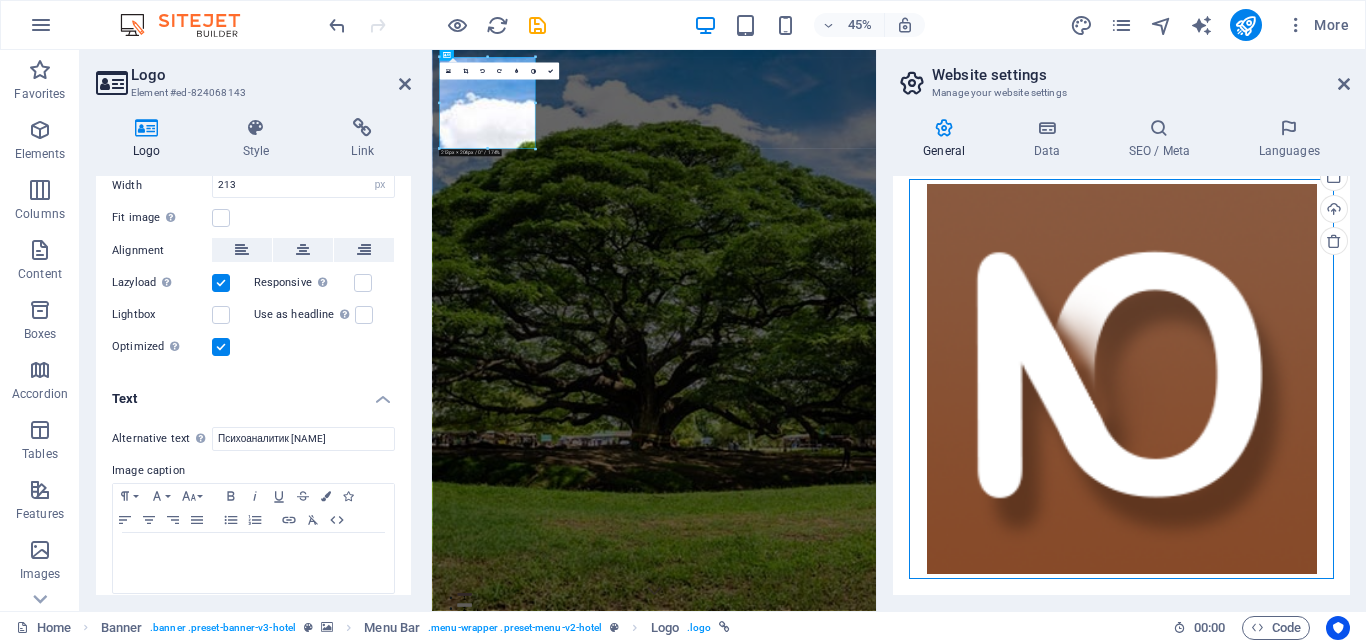 click on "Drag files here, click to choose files or select files from Files or our free stock photos & videos" at bounding box center (1121, 379) 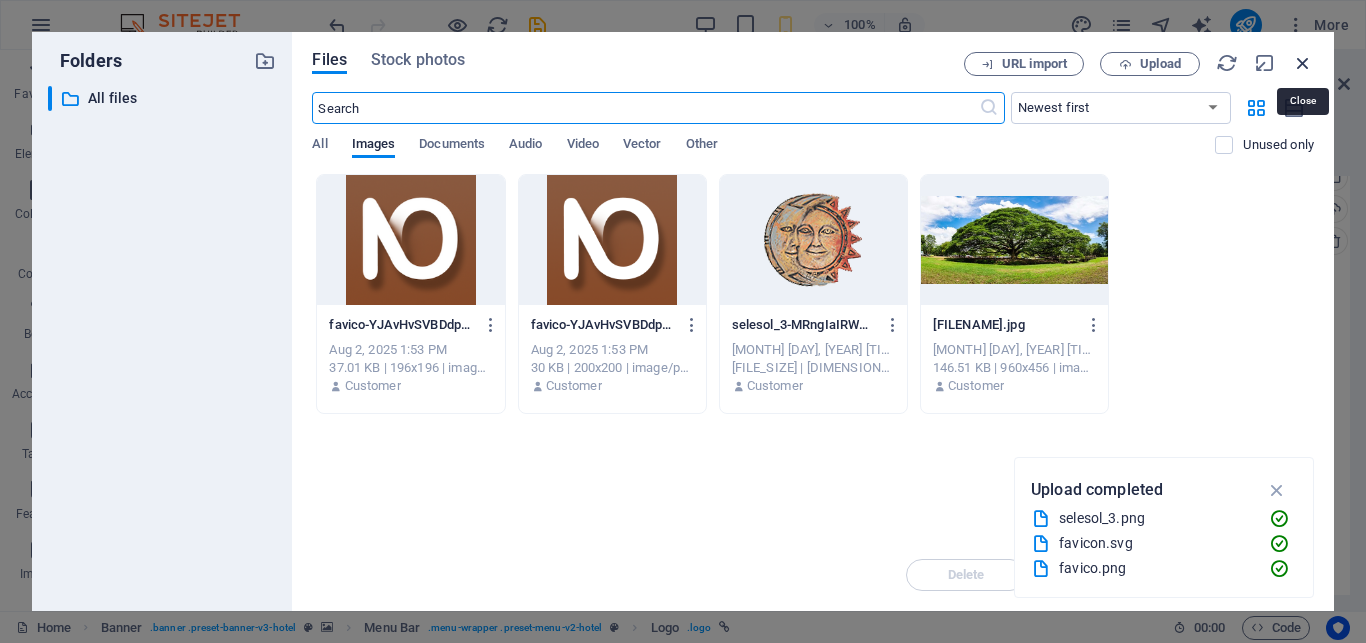click at bounding box center [1303, 63] 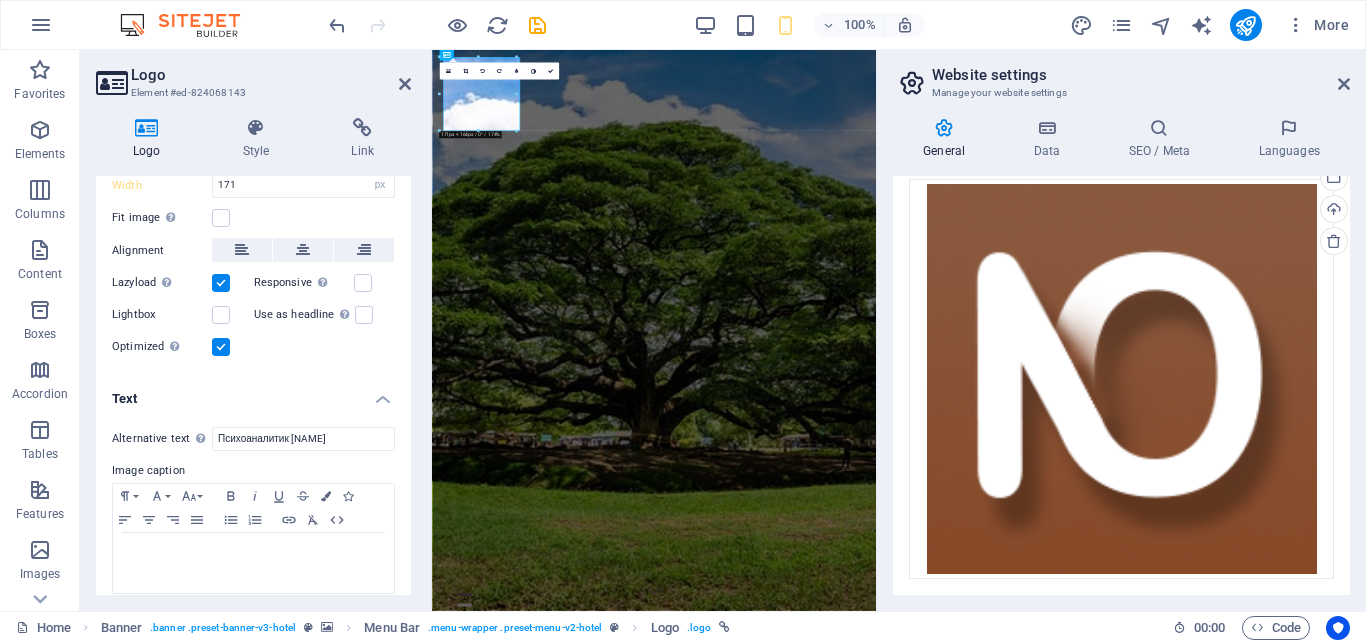 type on "213" 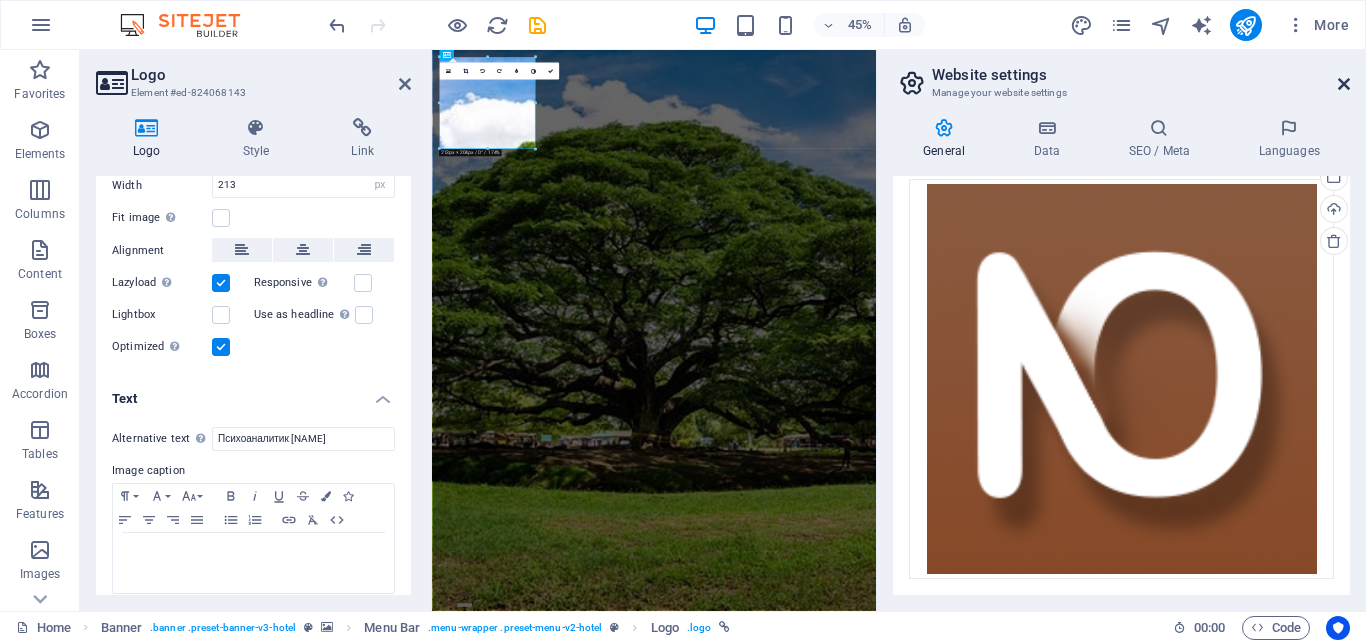 click at bounding box center [1344, 84] 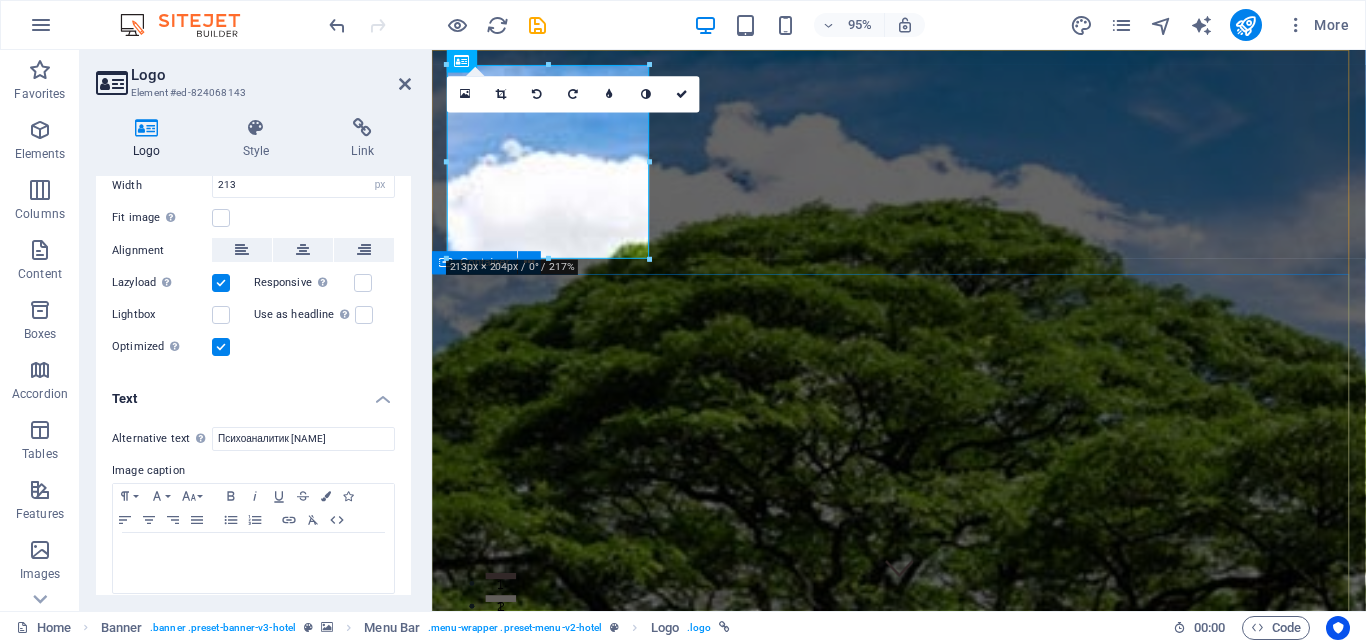 click on "[PROFESSION] [PROFESSION]" at bounding box center (923, 1790) 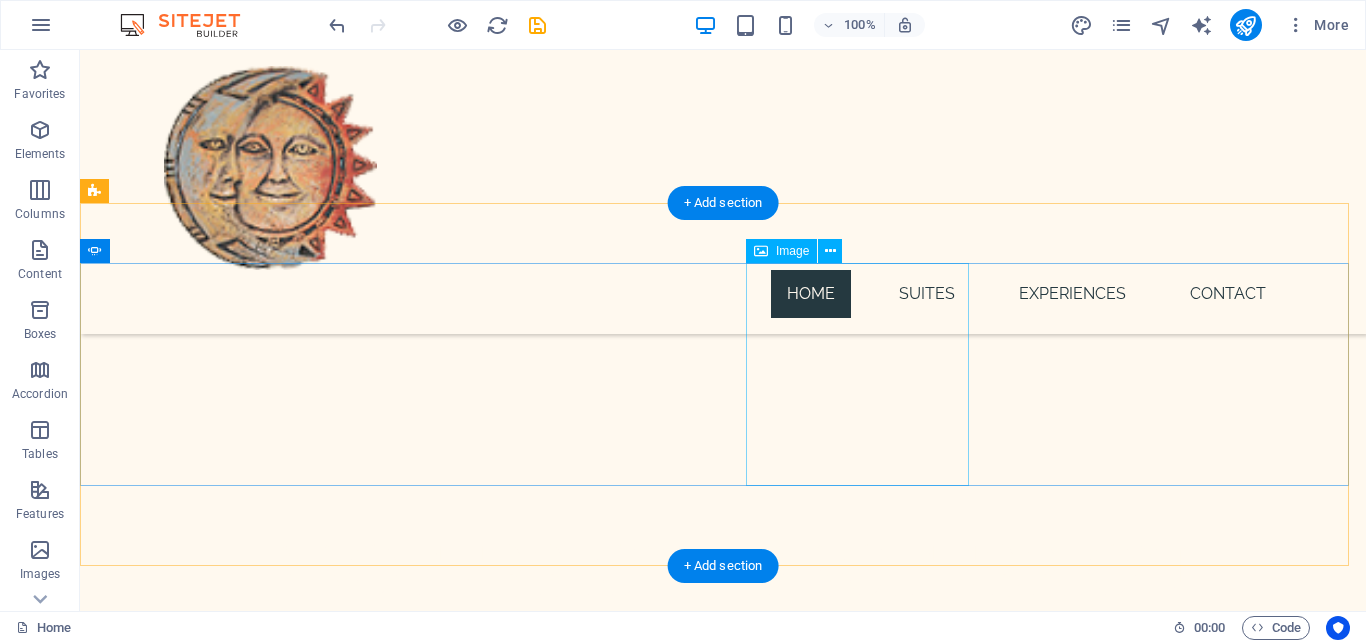 scroll, scrollTop: 0, scrollLeft: 0, axis: both 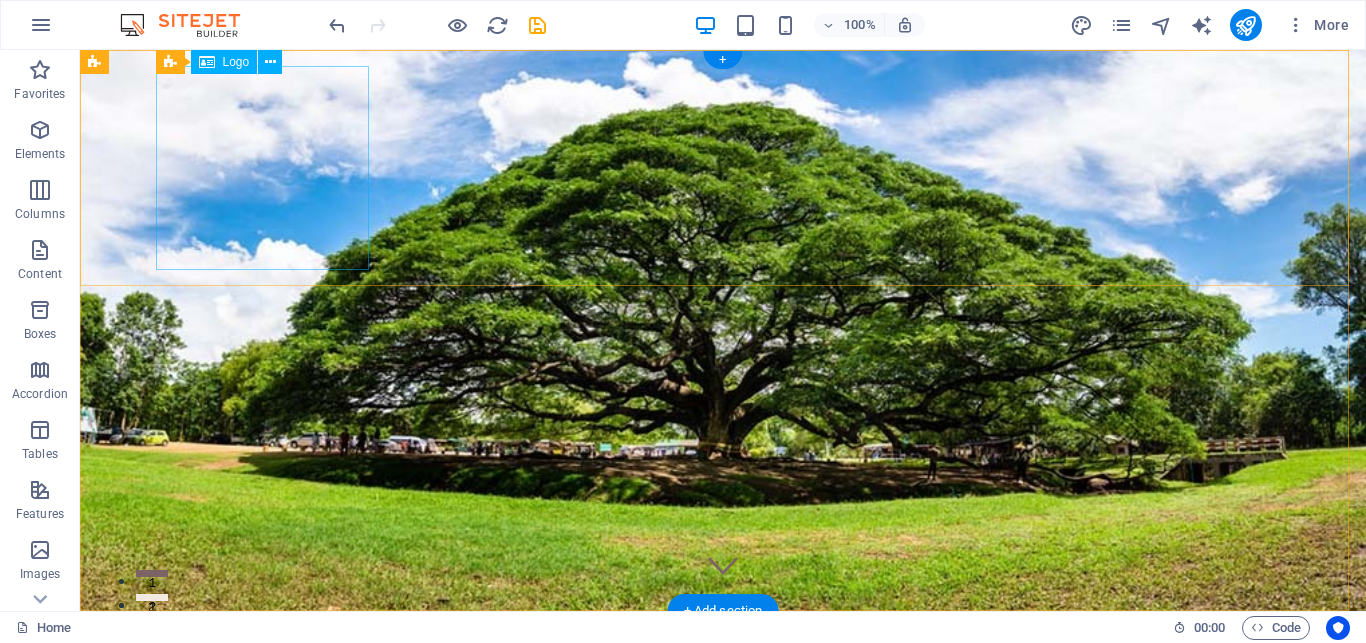 click at bounding box center (723, 729) 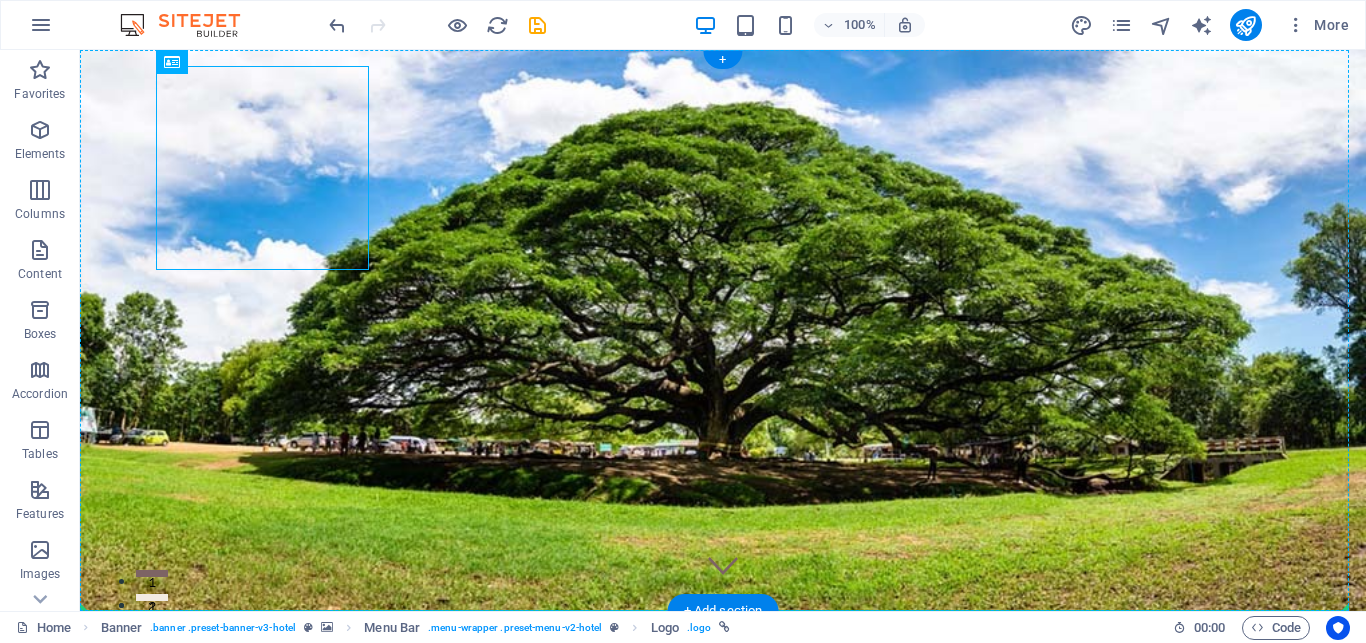 drag, startPoint x: 277, startPoint y: 165, endPoint x: 216, endPoint y: 354, distance: 198.6001 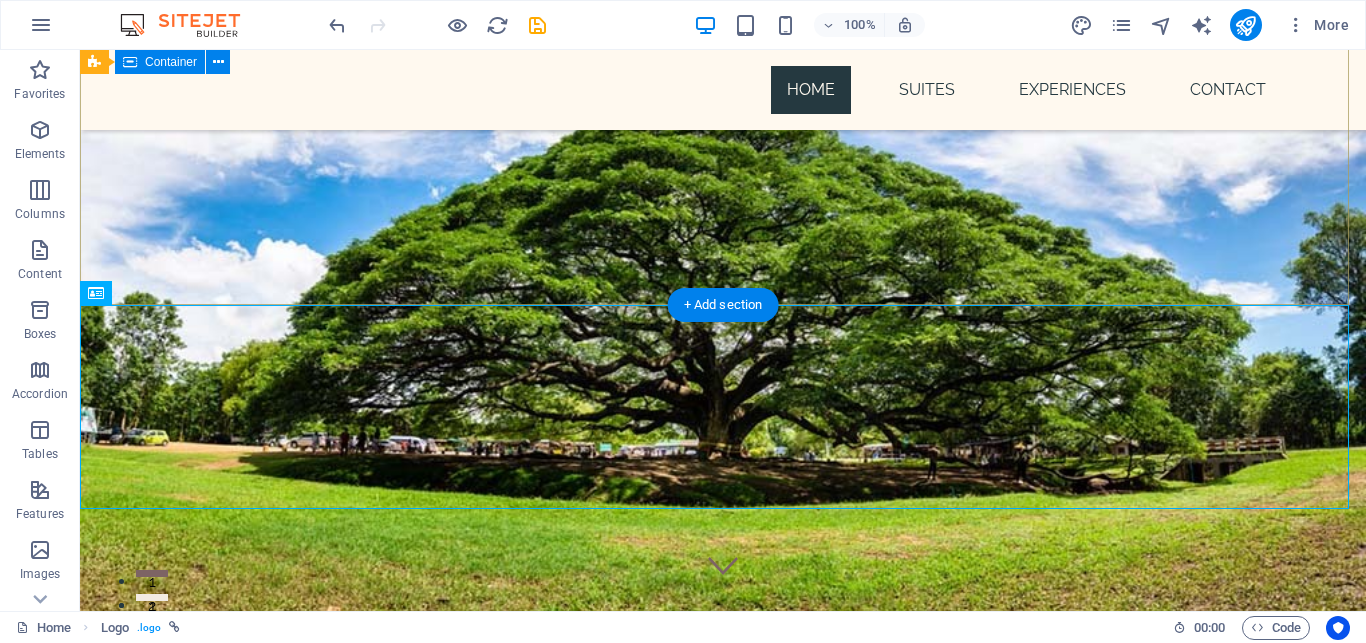 scroll, scrollTop: 306, scrollLeft: 0, axis: vertical 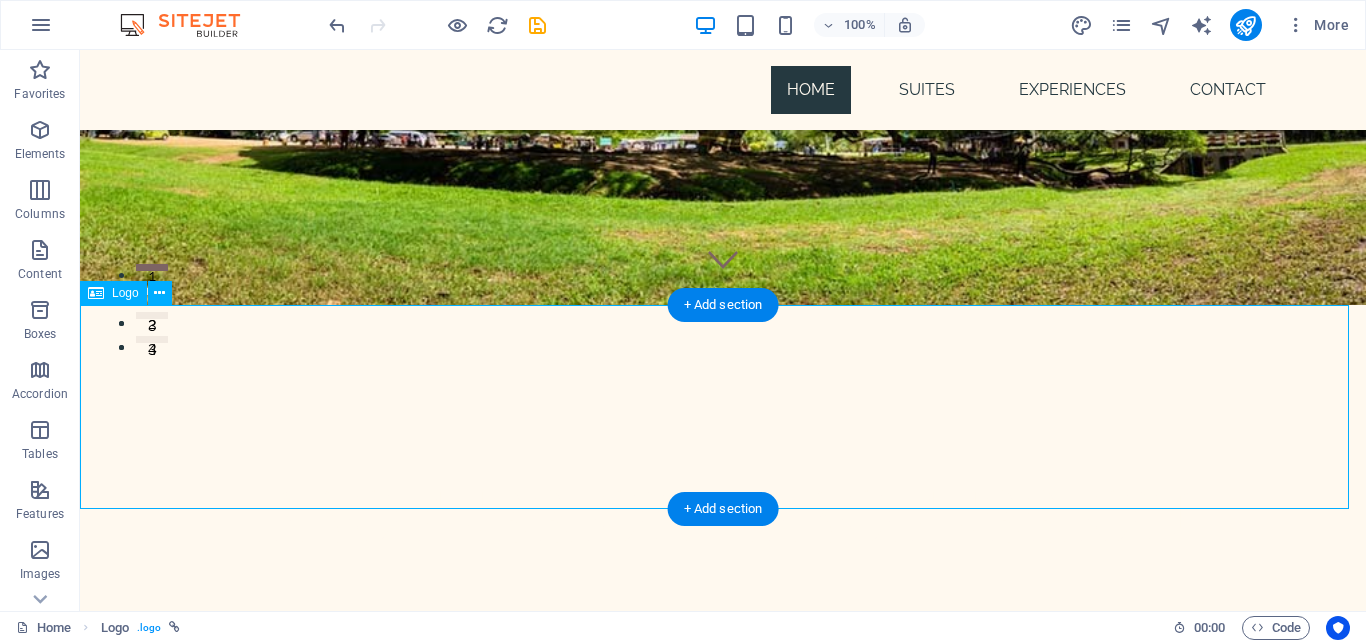 click at bounding box center (723, 801) 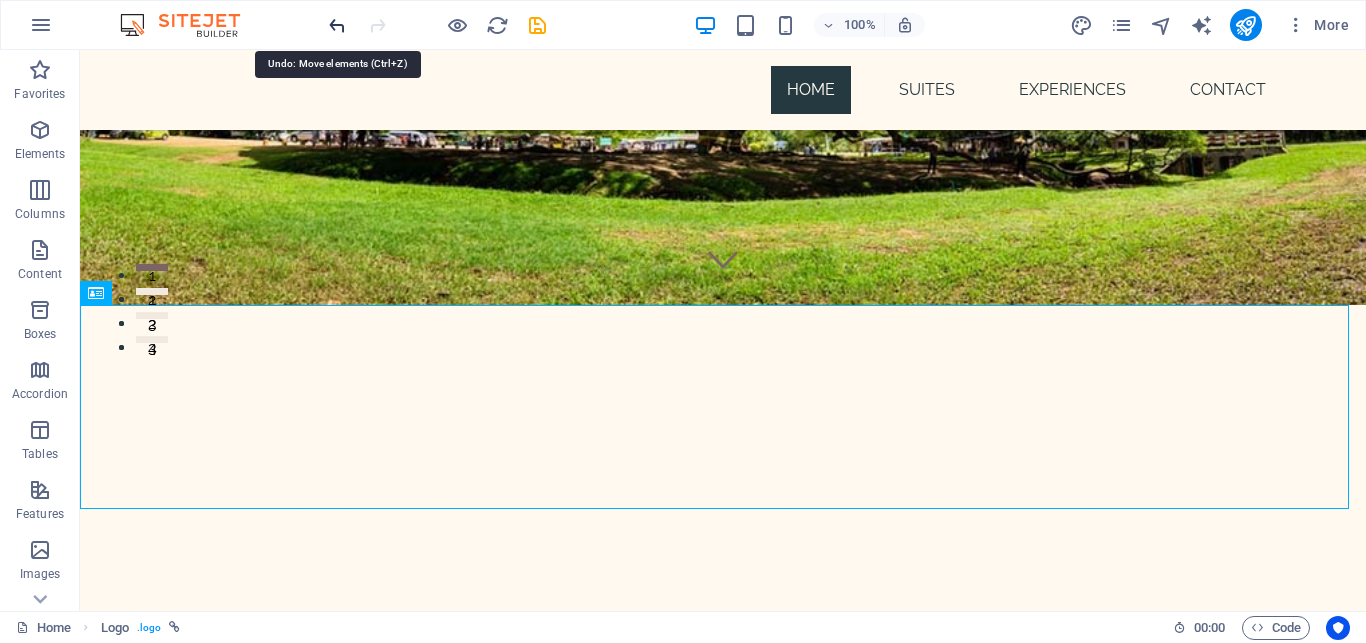 click at bounding box center (337, 25) 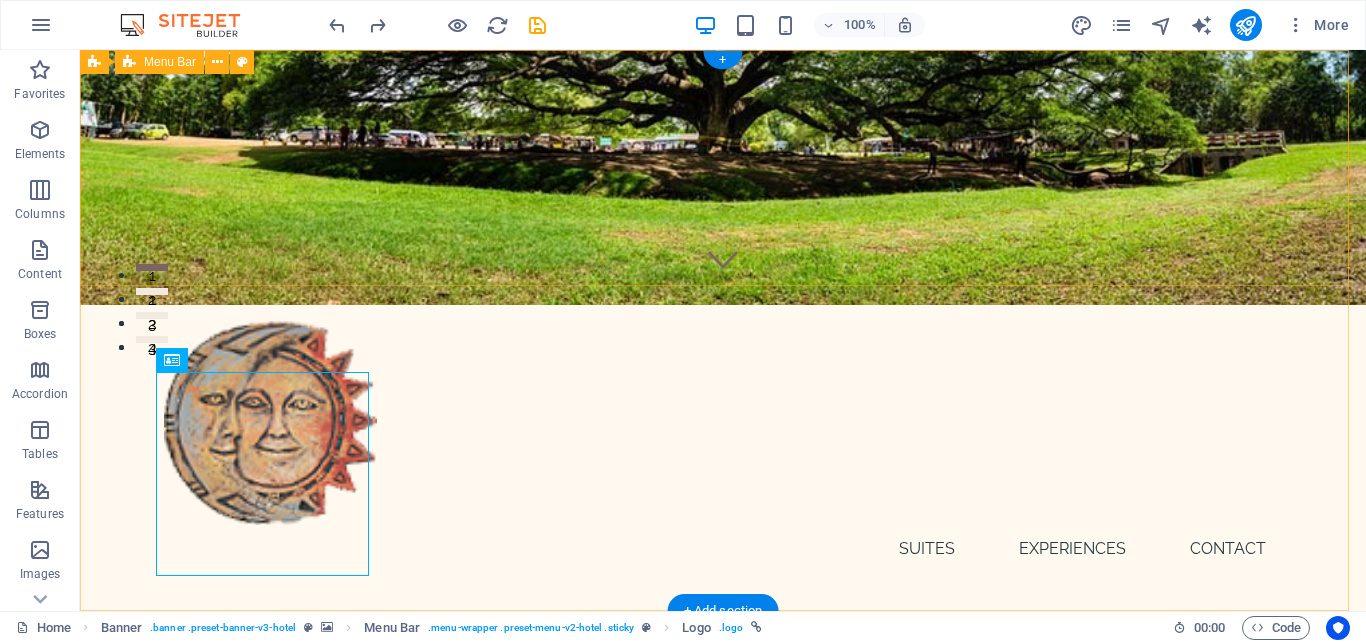 scroll, scrollTop: 0, scrollLeft: 0, axis: both 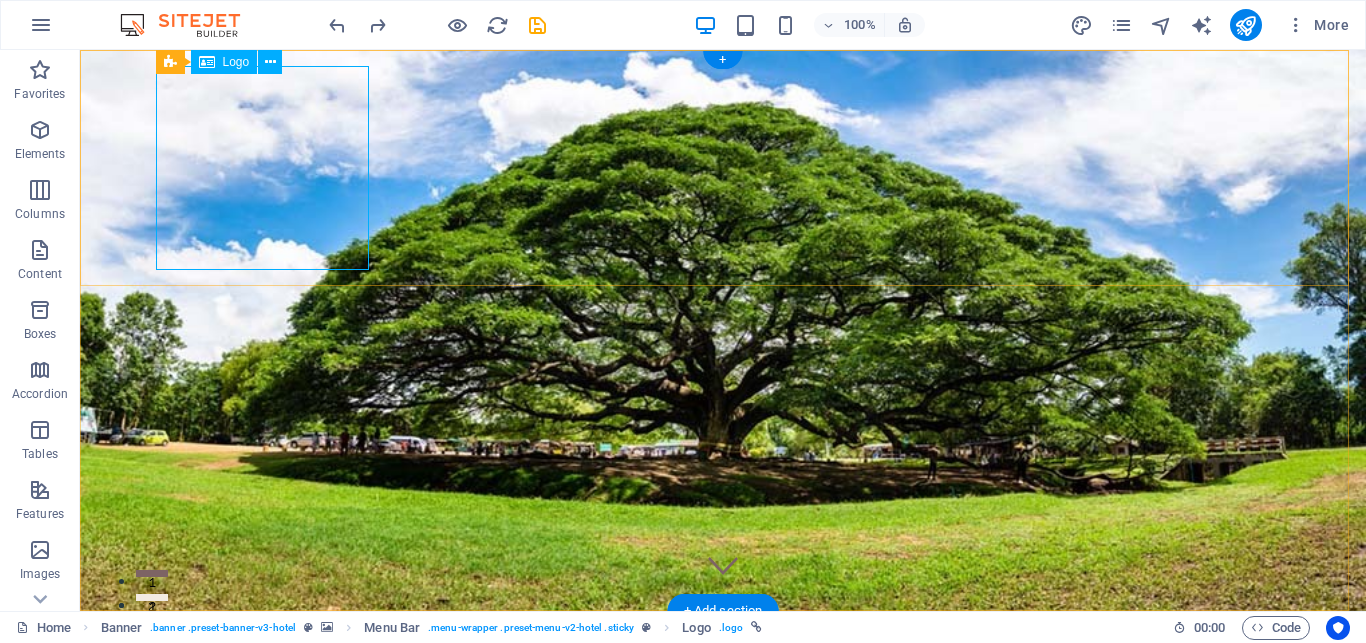 click at bounding box center [723, 729] 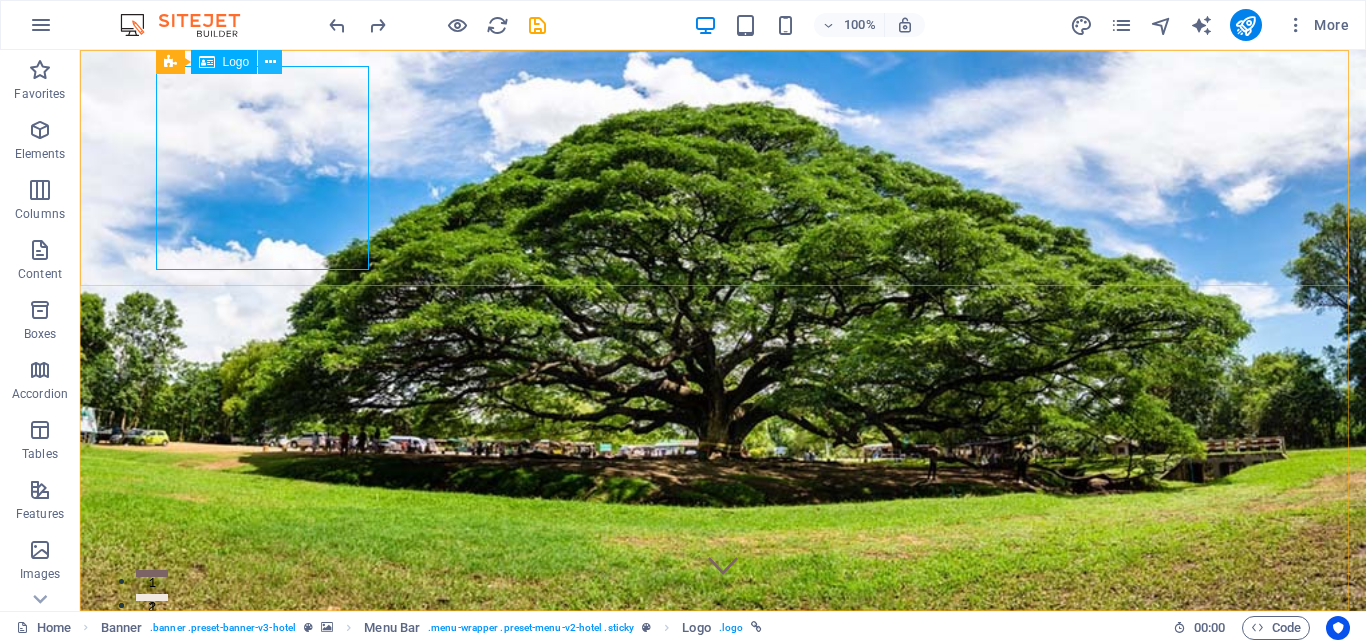 click at bounding box center [270, 62] 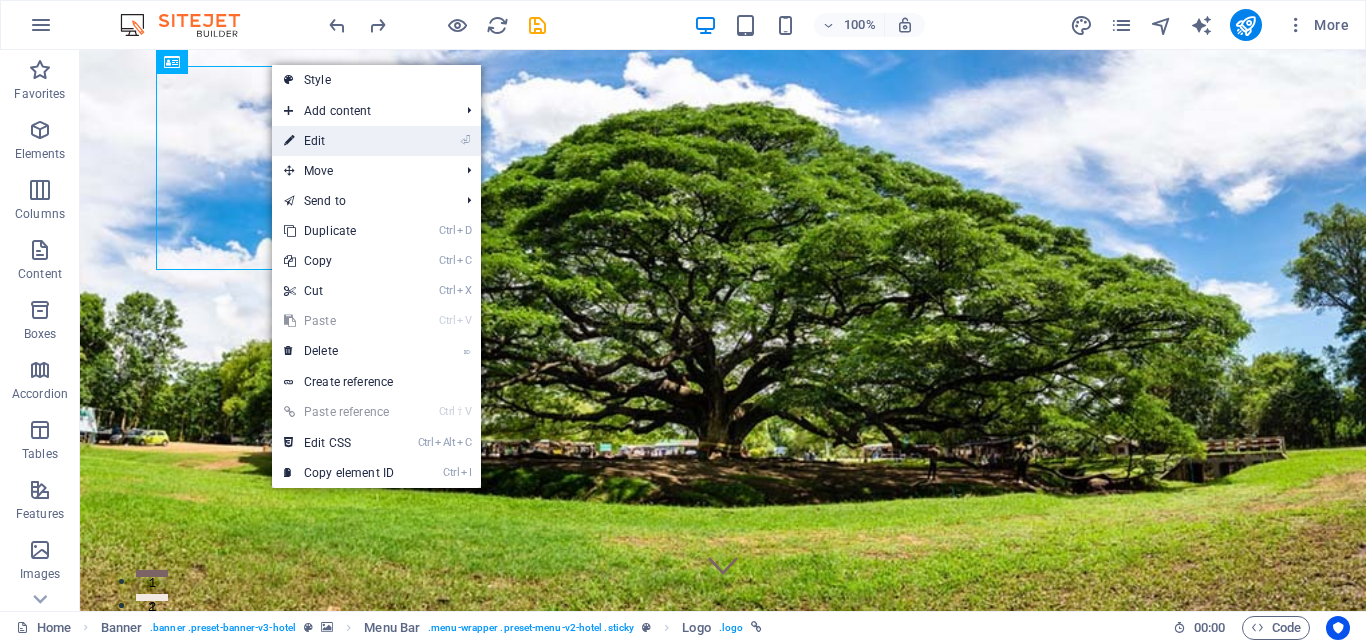 click on "⏎  Edit" at bounding box center [339, 141] 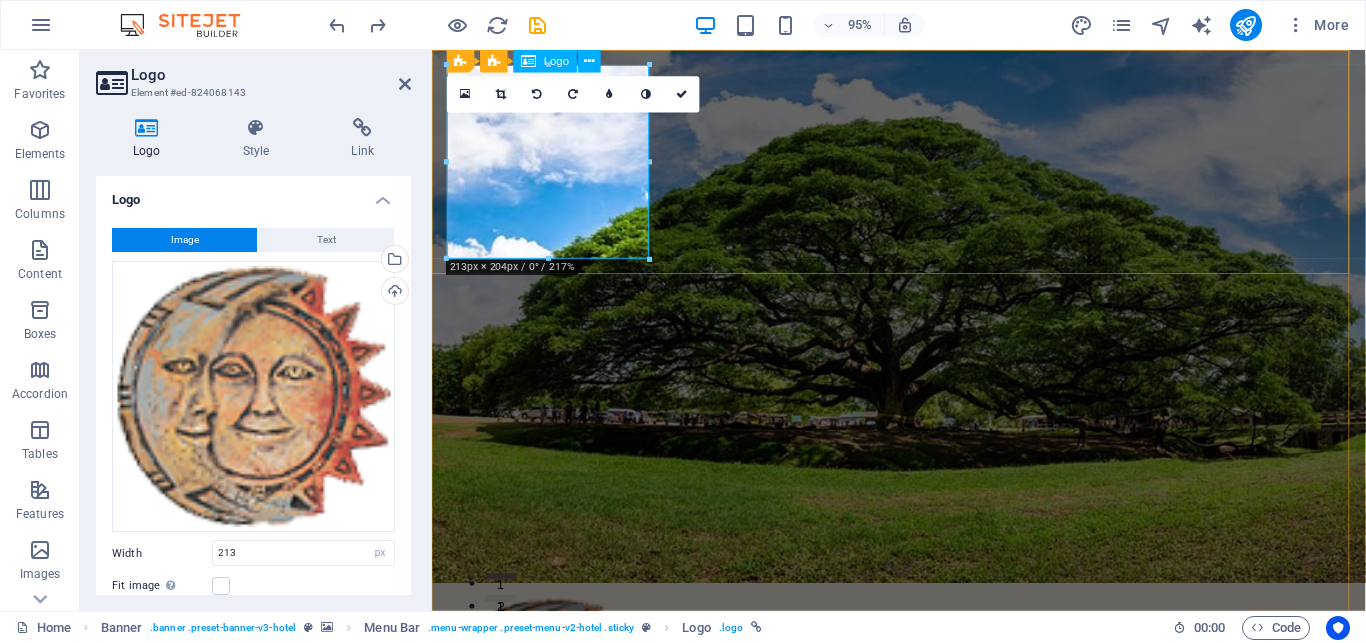drag, startPoint x: 1079, startPoint y: 305, endPoint x: 578, endPoint y: 163, distance: 520.73505 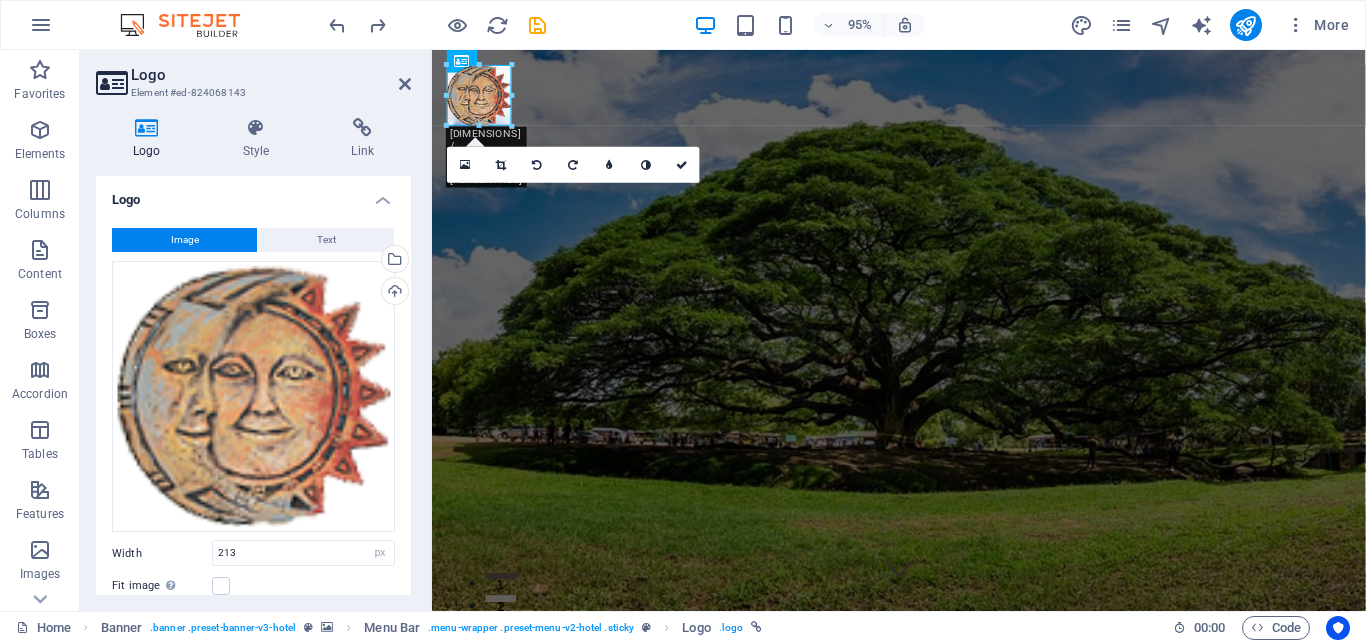 drag, startPoint x: 633, startPoint y: 238, endPoint x: 496, endPoint y: 113, distance: 185.45619 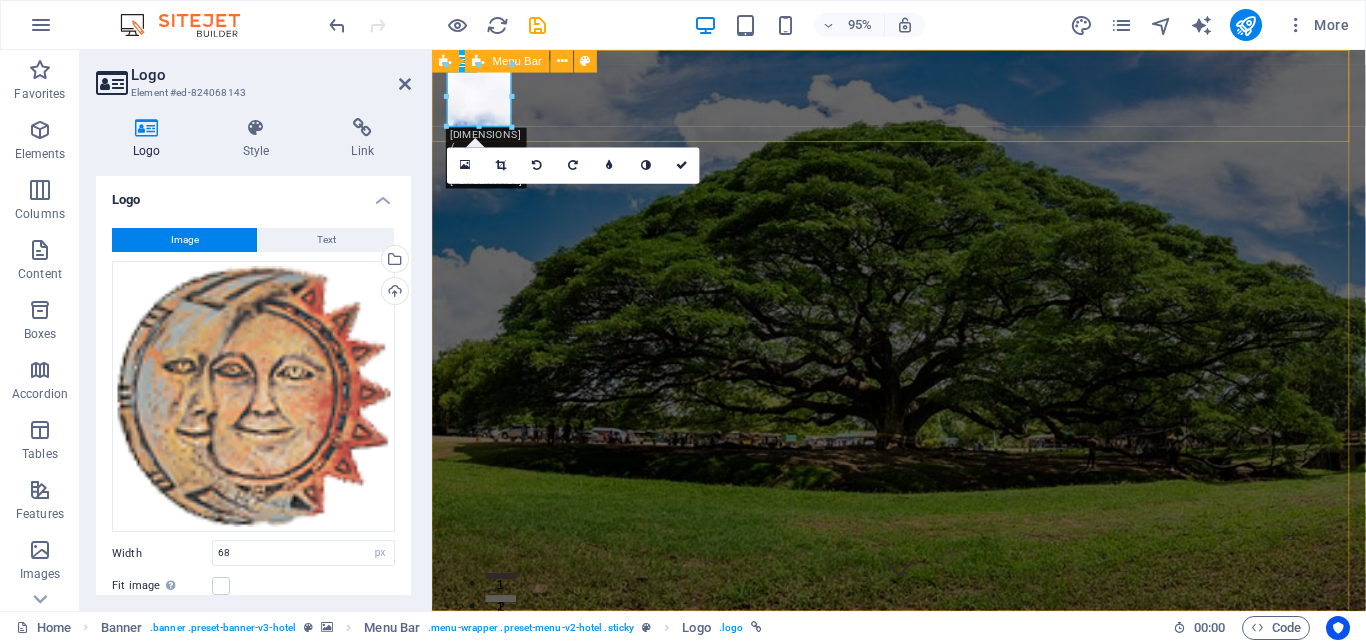 click on "Home Suites Experiences Contact" at bounding box center (923, 713) 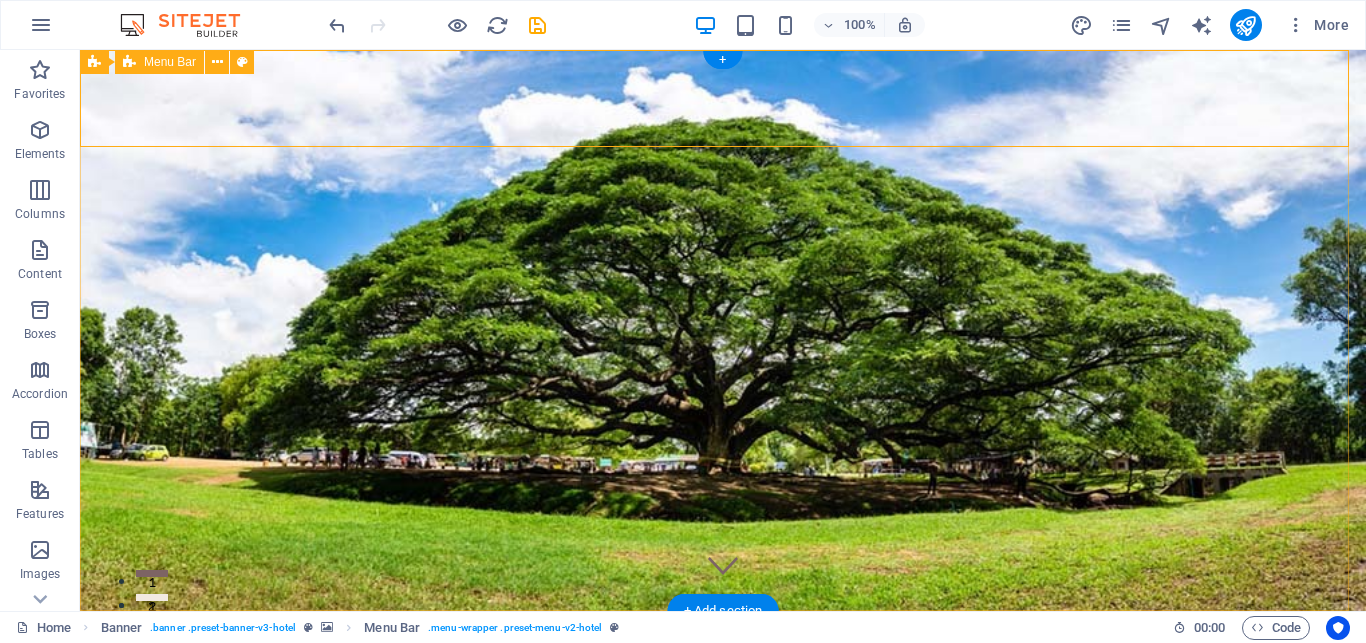 click on "Home Suites Experiences Contact" at bounding box center (723, 713) 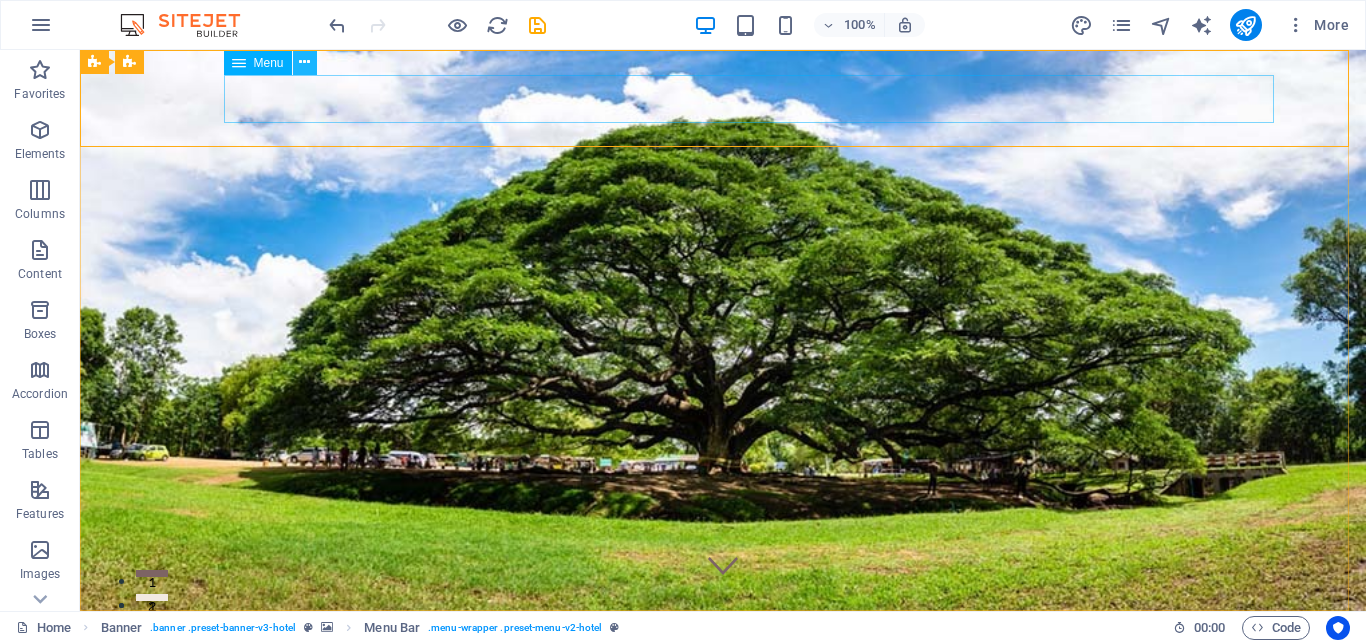 click at bounding box center (305, 63) 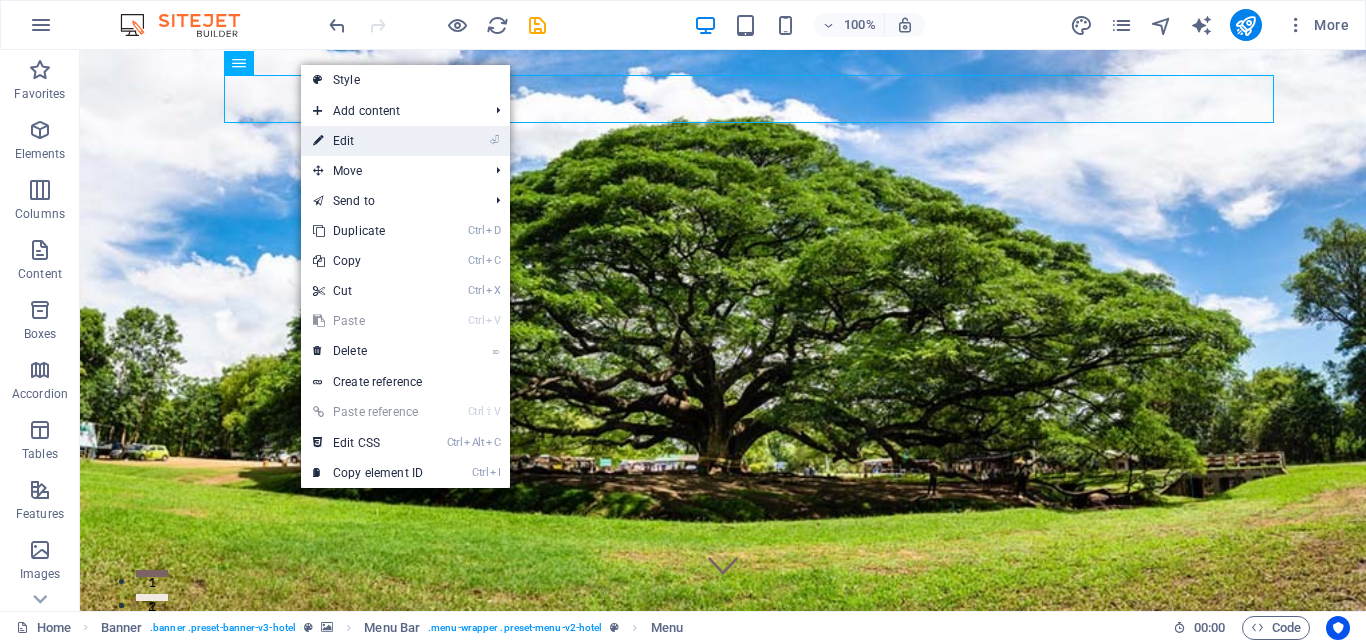click on "⏎  Edit" at bounding box center [368, 141] 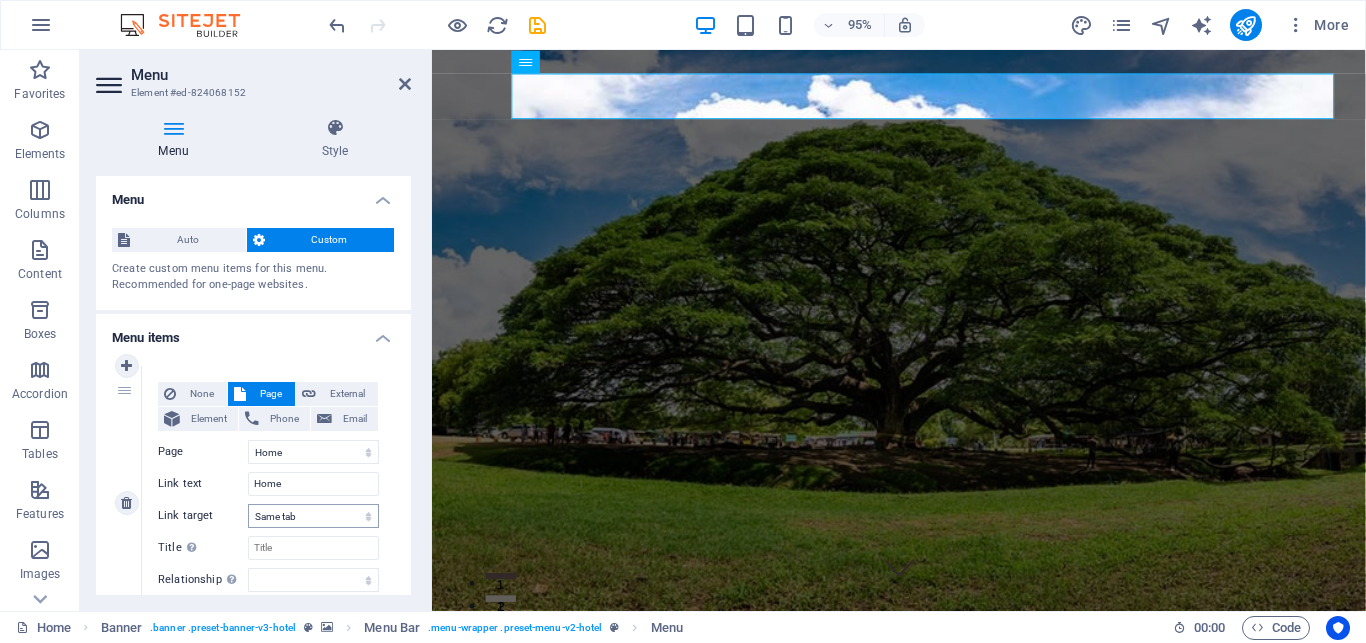 scroll, scrollTop: 90, scrollLeft: 0, axis: vertical 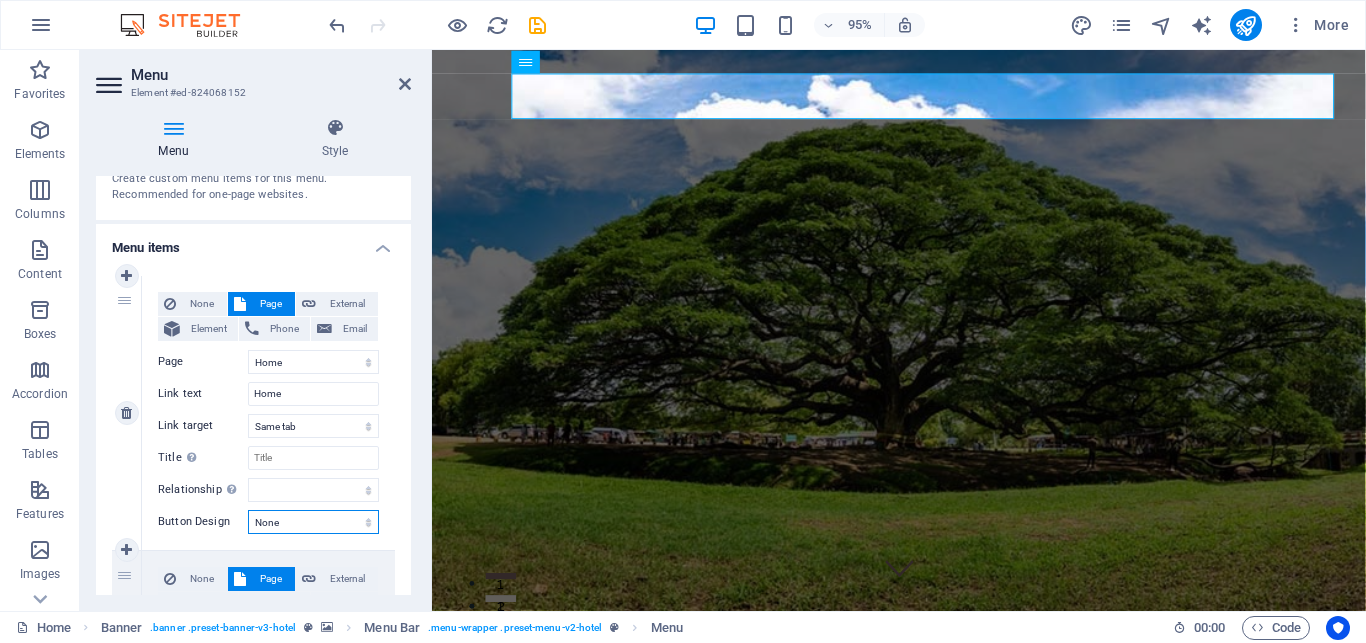 select on "default" 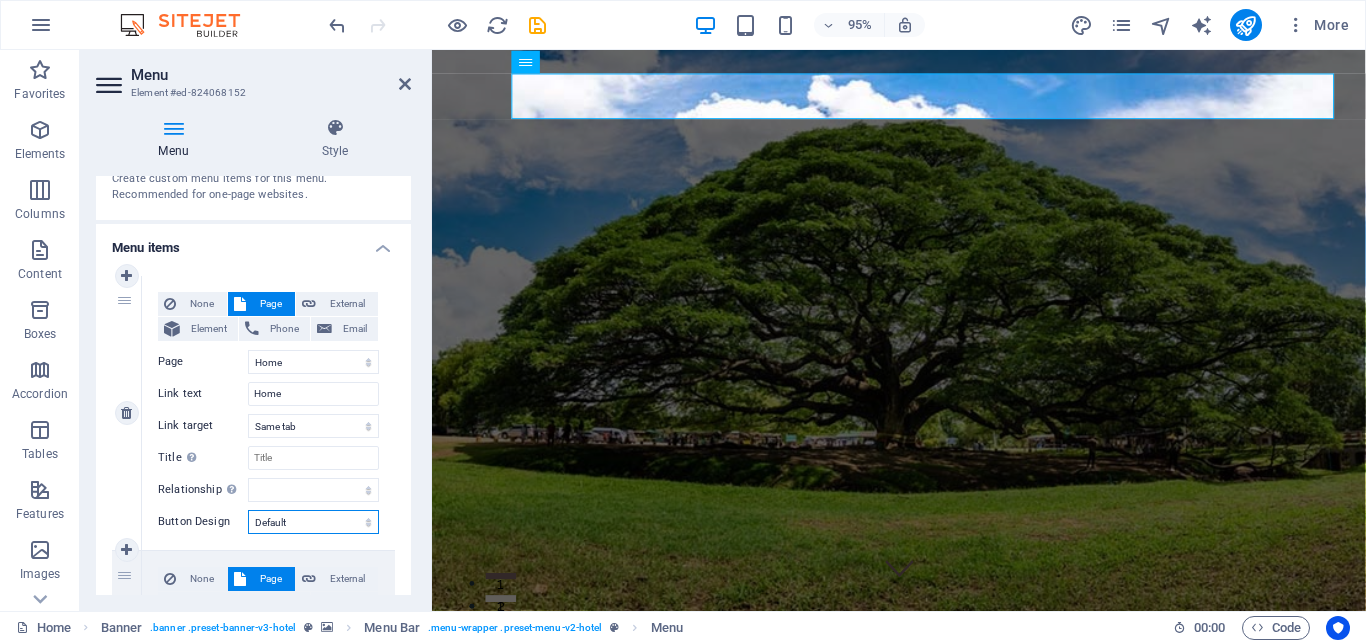 click on "Default" at bounding box center [0, 0] 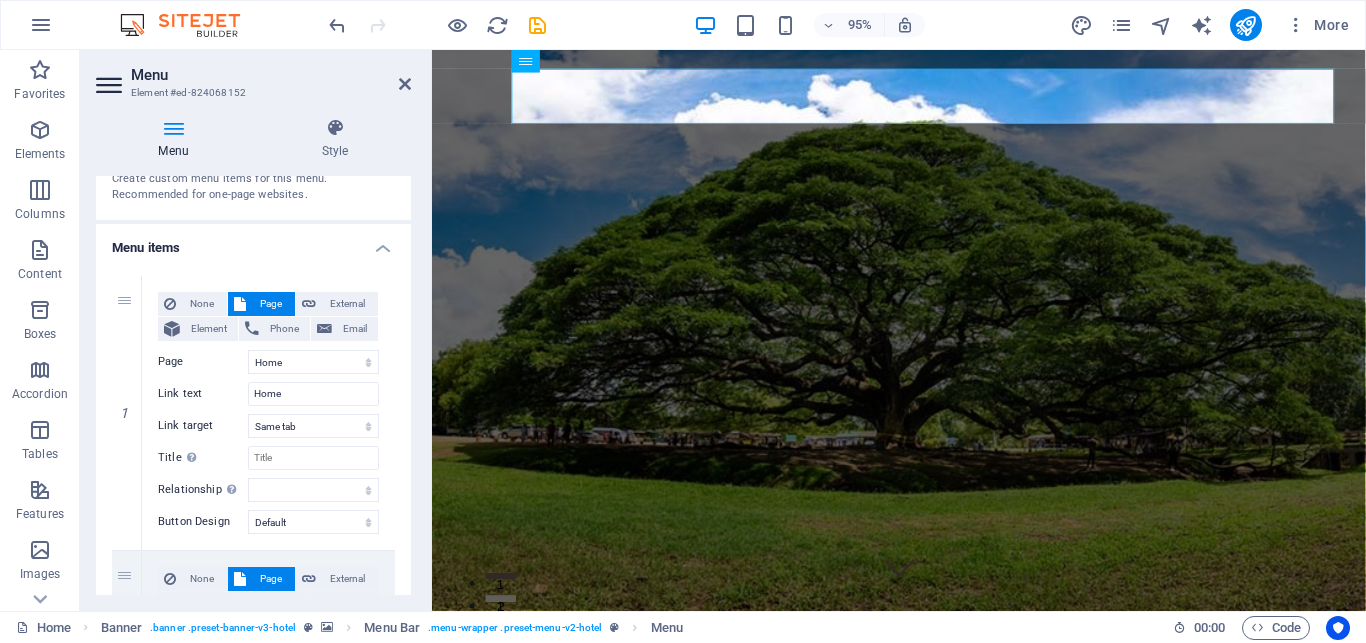 click at bounding box center (173, 128) 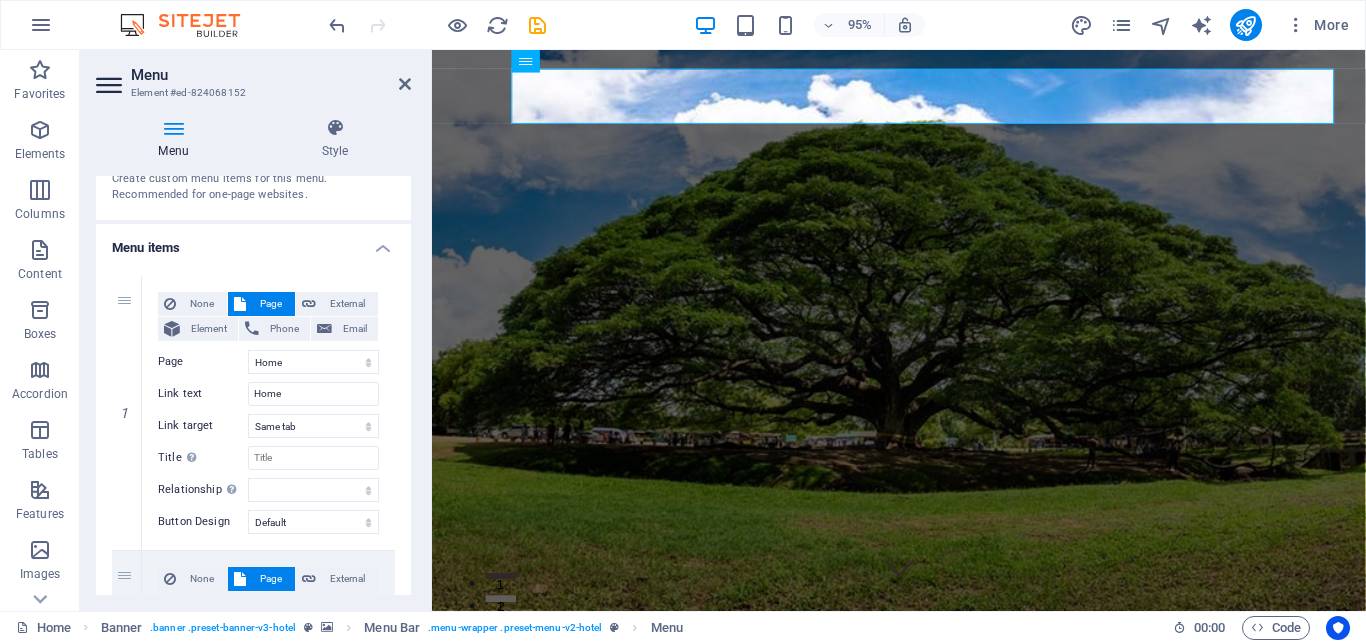 scroll, scrollTop: 0, scrollLeft: 0, axis: both 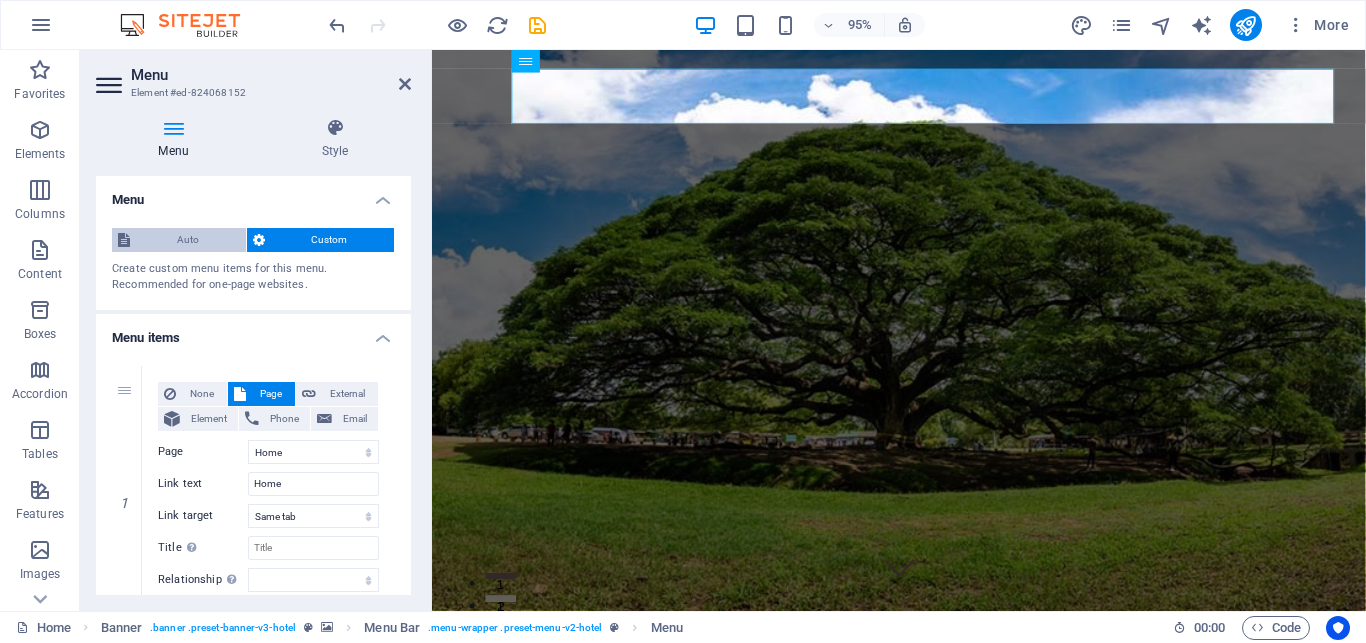 click on "Auto" at bounding box center (188, 240) 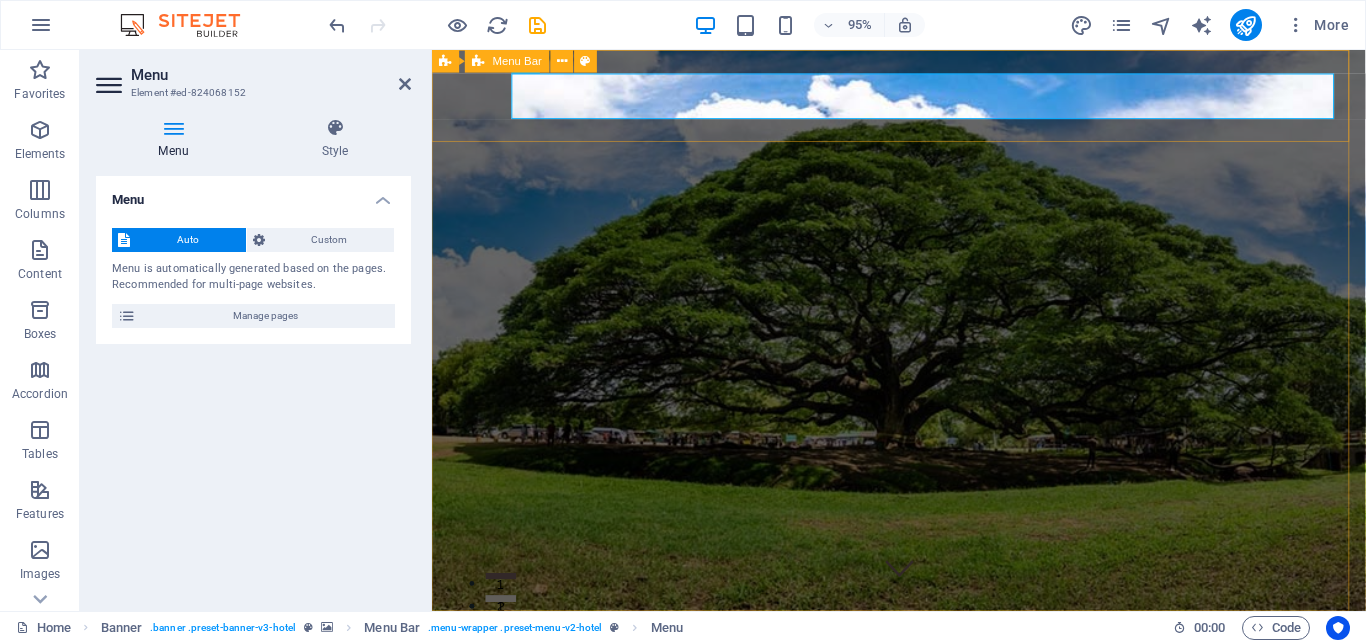 click on "Home Suites Experiences Contact Legal Notice Privacy" at bounding box center [923, 713] 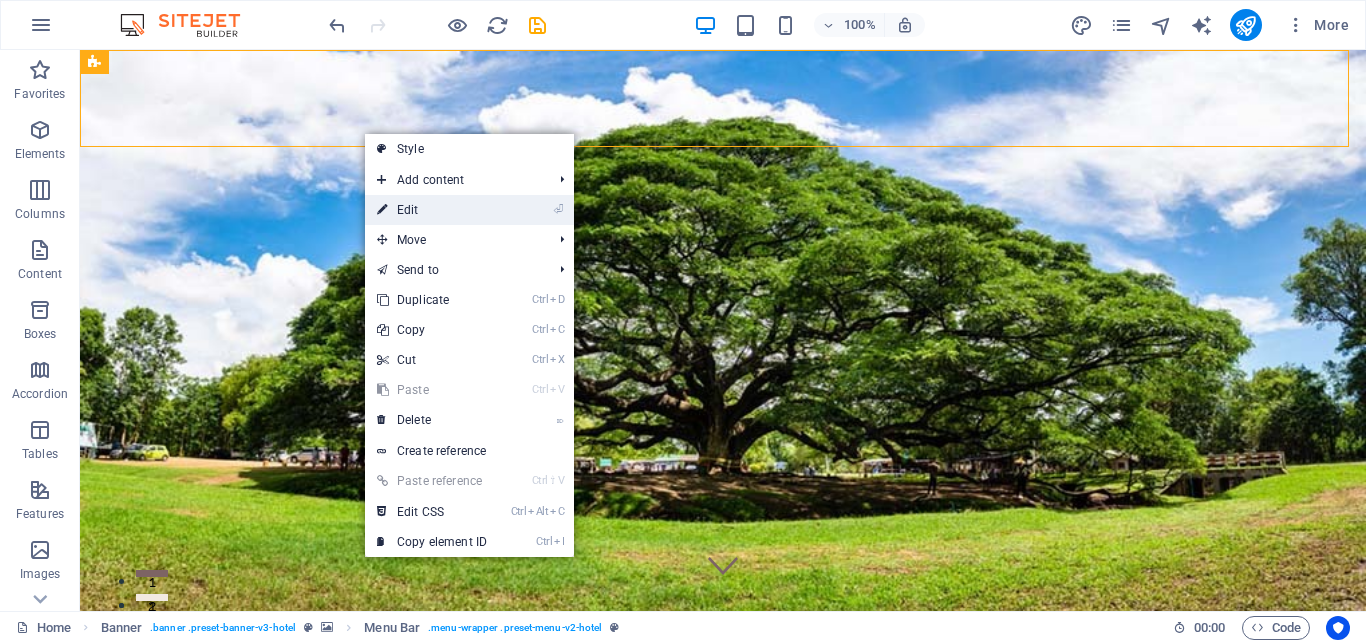 click on "⏎  Edit" at bounding box center (432, 210) 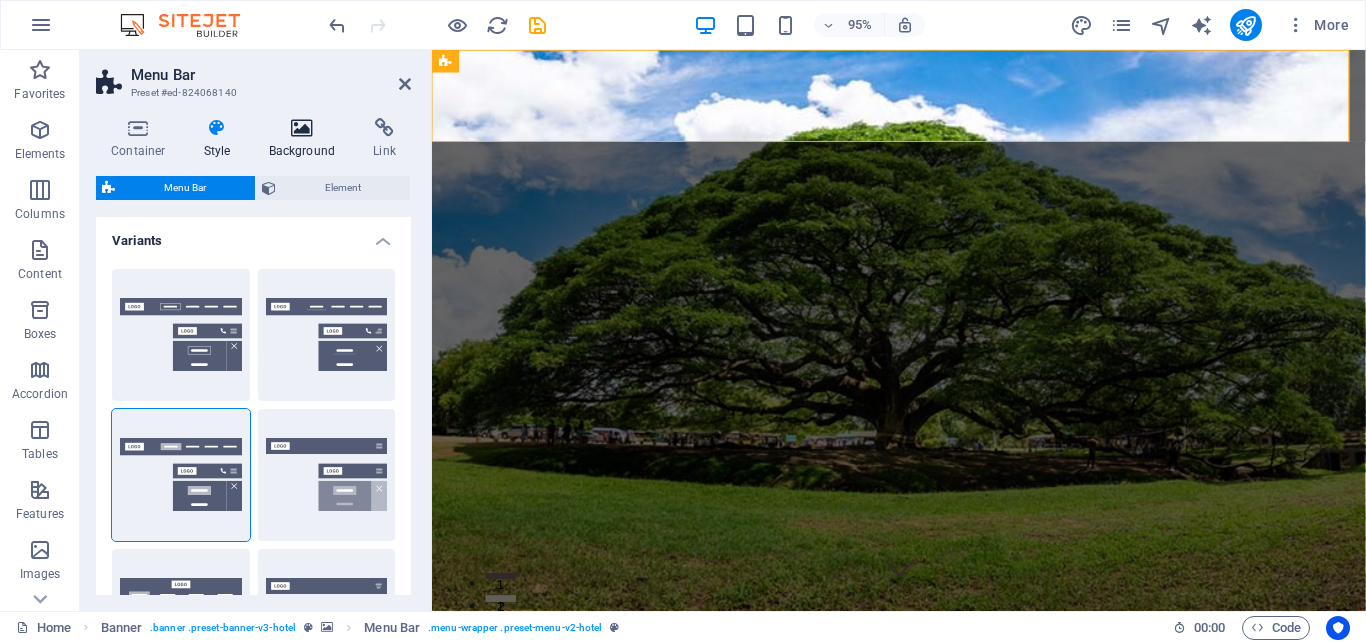 click at bounding box center [302, 128] 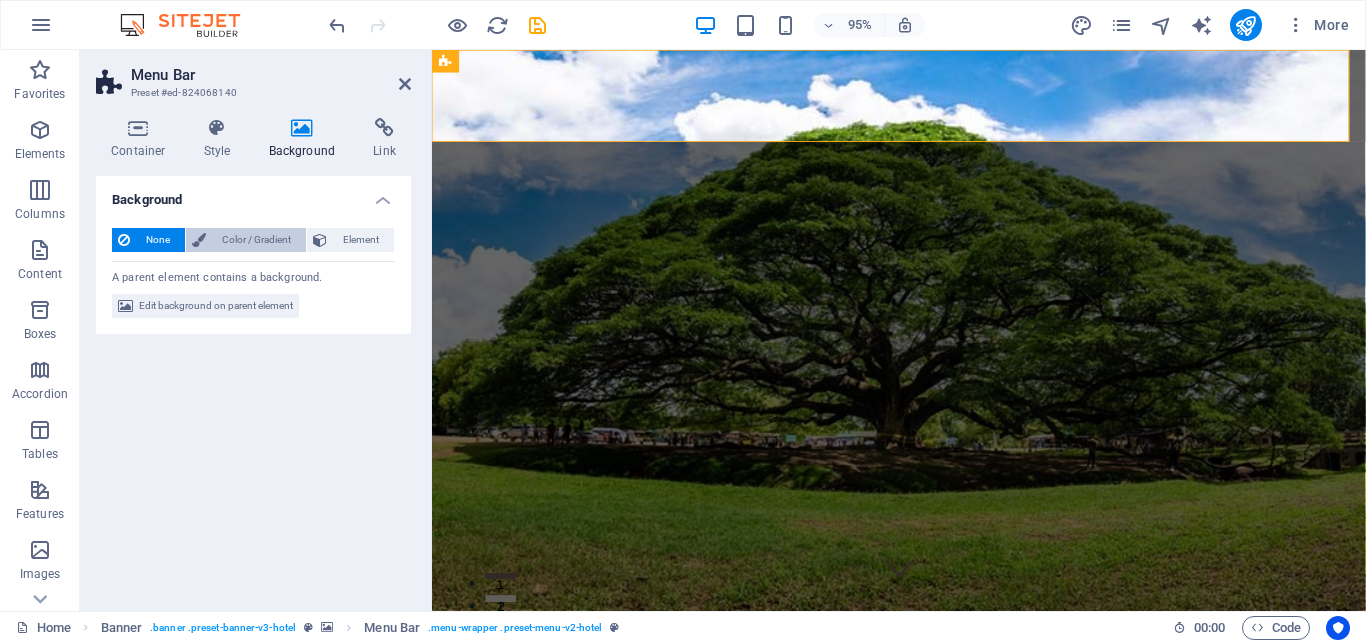 click on "Color / Gradient" at bounding box center [256, 240] 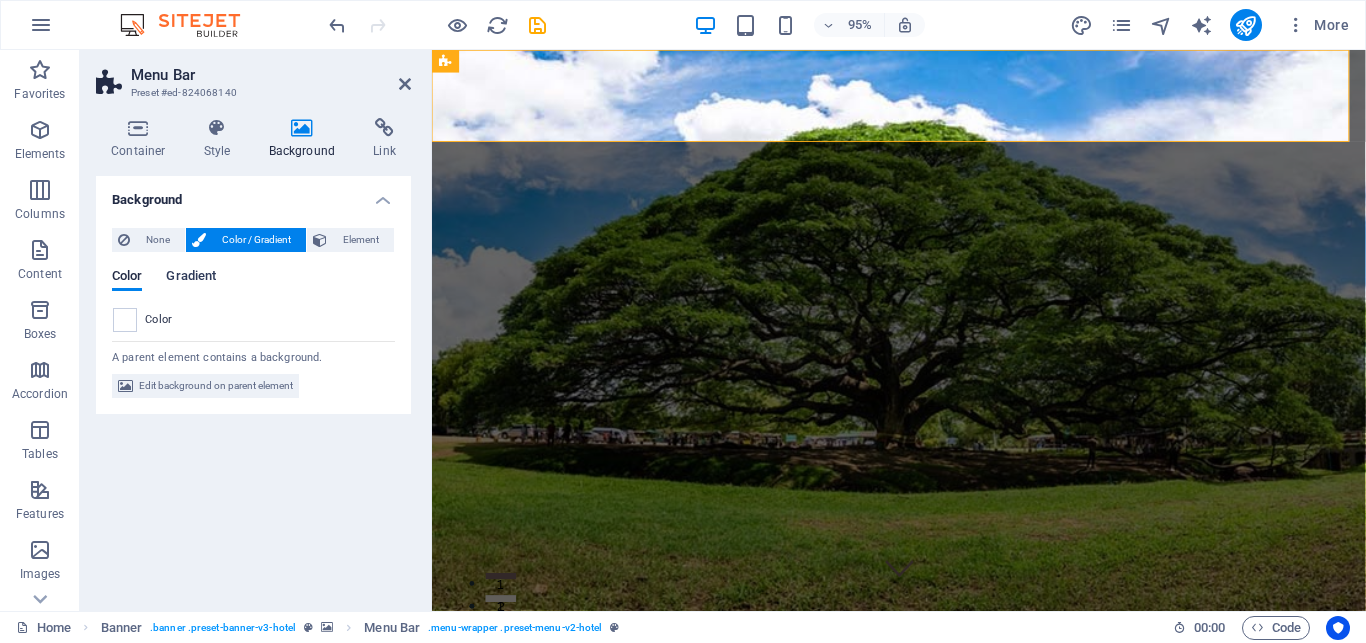 click on "Gradient" at bounding box center (191, 278) 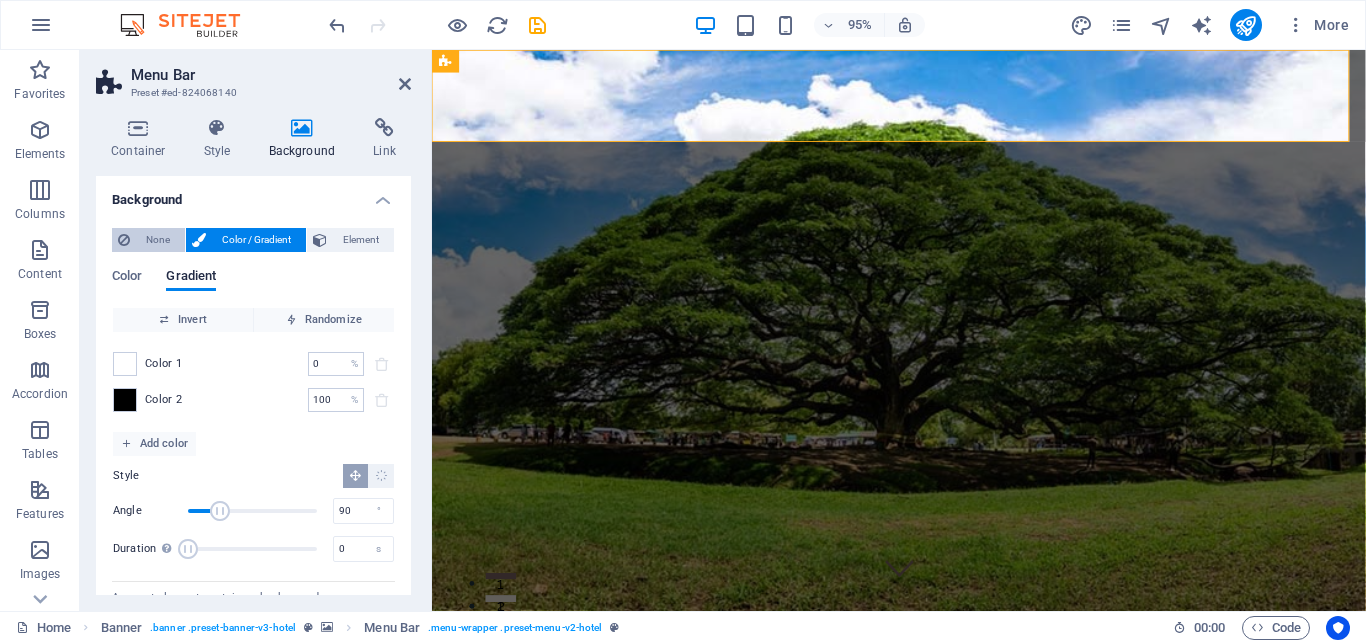 click on "None" at bounding box center [157, 240] 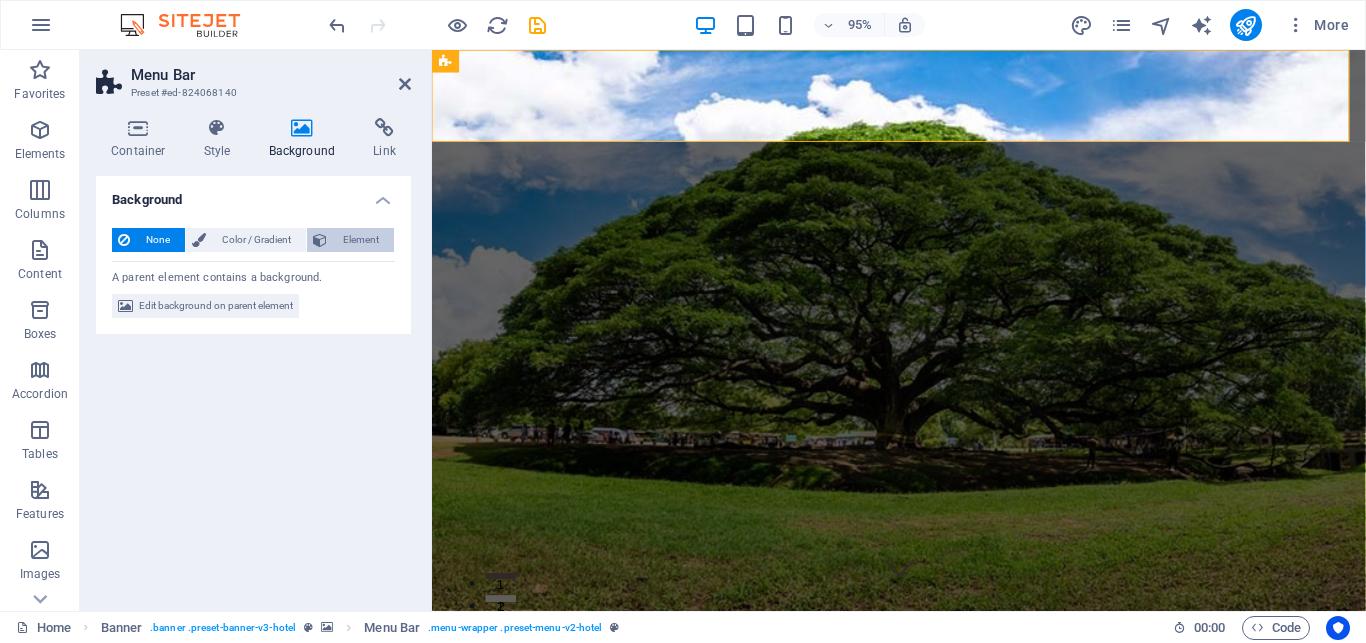 click on "Element" at bounding box center (360, 240) 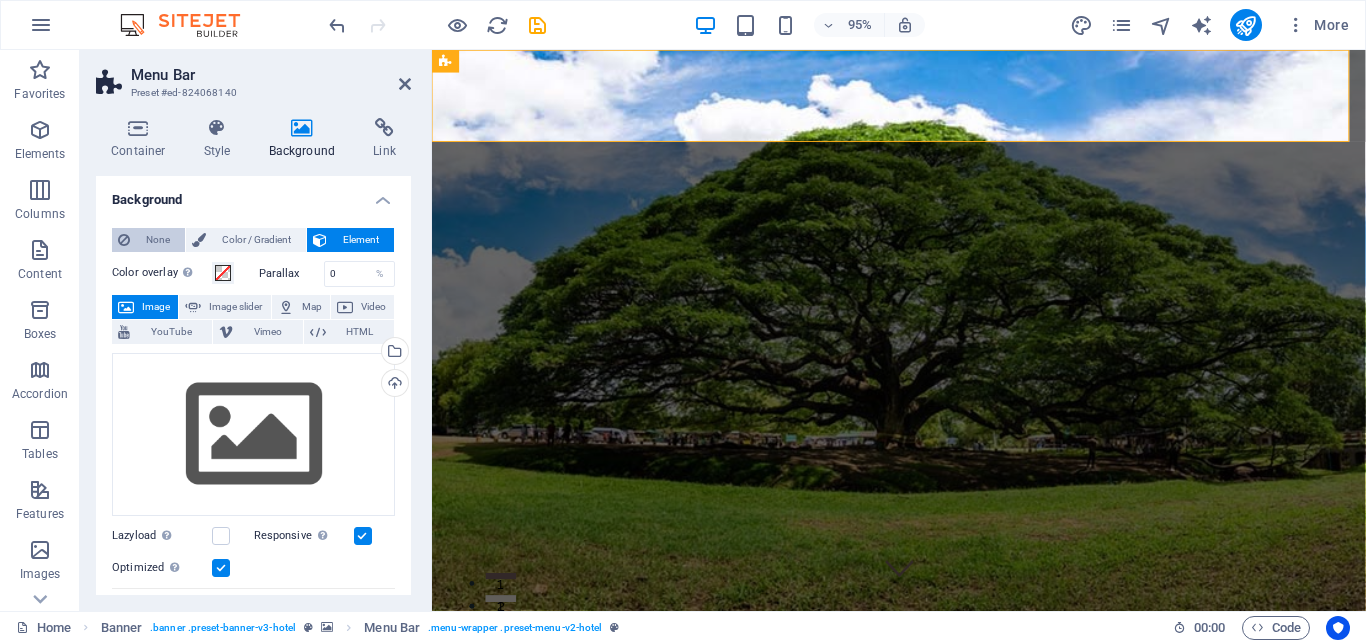 click on "None" at bounding box center (157, 240) 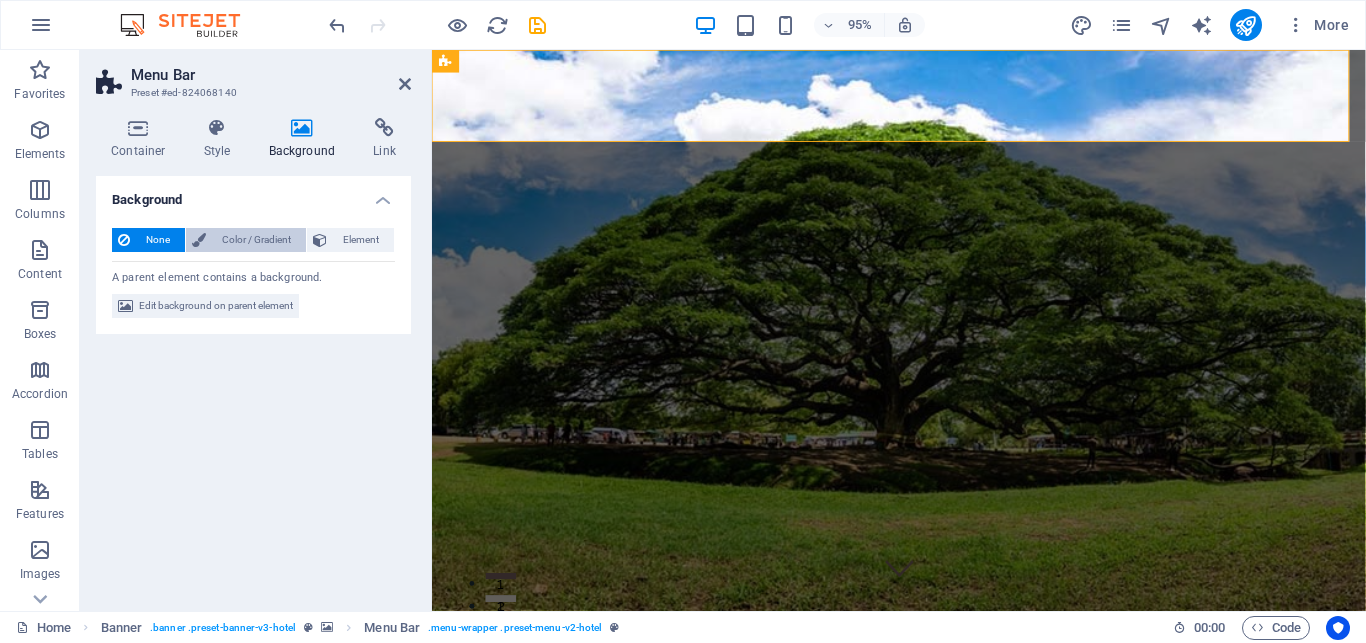 click on "Color / Gradient" at bounding box center [256, 240] 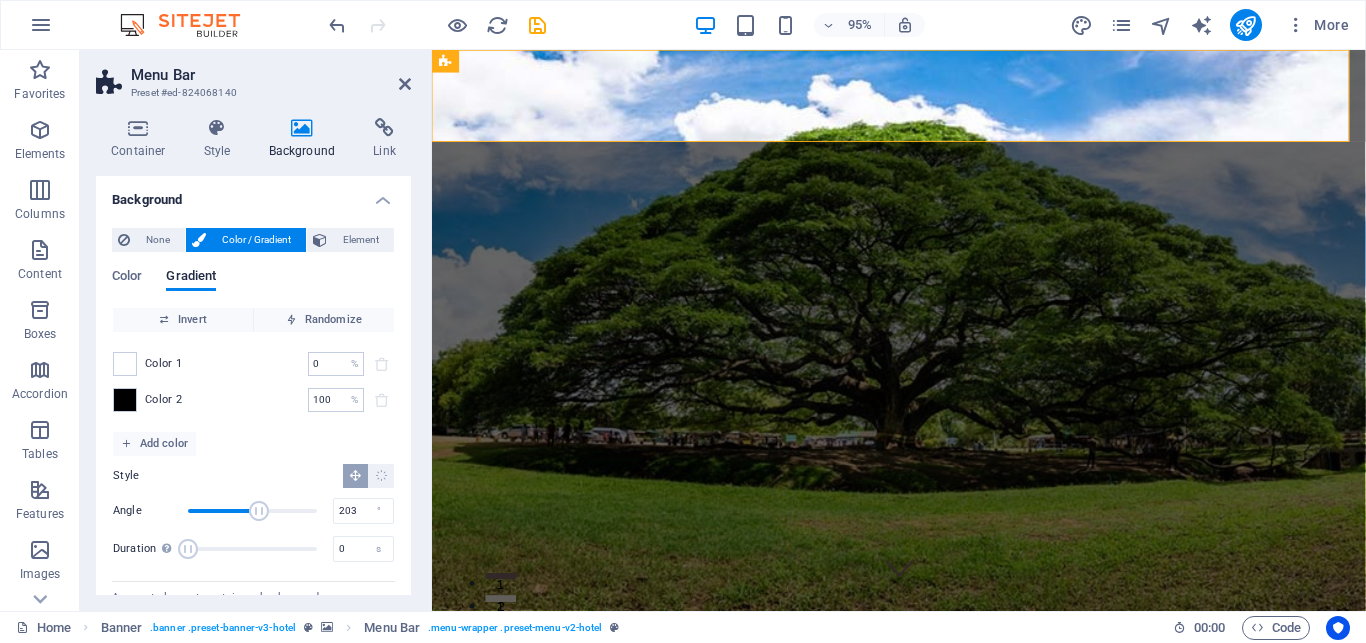 drag, startPoint x: 211, startPoint y: 509, endPoint x: 251, endPoint y: 508, distance: 40.012497 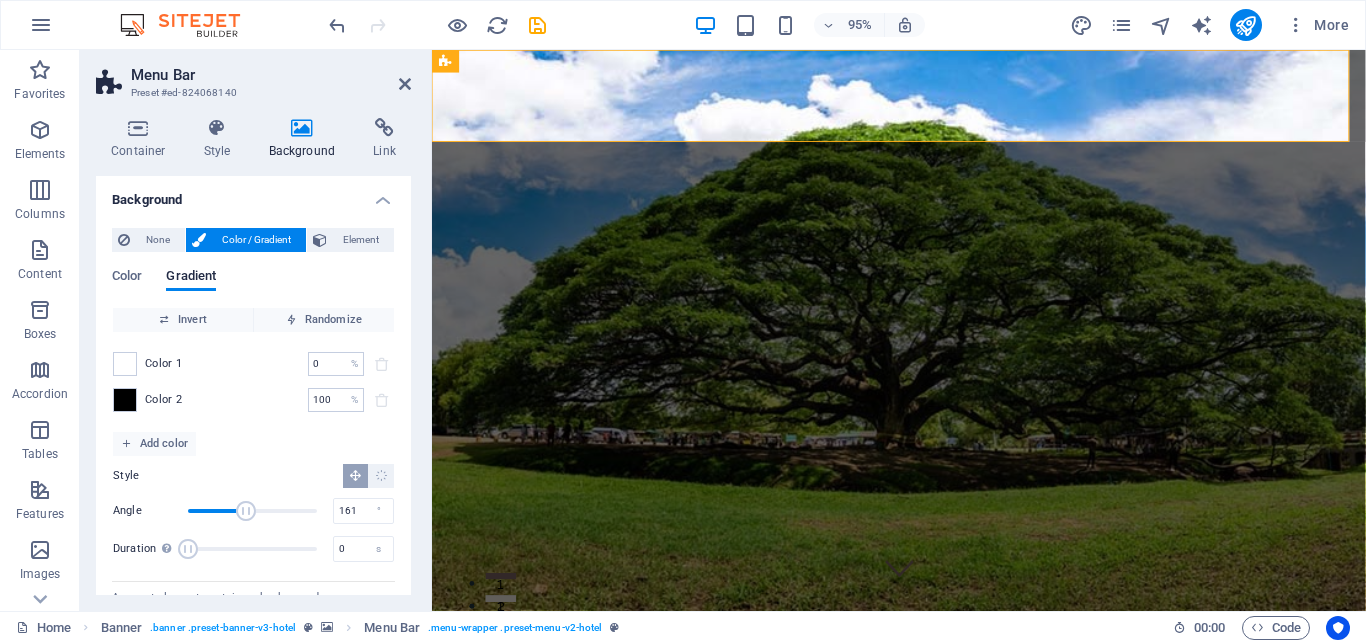drag, startPoint x: 251, startPoint y: 508, endPoint x: 238, endPoint y: 508, distance: 13 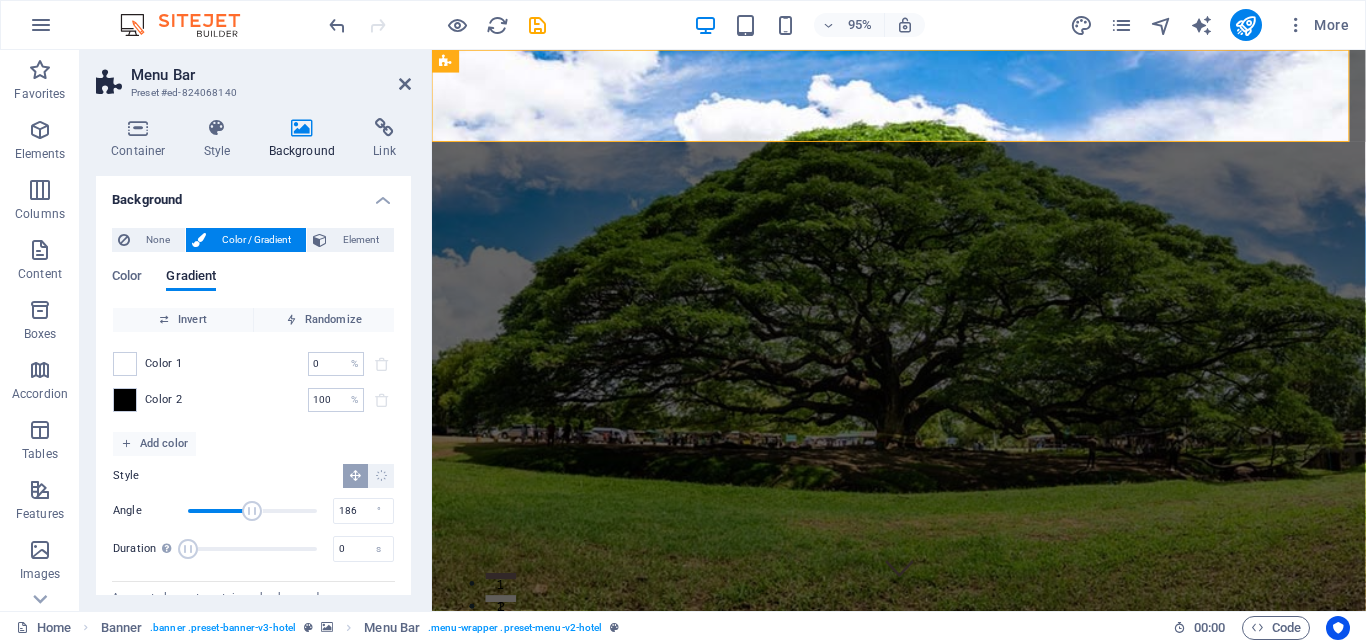 click at bounding box center (253, 511) 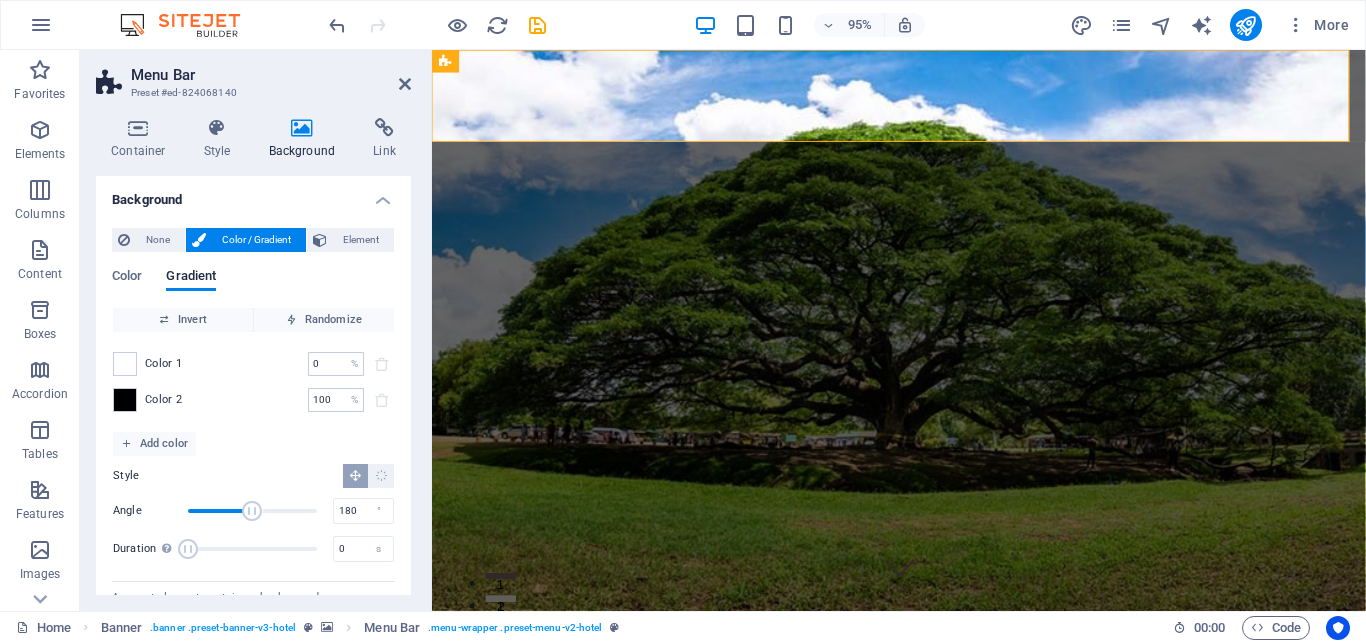 click at bounding box center (253, 511) 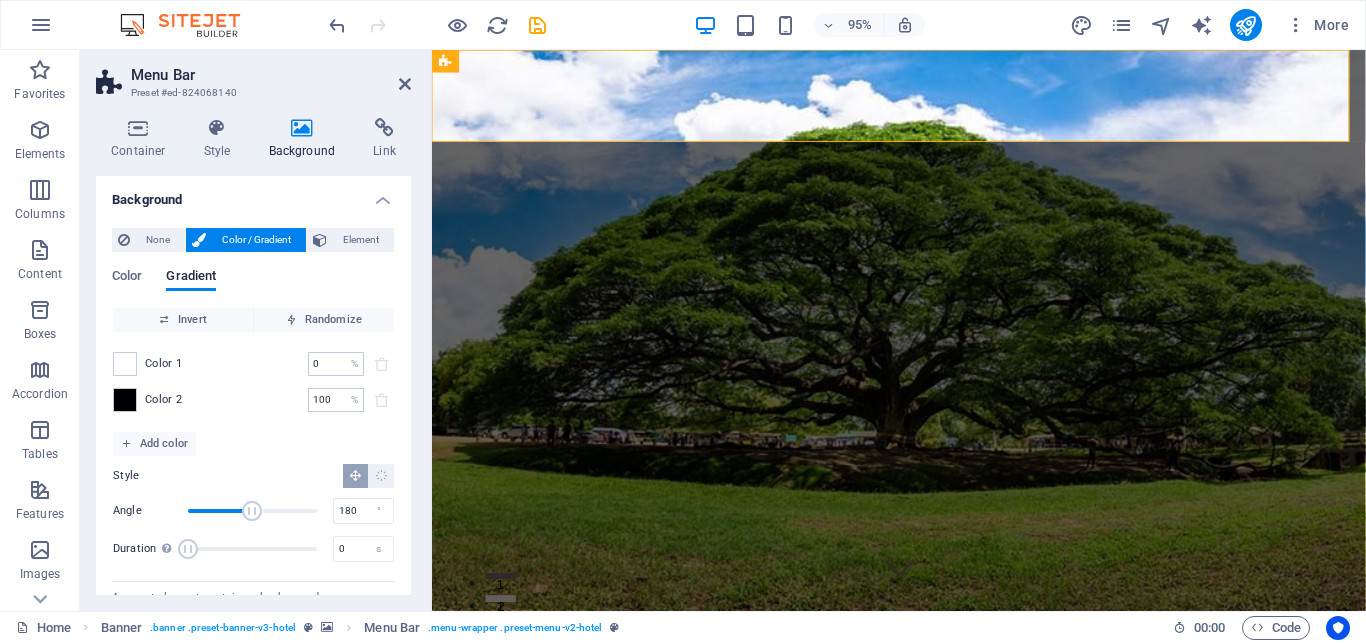 click at bounding box center [253, 511] 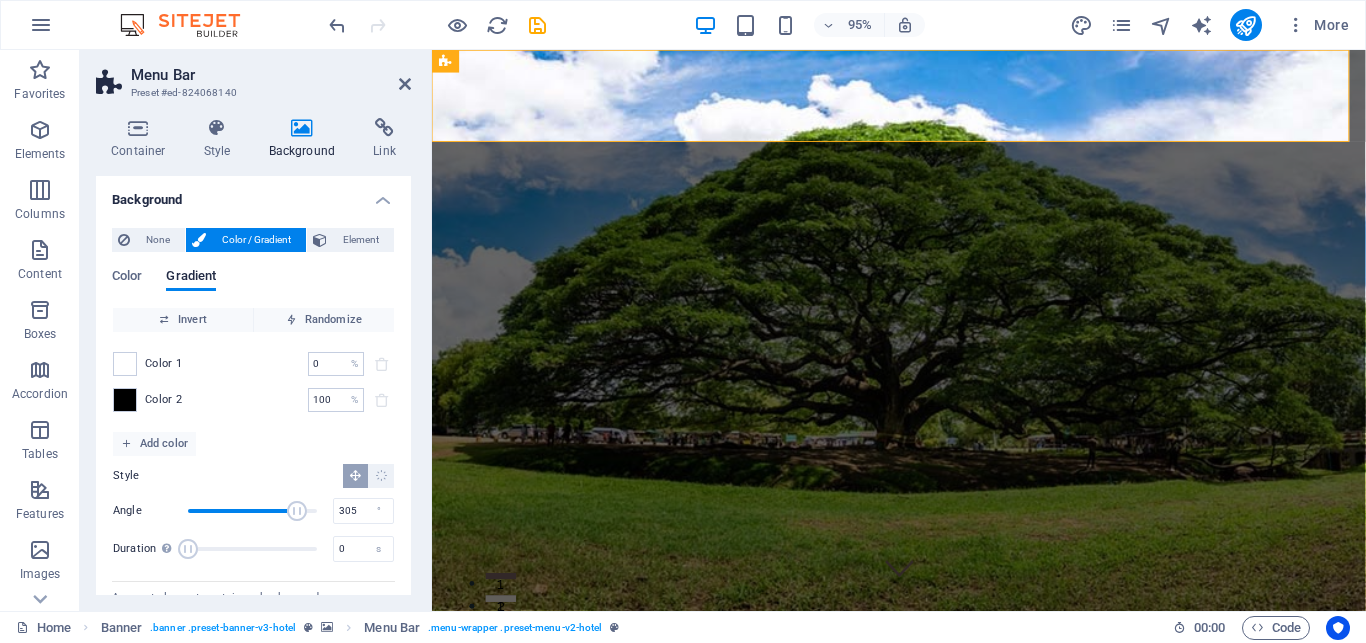 drag, startPoint x: 250, startPoint y: 510, endPoint x: 283, endPoint y: 504, distance: 33.54102 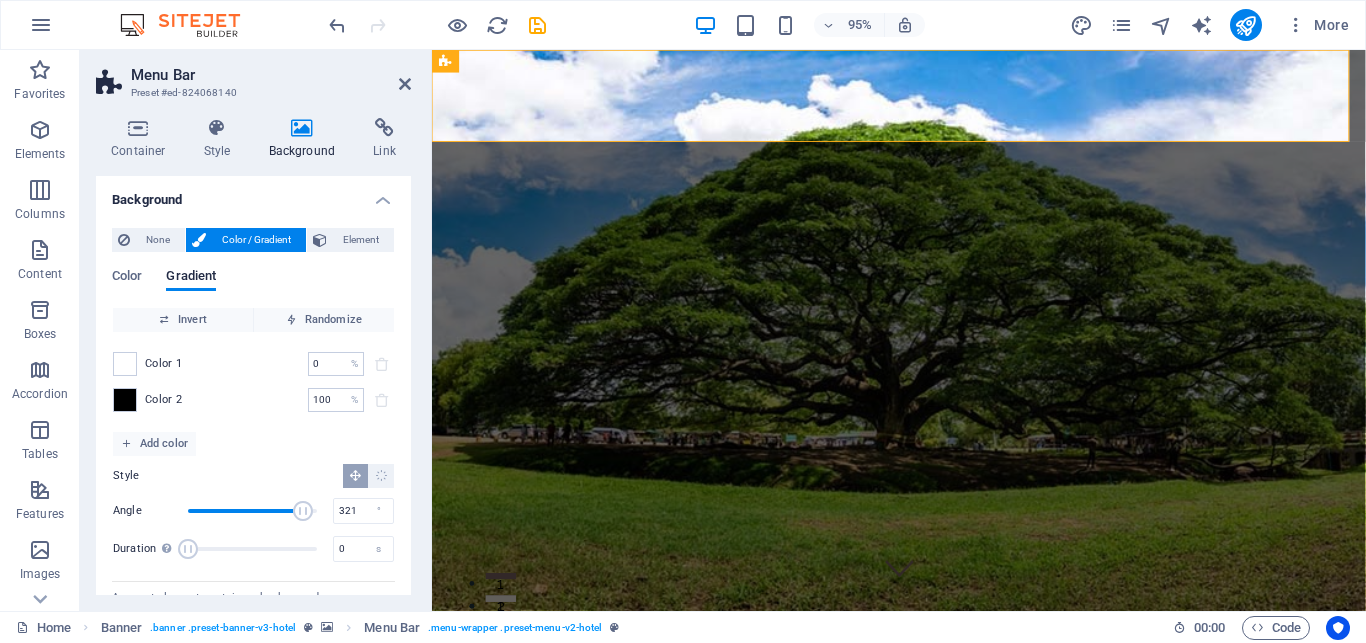 click at bounding box center (303, 511) 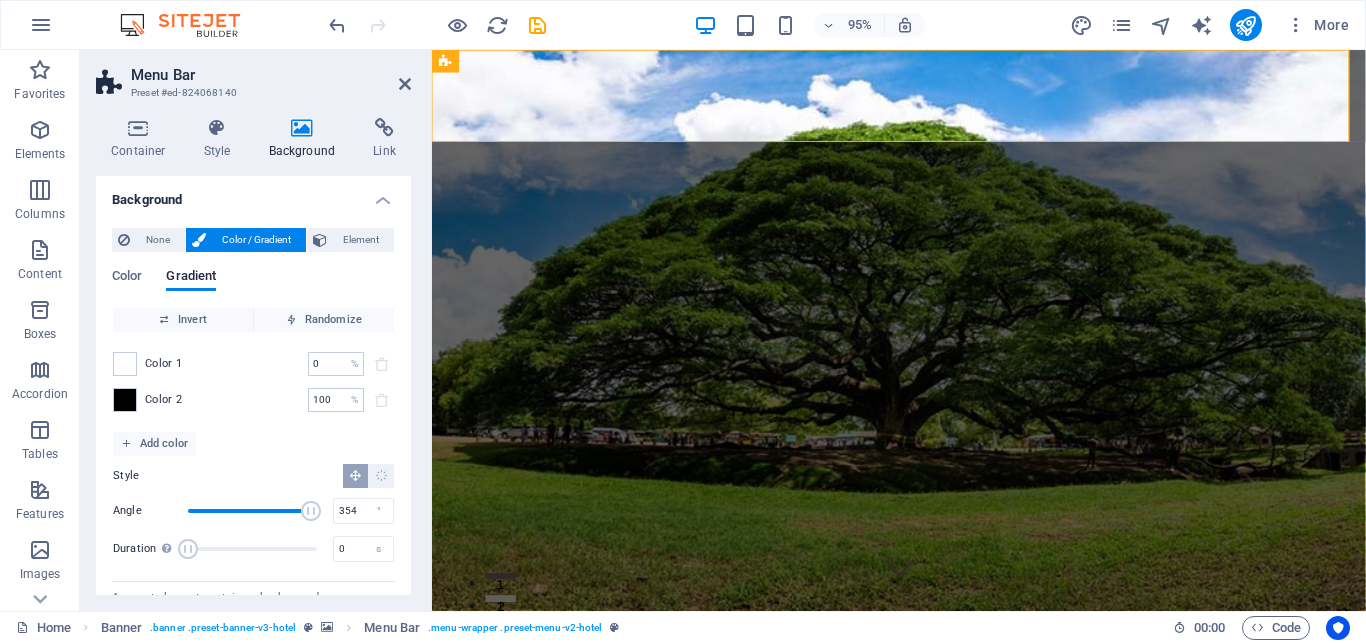 type on "360" 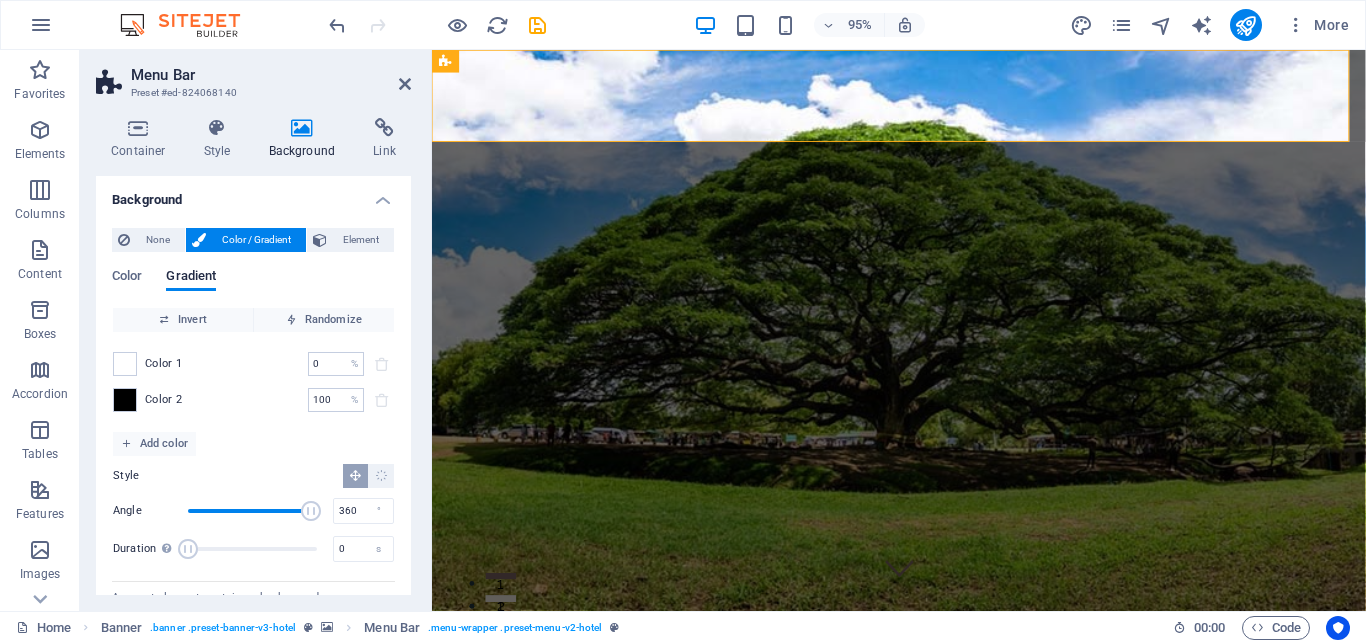 drag, startPoint x: 281, startPoint y: 505, endPoint x: 310, endPoint y: 506, distance: 29.017237 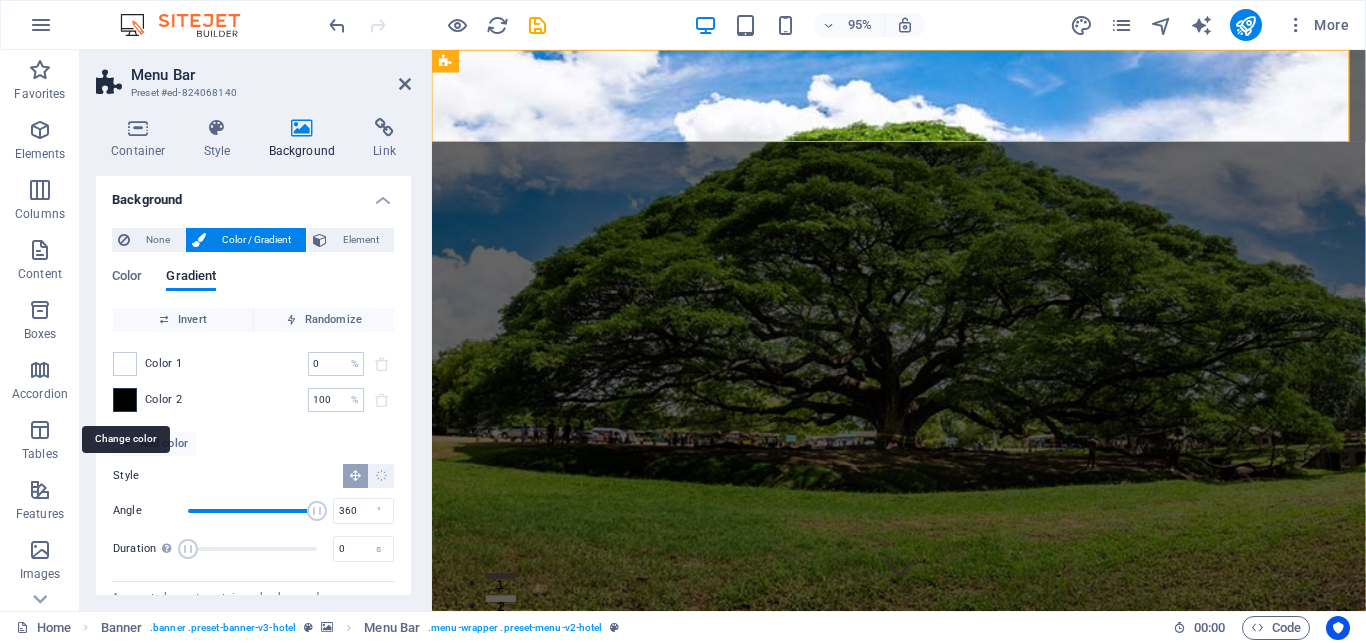 click at bounding box center (125, 400) 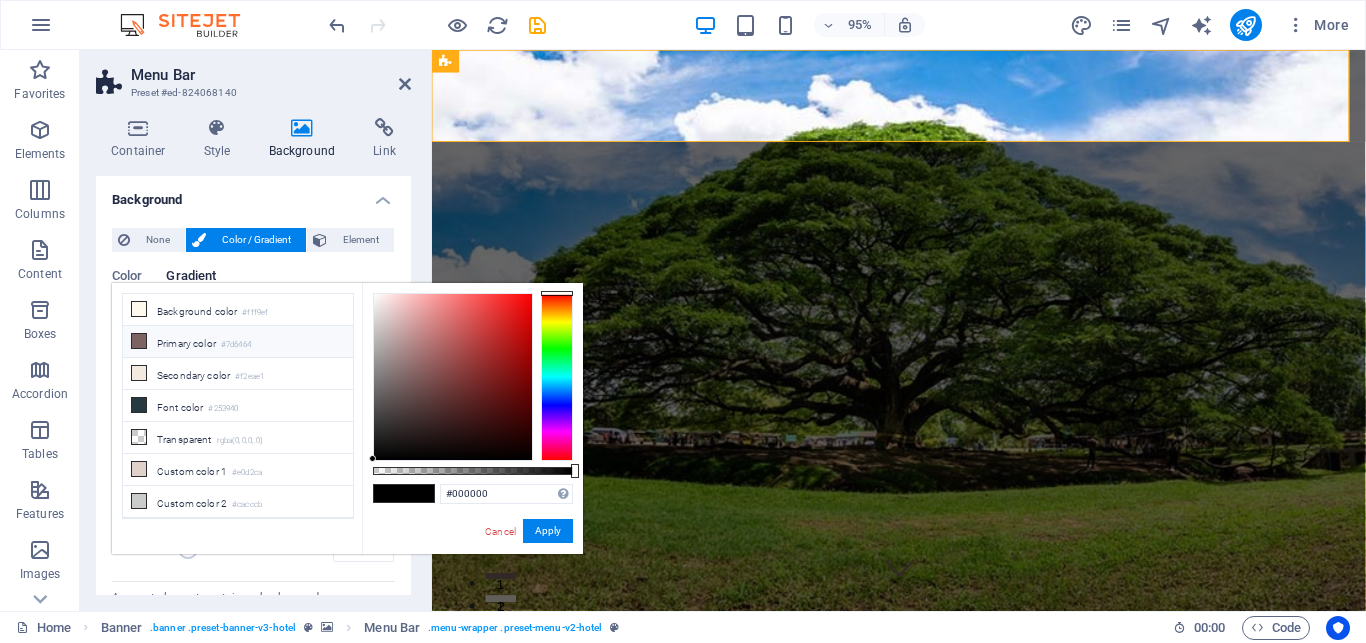 click on "Primary color
#7d6464" at bounding box center [238, 342] 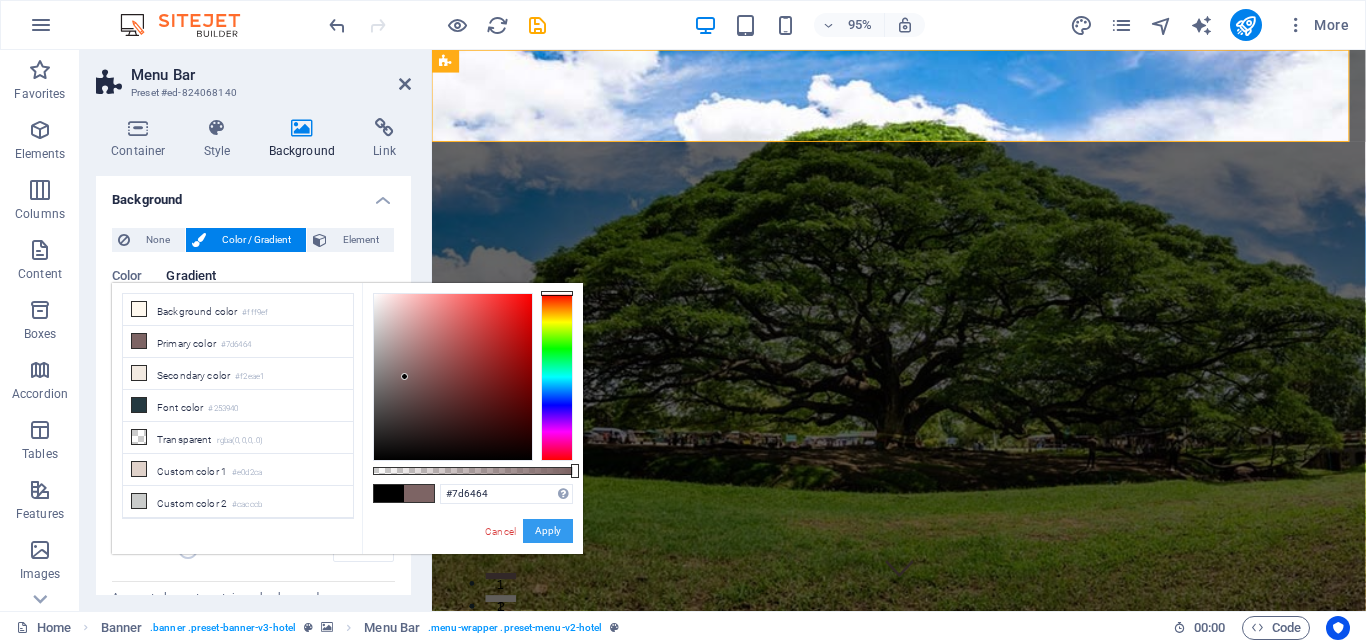 click on "Apply" at bounding box center [548, 531] 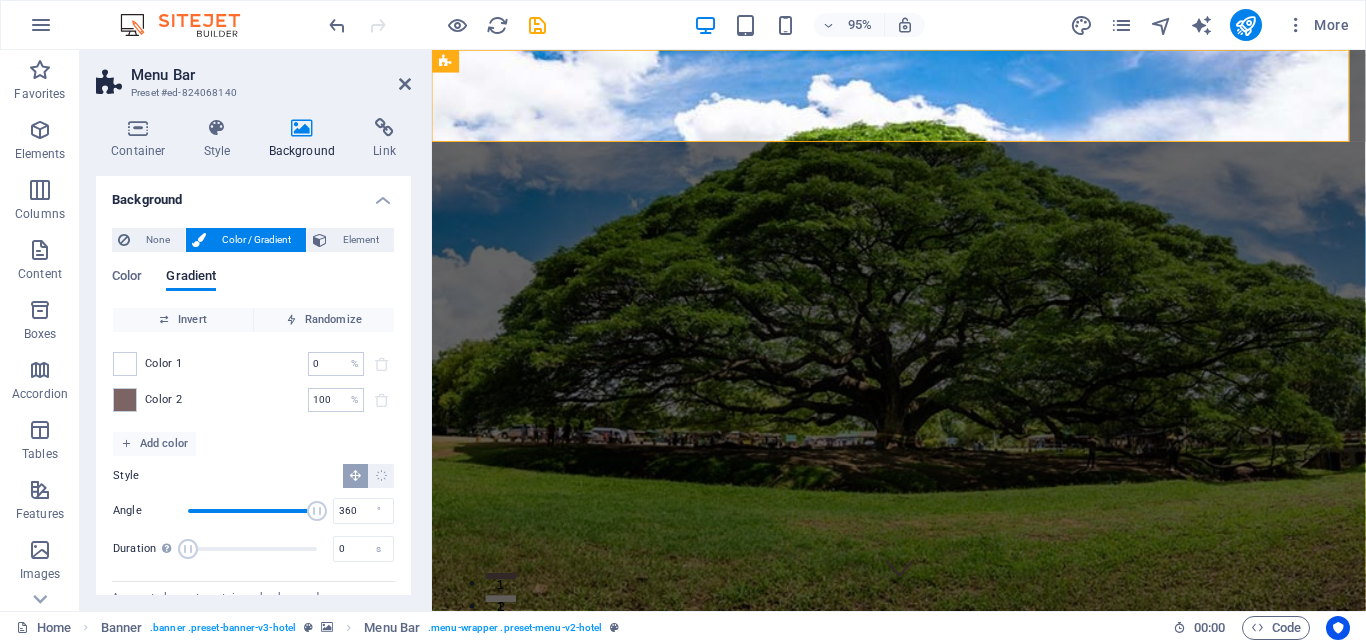 click on "Color 1" at bounding box center (164, 364) 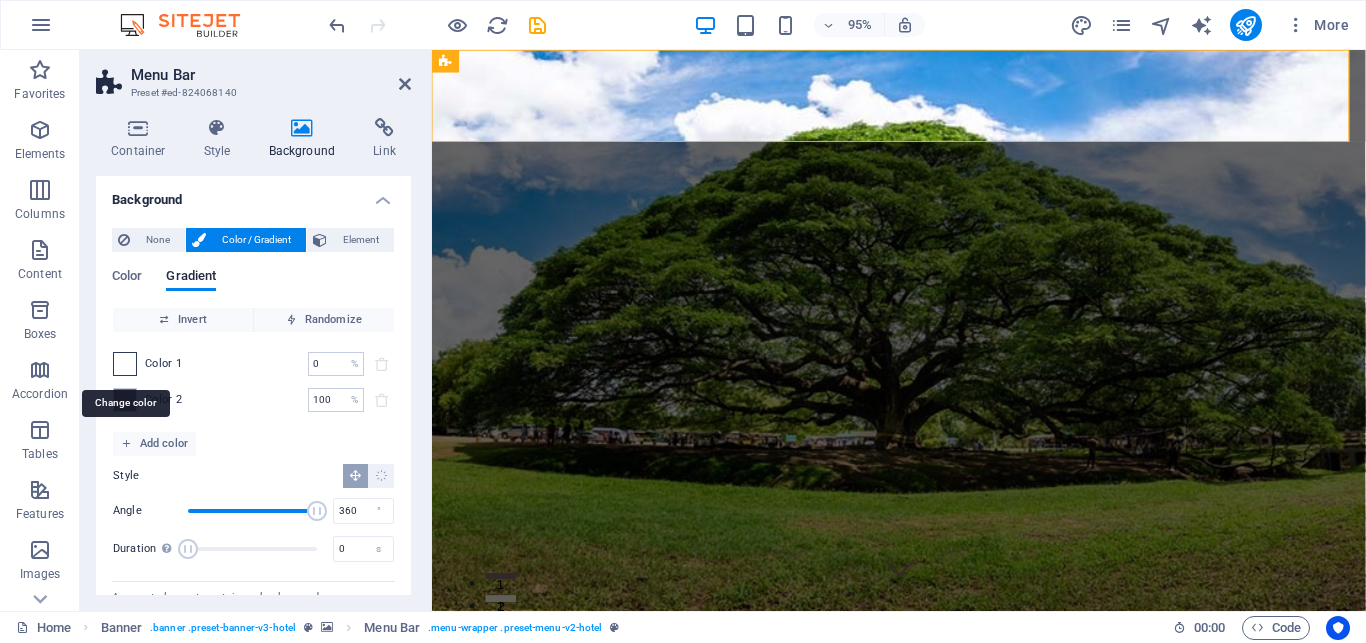 click at bounding box center [125, 364] 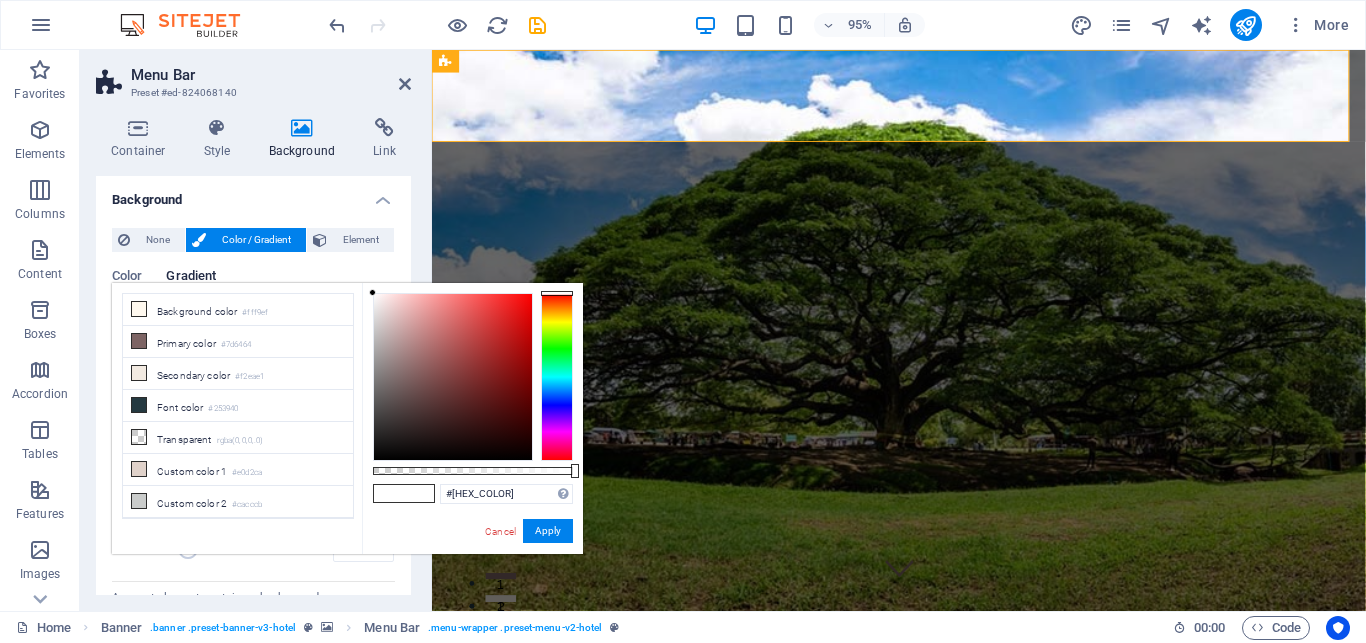 click at bounding box center [453, 377] 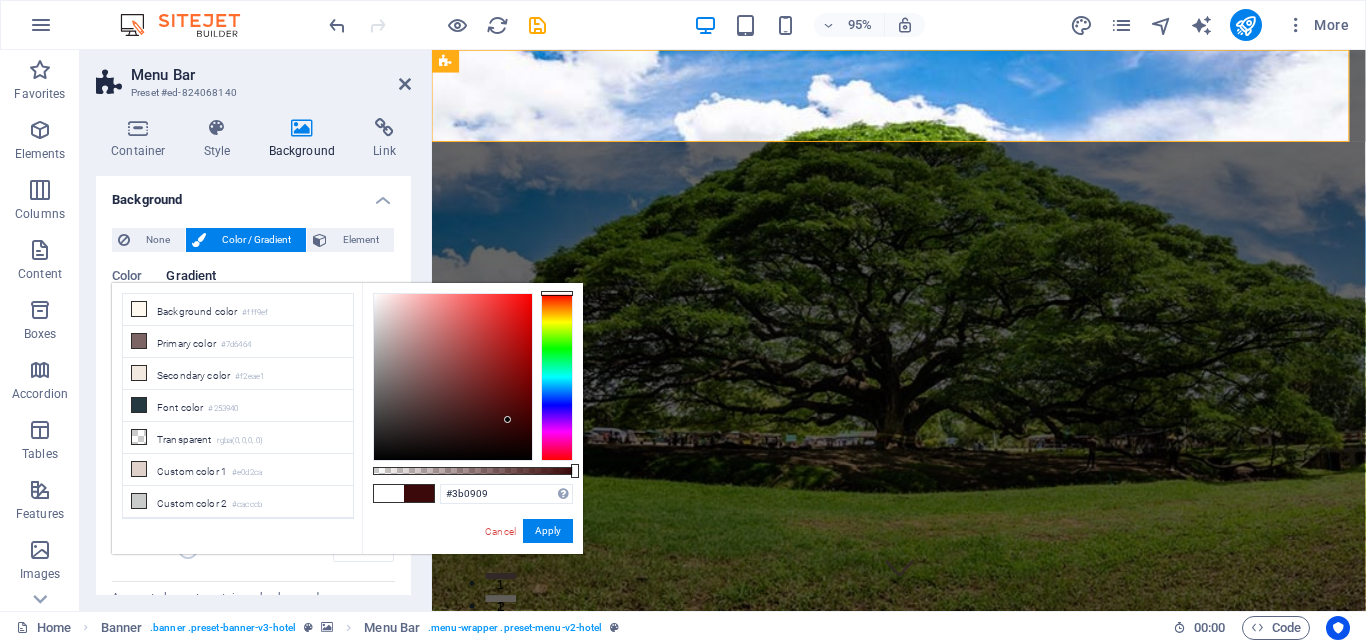click at bounding box center (453, 377) 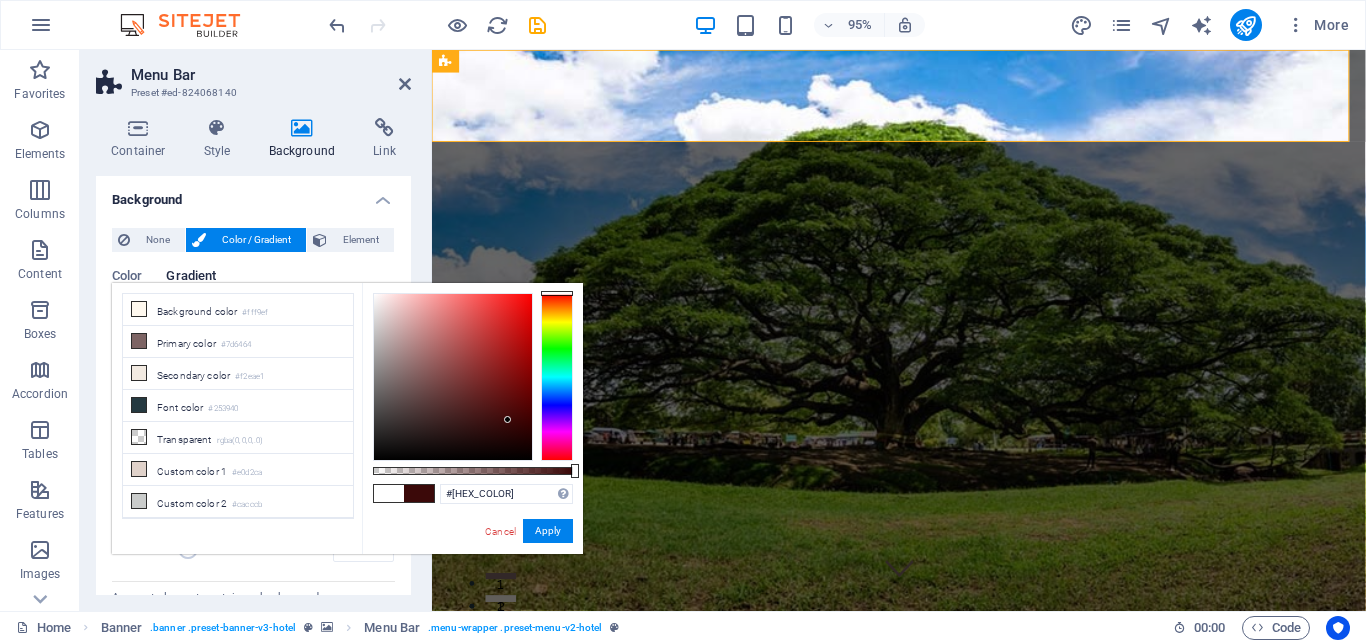 click at bounding box center (453, 377) 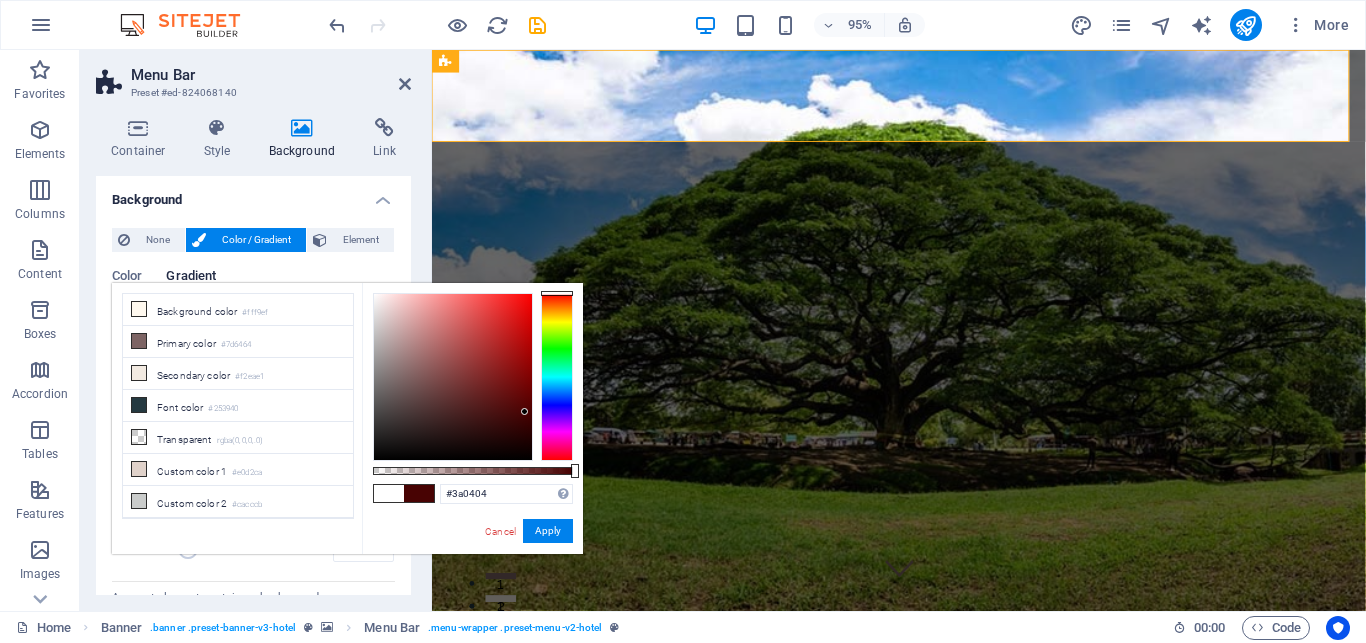click at bounding box center (453, 377) 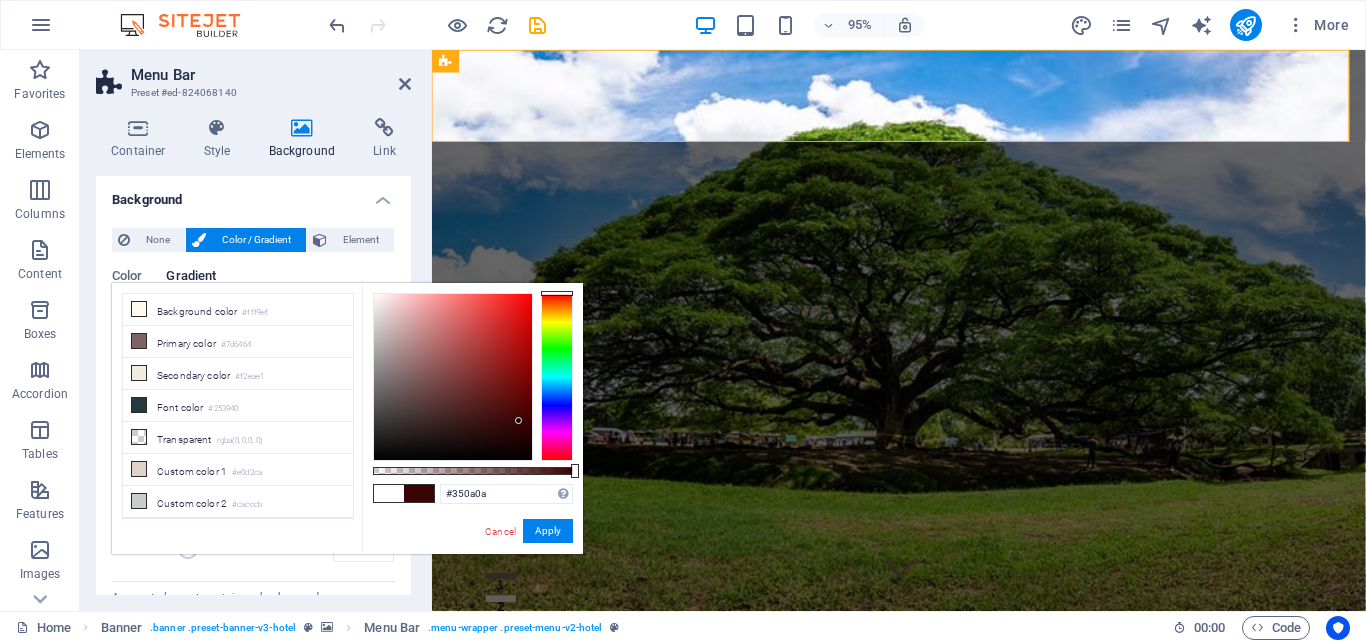 click at bounding box center [453, 377] 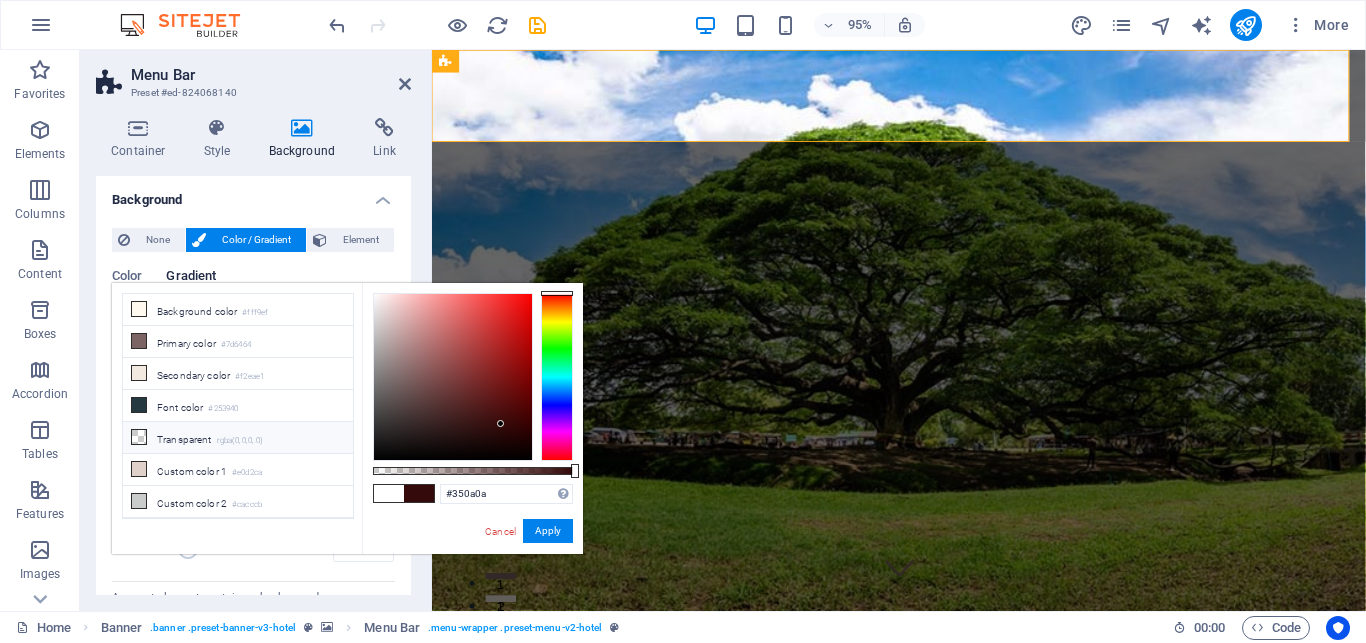 click on "Transparent
rgba(0,0,0,.0)" at bounding box center (238, 438) 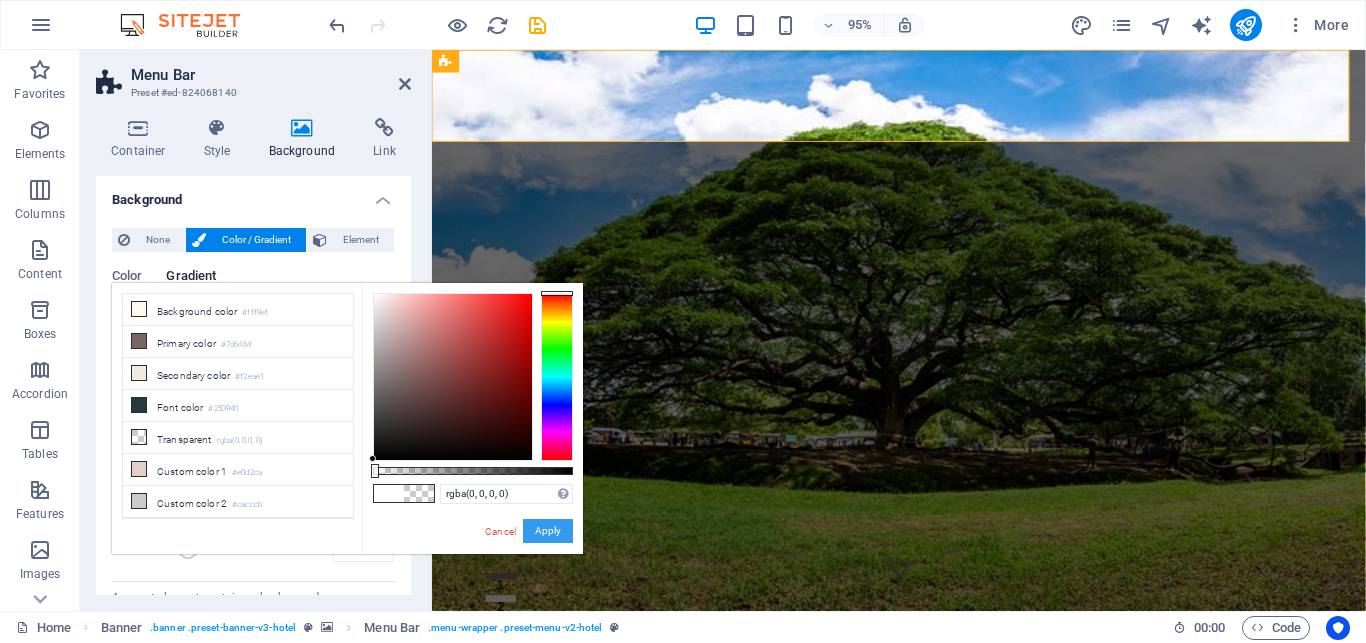 click on "Apply" at bounding box center [548, 531] 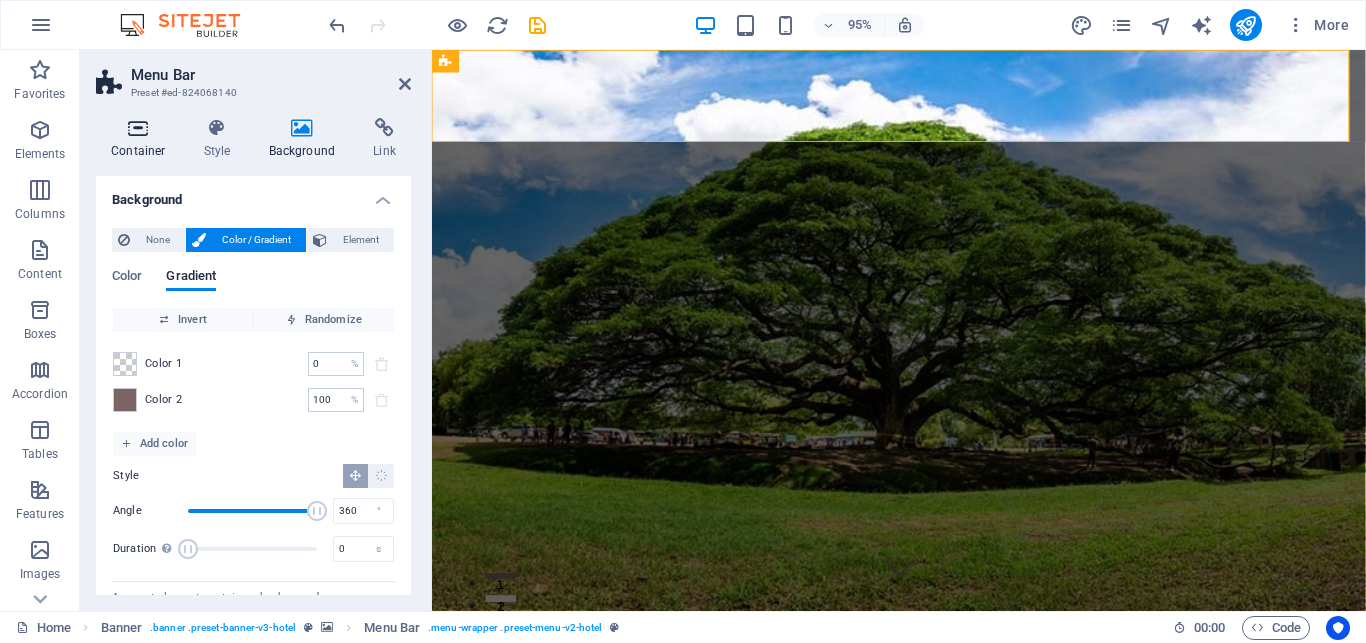 click on "Container" at bounding box center (142, 139) 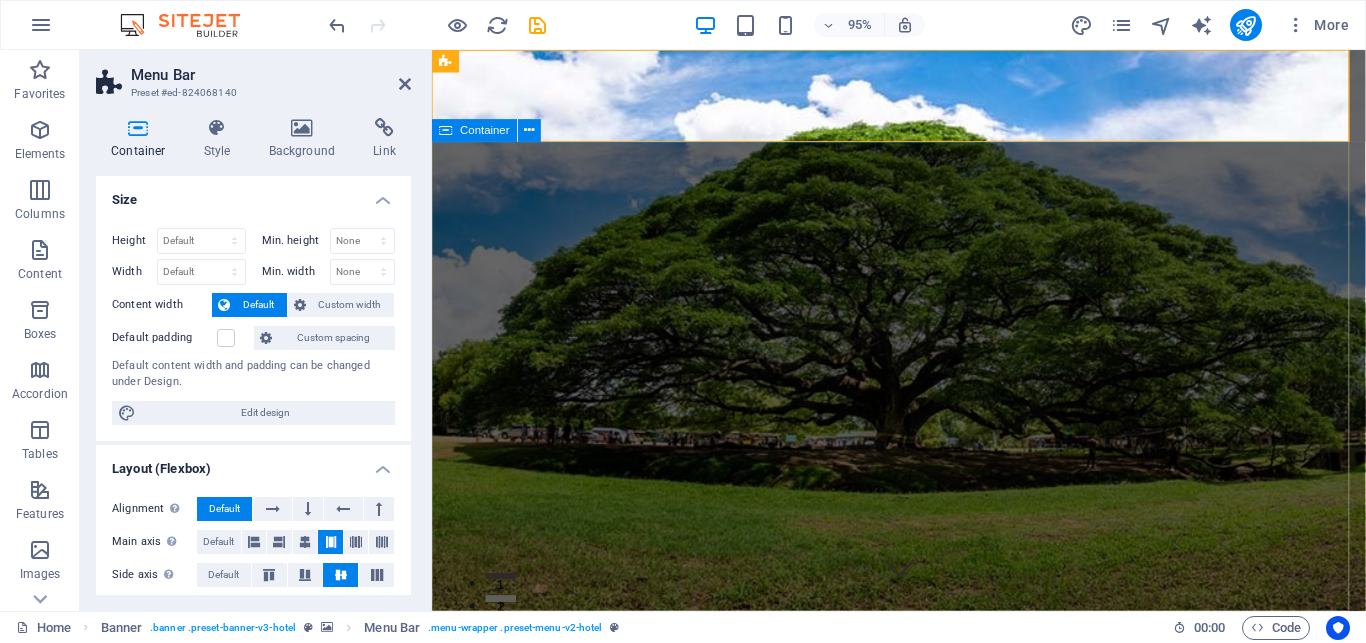 click on "[PROFESSION] [PROFESSION]" at bounding box center (923, 995) 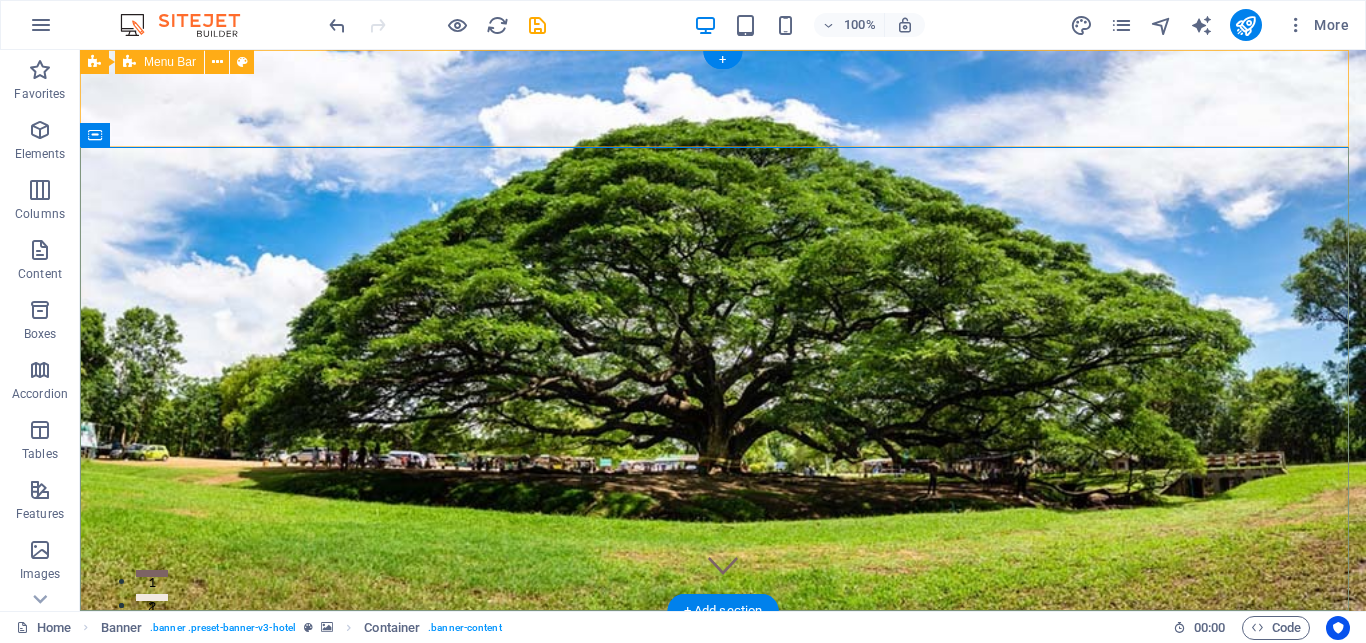 click on "Home Suites Experiences Contact Legal Notice Privacy" at bounding box center (723, 713) 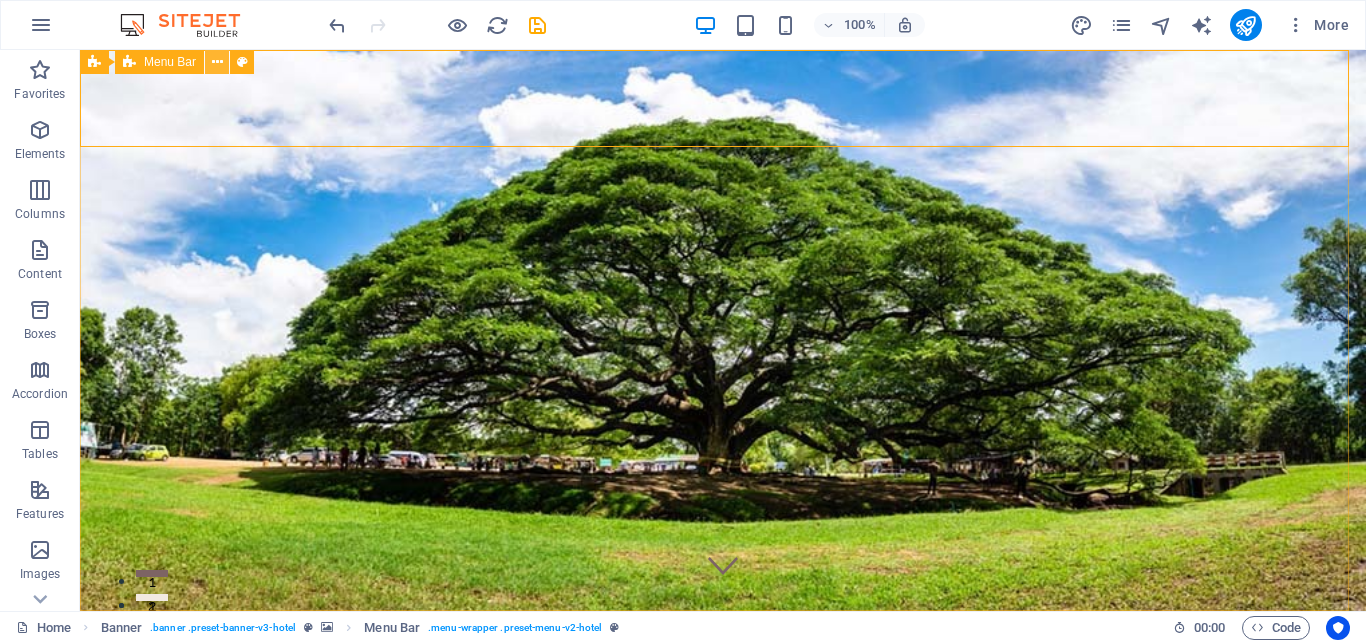 click at bounding box center [217, 62] 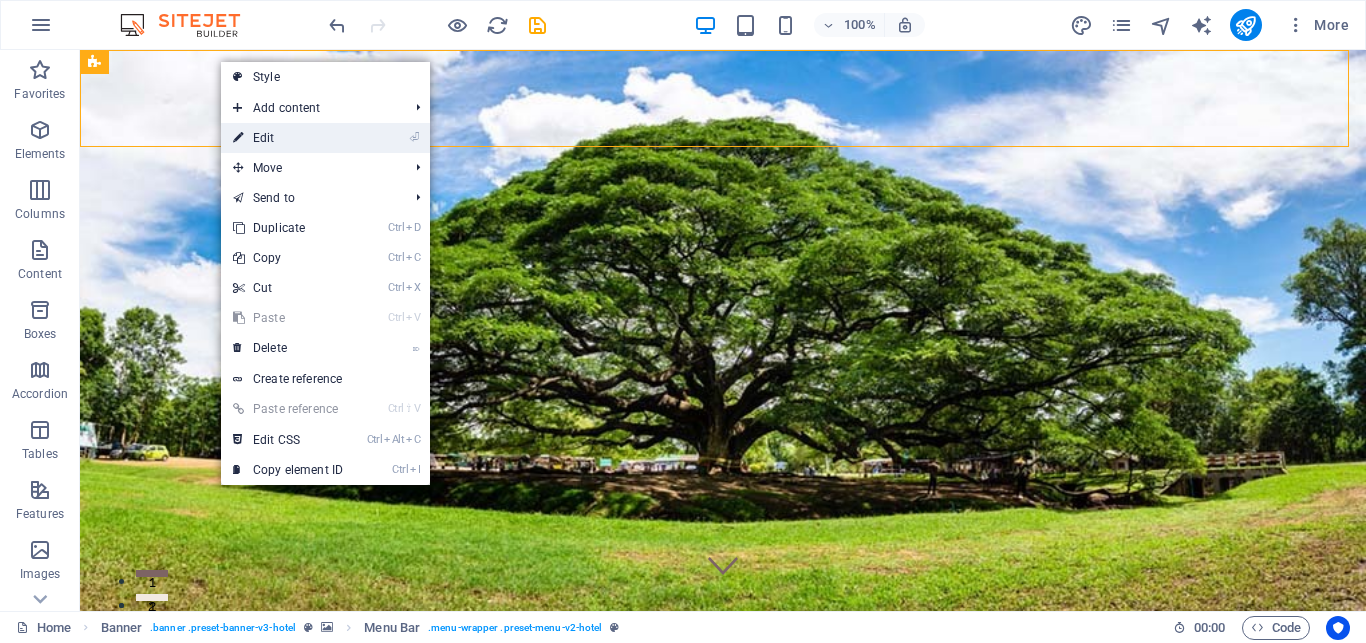 click on "⏎  Edit" at bounding box center [288, 138] 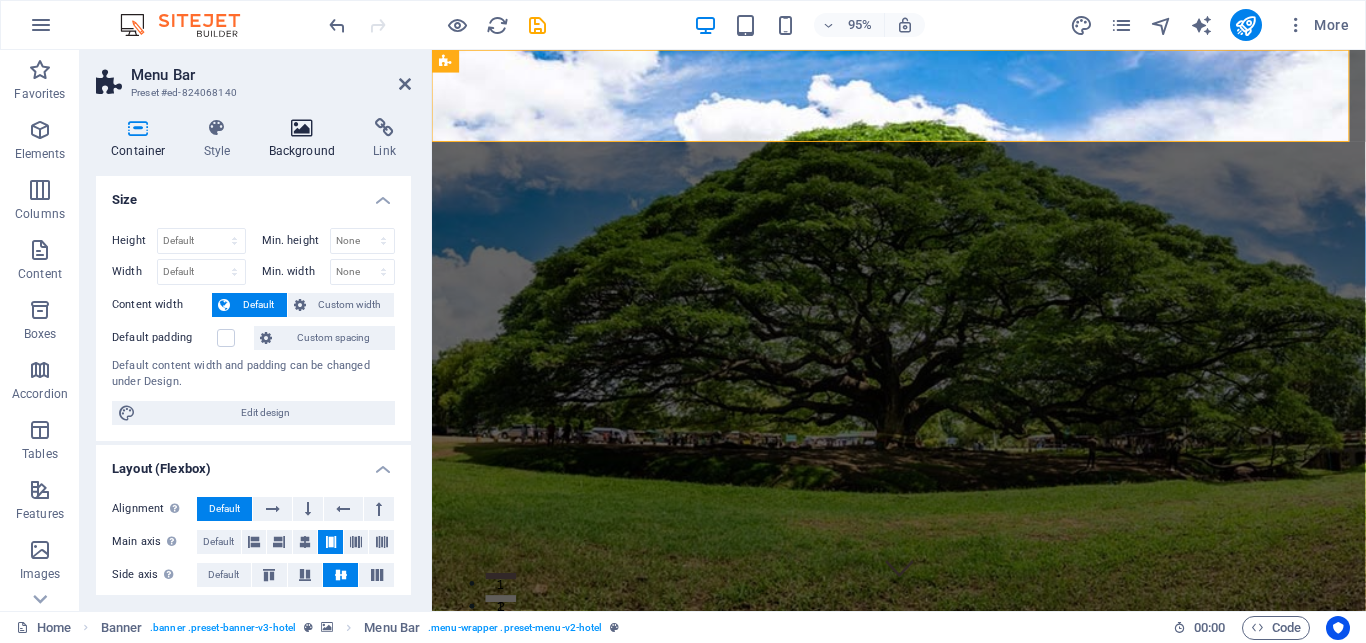 click on "Background" at bounding box center [306, 139] 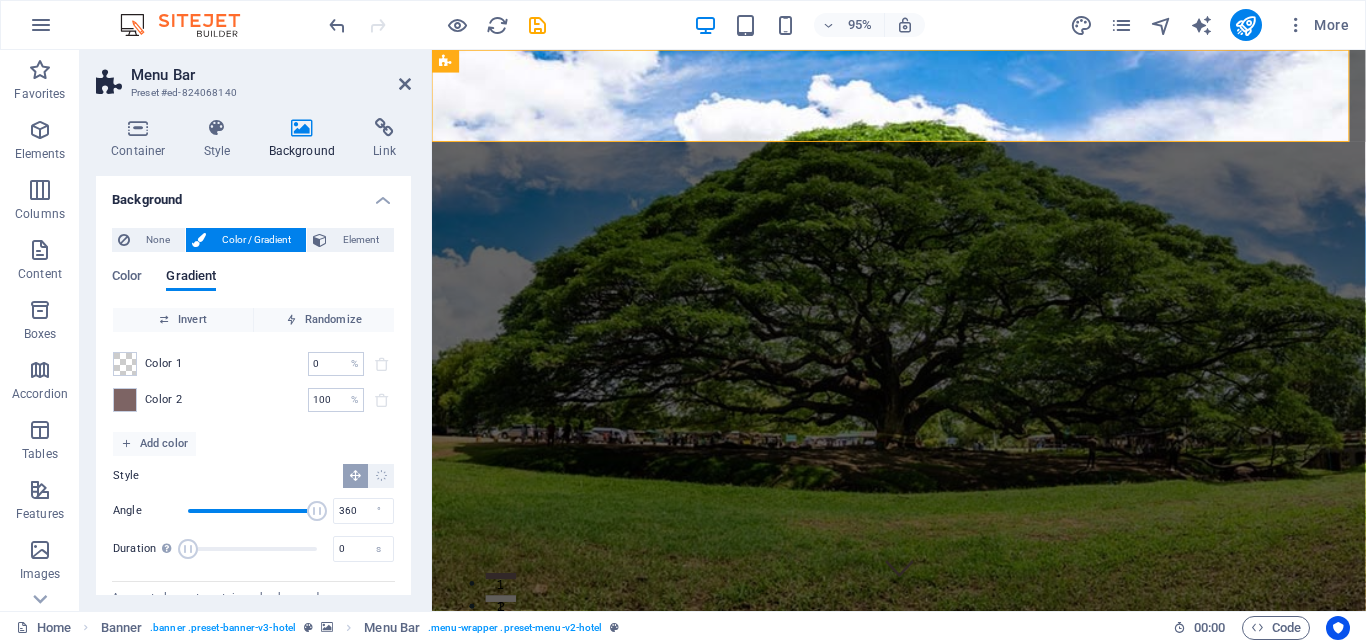 click on "Color 2" at bounding box center (164, 400) 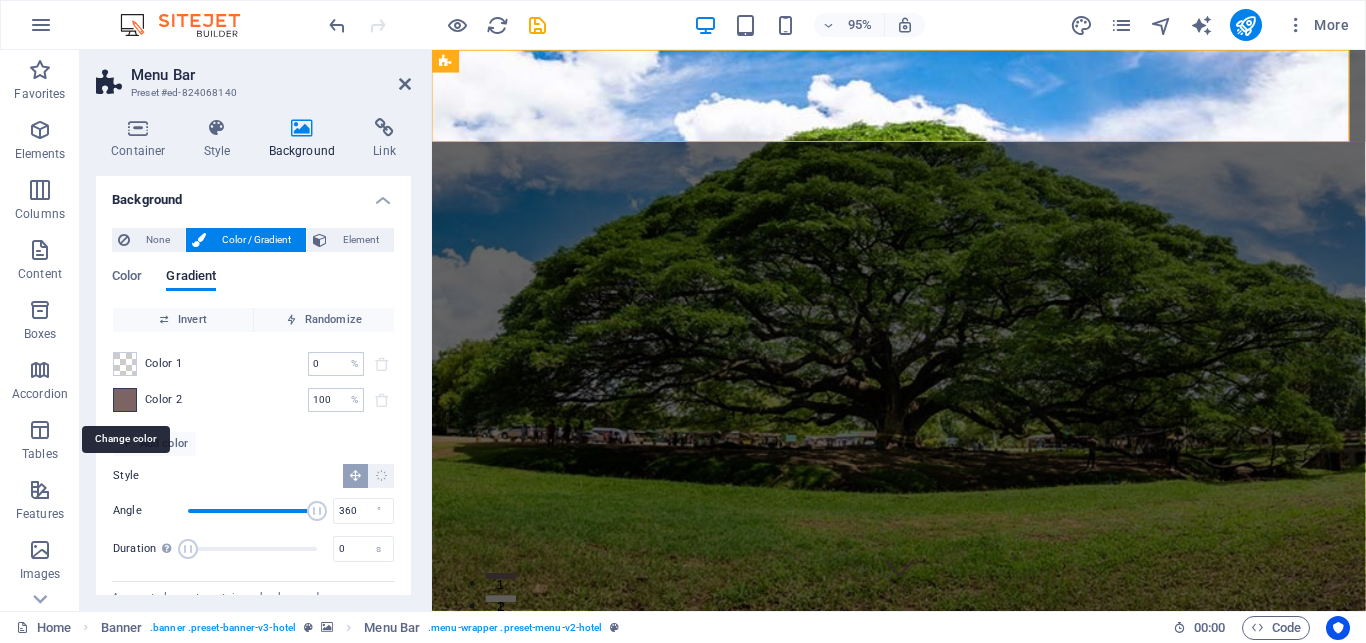 click at bounding box center (125, 400) 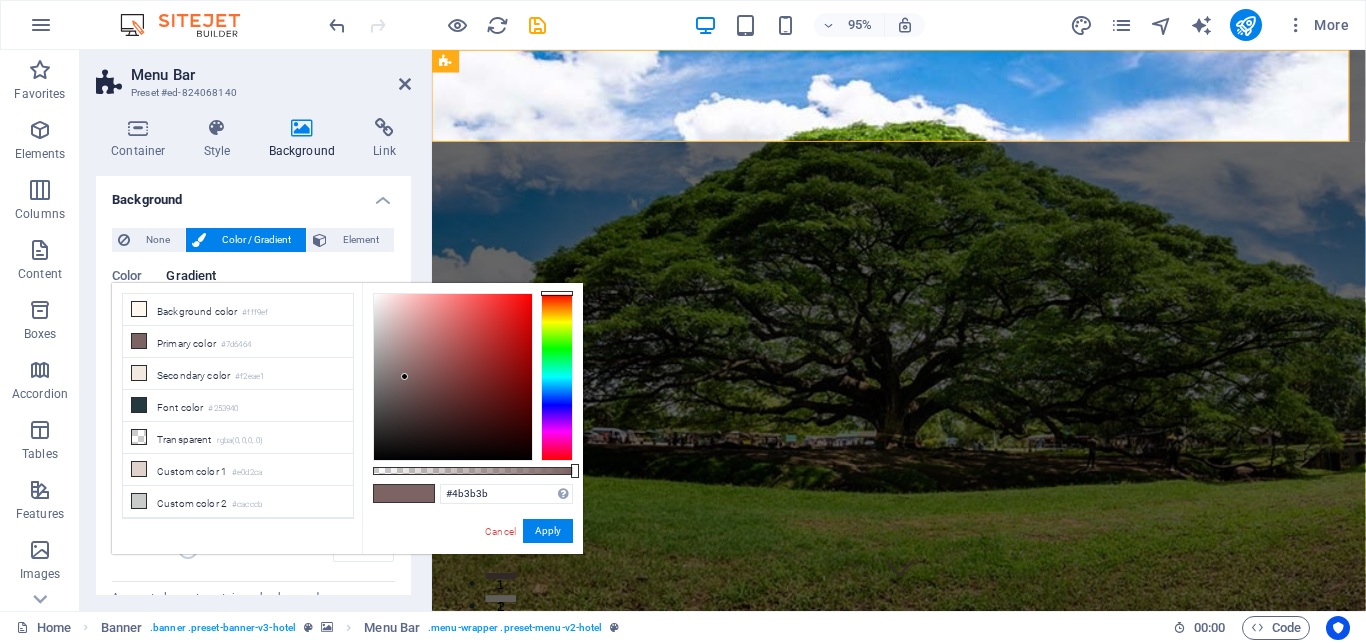 click at bounding box center (453, 377) 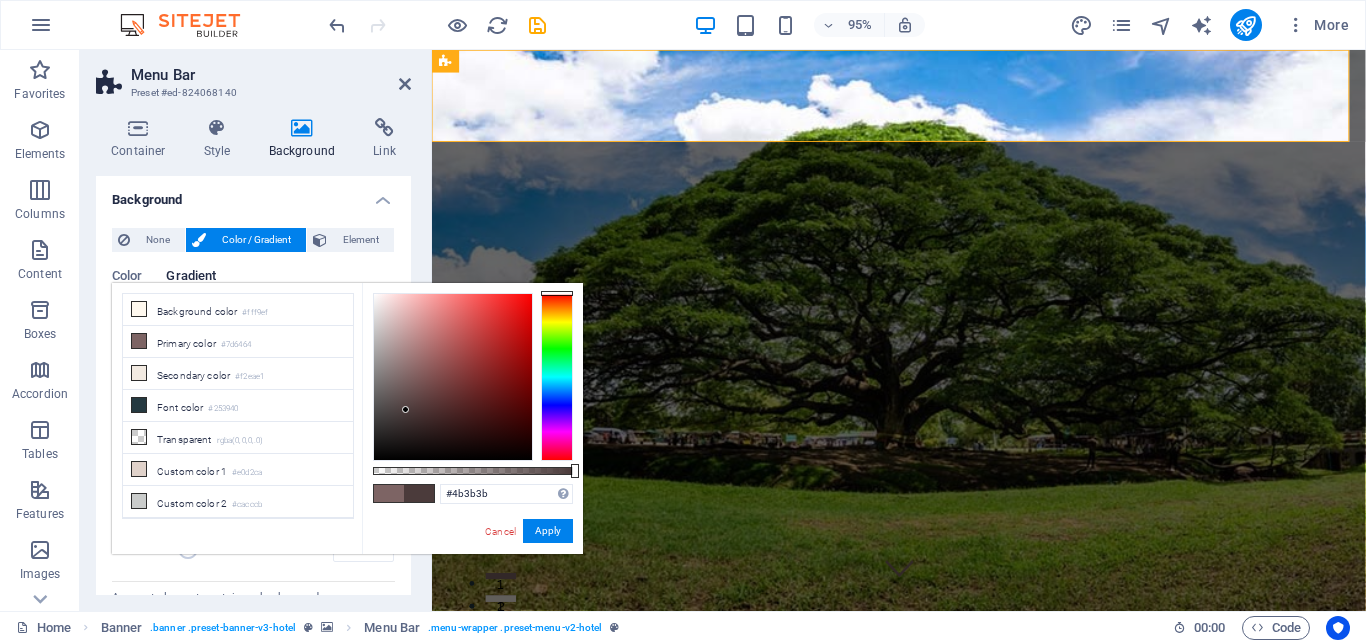 click at bounding box center (453, 377) 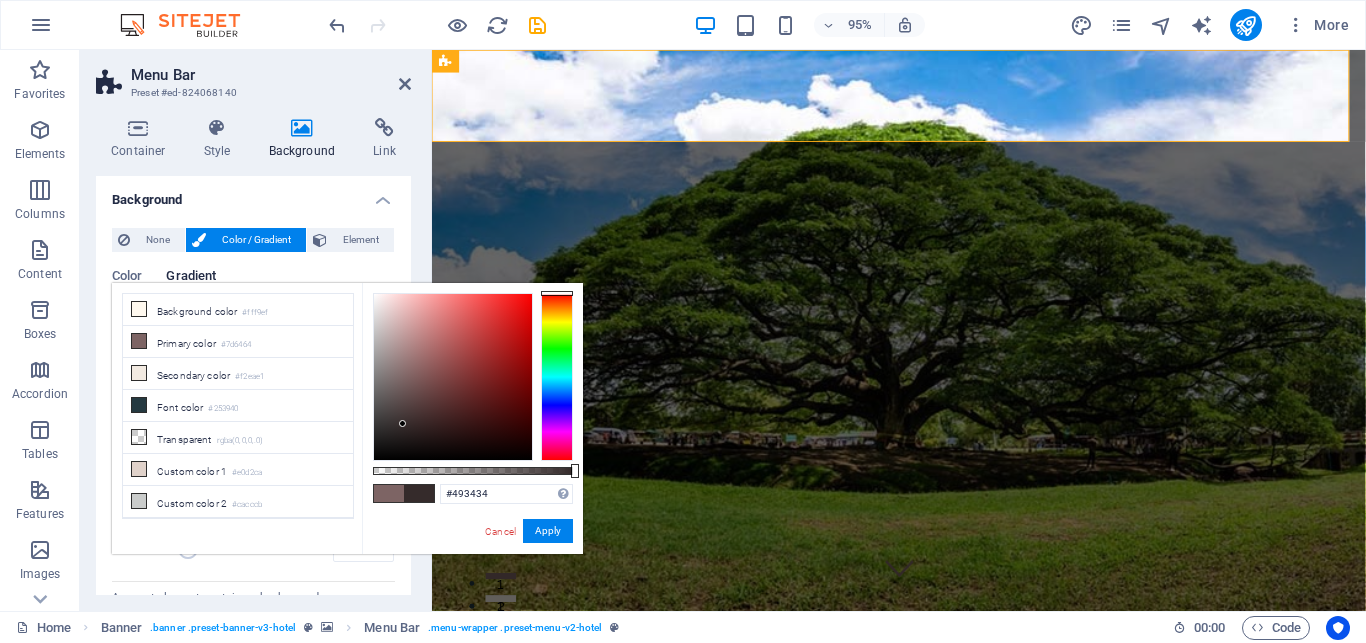 click at bounding box center [453, 377] 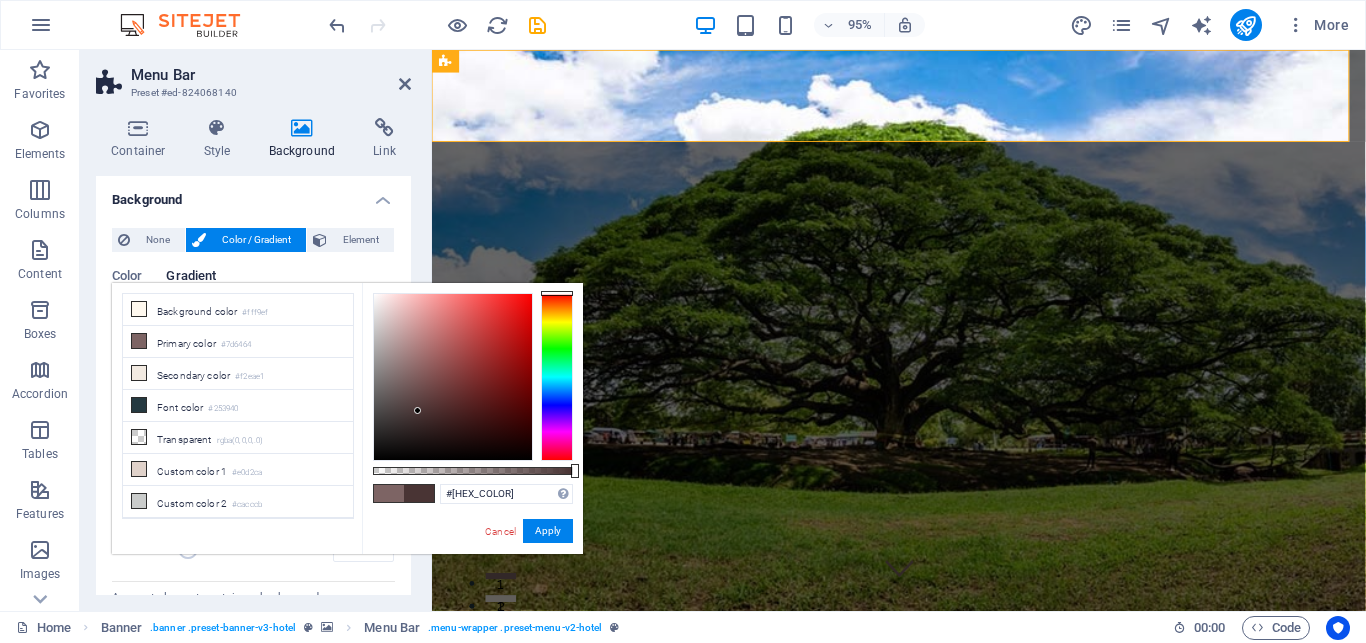 click at bounding box center [453, 377] 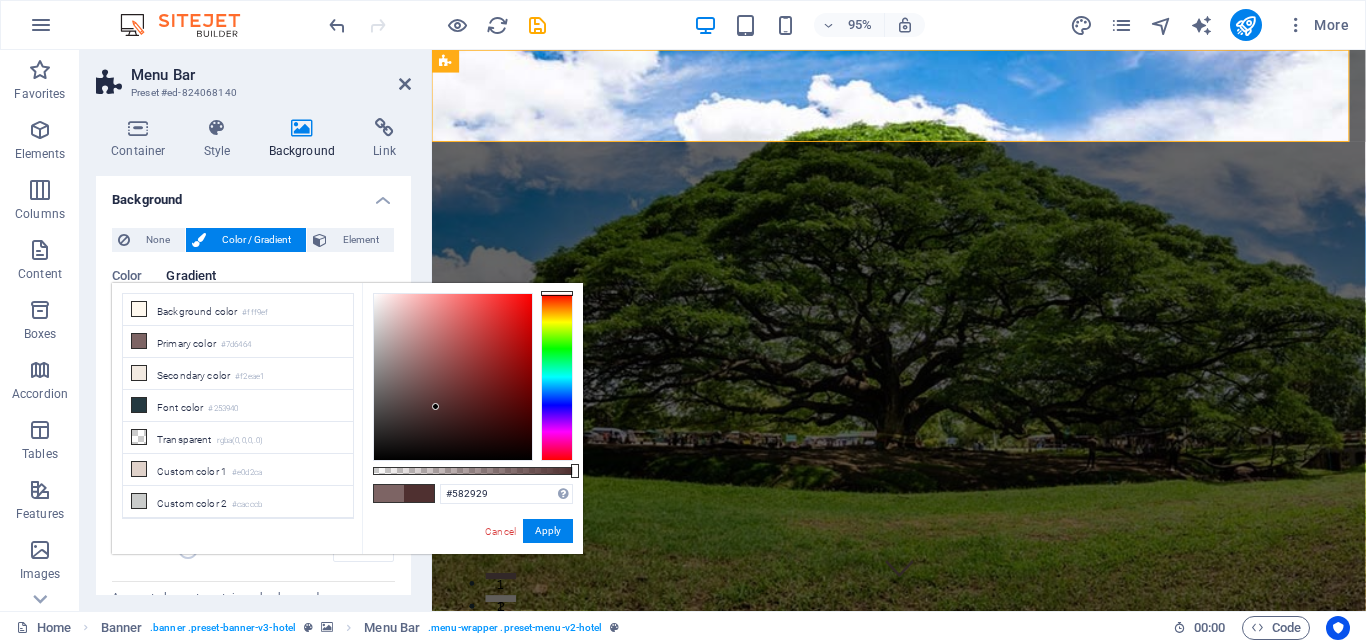 click at bounding box center [453, 377] 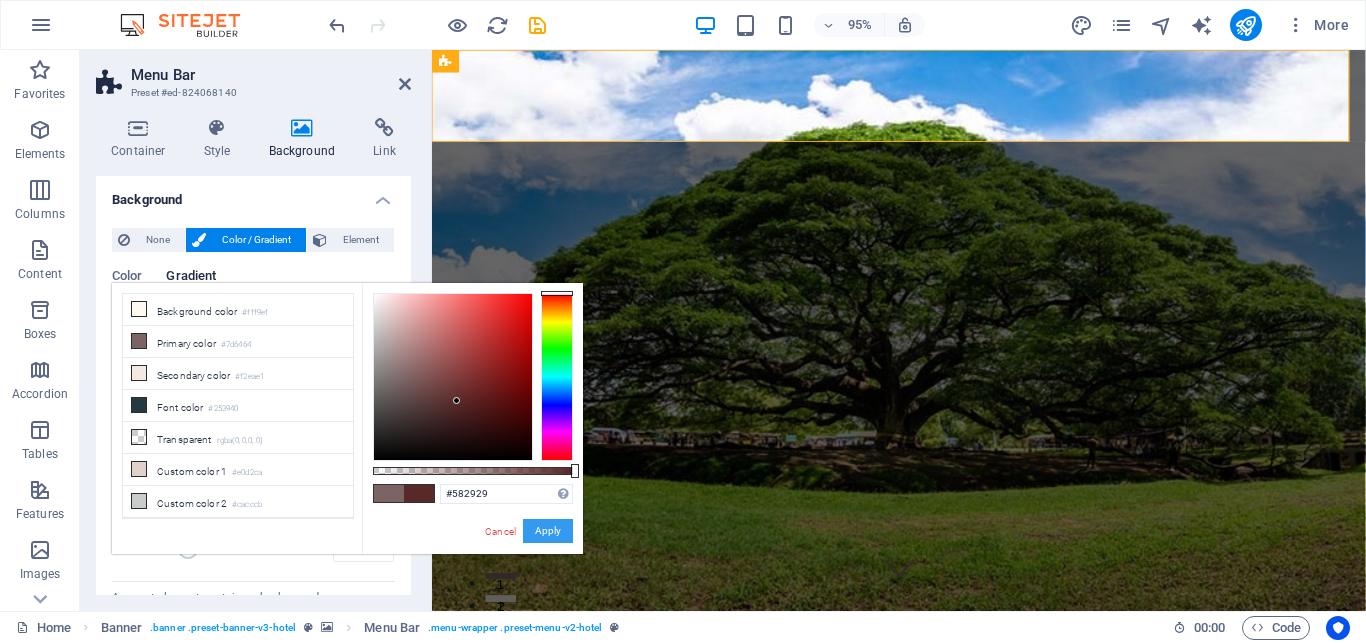 click on "Apply" at bounding box center (548, 531) 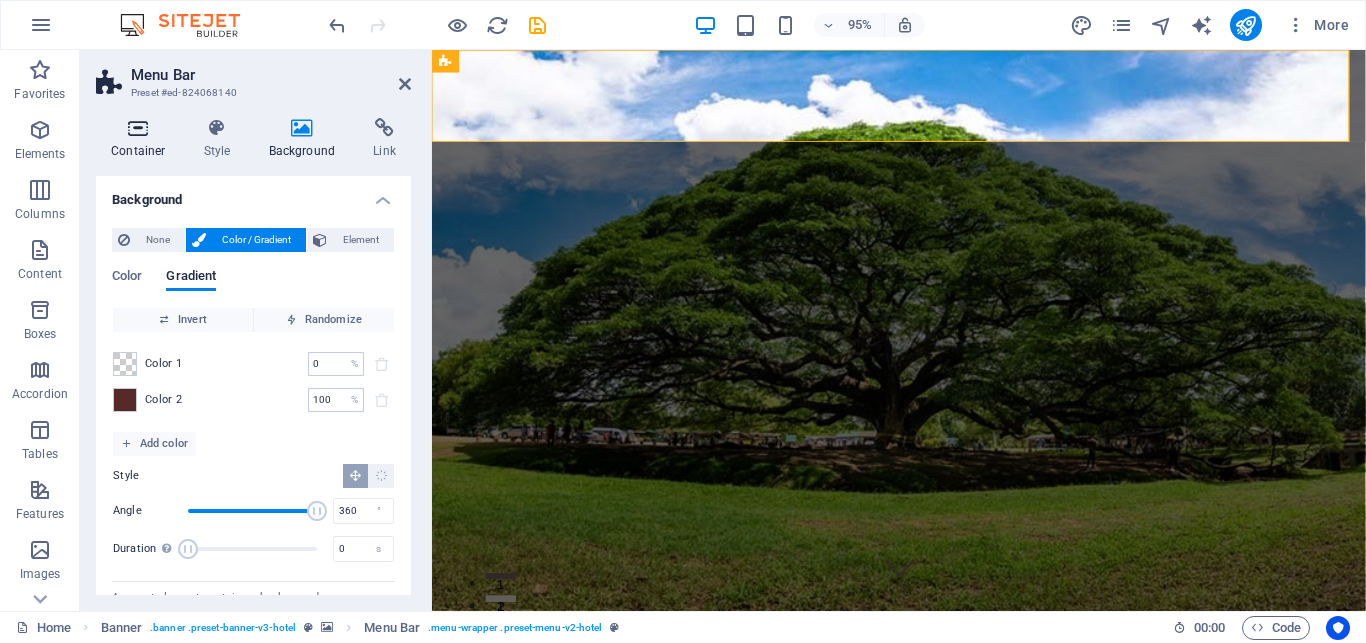 click at bounding box center [138, 128] 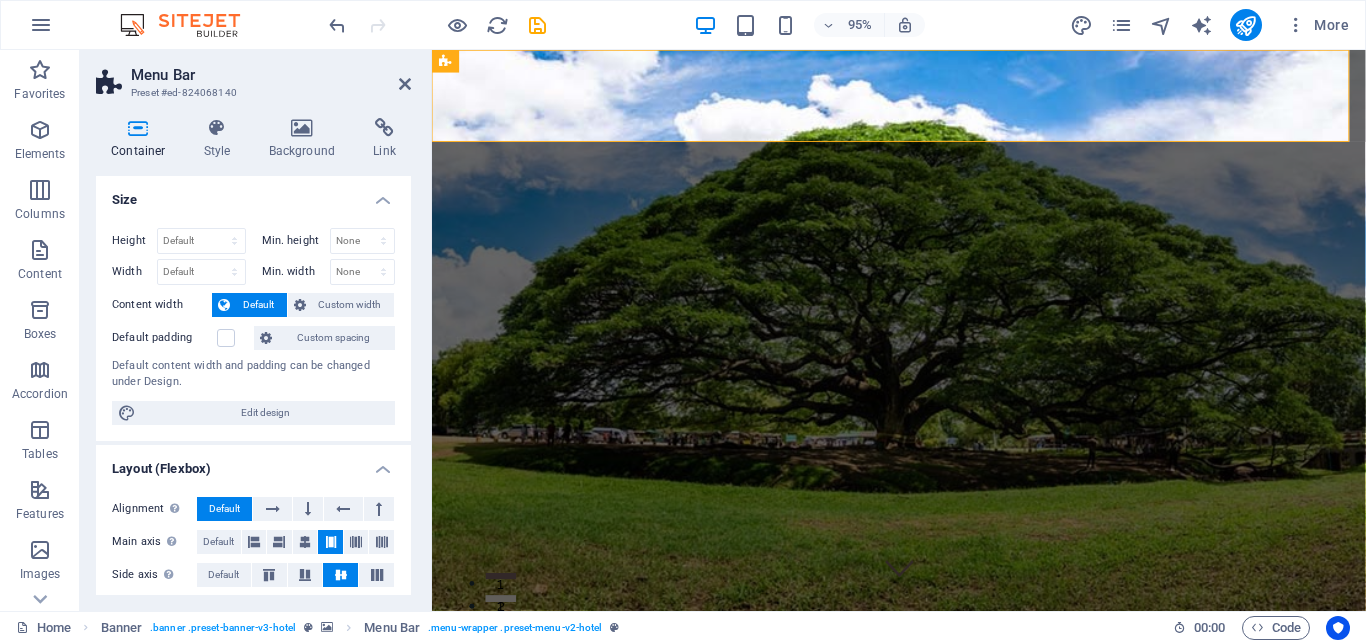 click on "Menu Bar Preset #ed-824068140" at bounding box center (253, 76) 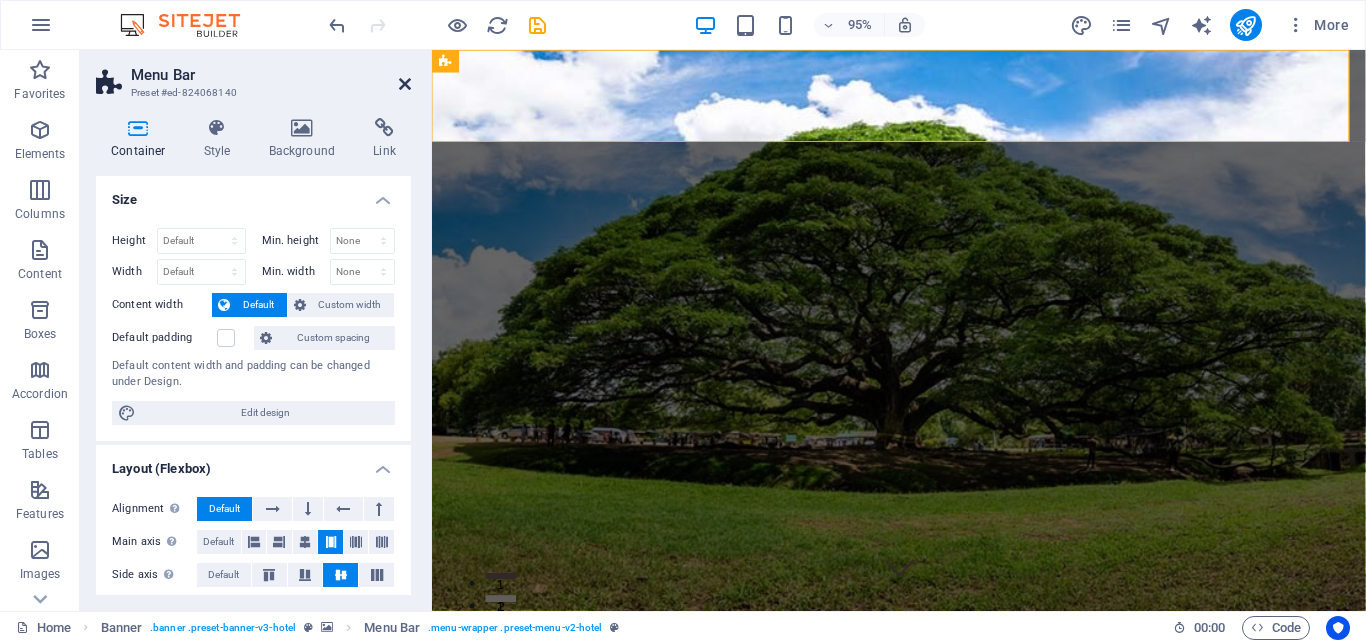 click at bounding box center (405, 84) 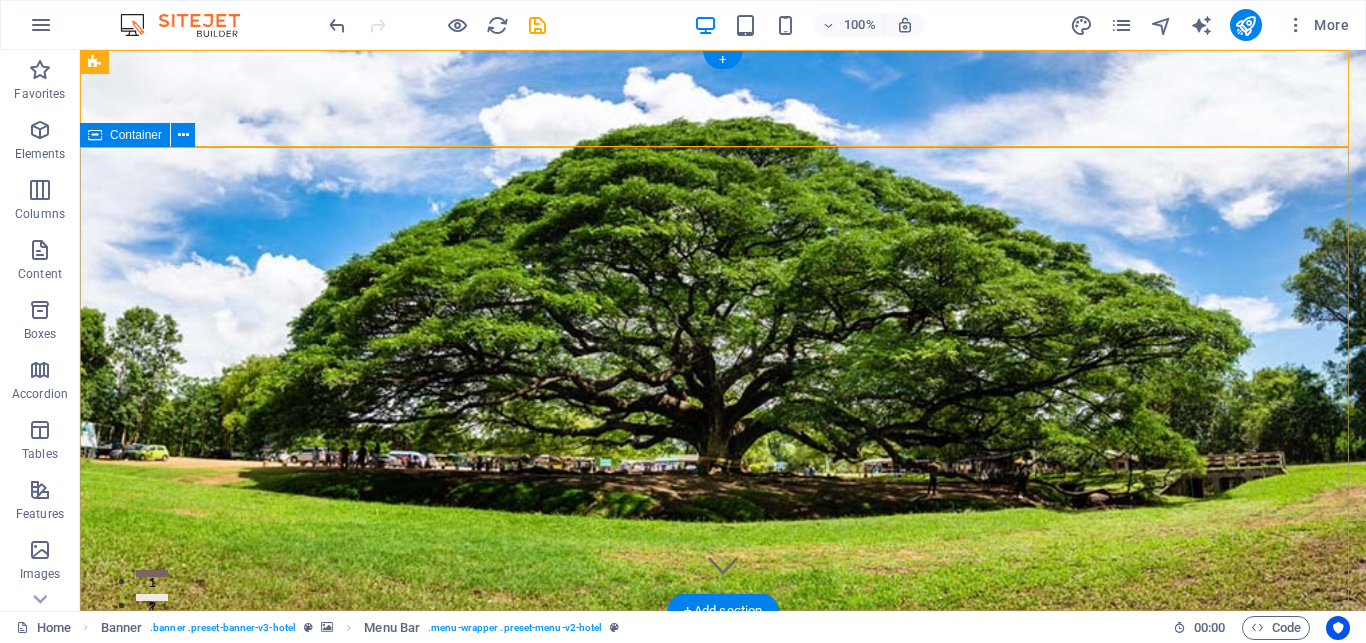 click on "[PROFESSION] [PROFESSION]" at bounding box center (723, 943) 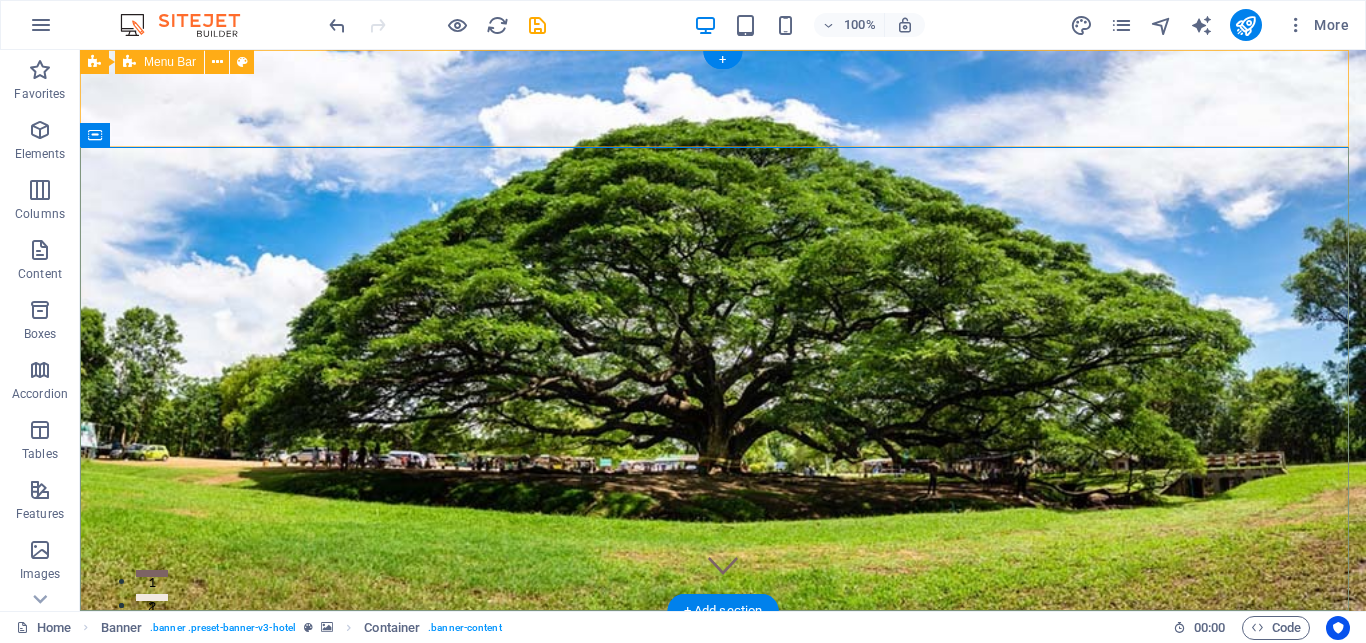 click on "Home Suites Experiences Contact Legal Notice Privacy" at bounding box center [723, 713] 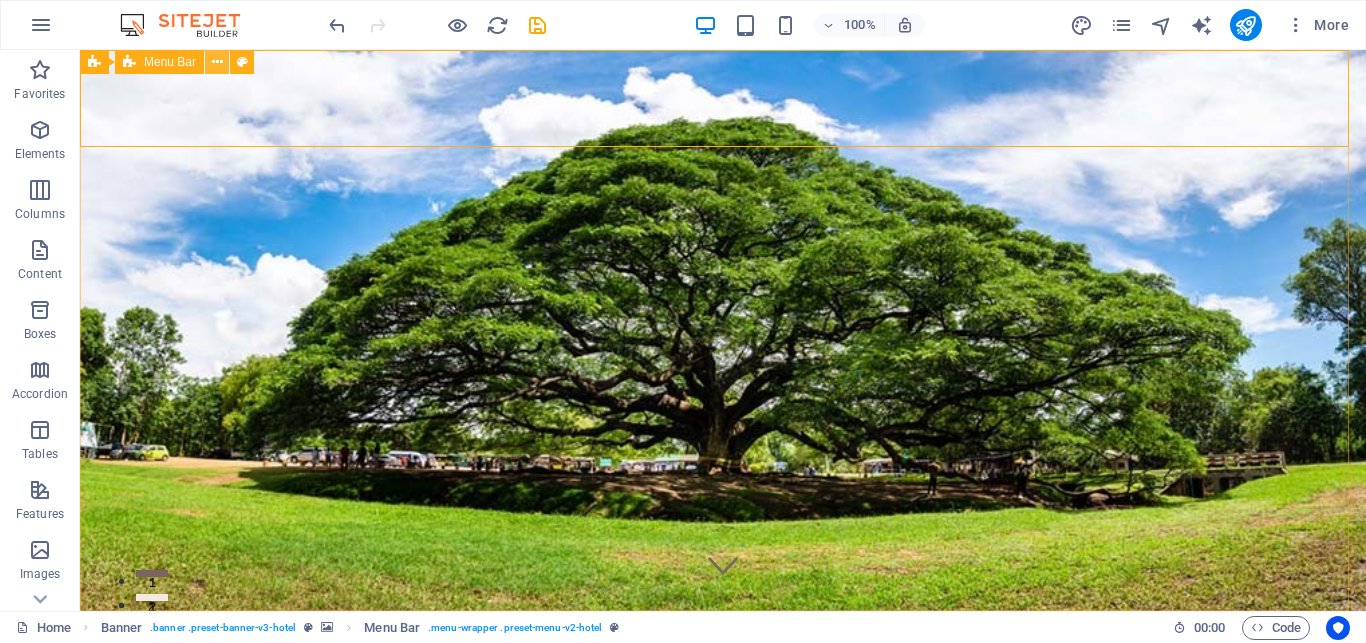 click at bounding box center [217, 62] 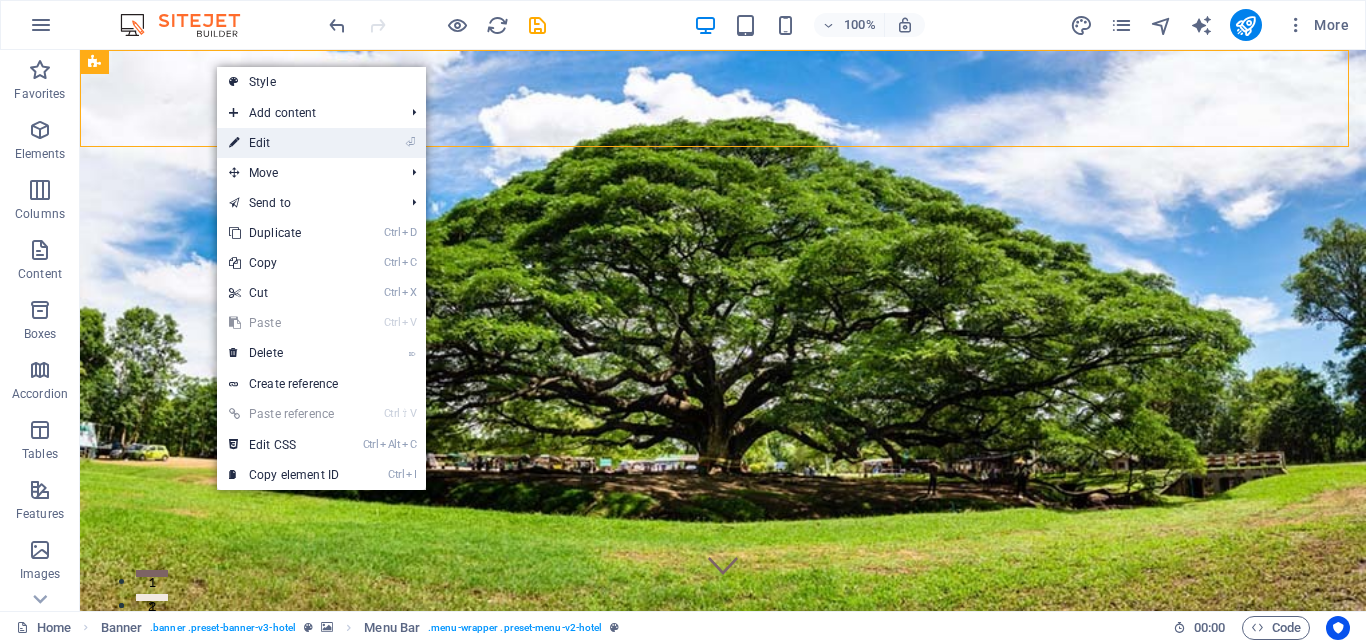 click on "⏎  Edit" at bounding box center (284, 143) 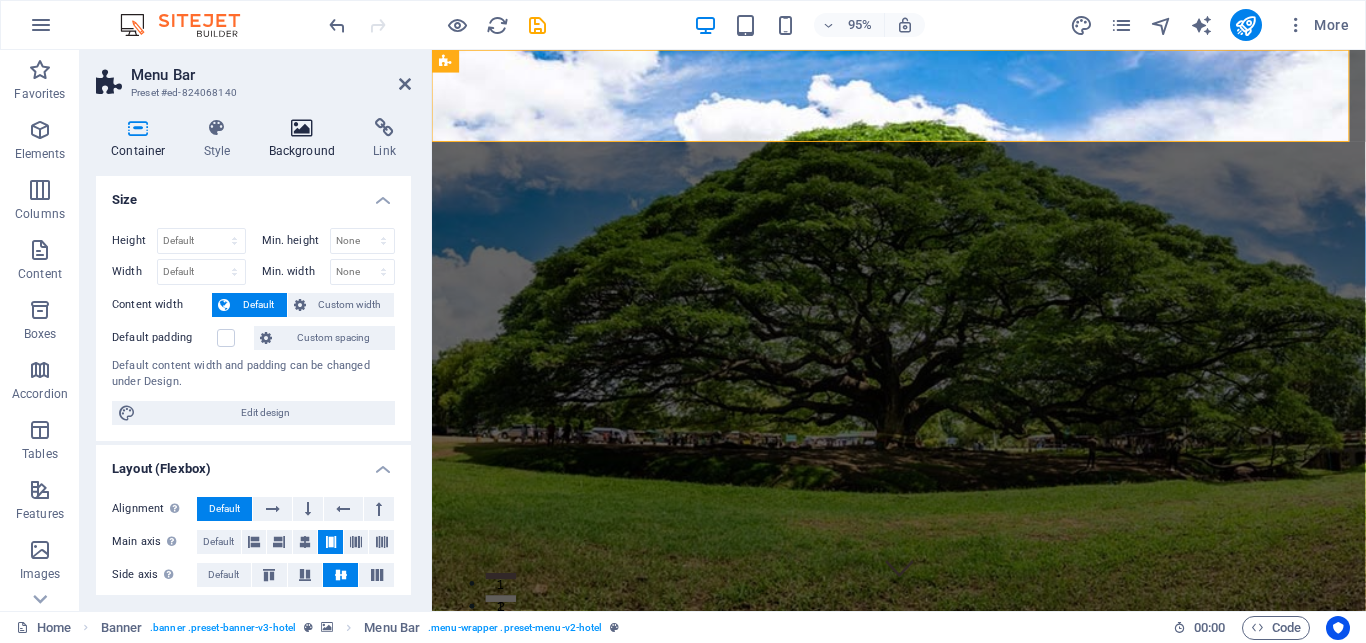 click on "Background" at bounding box center [306, 139] 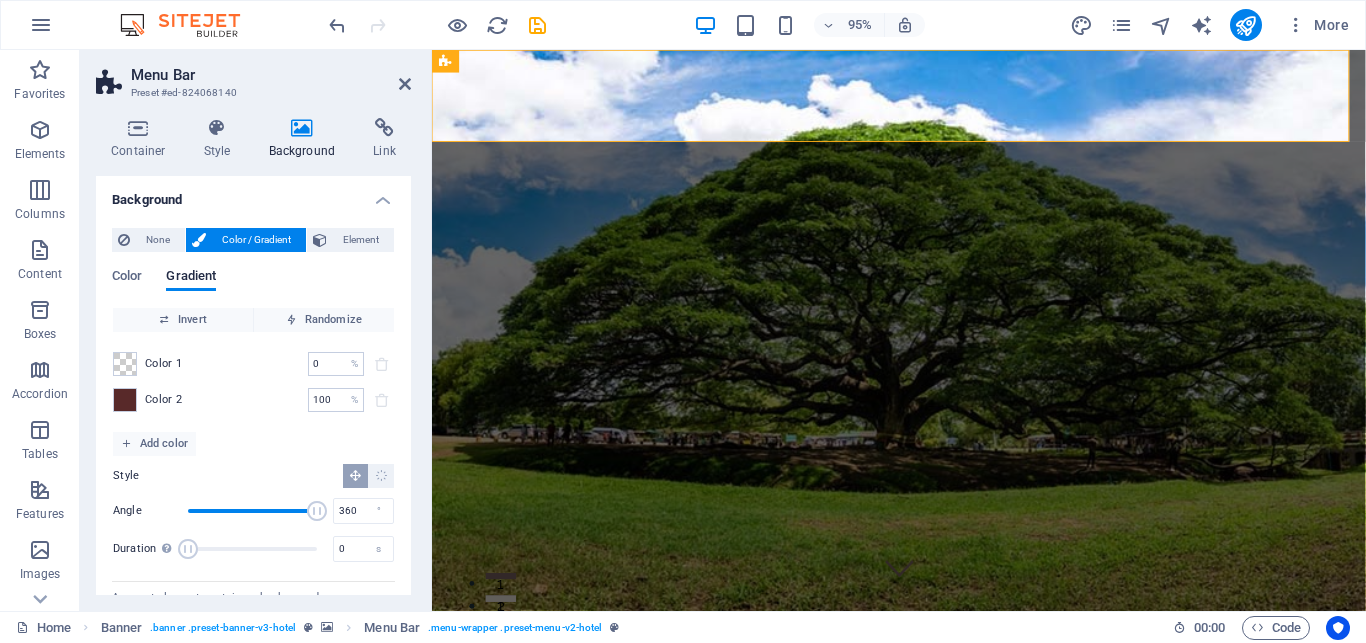 click on "Color 2" at bounding box center [164, 400] 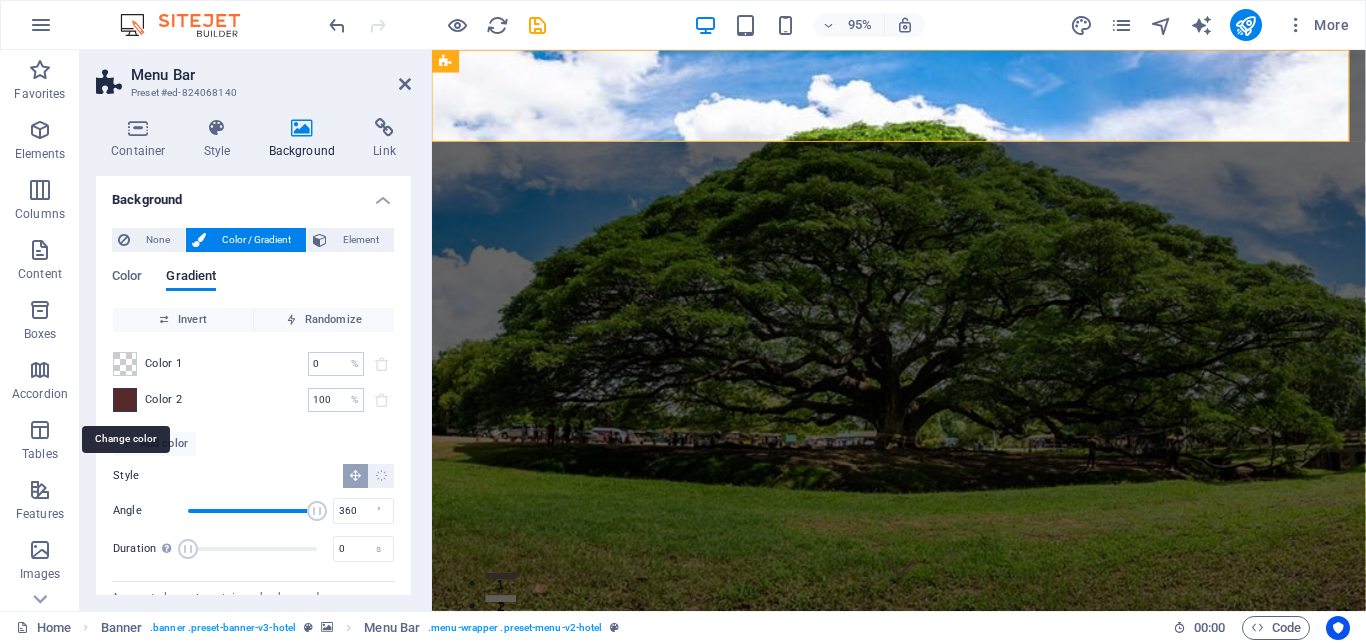 click at bounding box center [125, 400] 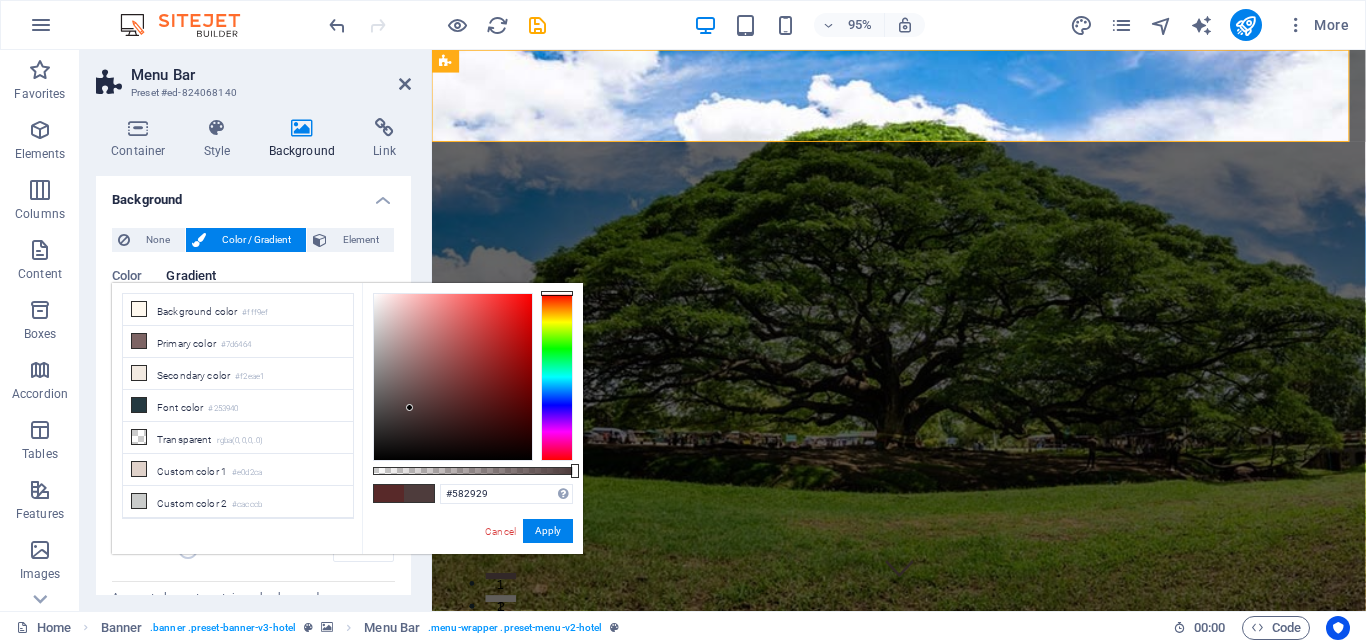 click at bounding box center [453, 377] 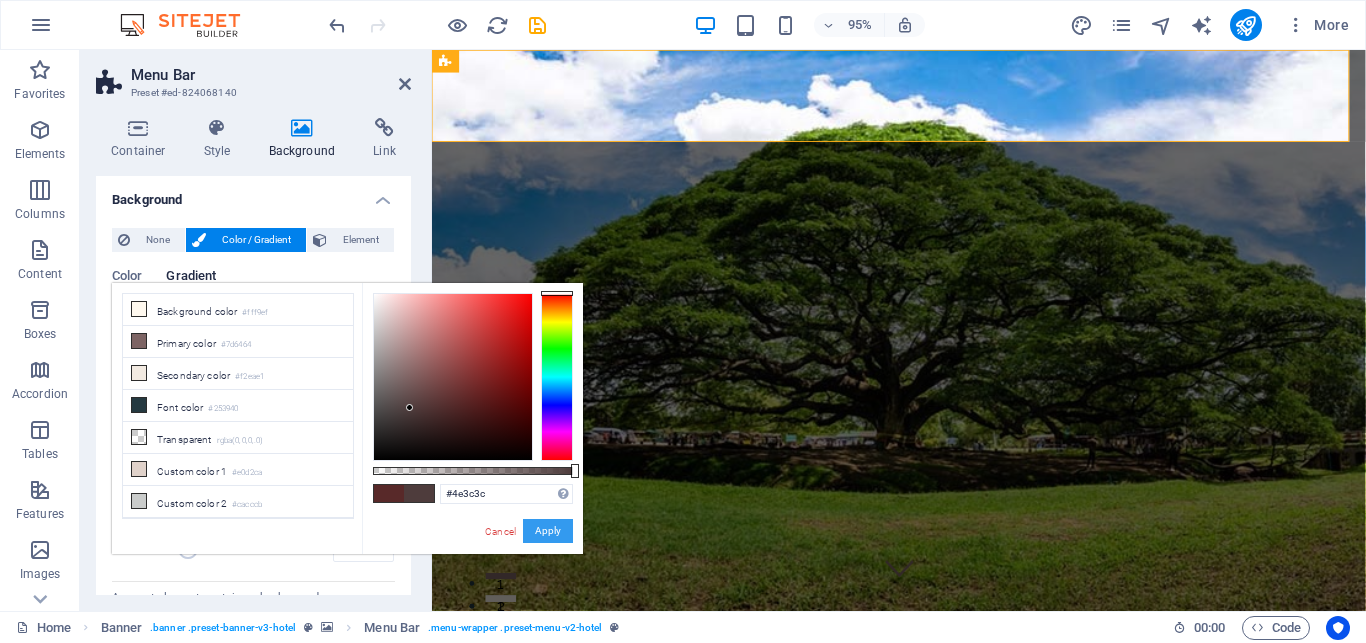 click on "Apply" at bounding box center [548, 531] 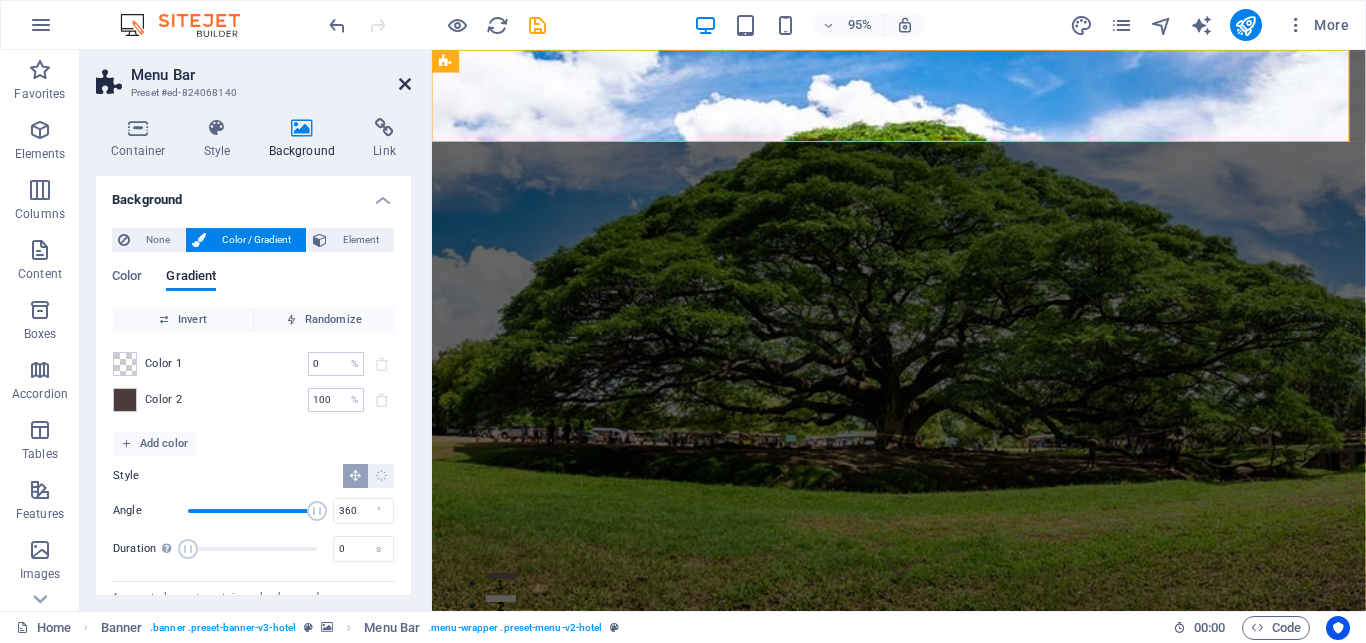 click at bounding box center [405, 84] 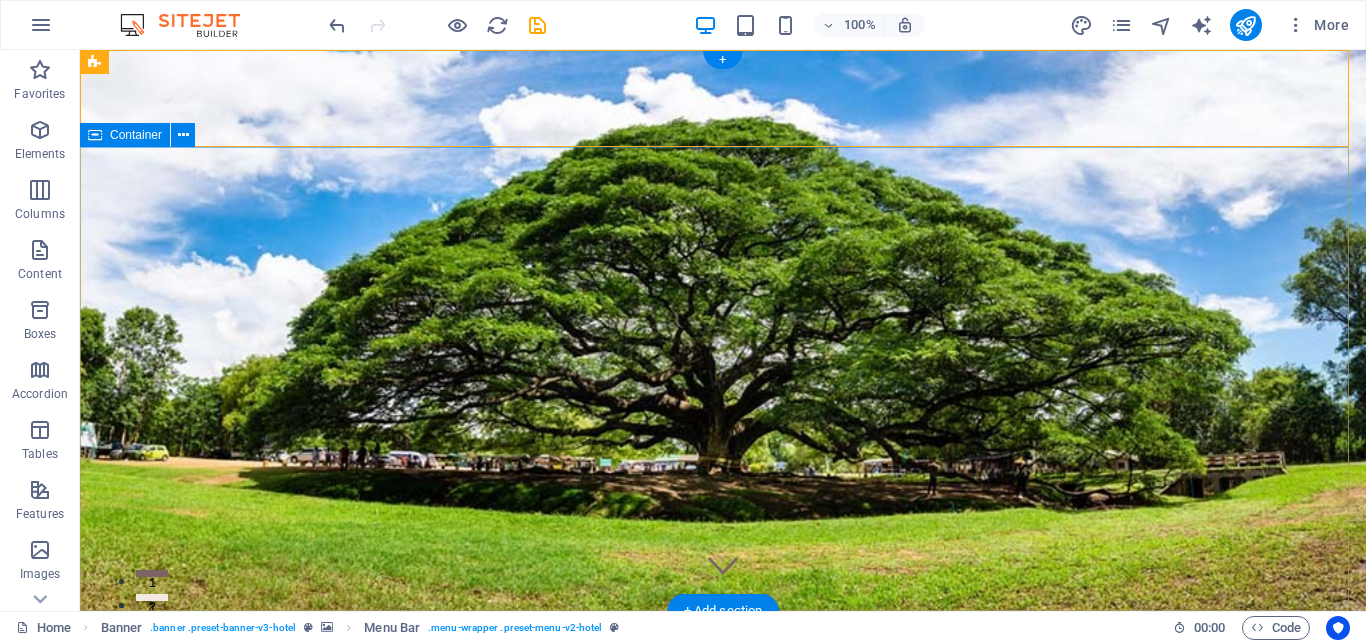click on "[PROFESSION] [PROFESSION]" at bounding box center [723, 943] 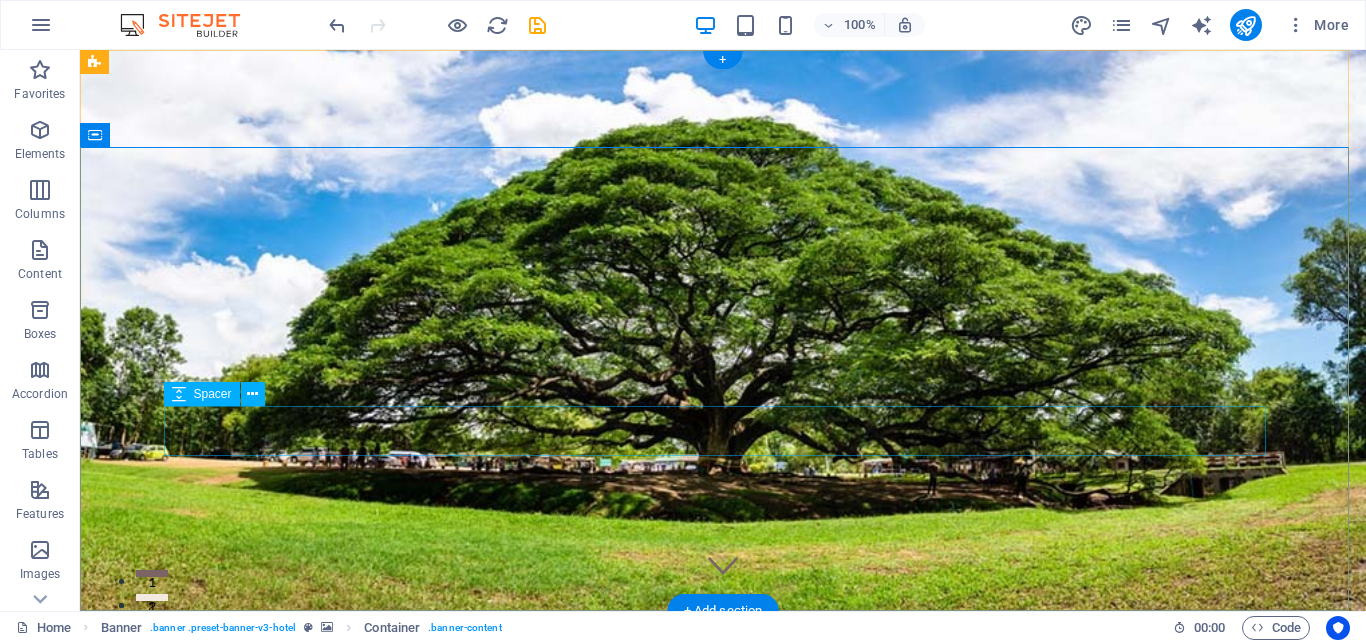 click at bounding box center (723, 995) 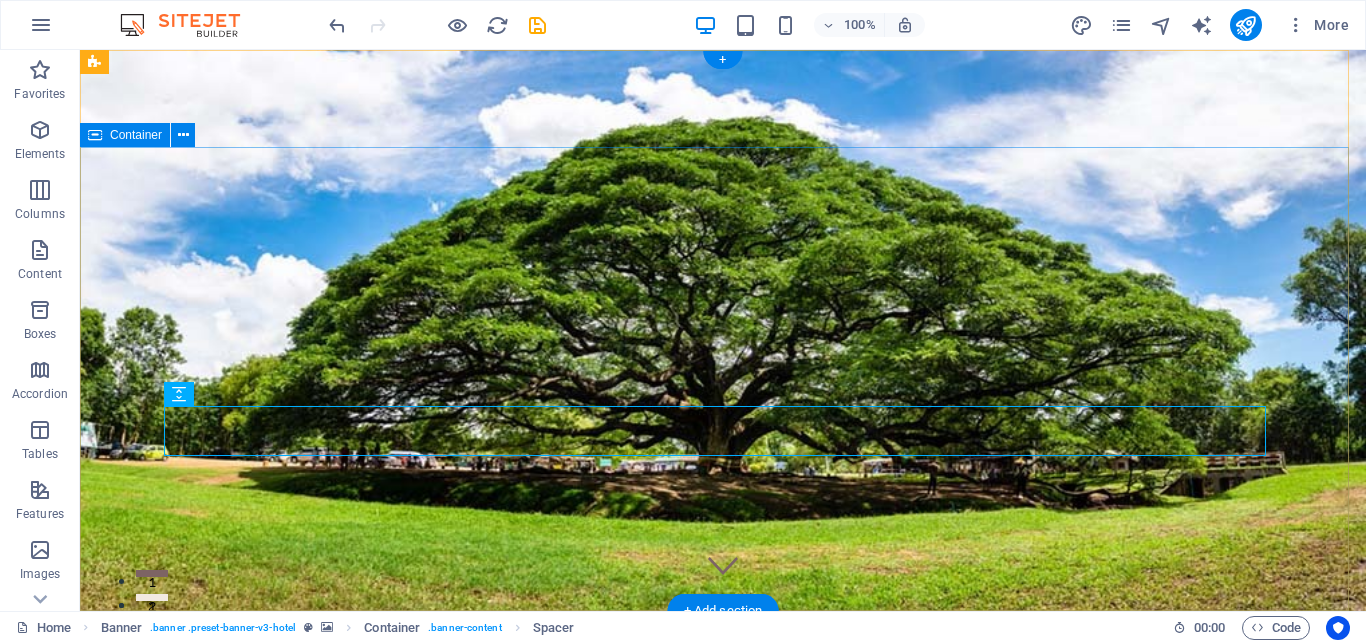 click on "[PROFESSION] [PROFESSION]" at bounding box center (723, 943) 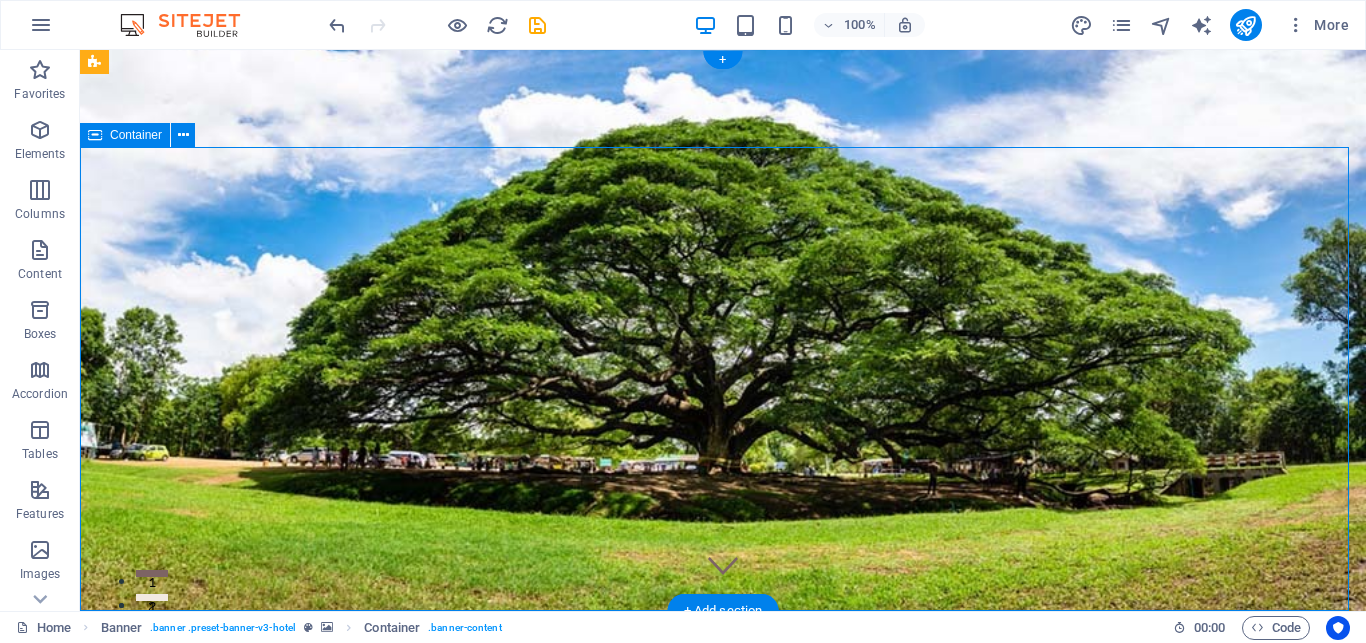 click on "[PROFESSION] [PROFESSION]" at bounding box center [723, 943] 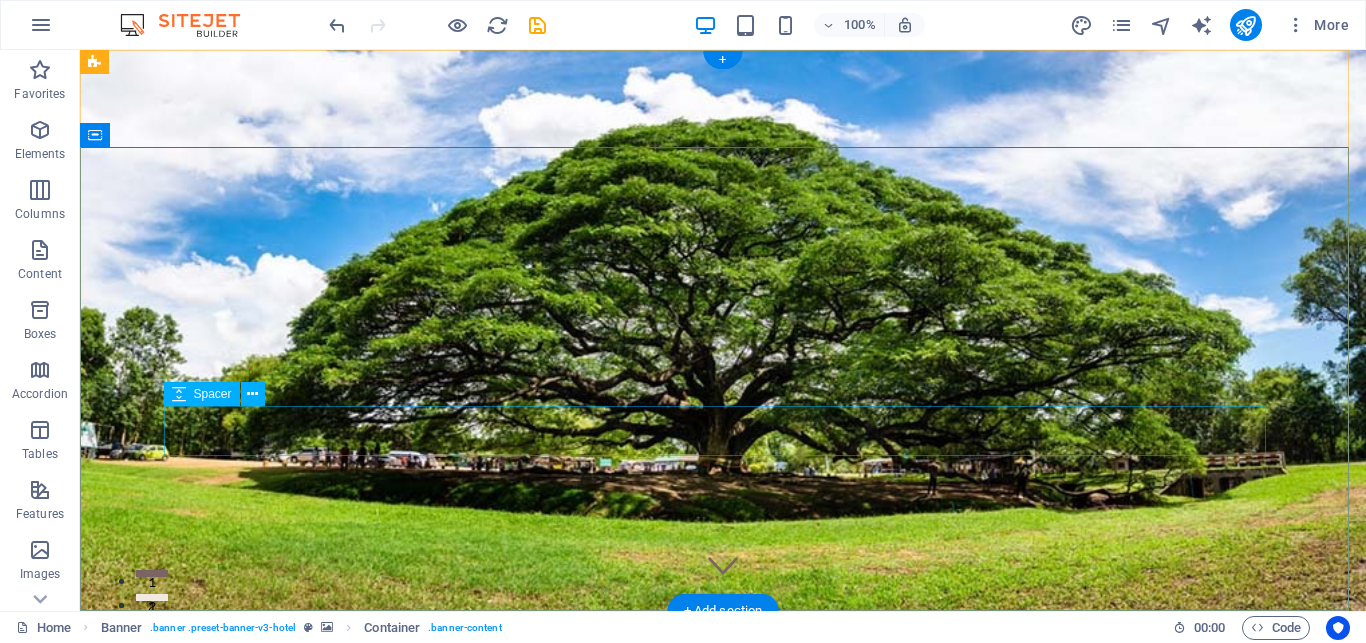 click at bounding box center [723, 995] 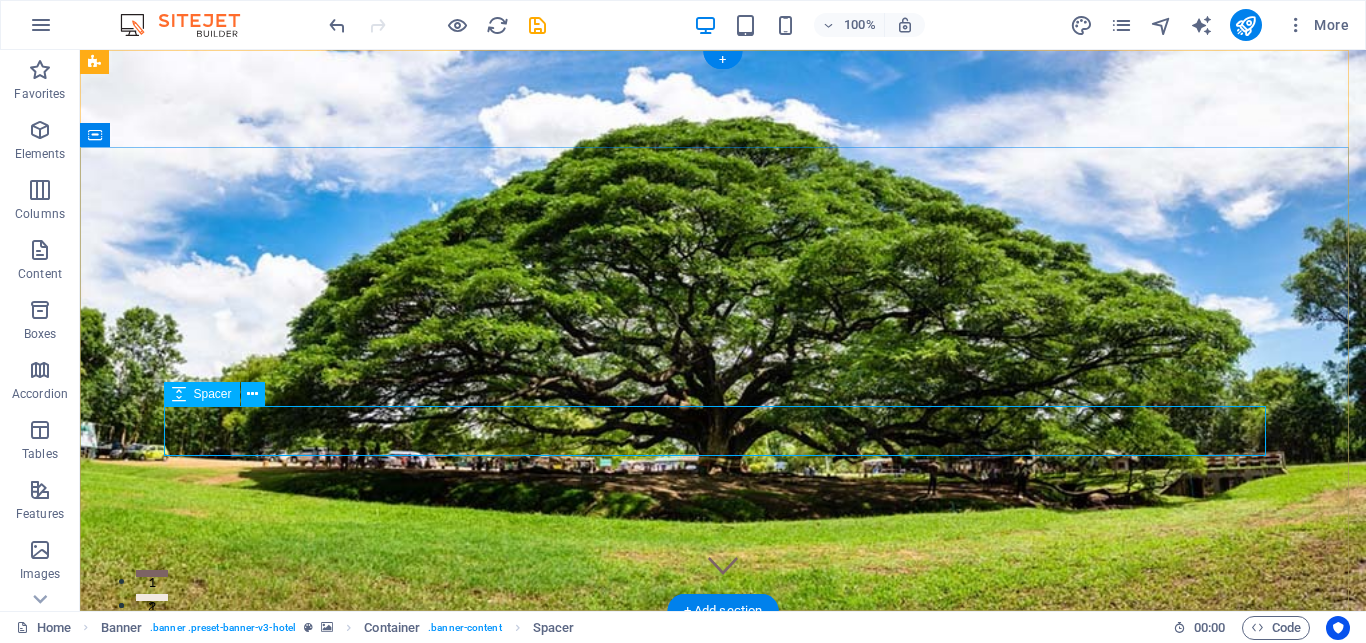 click at bounding box center (723, 995) 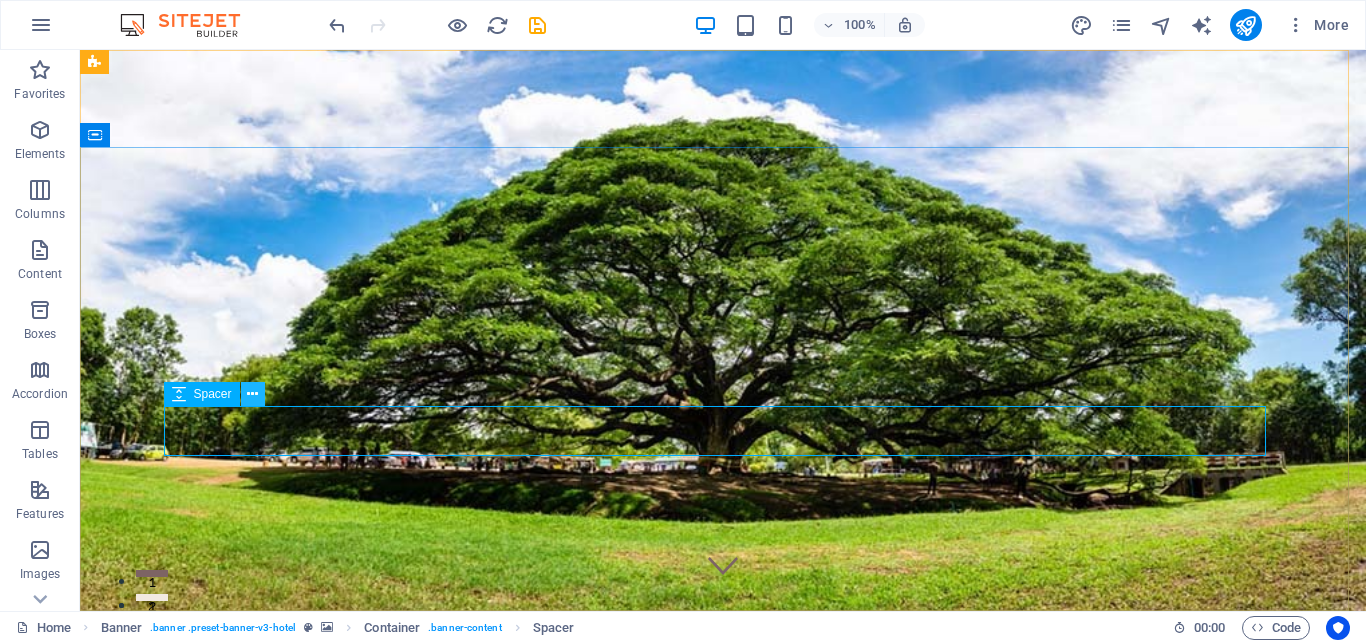 click at bounding box center (252, 394) 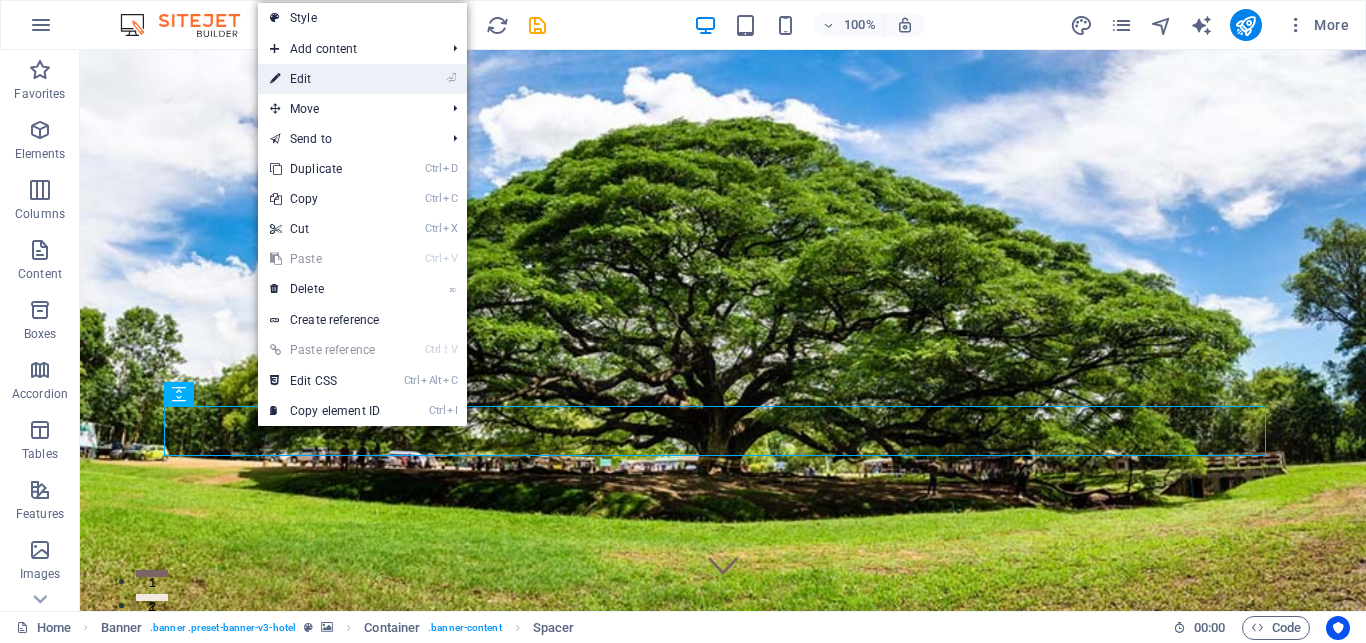 click on "⏎  Edit" at bounding box center [325, 79] 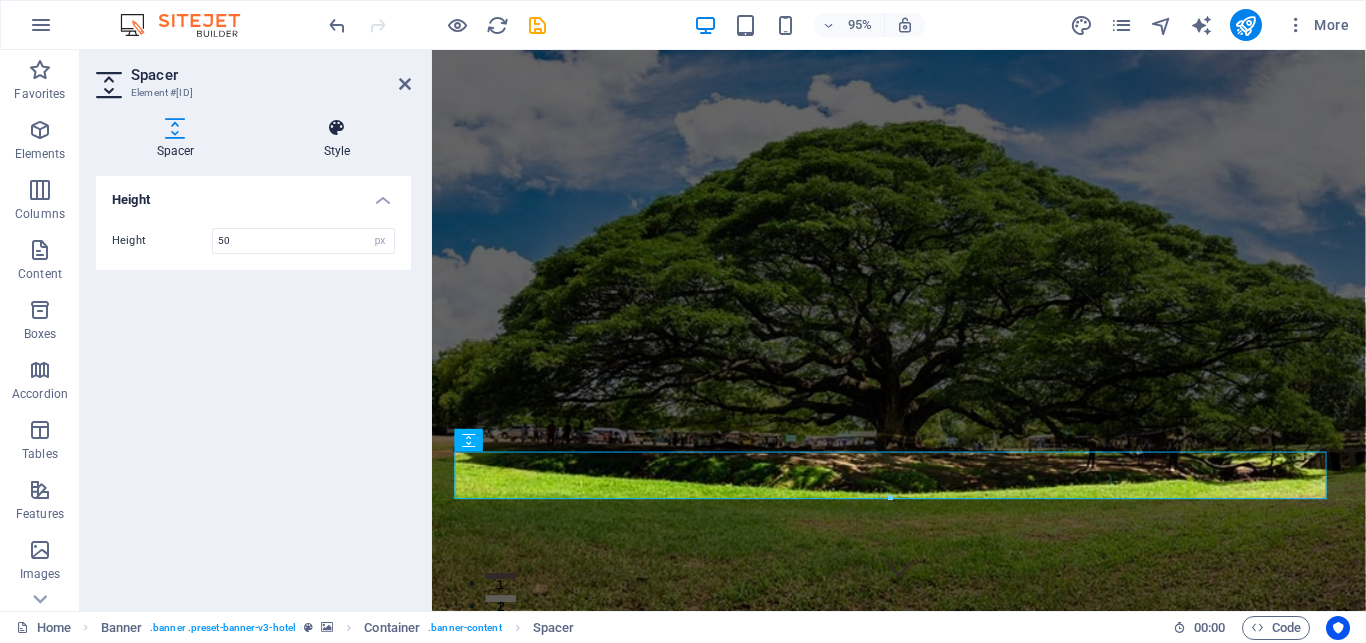 click on "Style" at bounding box center (337, 139) 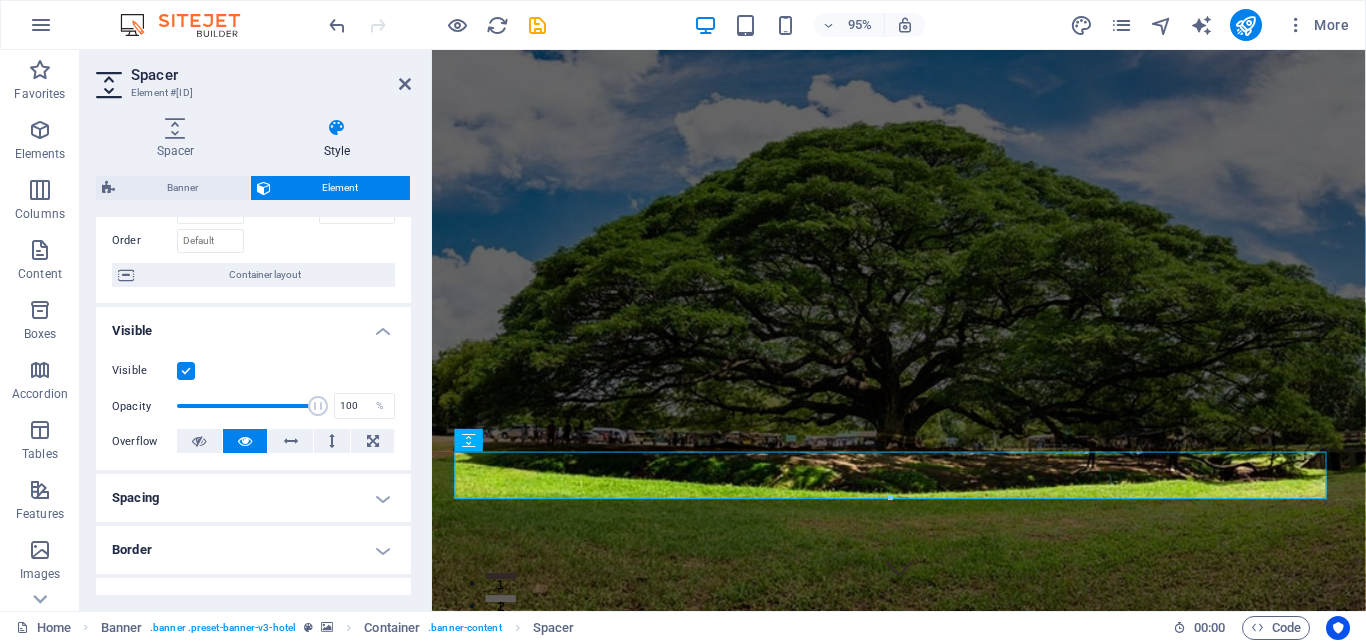 scroll, scrollTop: 0, scrollLeft: 0, axis: both 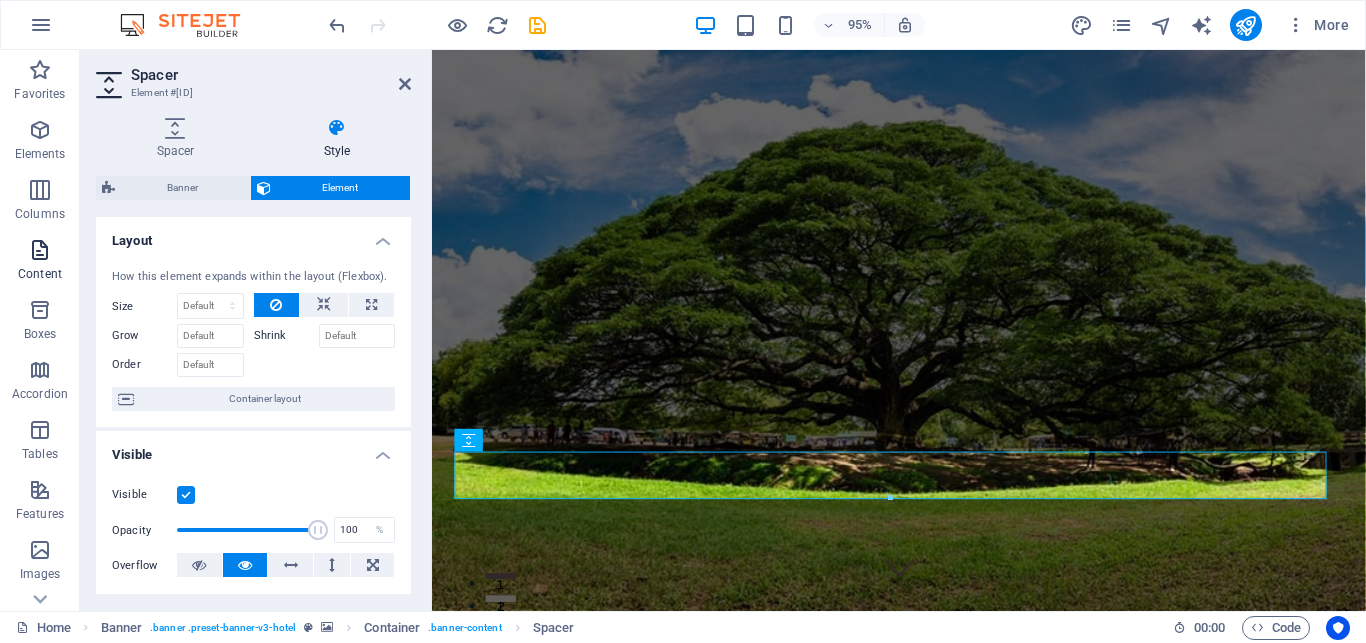 click at bounding box center (40, 250) 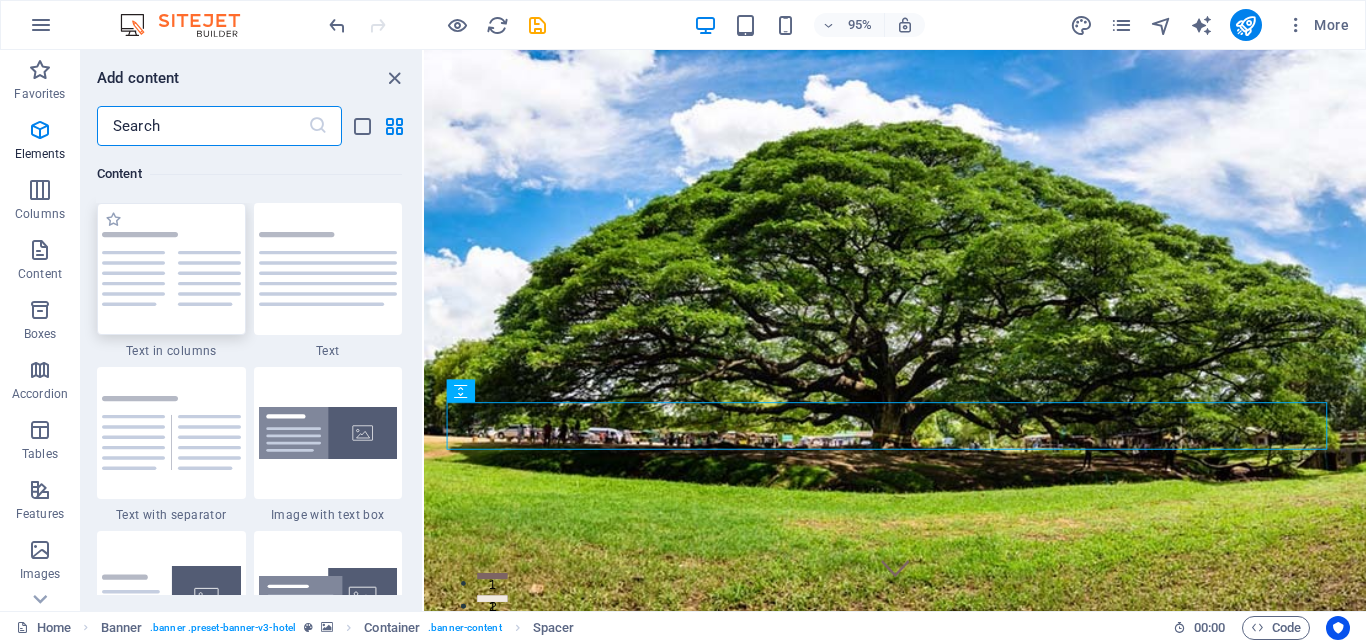 scroll, scrollTop: 3499, scrollLeft: 0, axis: vertical 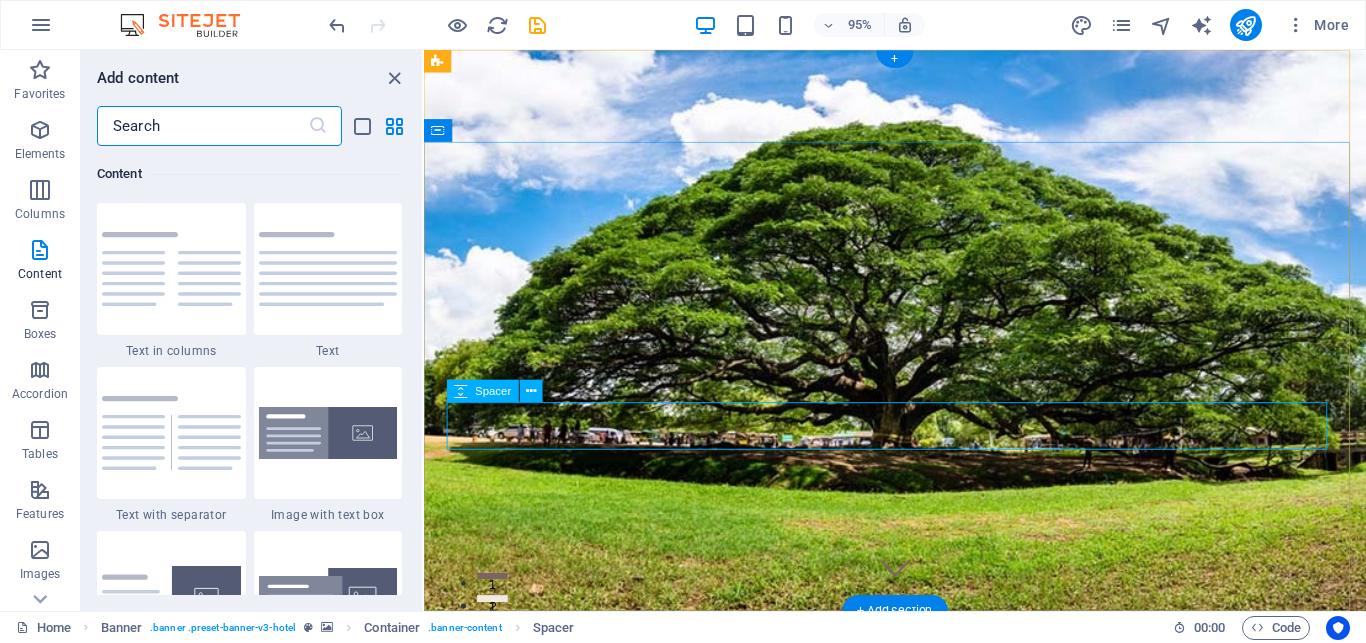 click at bounding box center (920, 1099) 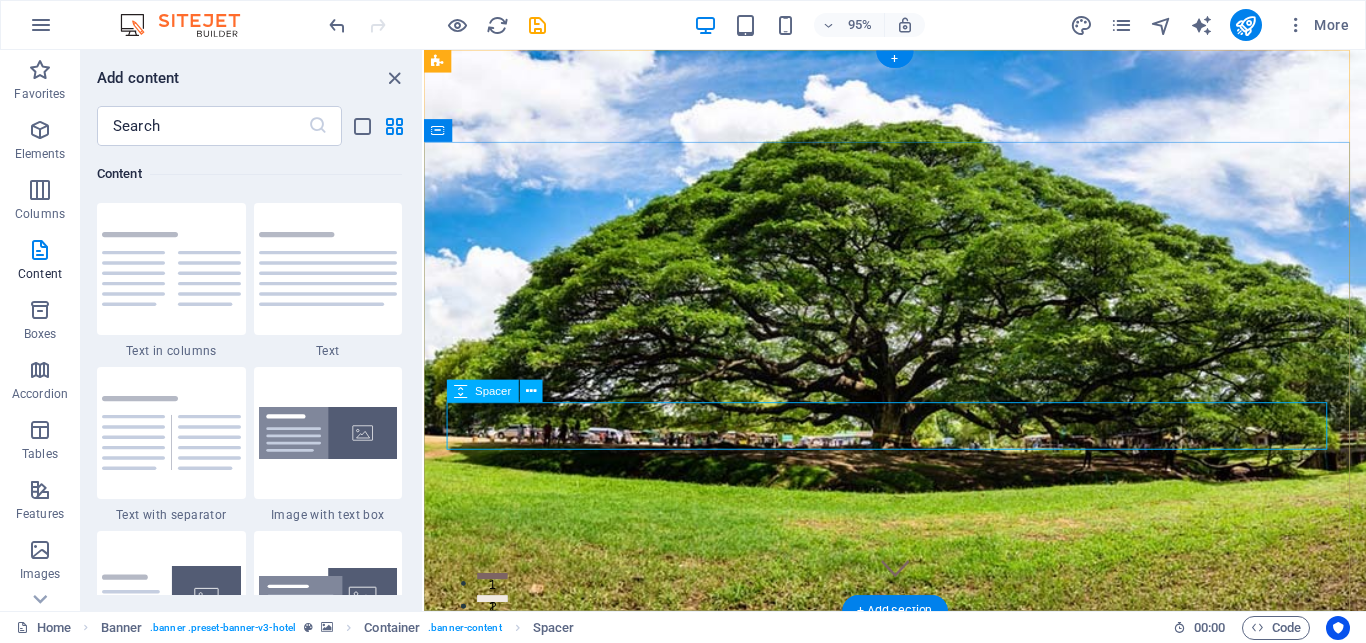 click at bounding box center [920, 1099] 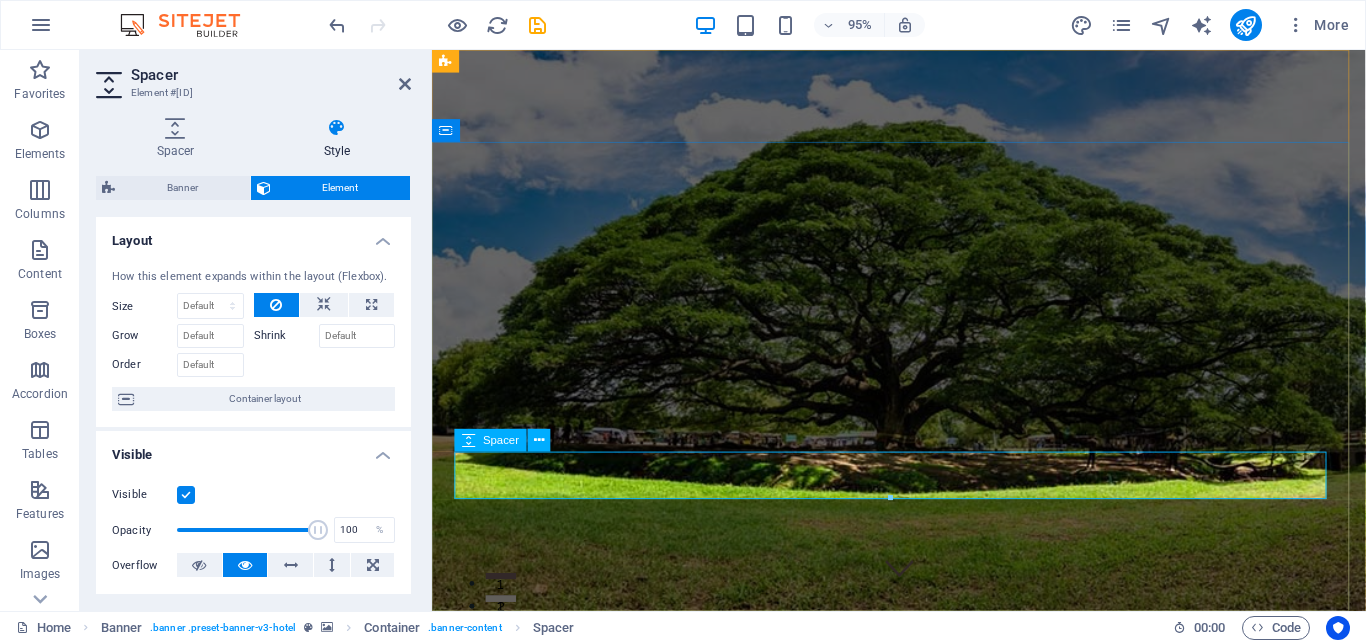click at bounding box center (923, 1099) 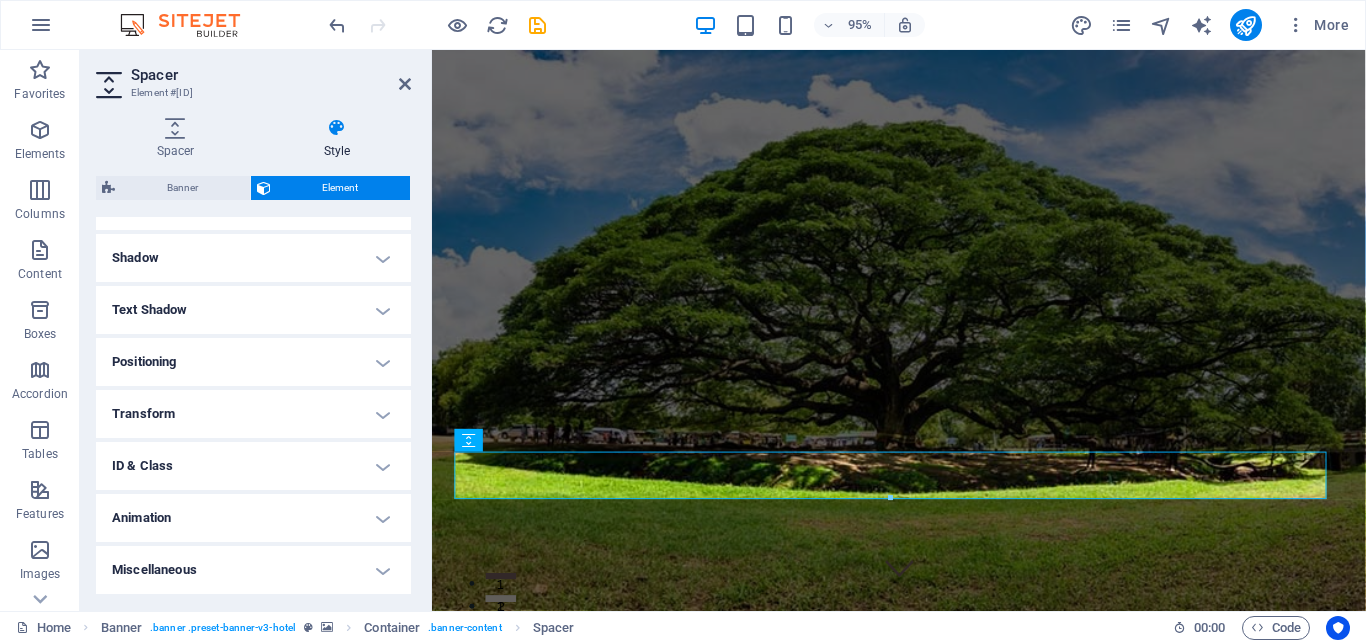 scroll, scrollTop: 0, scrollLeft: 0, axis: both 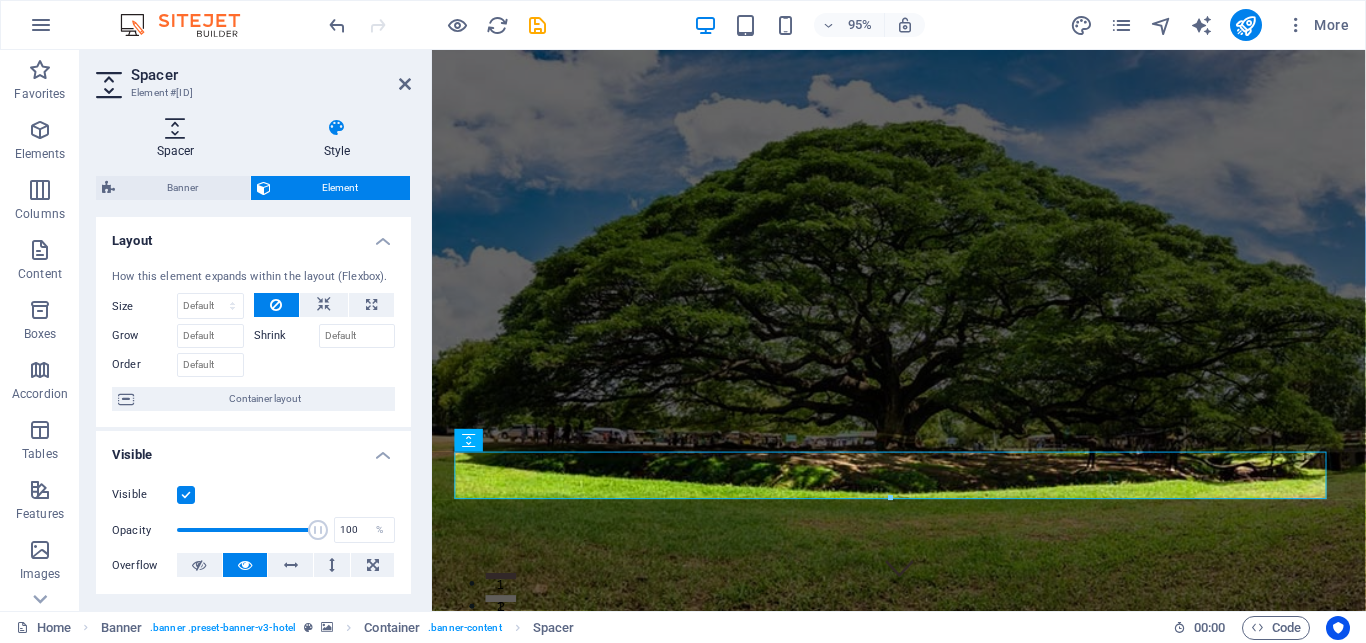 click on "Spacer" at bounding box center (179, 139) 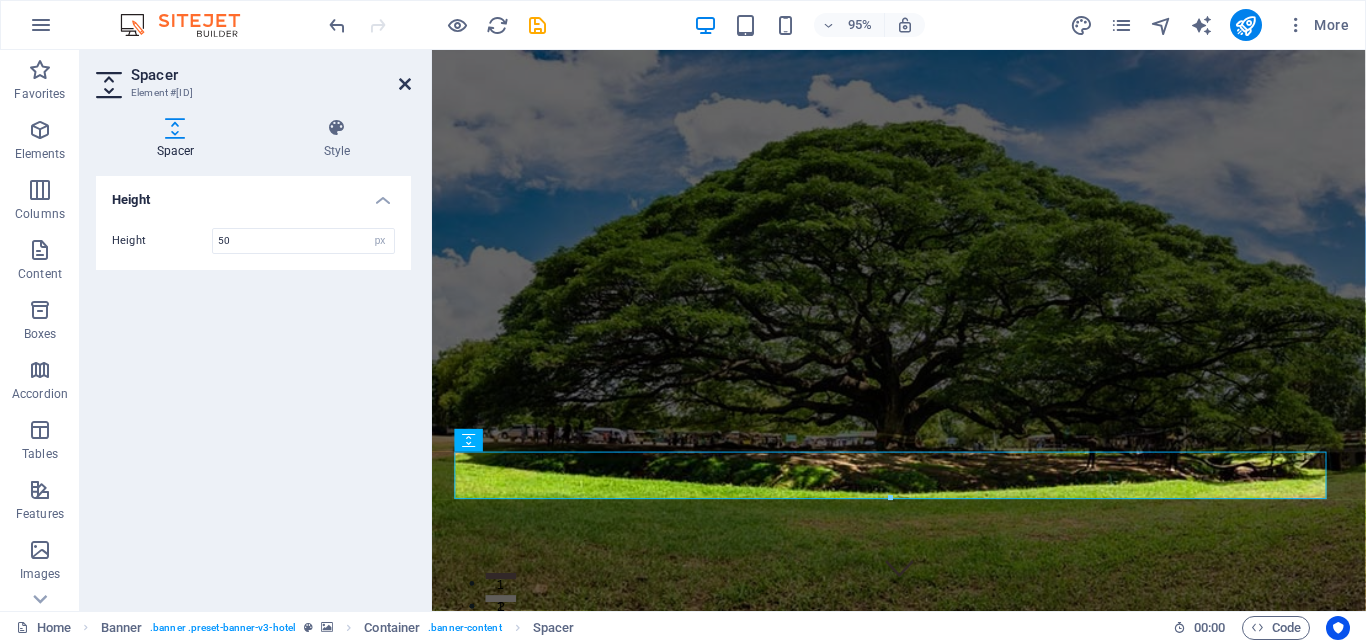 click at bounding box center [405, 84] 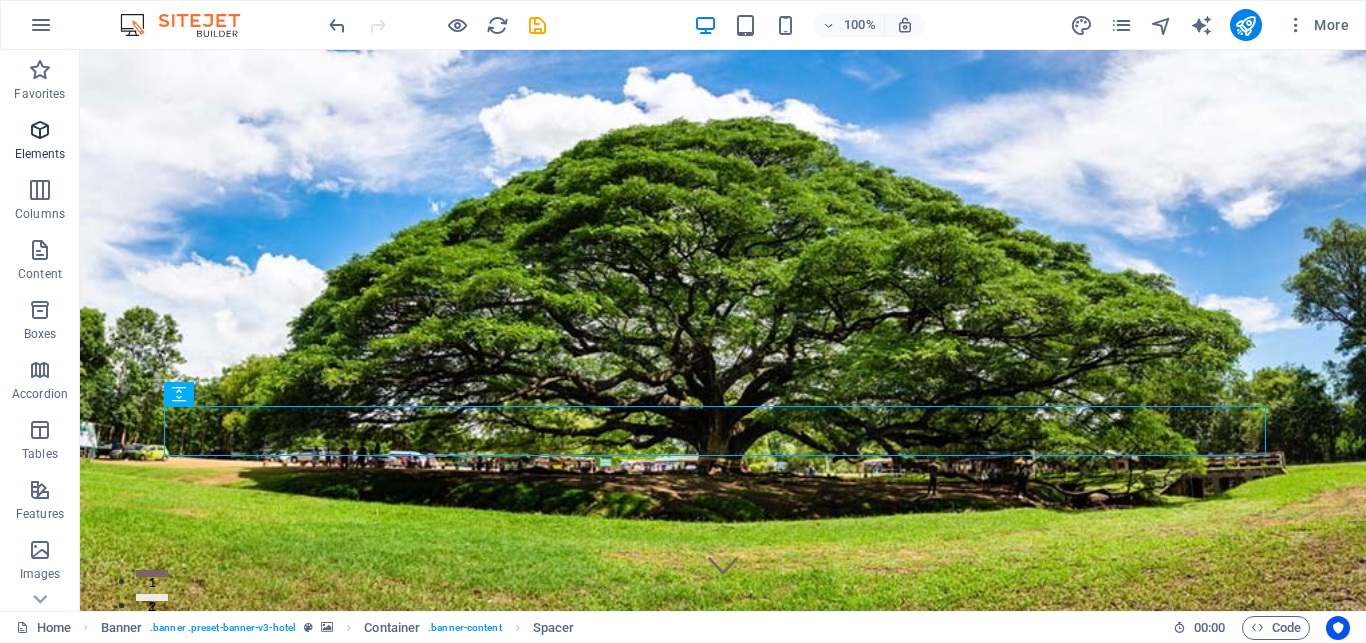 click at bounding box center (40, 130) 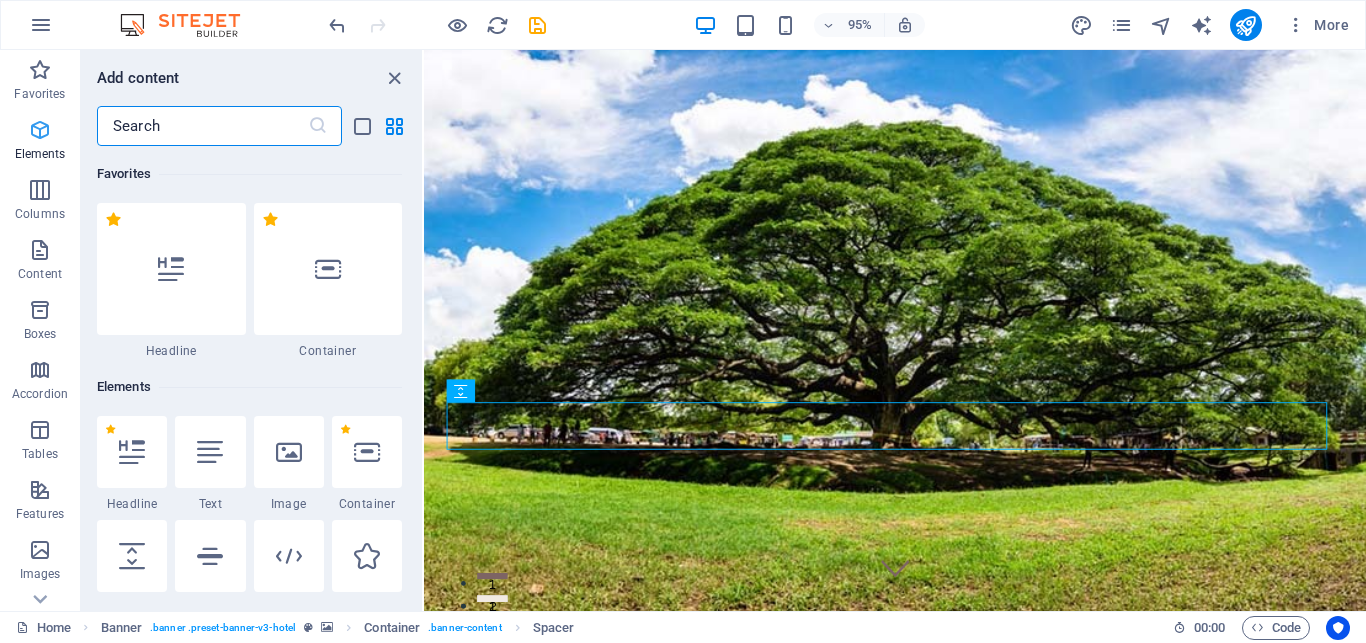 scroll, scrollTop: 213, scrollLeft: 0, axis: vertical 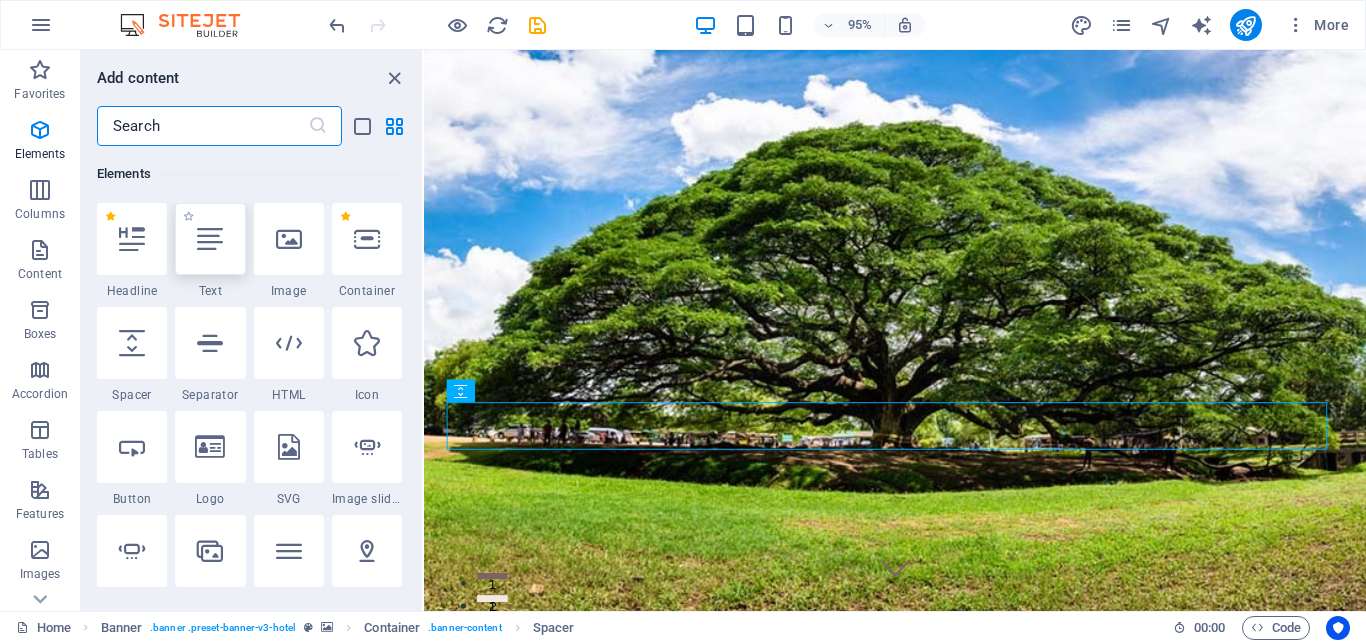 click at bounding box center (210, 239) 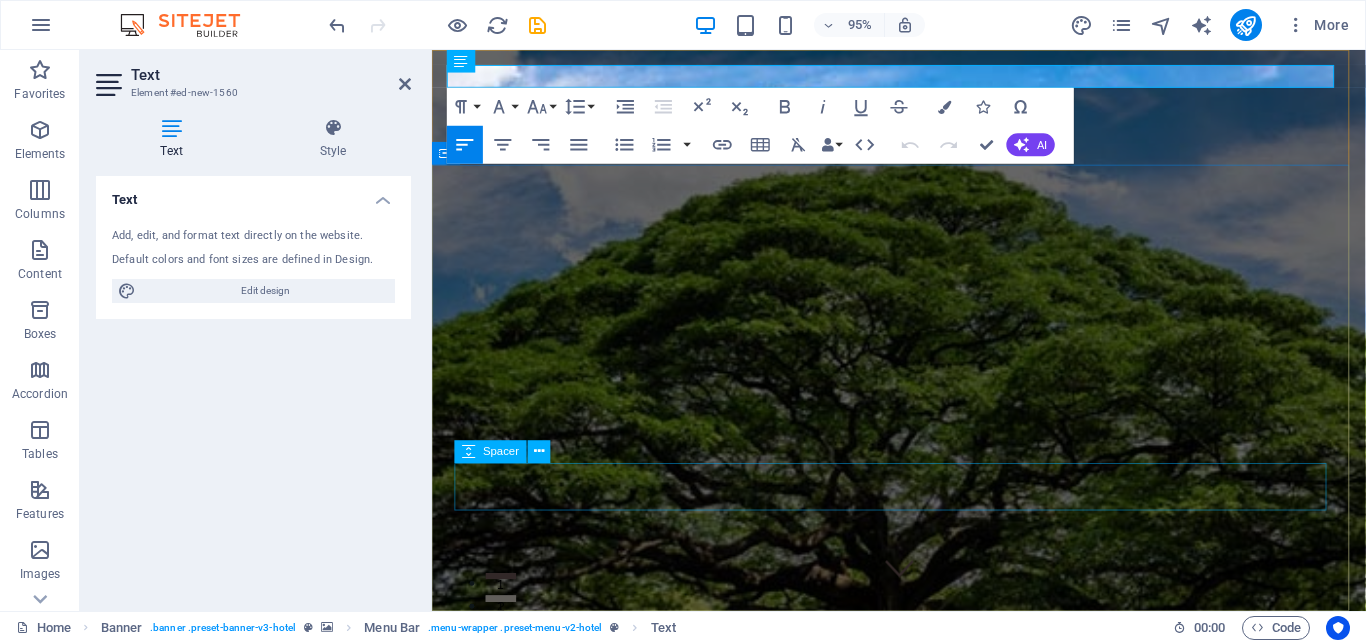 click at bounding box center (923, 1467) 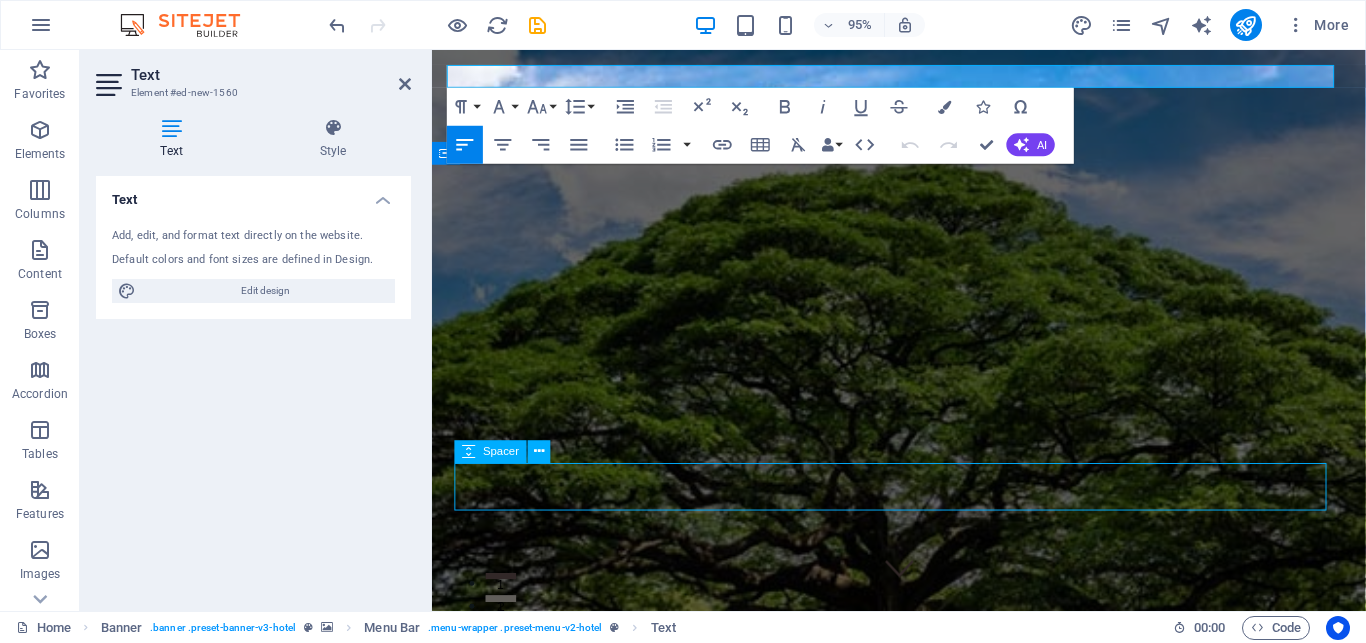 click at bounding box center [923, 1467] 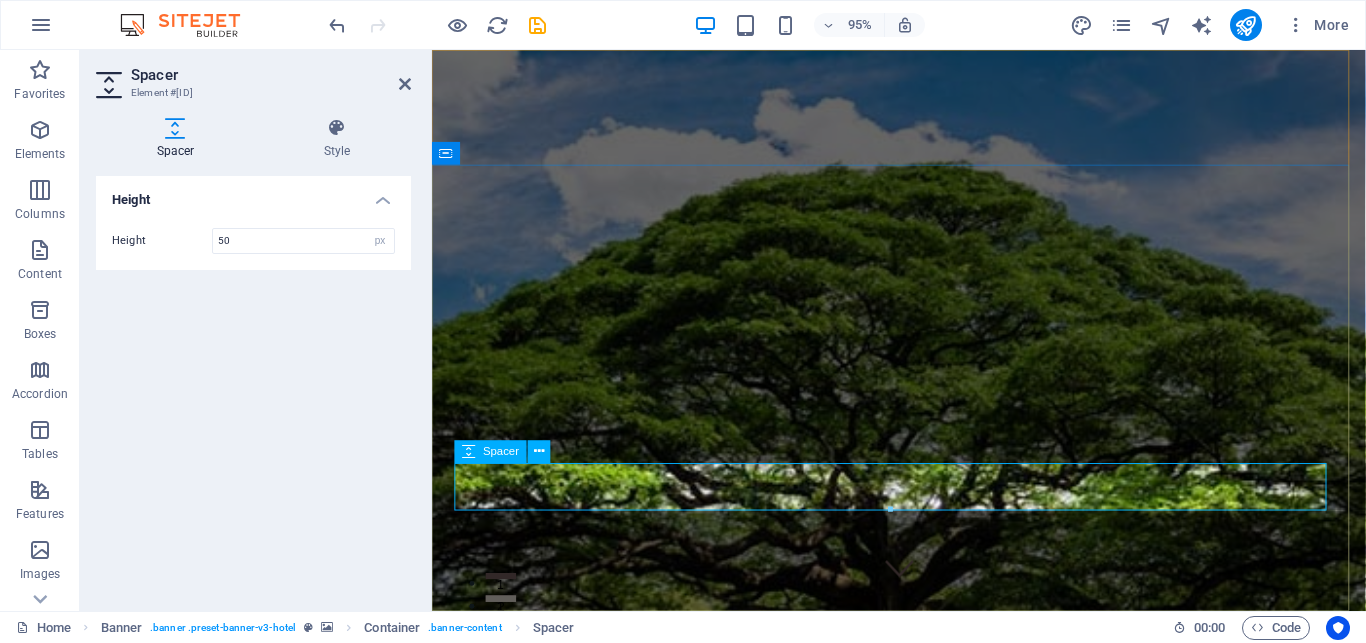 click at bounding box center [923, 1467] 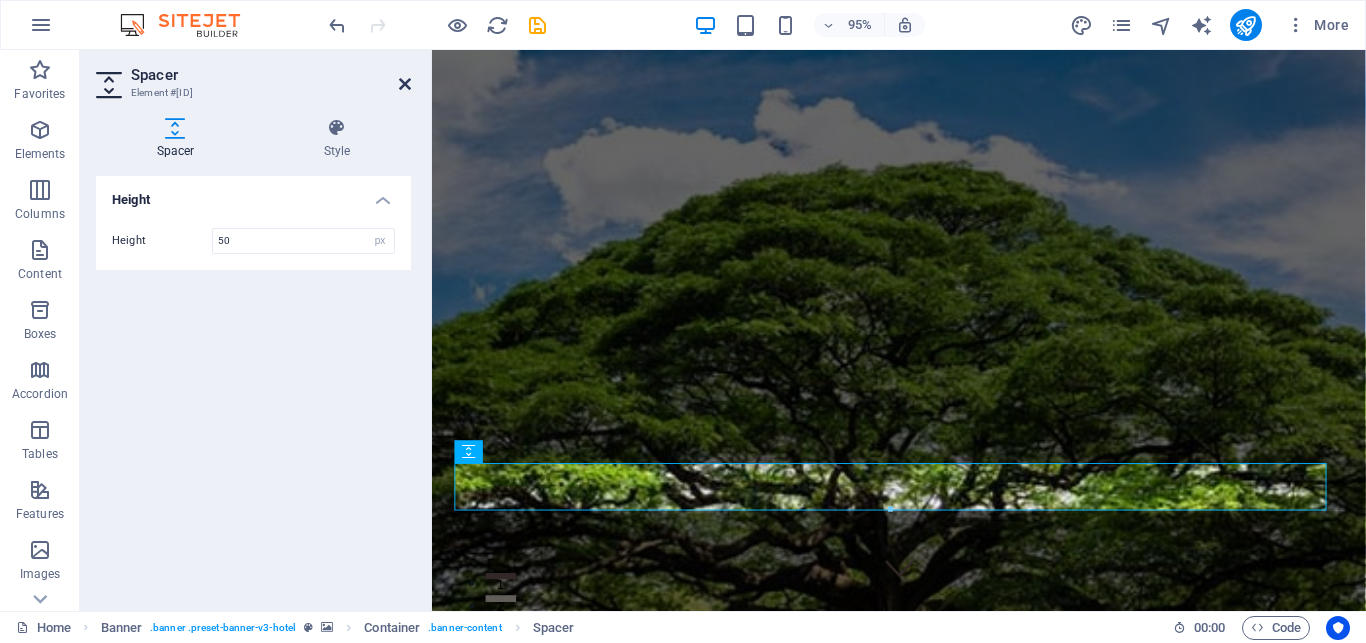 click at bounding box center [405, 84] 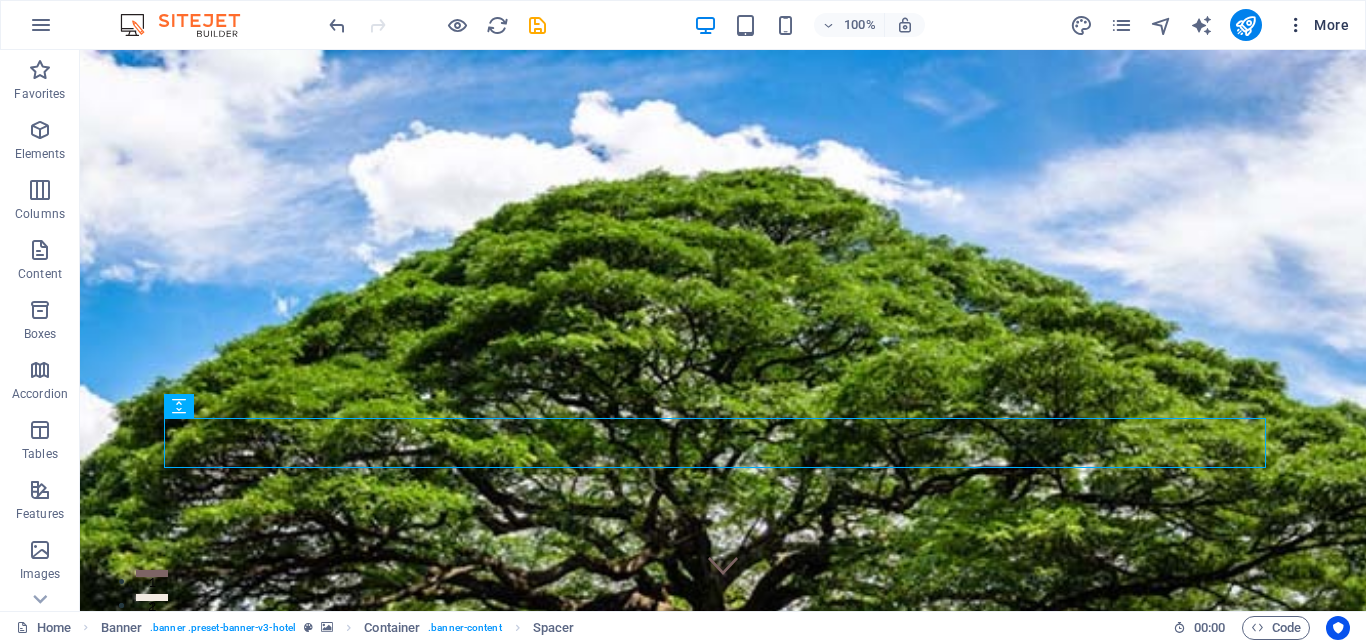 click at bounding box center [1296, 25] 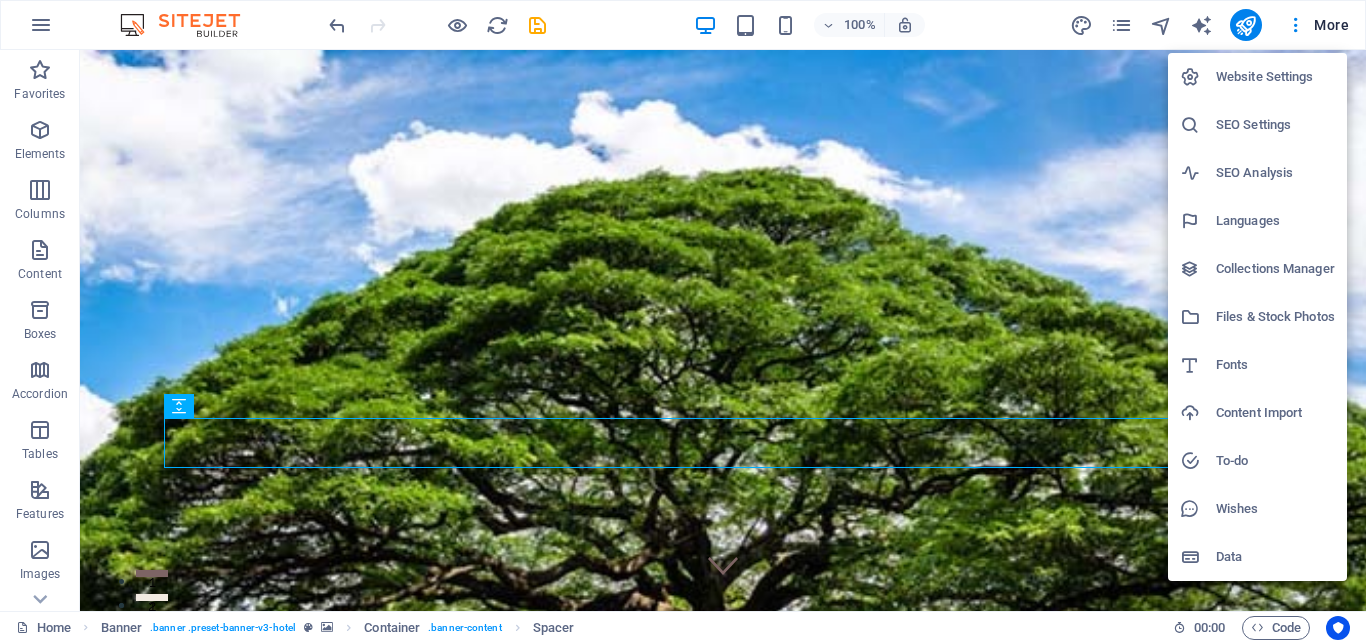 click at bounding box center [683, 321] 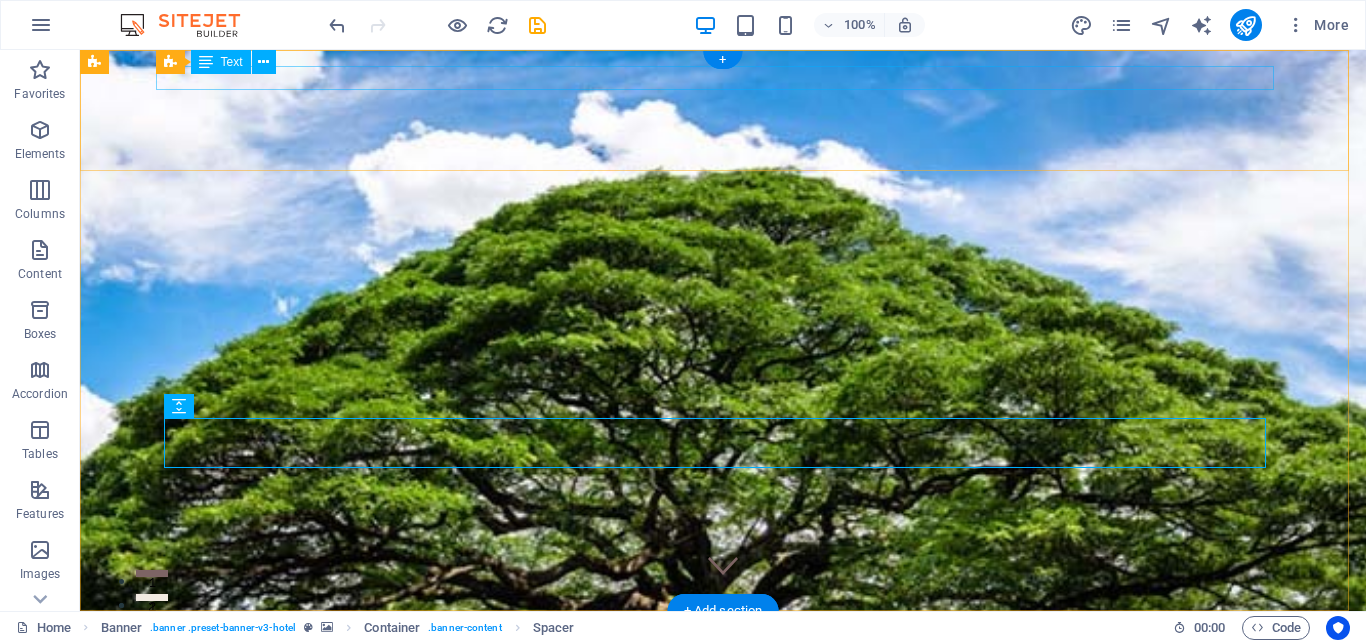 click on "New text element" at bounding box center [723, 1013] 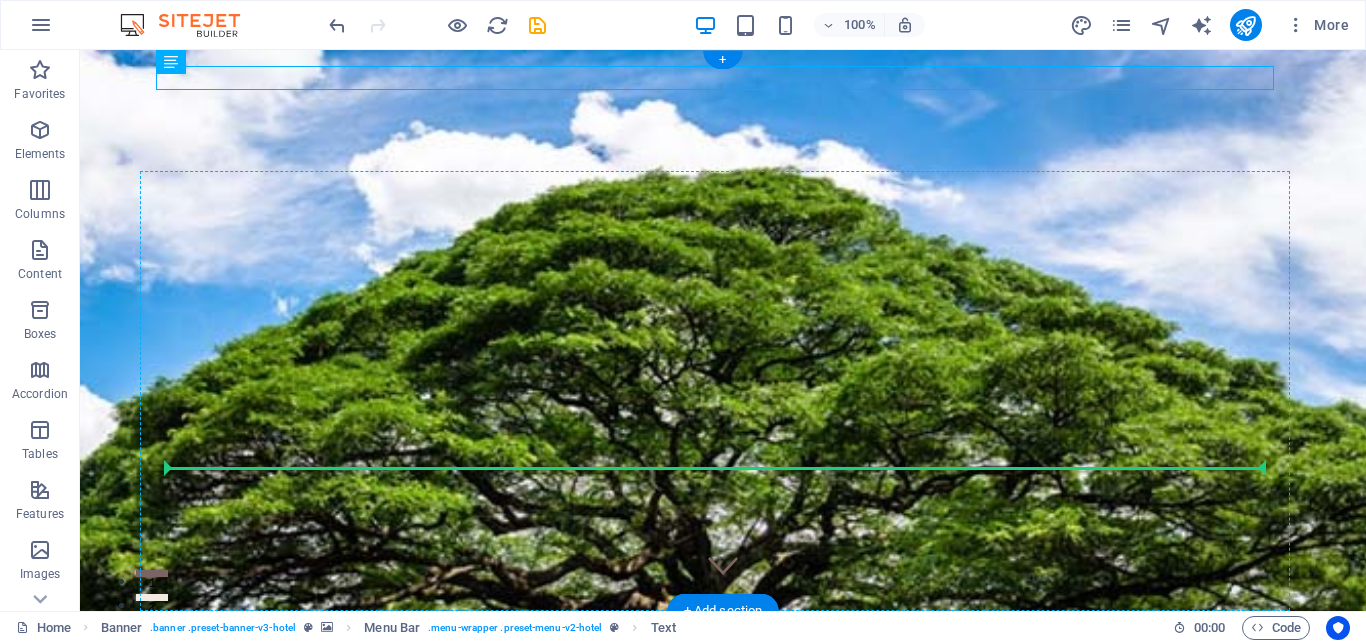 drag, startPoint x: 284, startPoint y: 79, endPoint x: 374, endPoint y: 454, distance: 385.6488 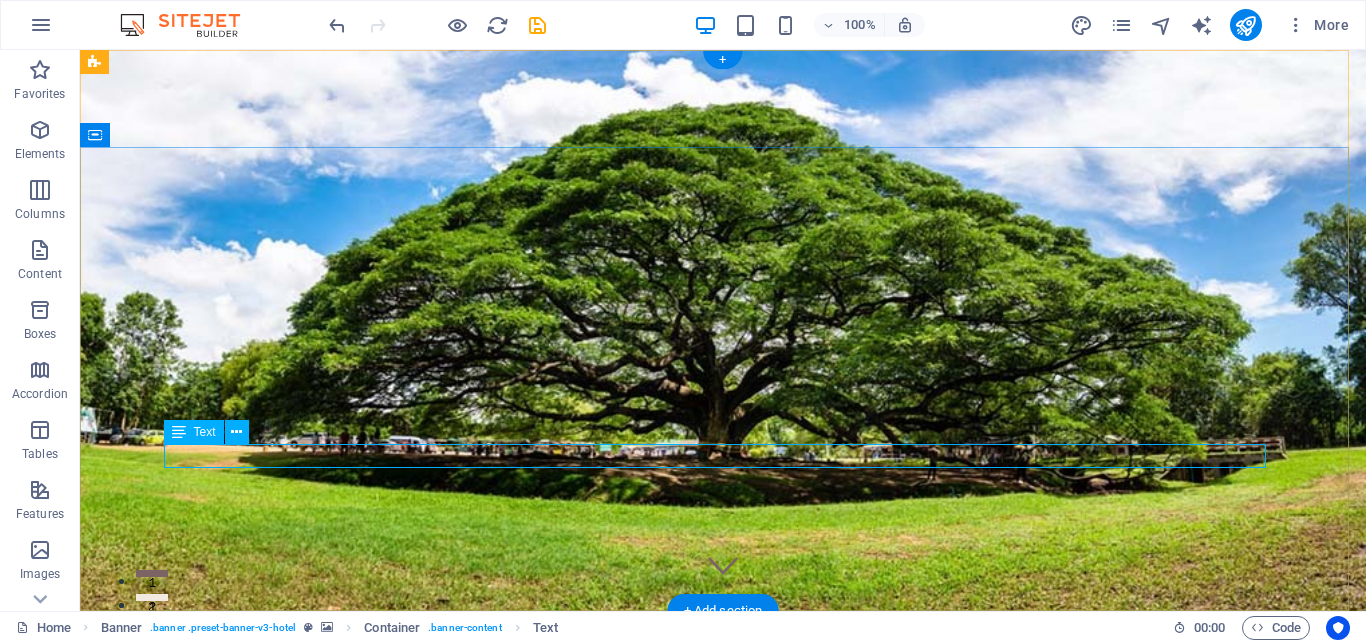 click on "New text element" at bounding box center [723, 1002] 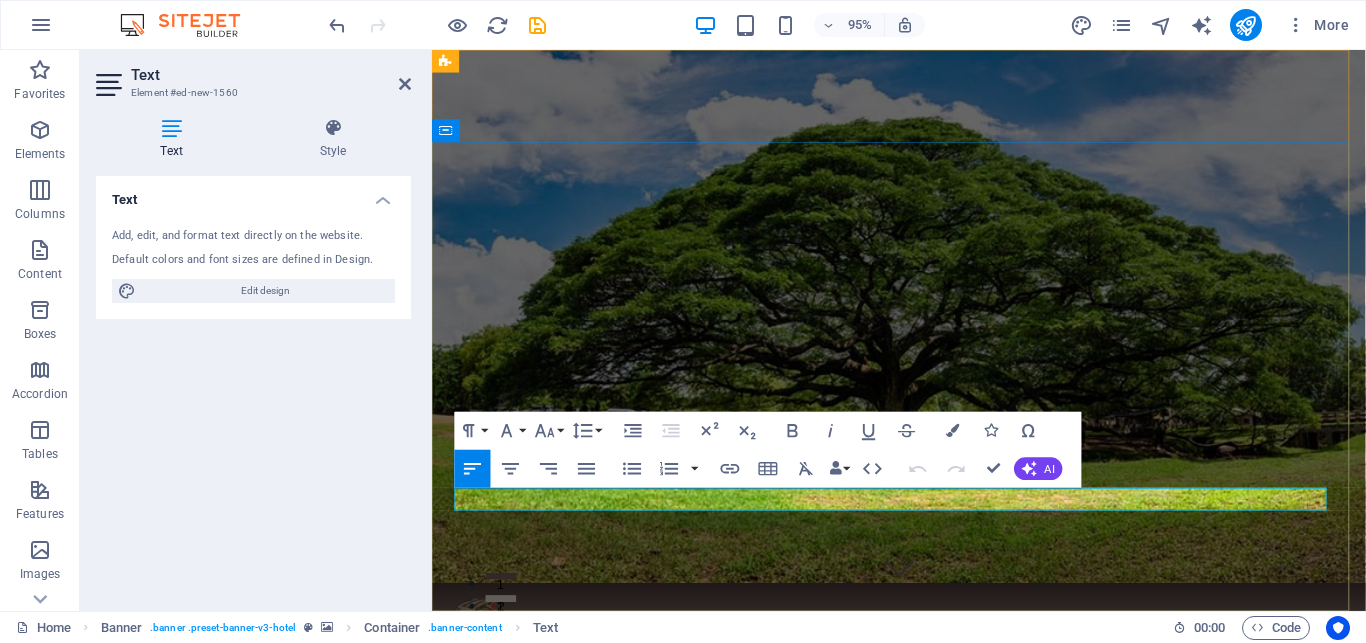 click on "New text element" at bounding box center (923, 1106) 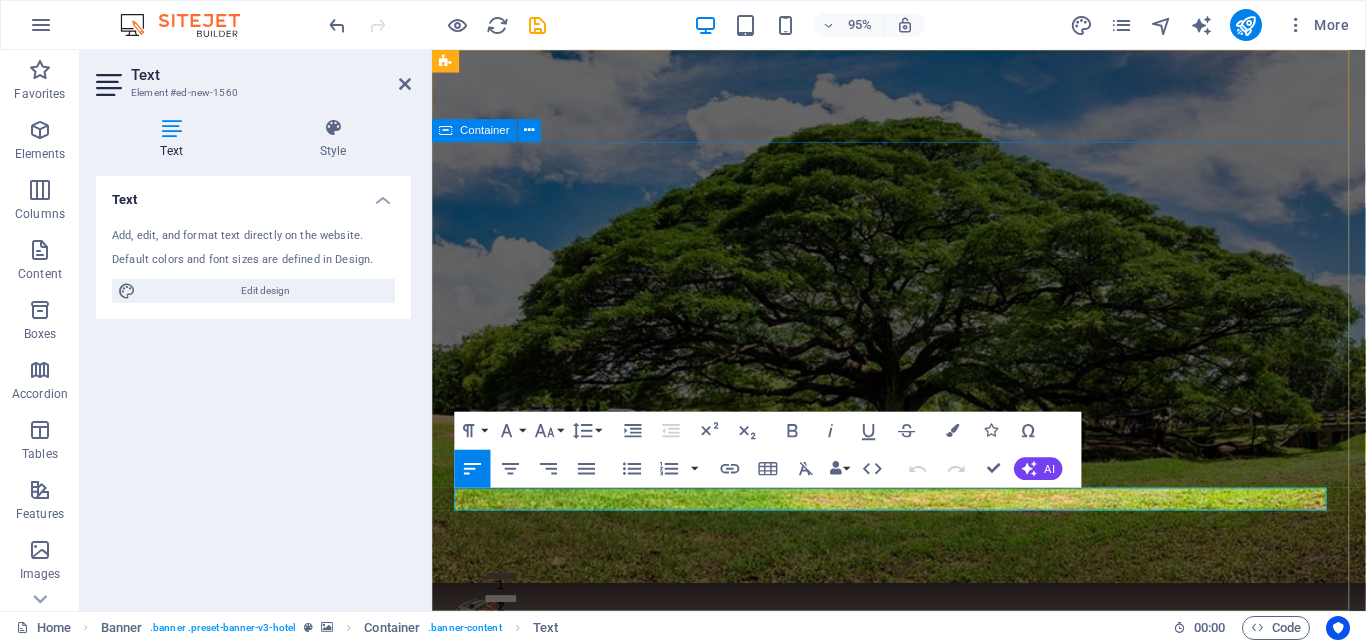 drag, startPoint x: 607, startPoint y: 524, endPoint x: 418, endPoint y: 524, distance: 189 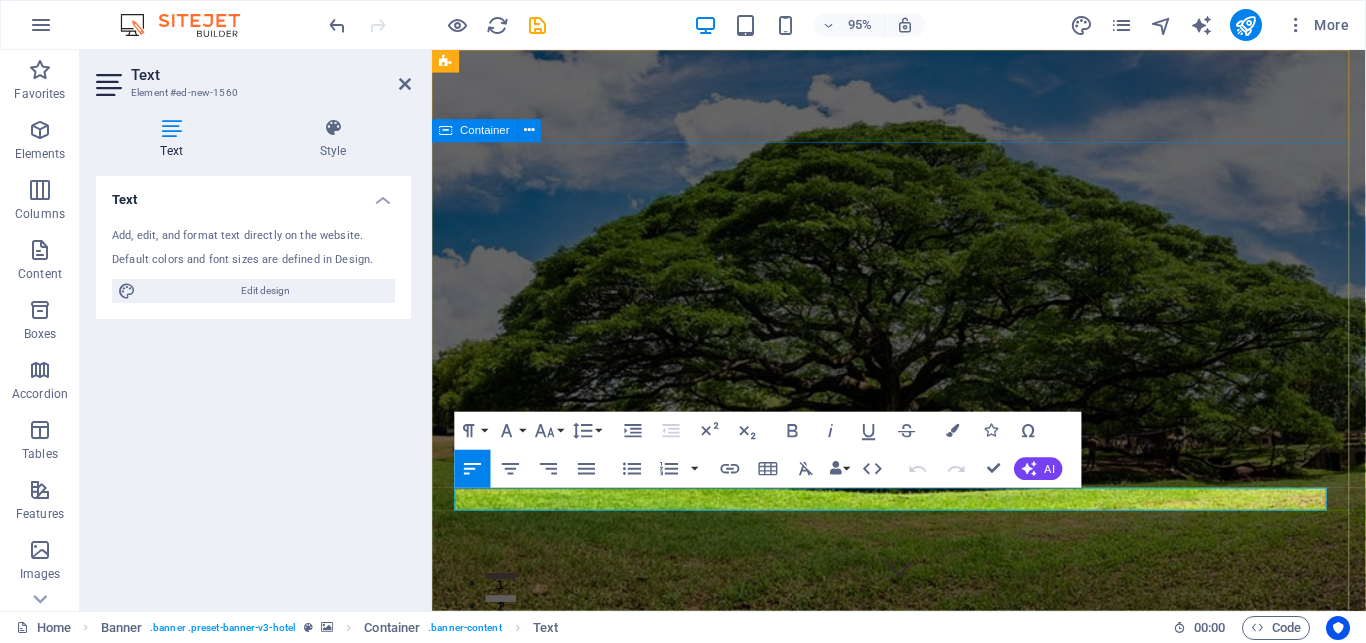 type 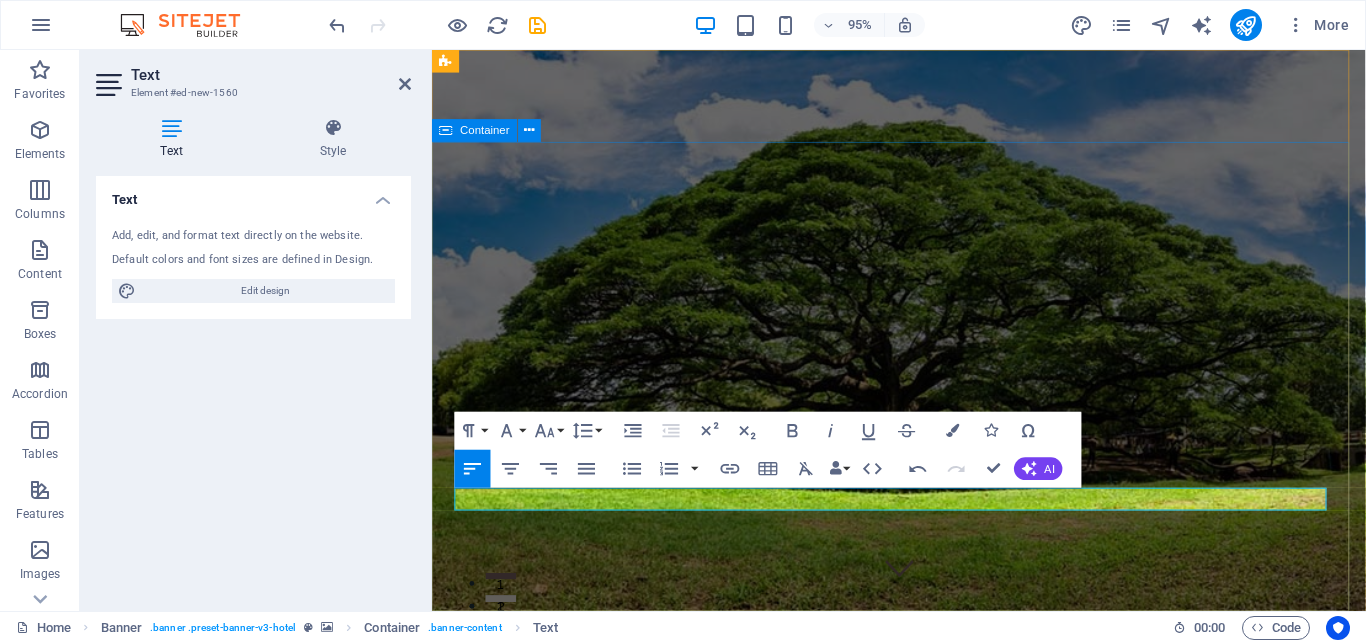 drag, startPoint x: 696, startPoint y: 524, endPoint x: 418, endPoint y: 529, distance: 278.04495 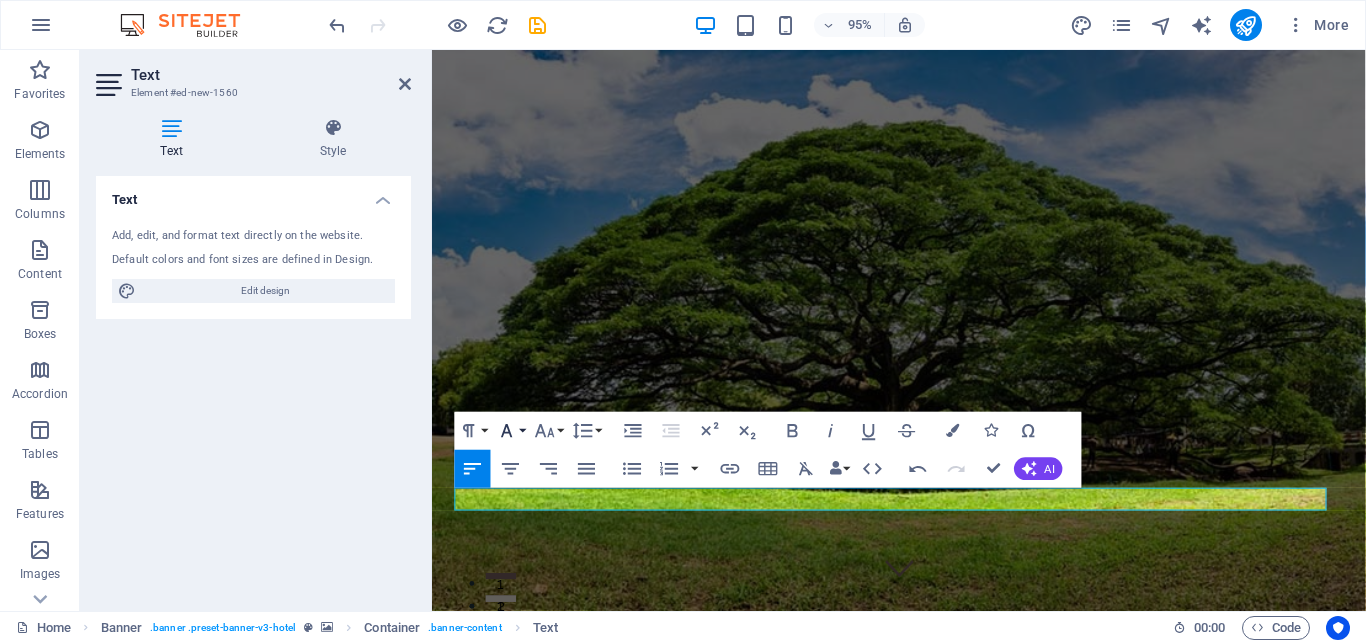 click 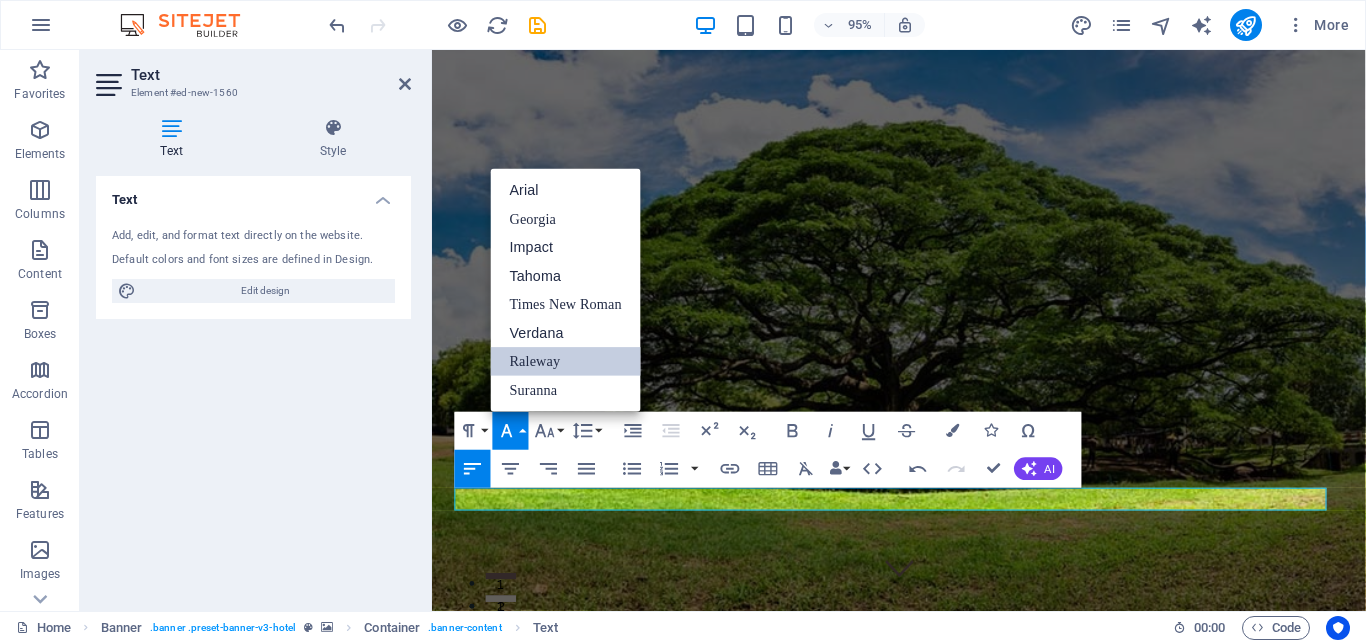 scroll, scrollTop: 0, scrollLeft: 0, axis: both 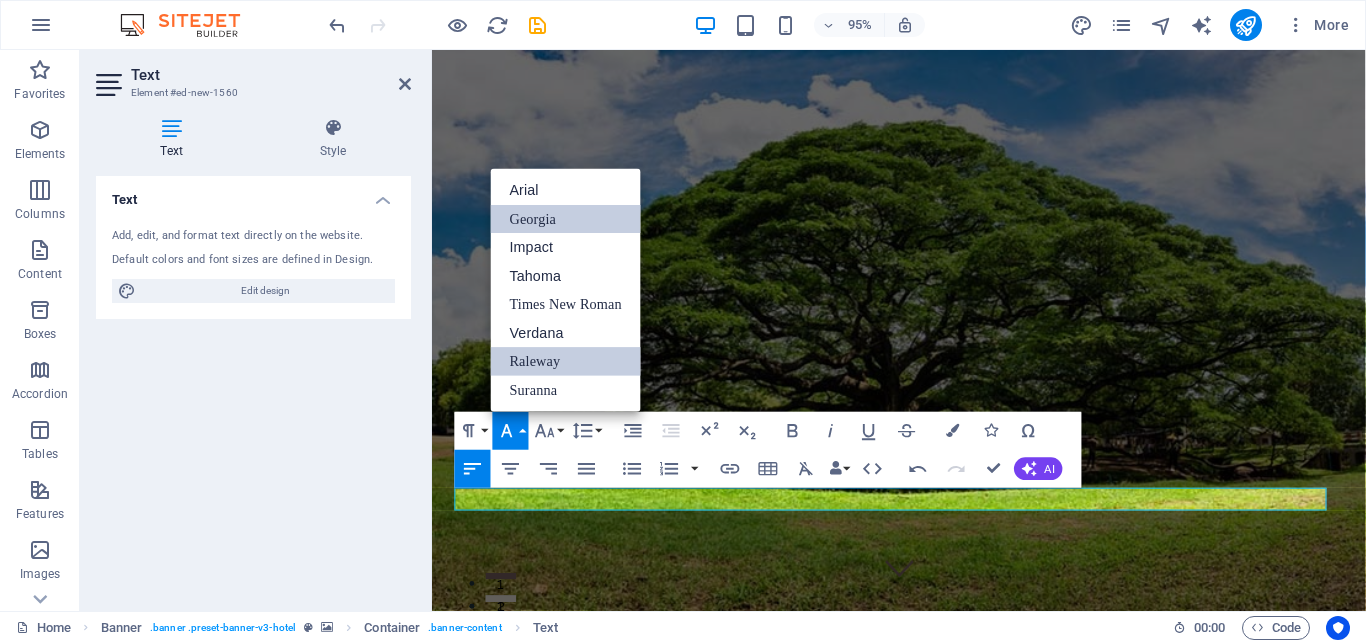 click on "Georgia" at bounding box center (566, 219) 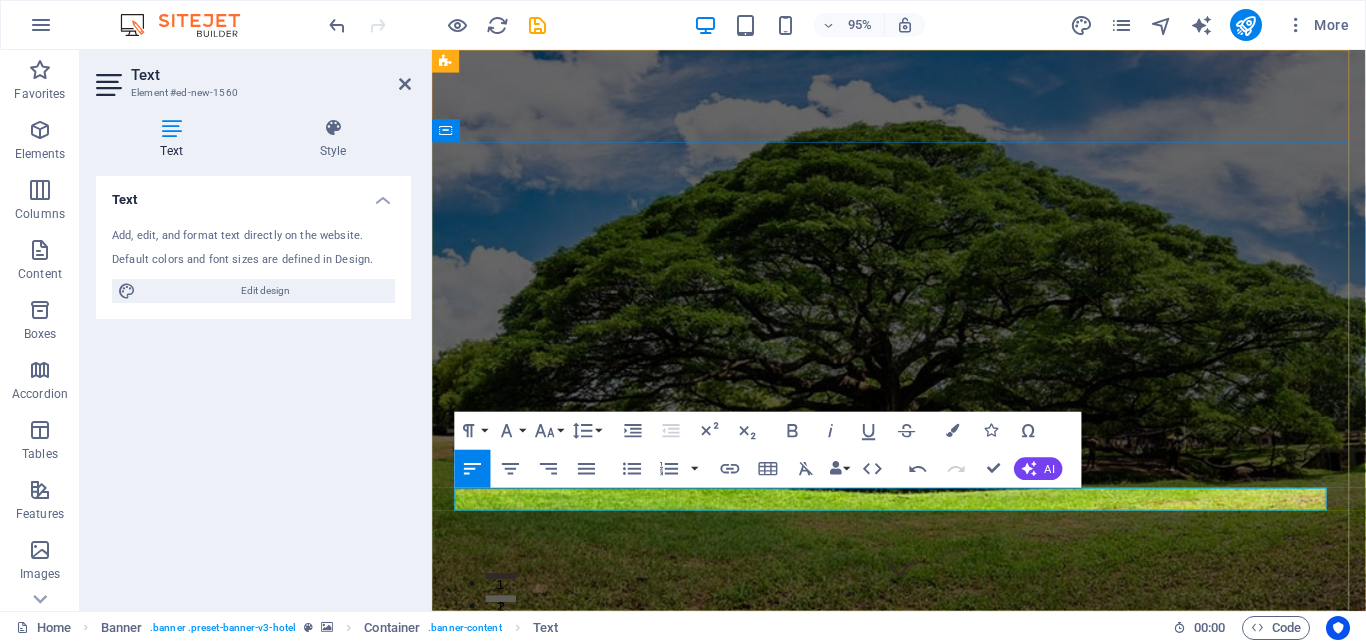 click on "[PROFESSION] [FIRST_NAME] [LAST_NAME]" at bounding box center (632, 1135) 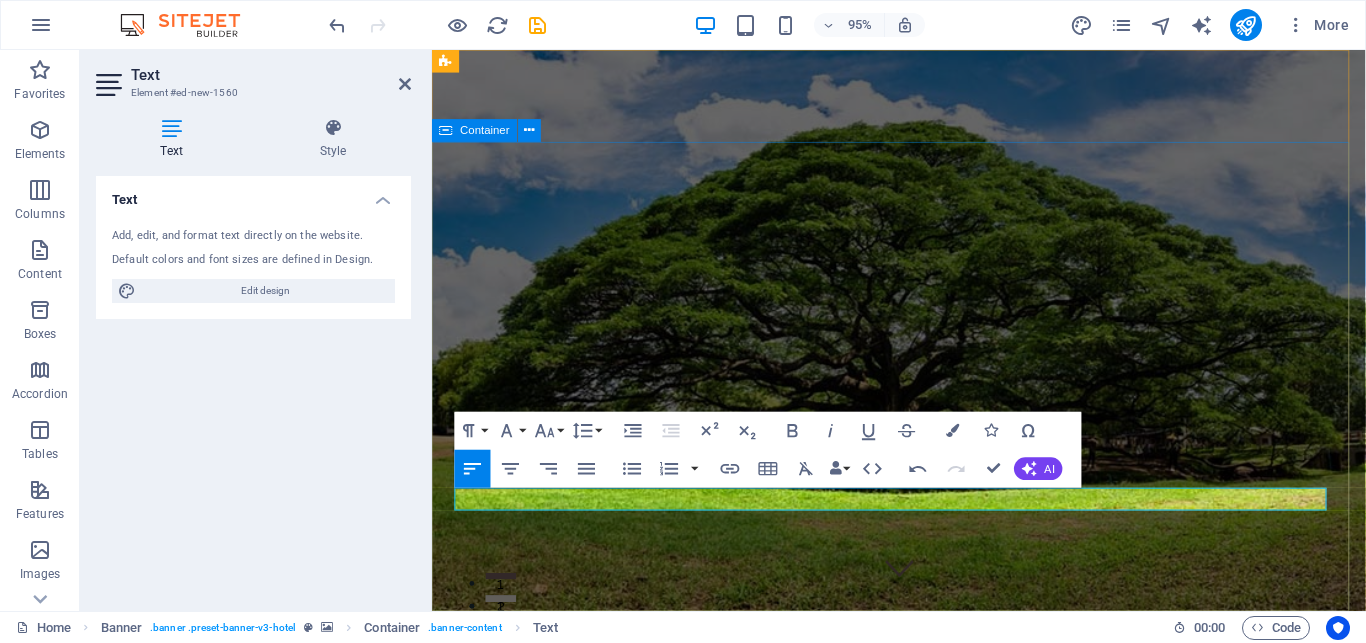 drag, startPoint x: 690, startPoint y: 516, endPoint x: 424, endPoint y: 517, distance: 266.0019 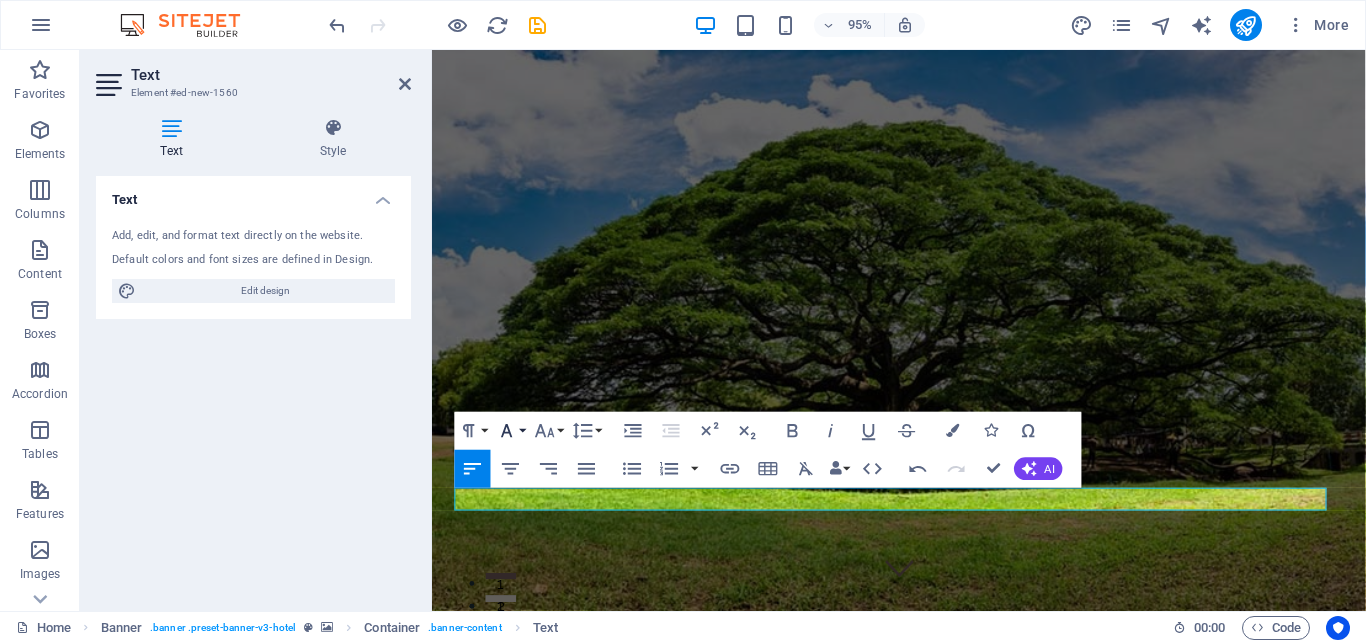 click 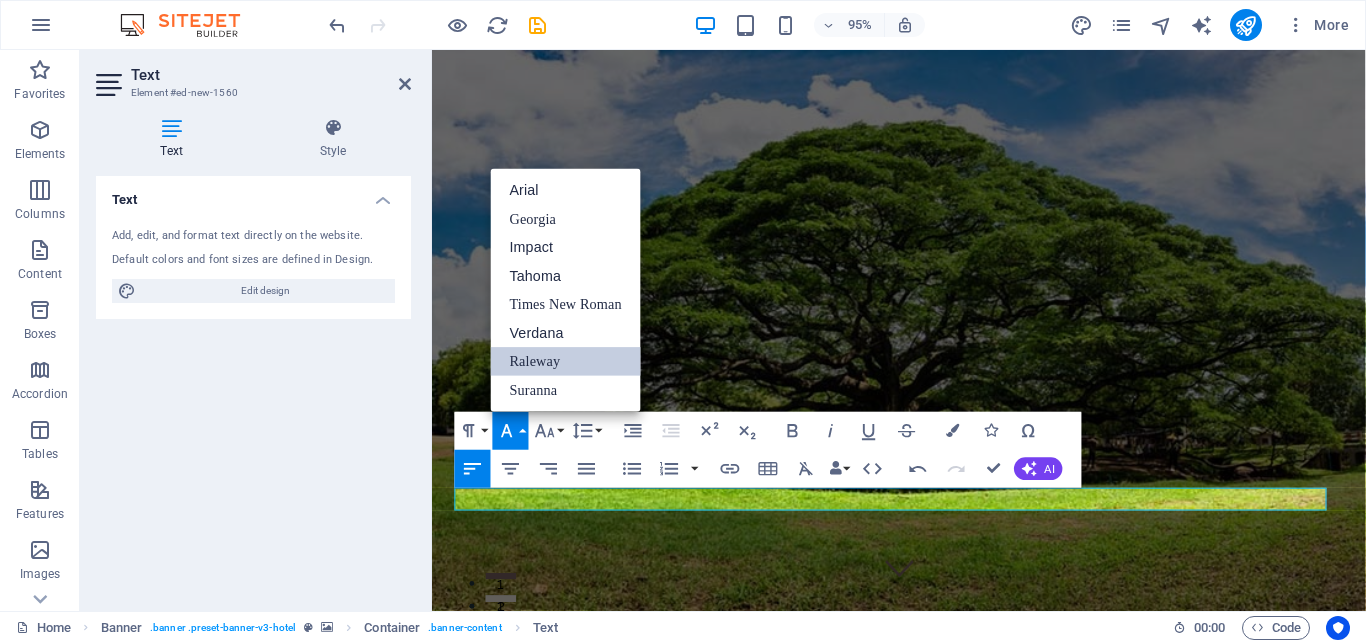 scroll, scrollTop: 0, scrollLeft: 0, axis: both 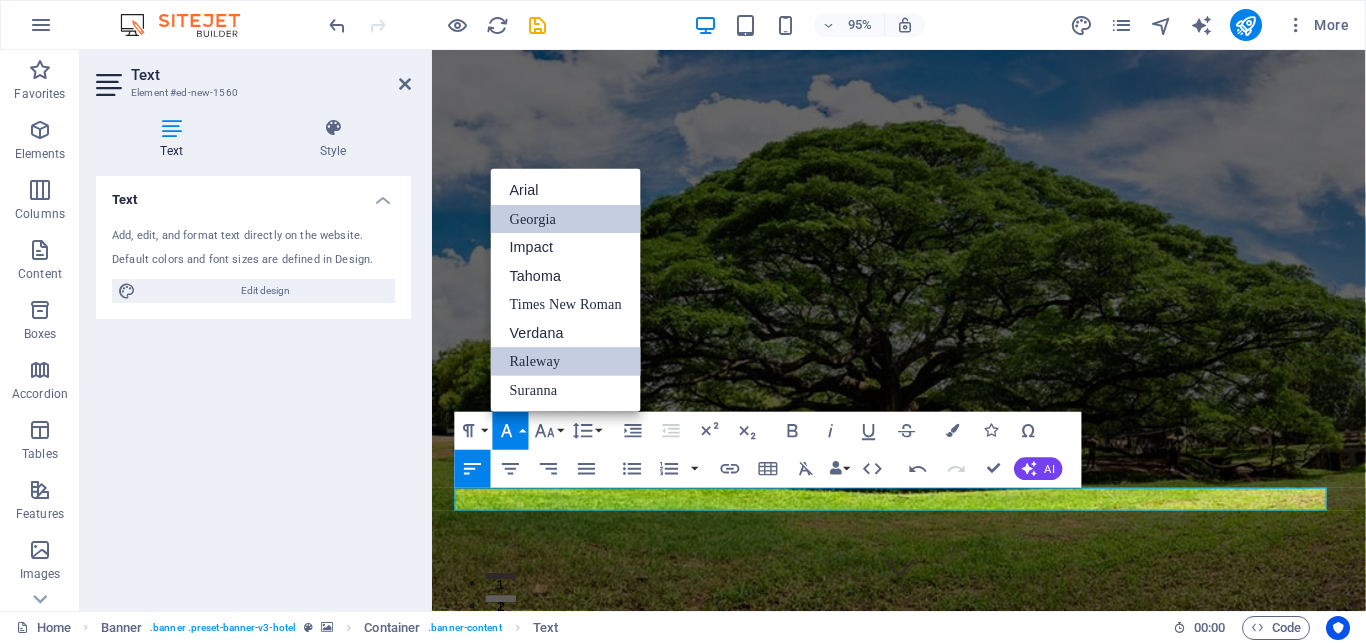 click on "Georgia" at bounding box center (566, 219) 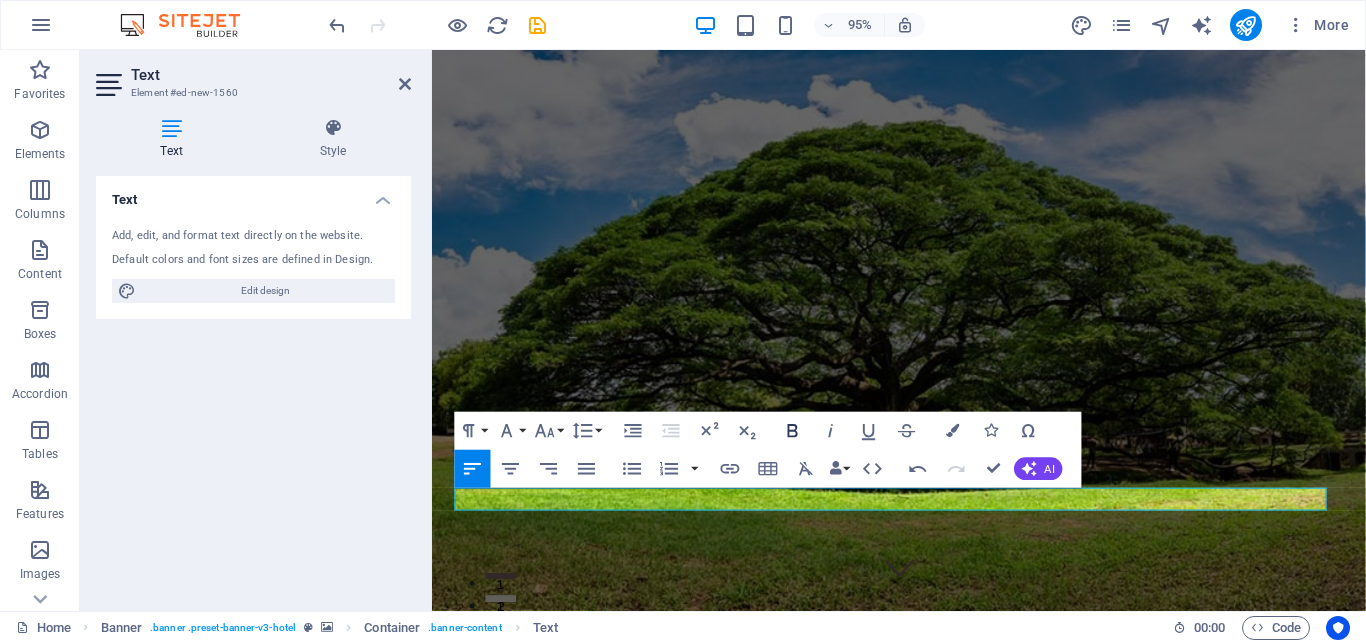 click 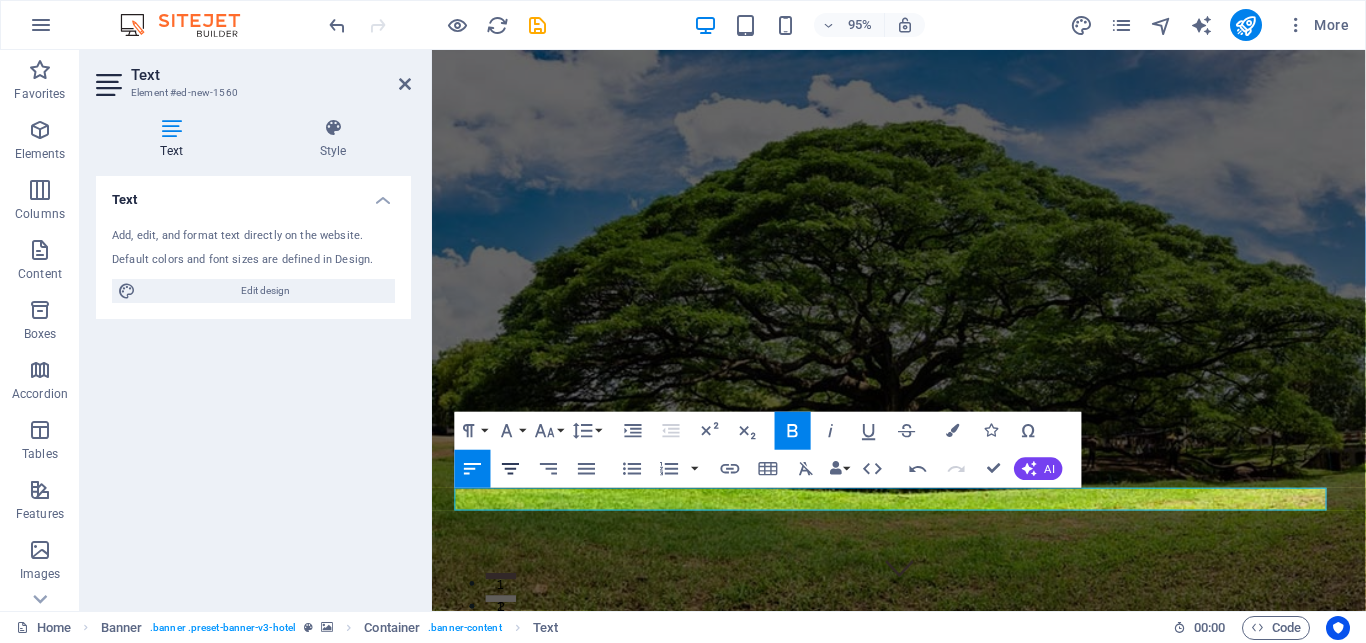 click 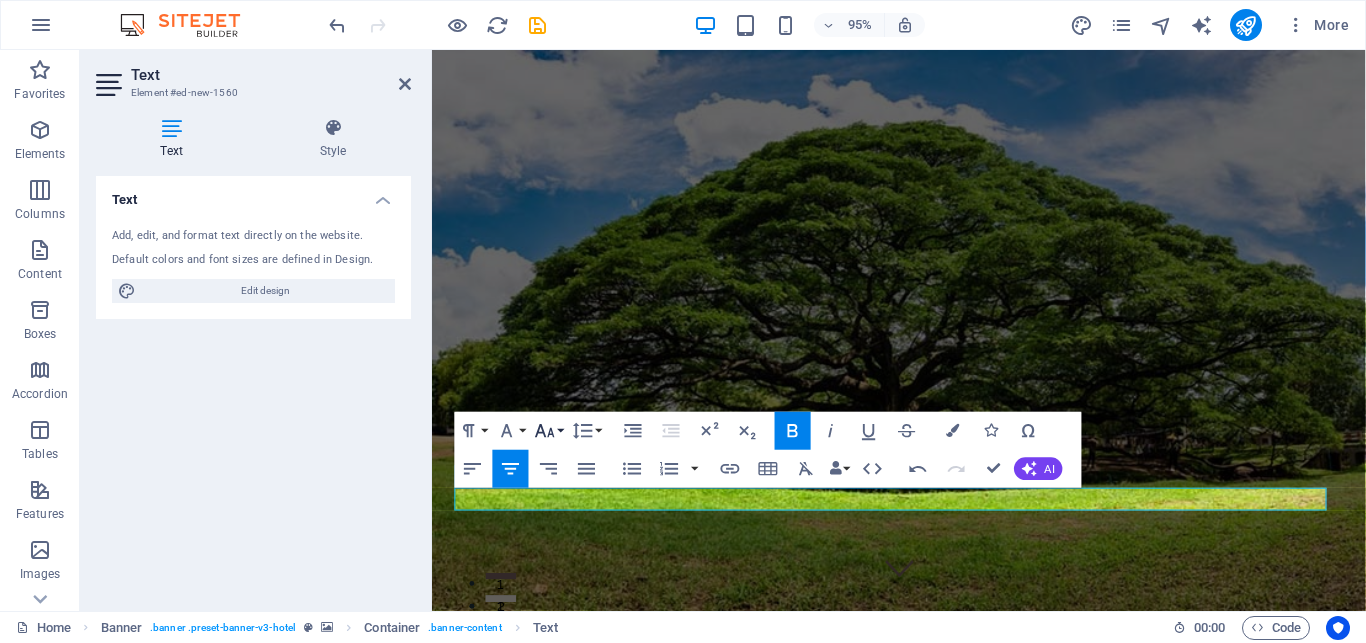 click 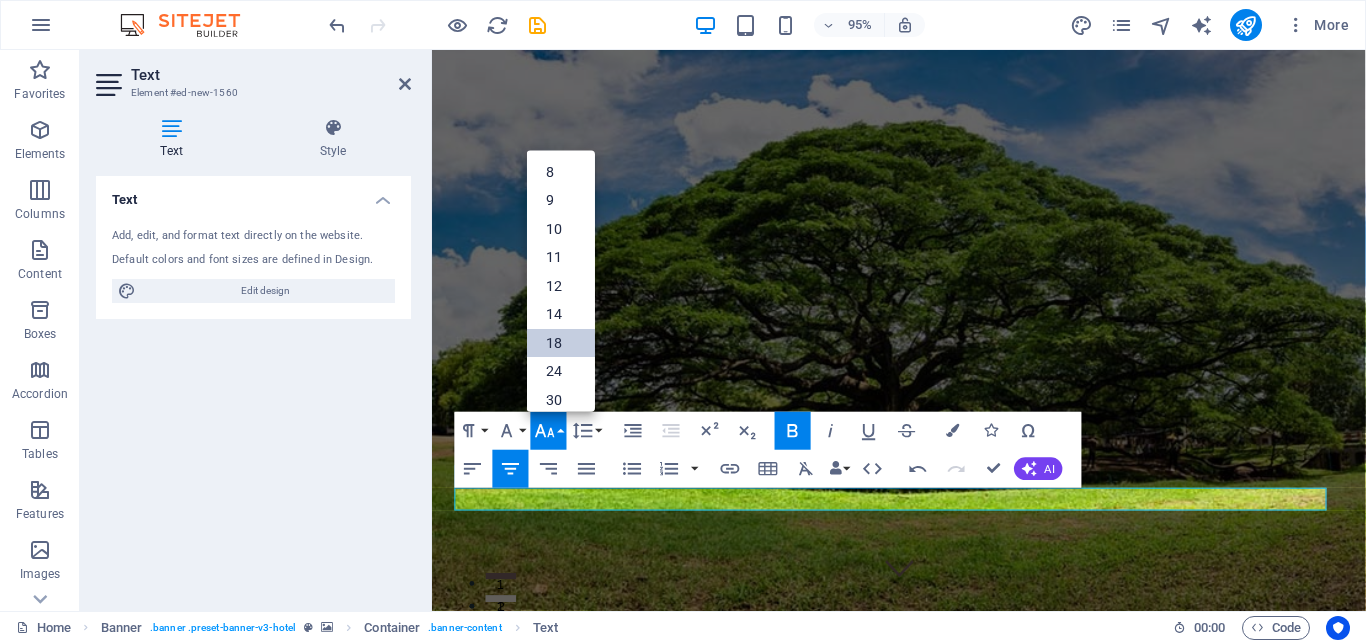 click on "18" at bounding box center [561, 343] 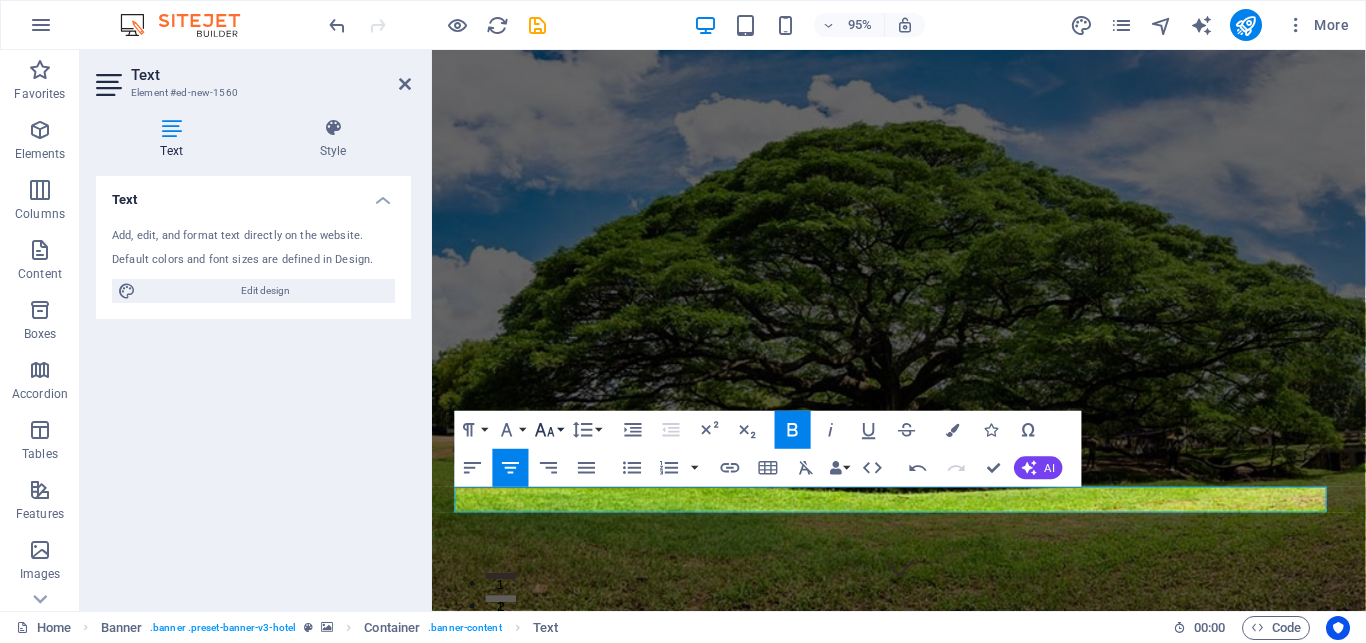 click 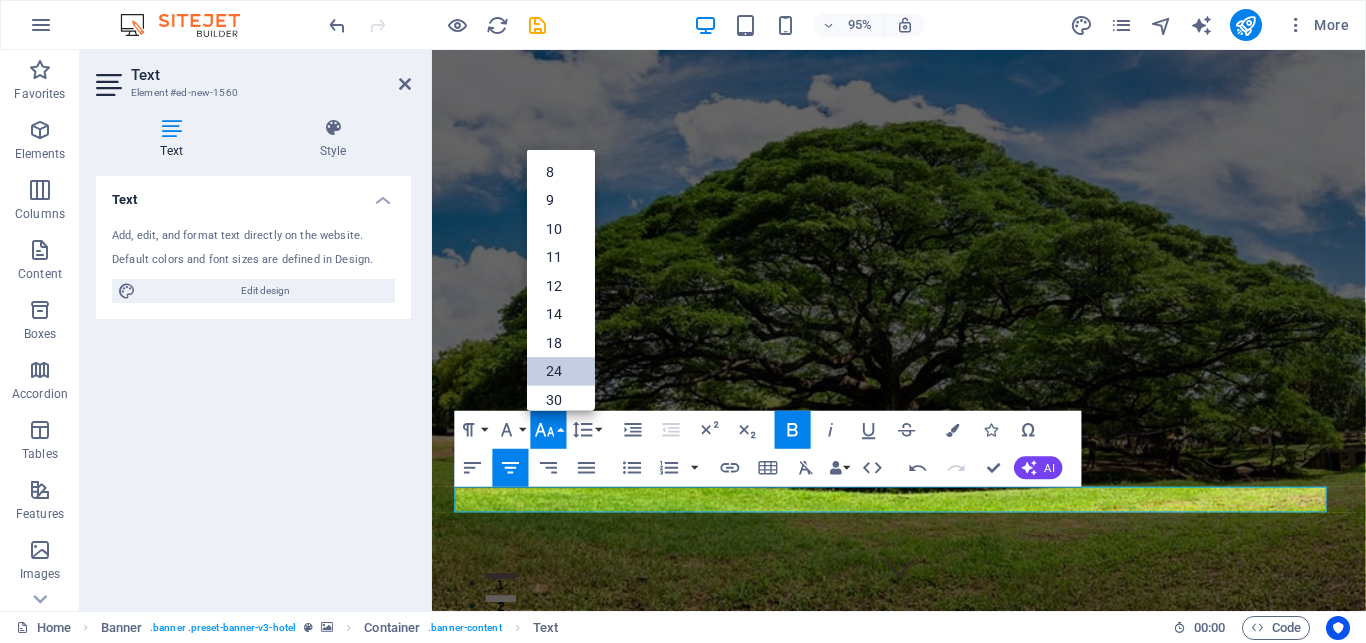 click on "24" at bounding box center [561, 370] 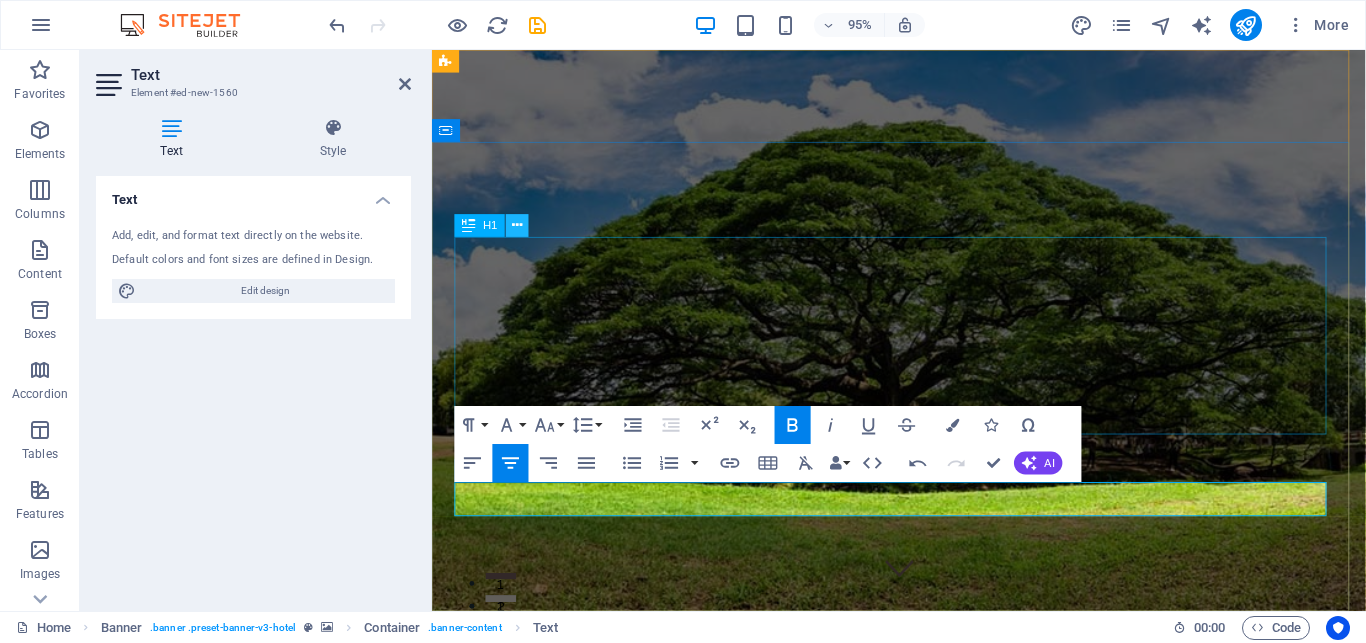 click at bounding box center (517, 225) 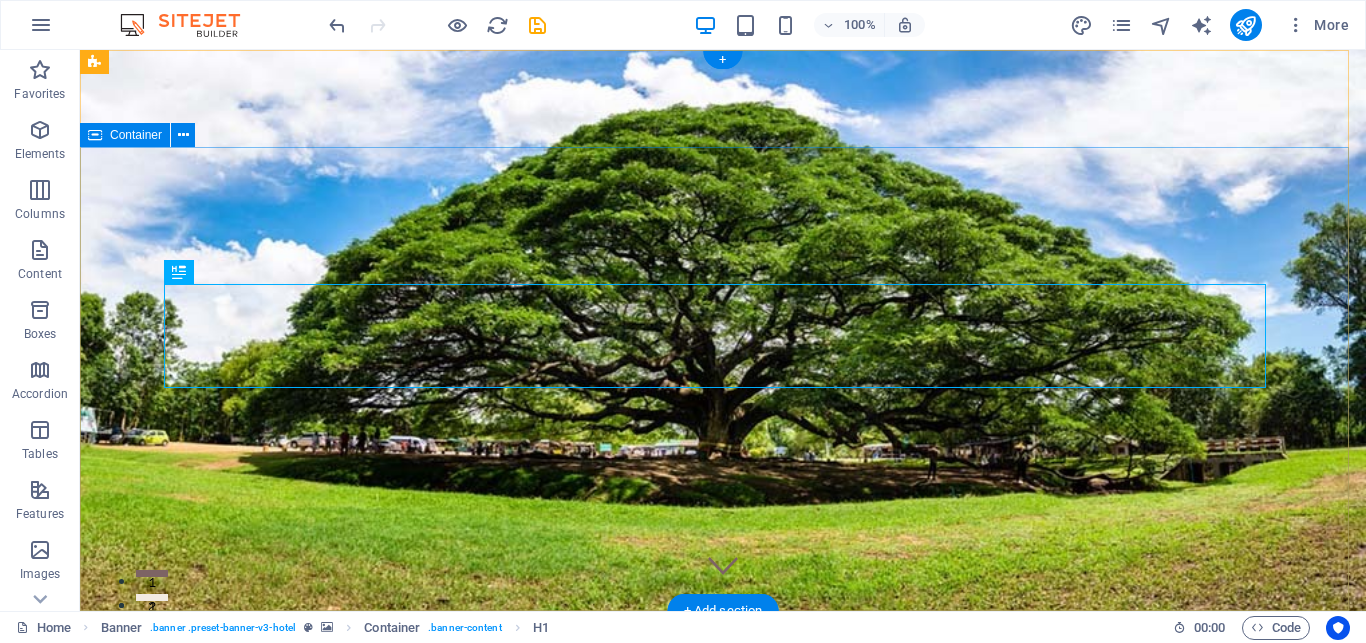 click on "Юнгианская Психотерапия Психоаналитик Ольга Литвина" at bounding box center (723, 931) 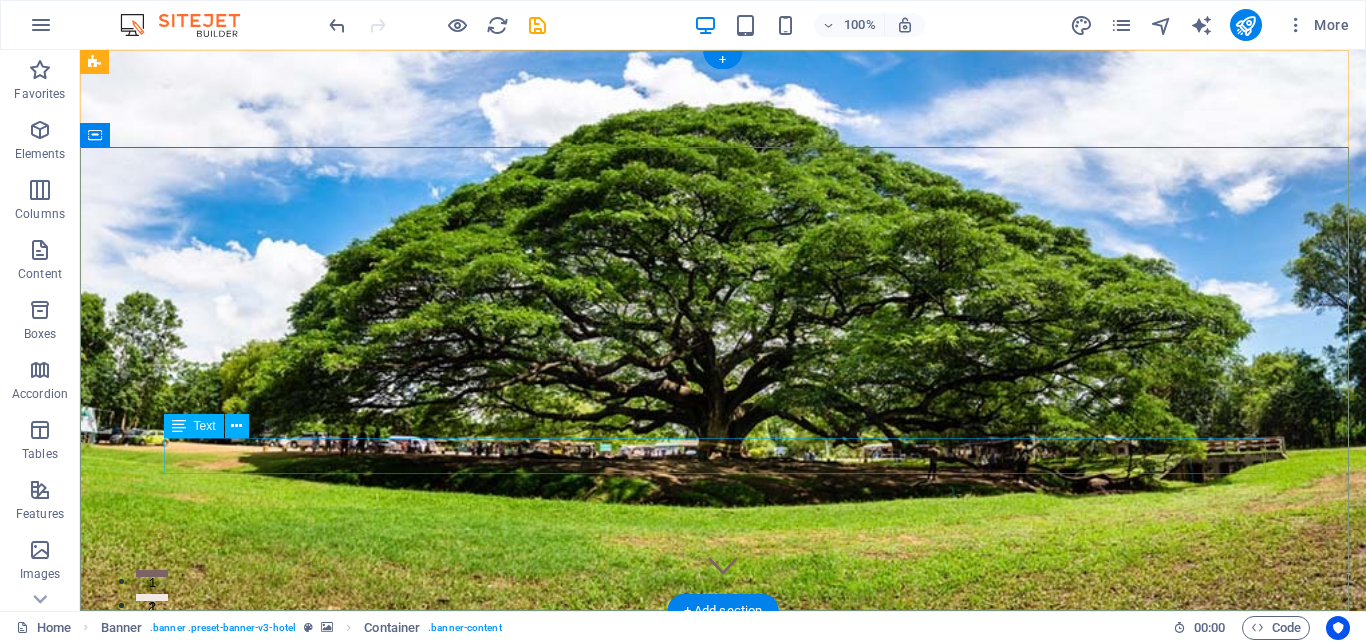 click on "Психоаналитик [NAME]" at bounding box center (723, 1008) 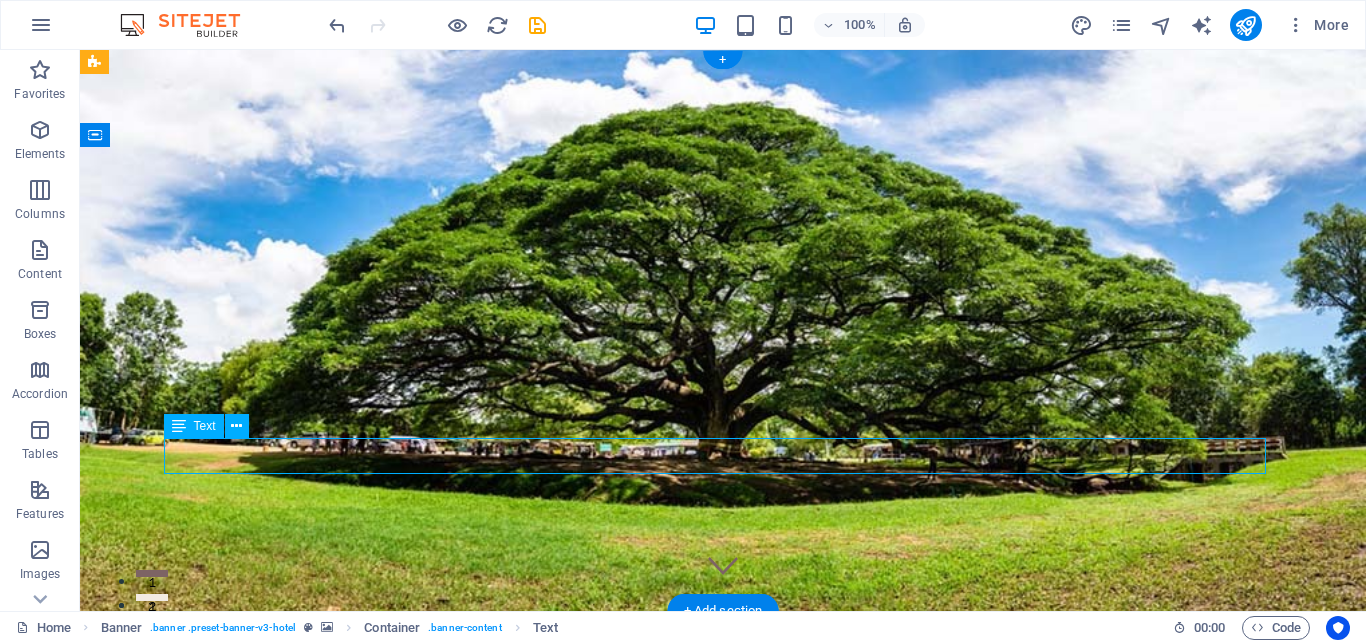 click on "Психоаналитик [NAME]" at bounding box center (723, 1008) 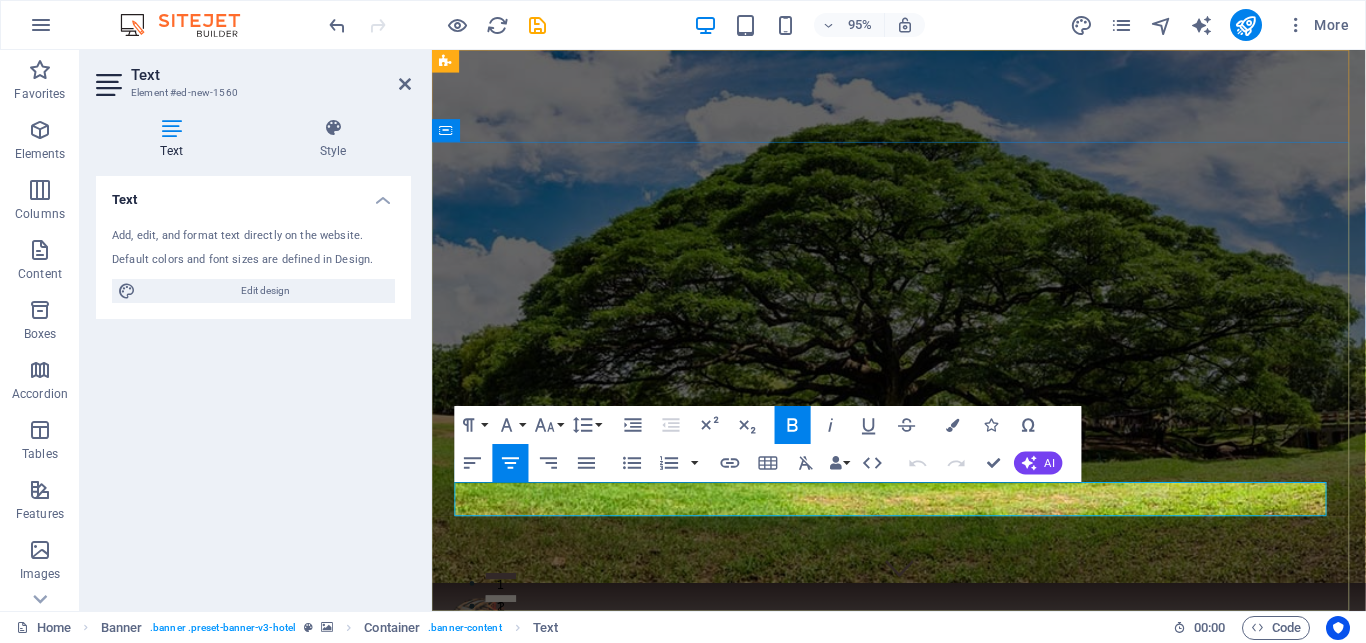 drag, startPoint x: 738, startPoint y: 522, endPoint x: 1141, endPoint y: 523, distance: 403.00125 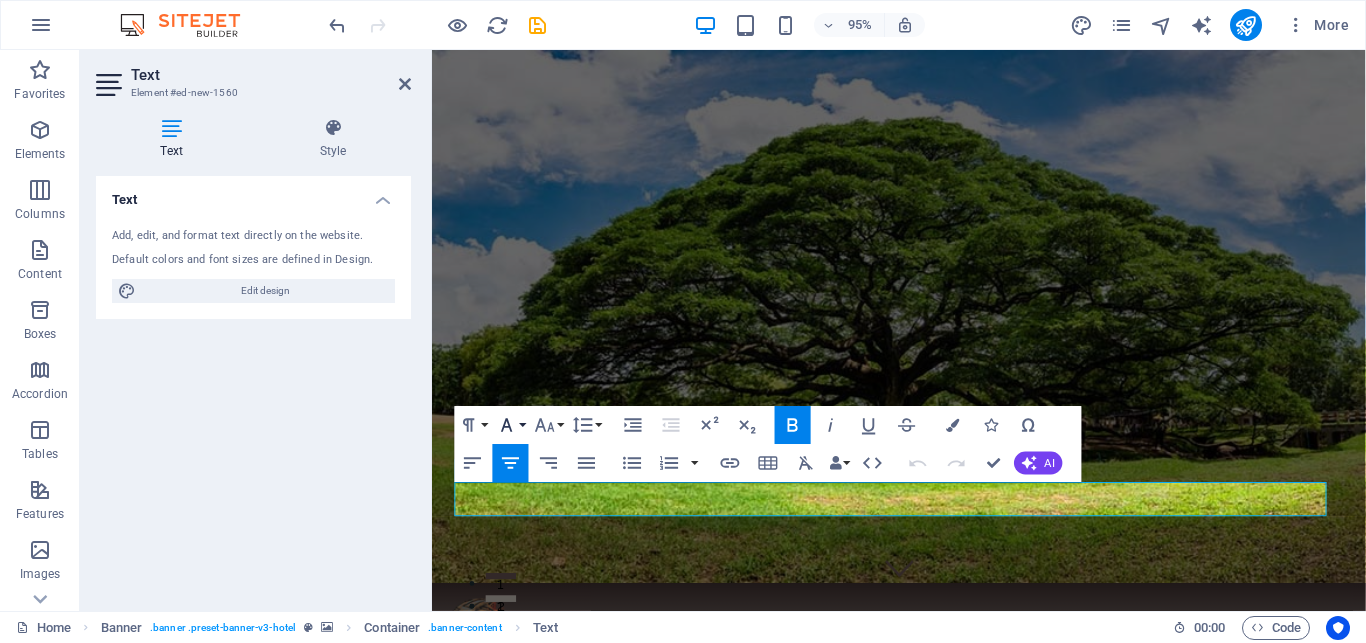 click on "Font Family" at bounding box center (511, 425) 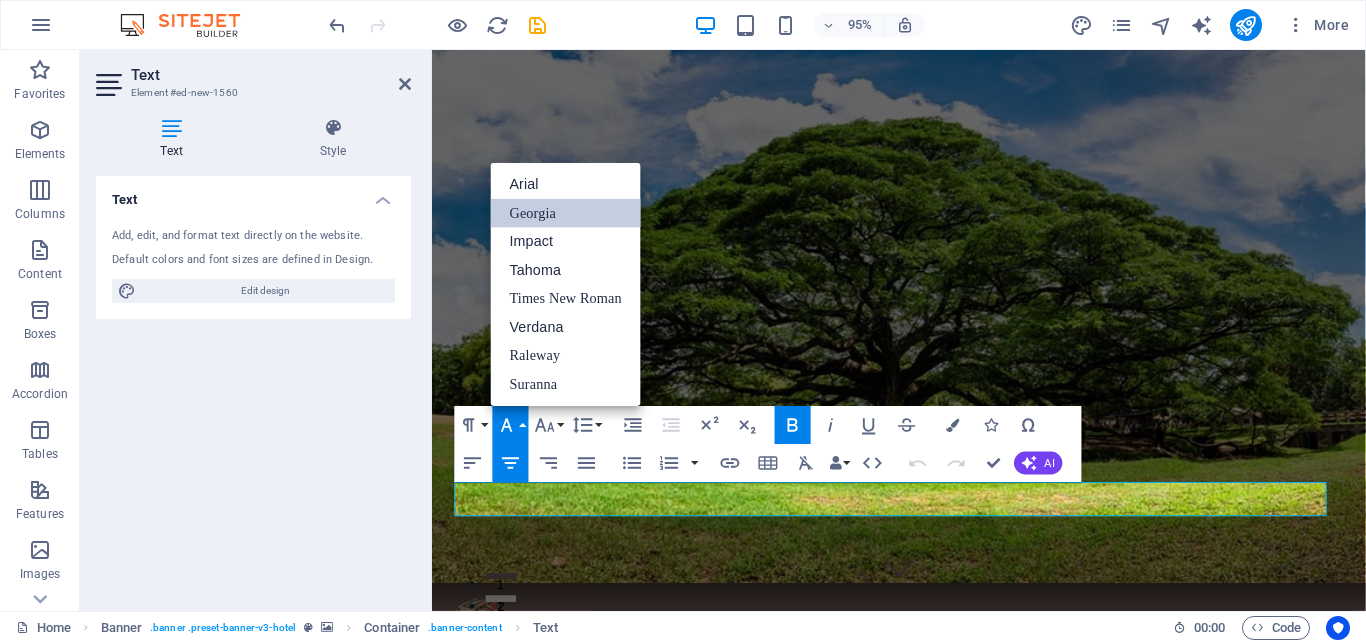 scroll, scrollTop: 0, scrollLeft: 0, axis: both 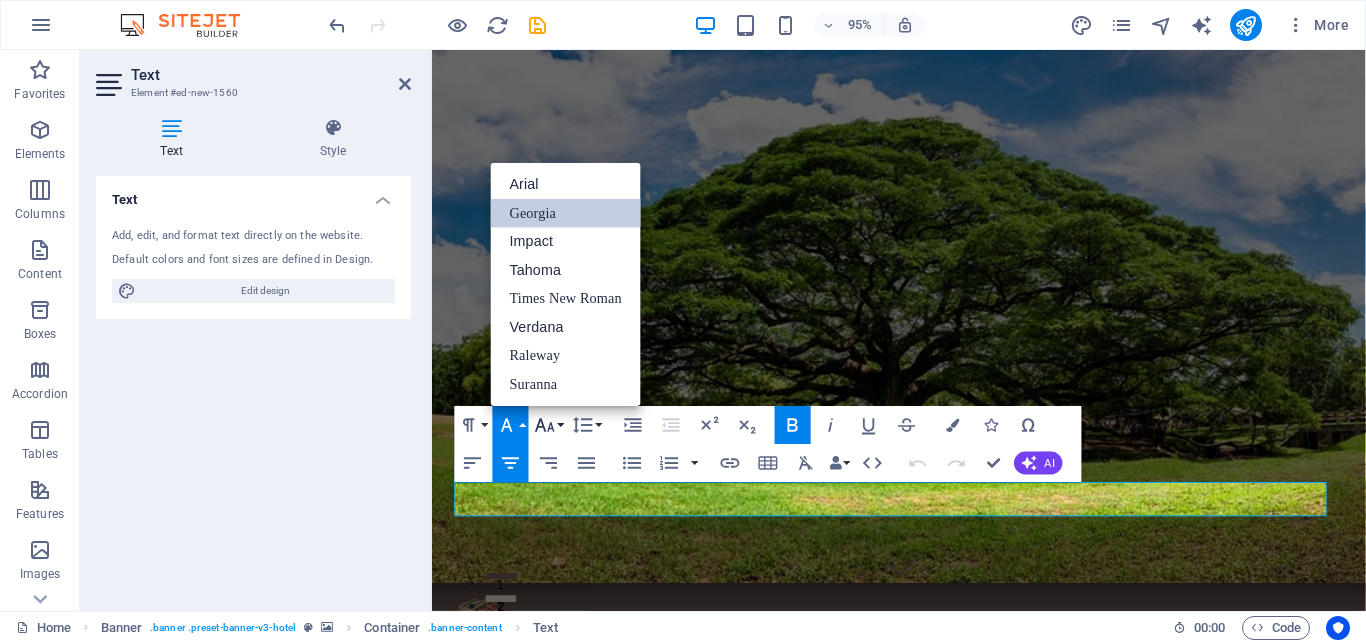 click on "Font Size" at bounding box center [549, 425] 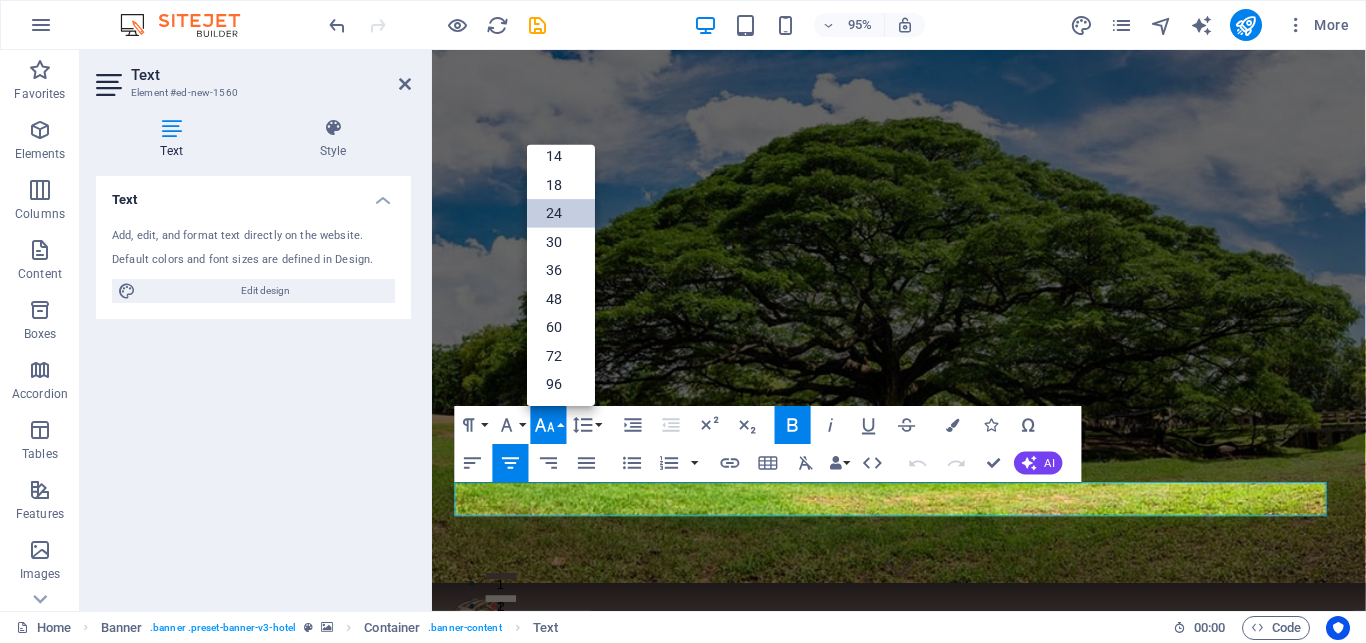 scroll, scrollTop: 161, scrollLeft: 0, axis: vertical 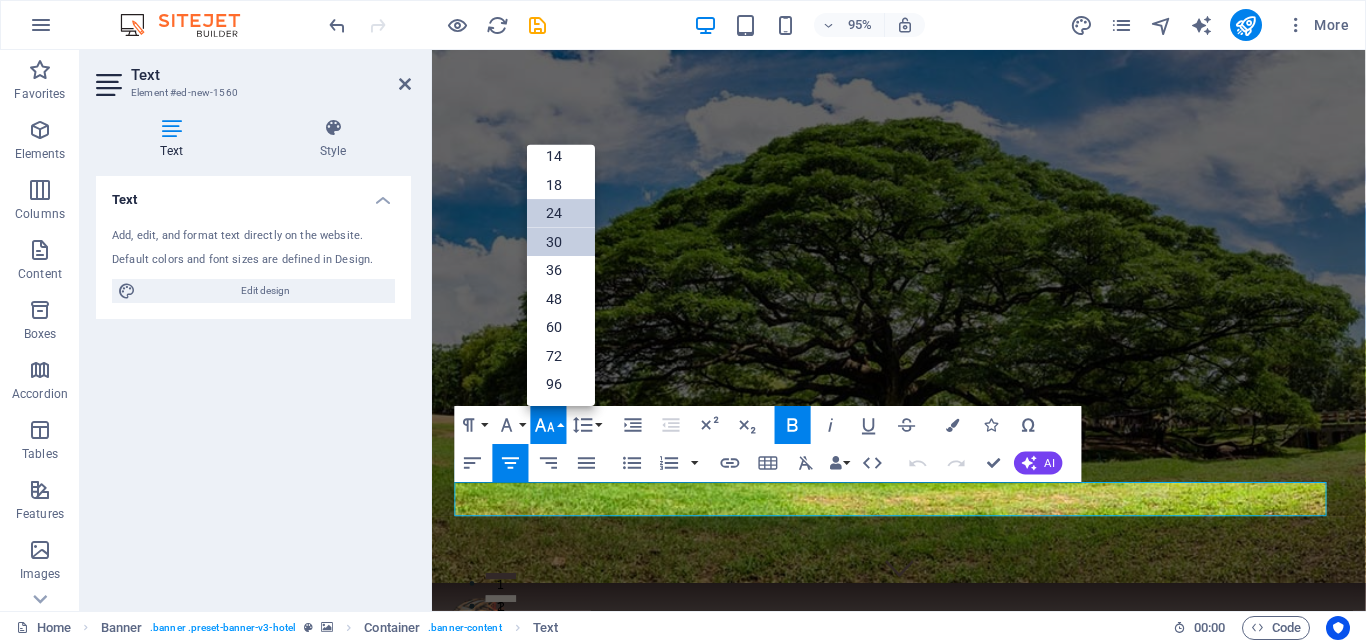 click on "30" at bounding box center [561, 242] 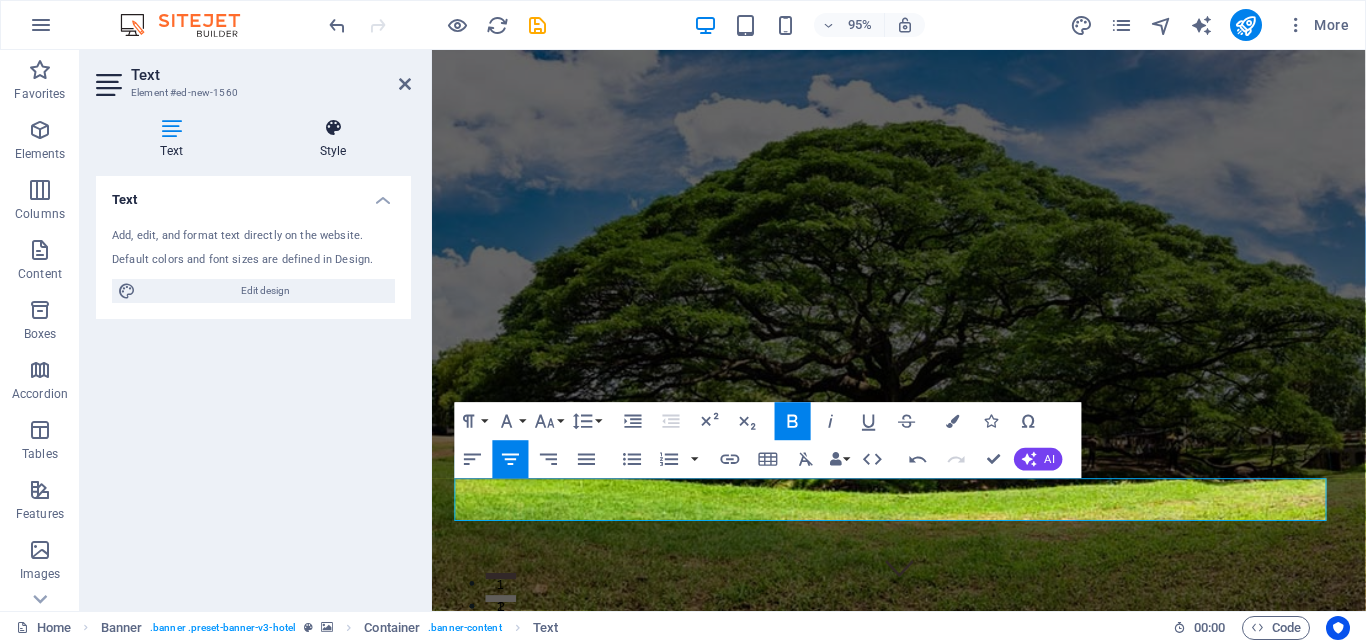 click at bounding box center [333, 128] 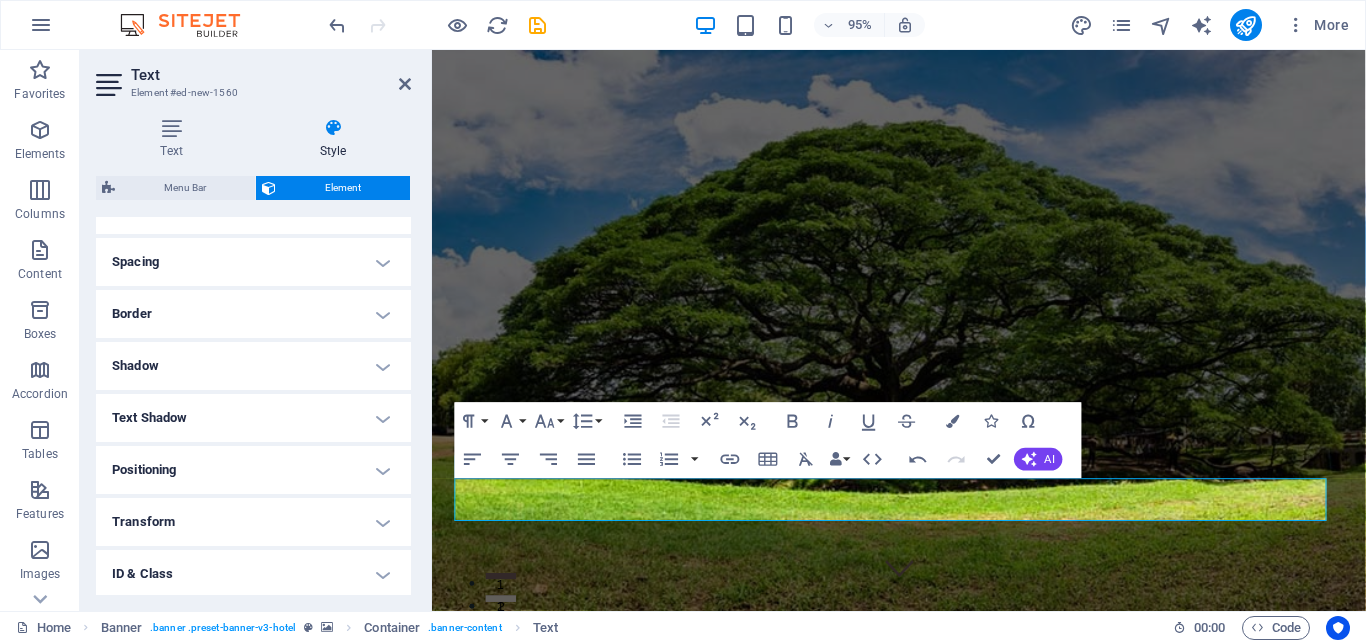 scroll, scrollTop: 484, scrollLeft: 0, axis: vertical 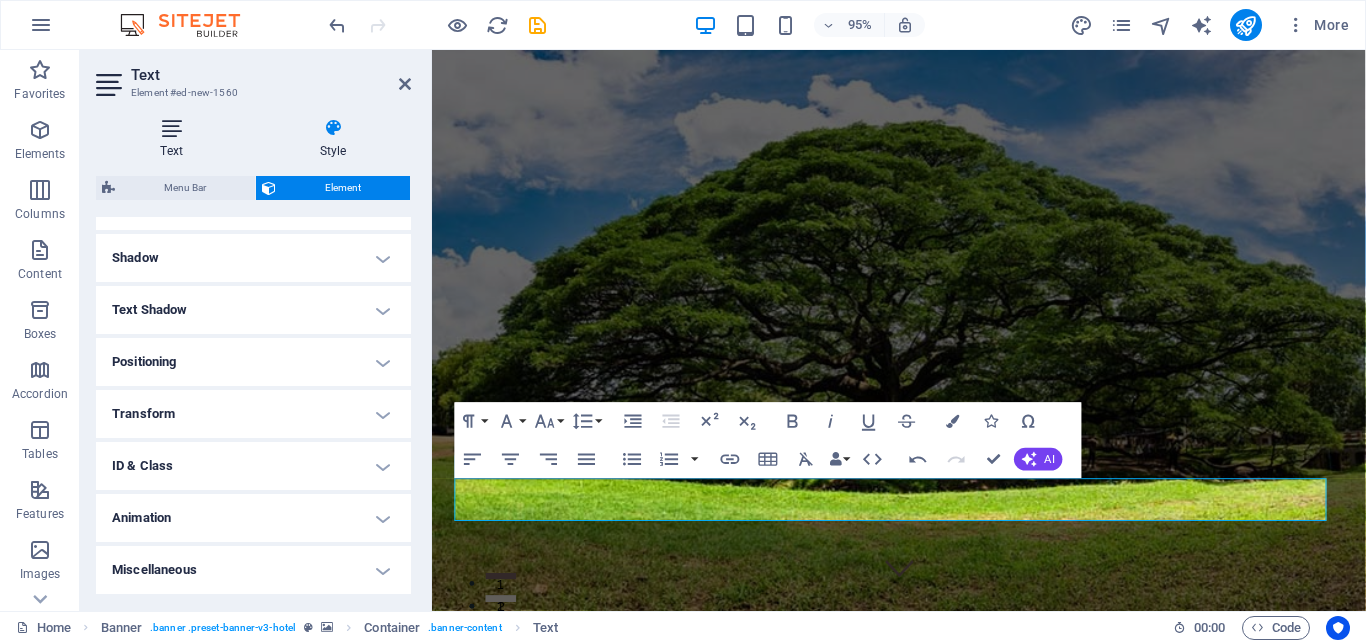 click at bounding box center [171, 128] 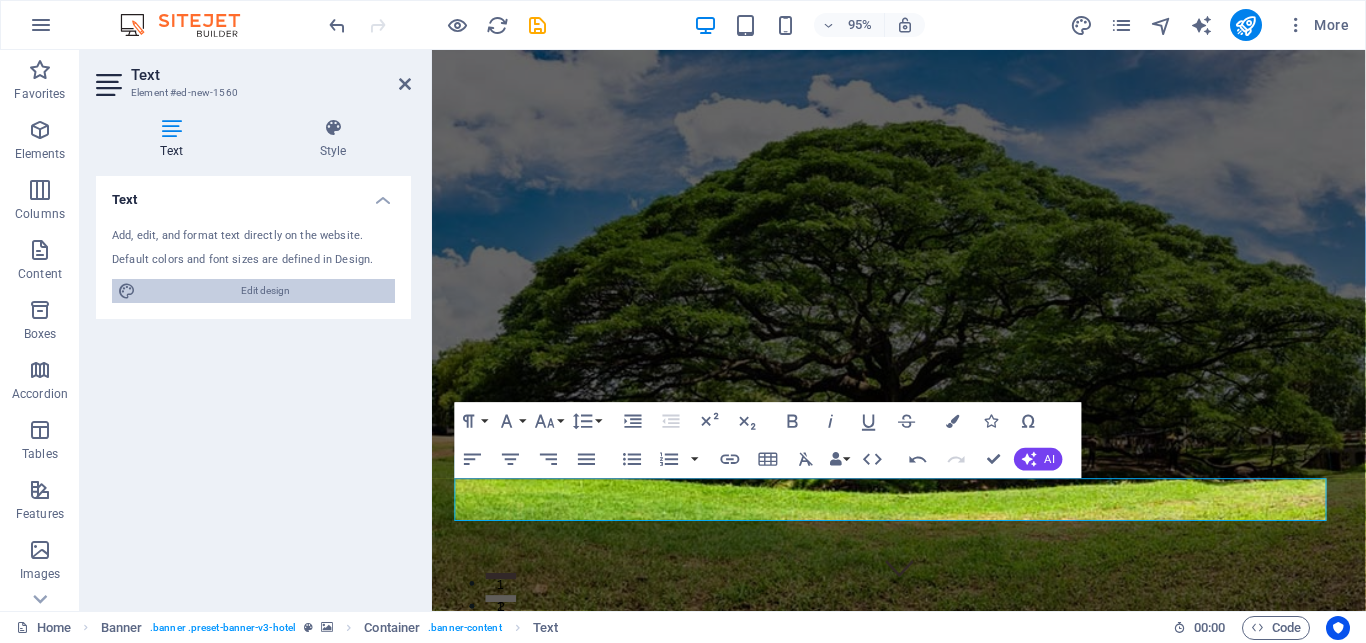 click on "Edit design" at bounding box center (265, 291) 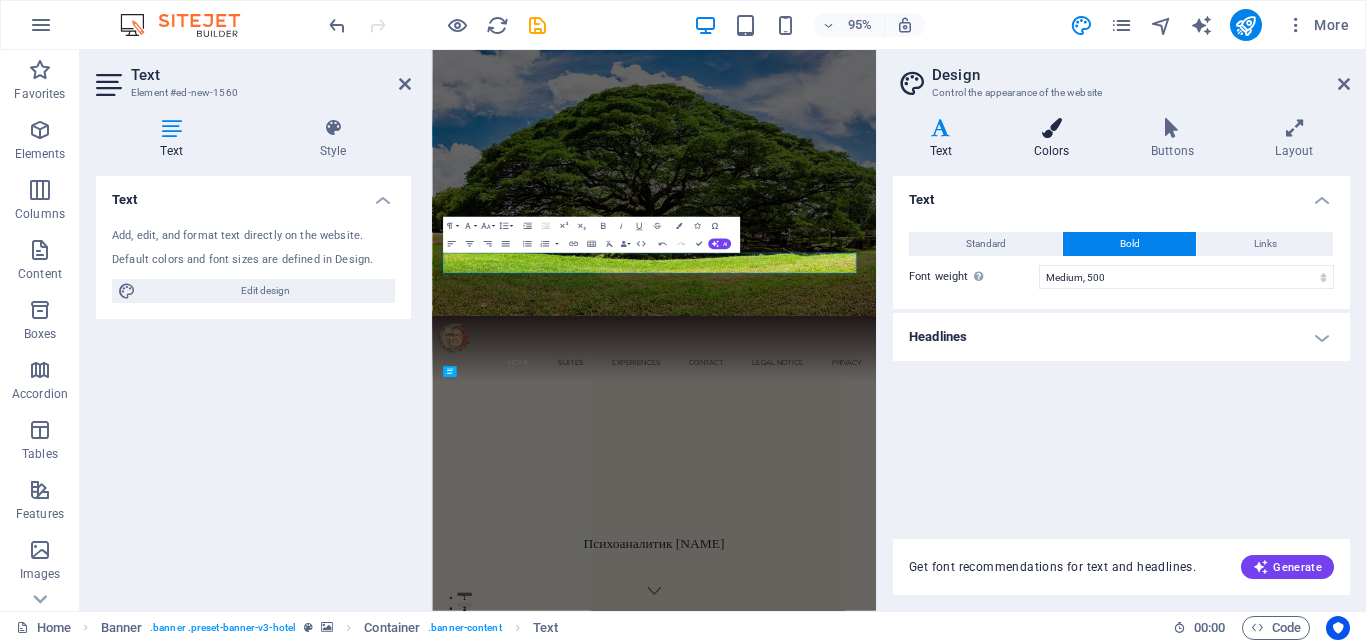 click on "Colors" at bounding box center (1055, 139) 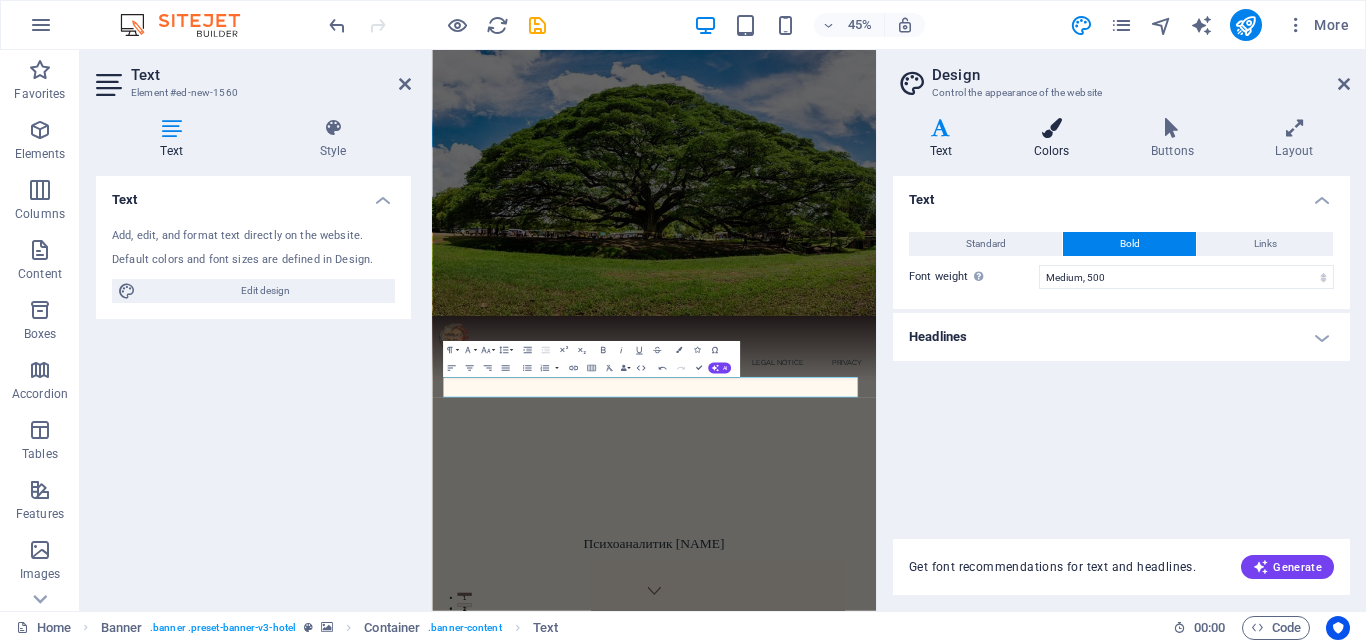 click at bounding box center (1051, 128) 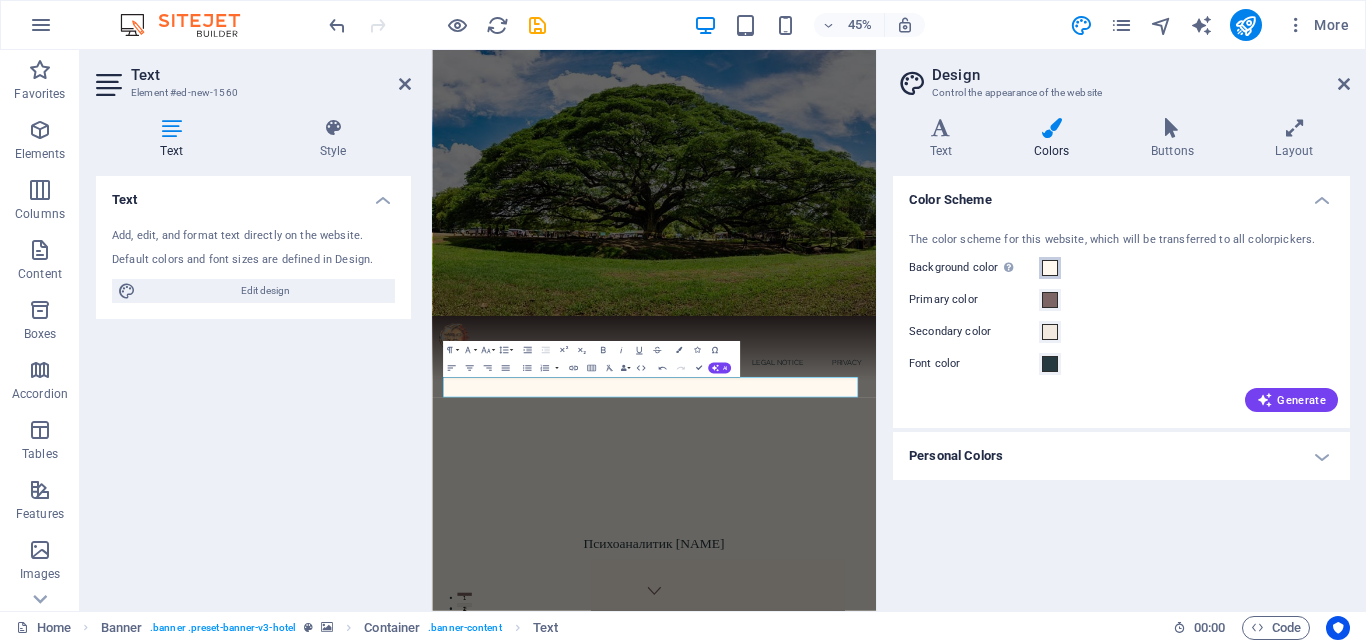 click at bounding box center (1050, 268) 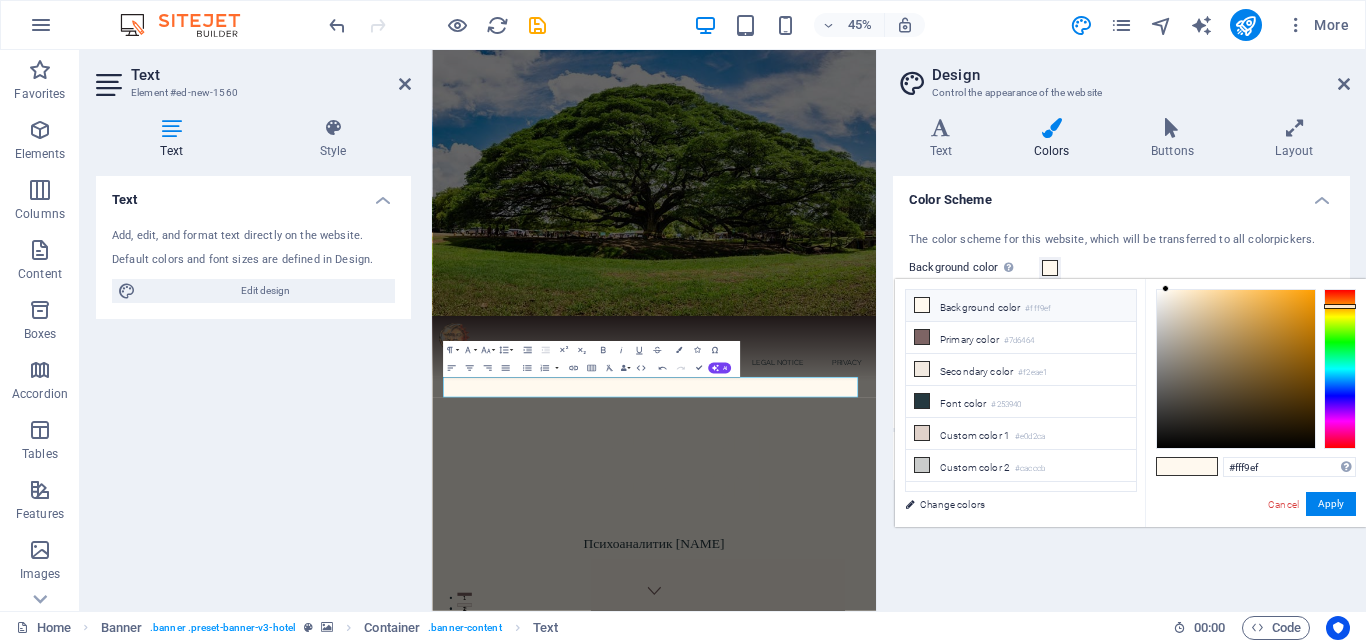 click at bounding box center (922, 305) 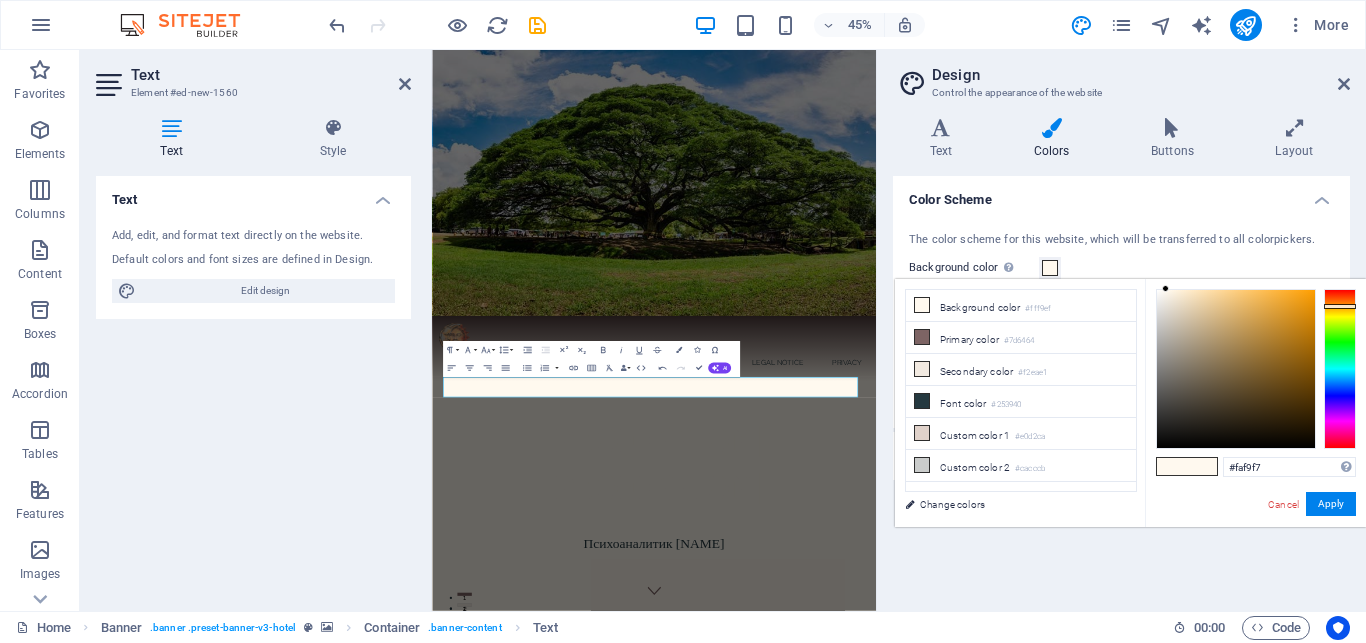 click at bounding box center (1236, 369) 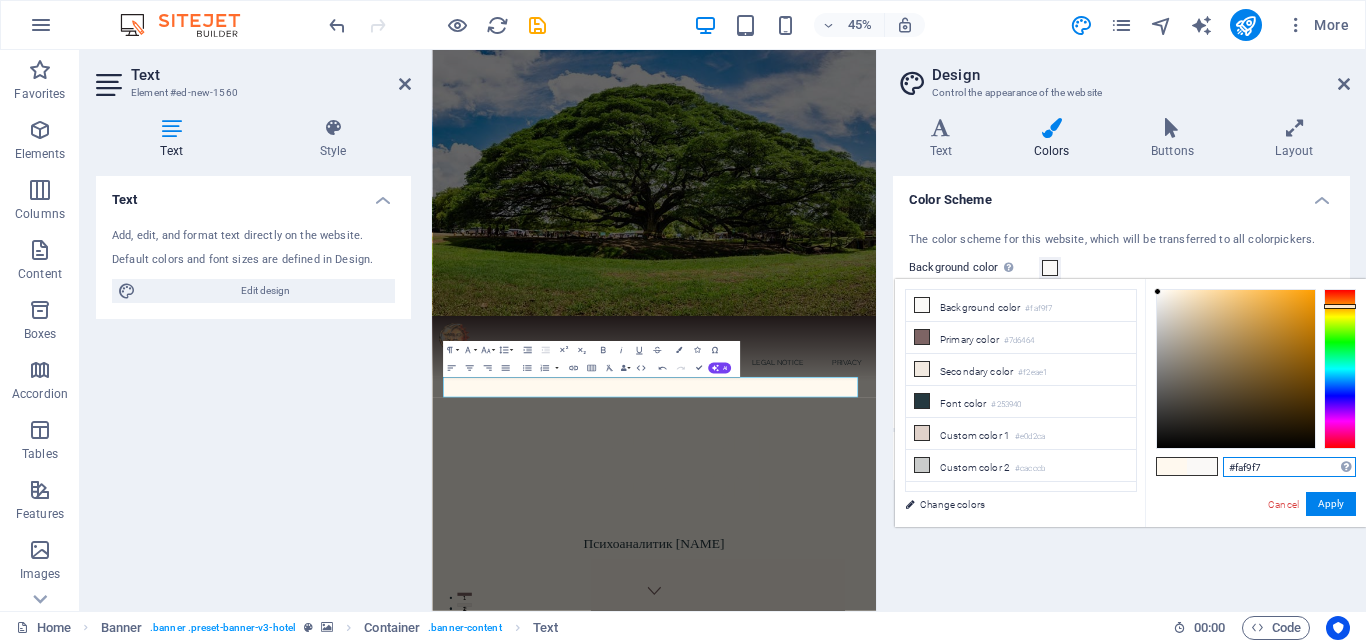 drag, startPoint x: 1286, startPoint y: 469, endPoint x: 1203, endPoint y: 458, distance: 83.725746 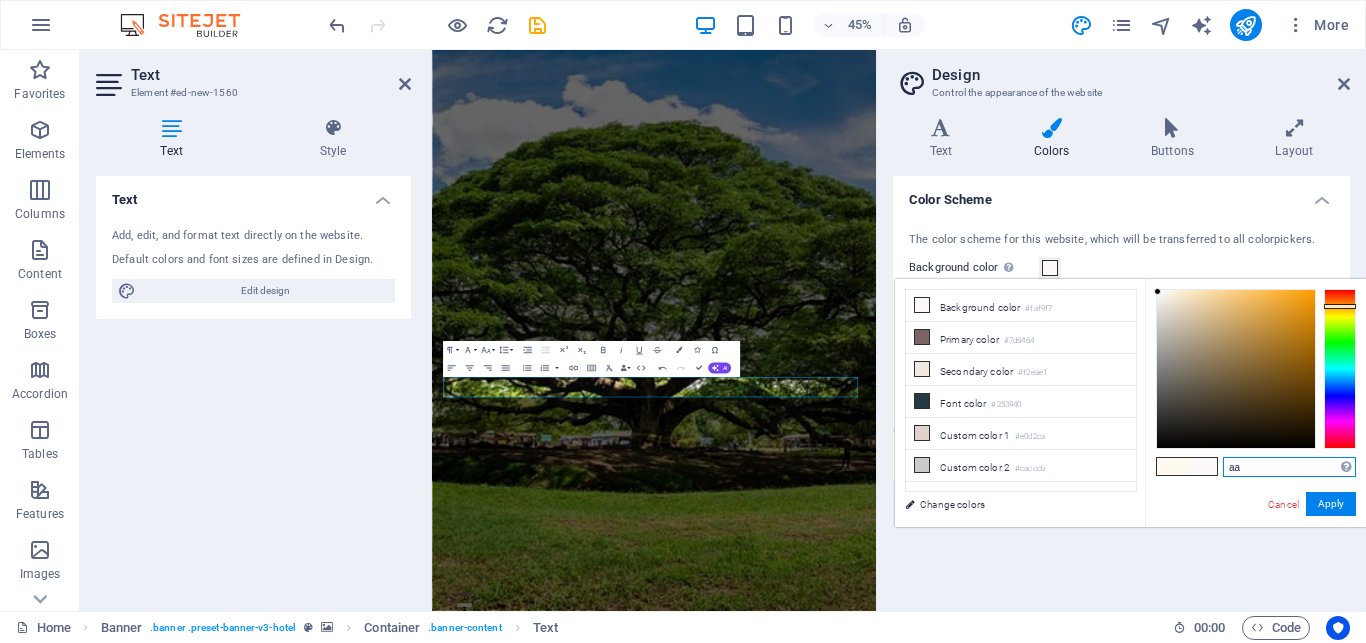 type on "а" 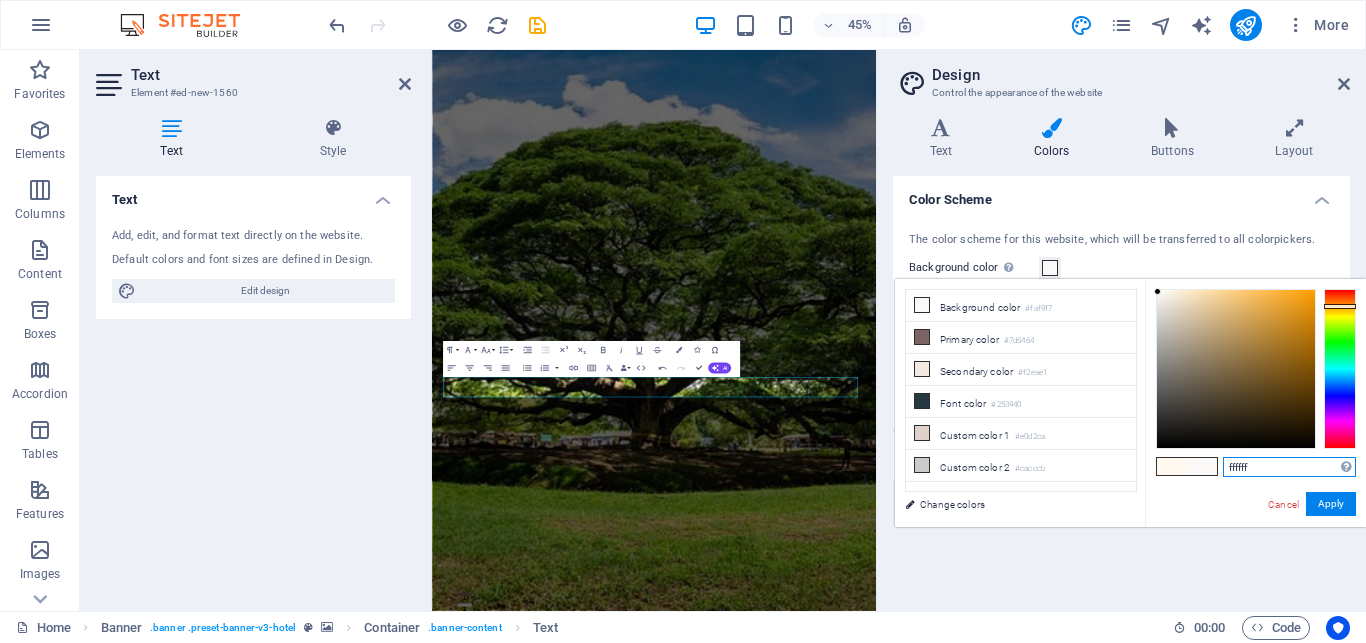 click on "ffffff" at bounding box center [1289, 467] 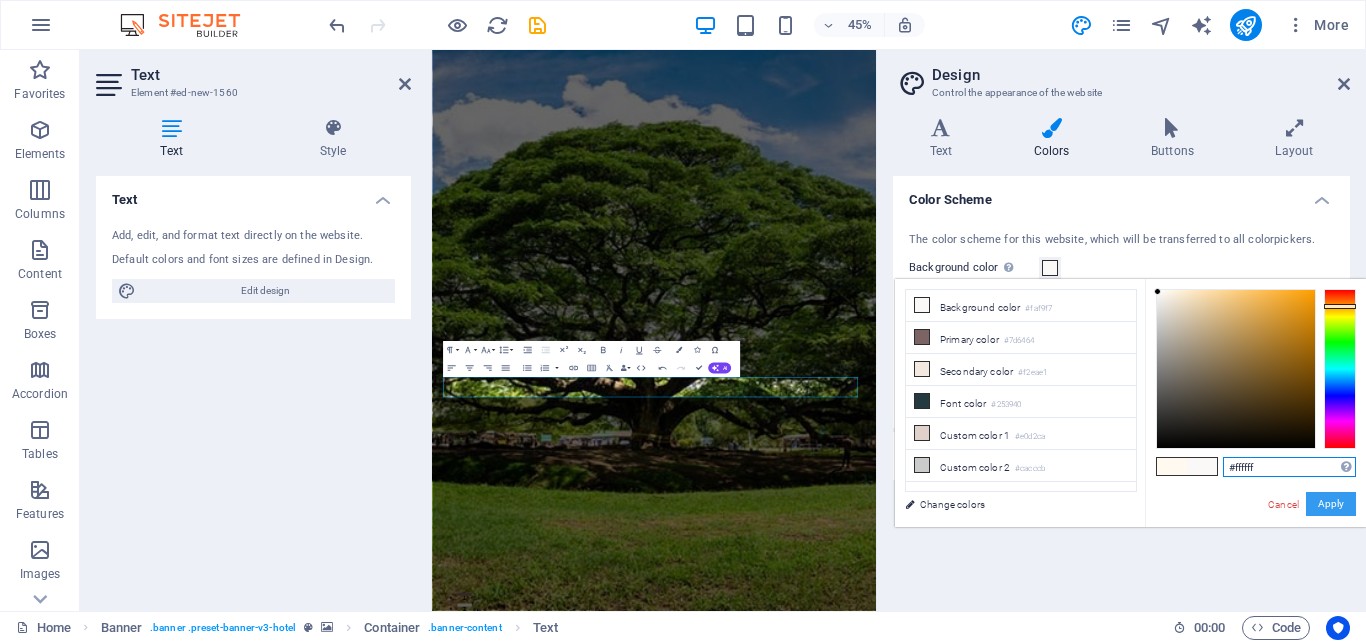 type on "#ffffff" 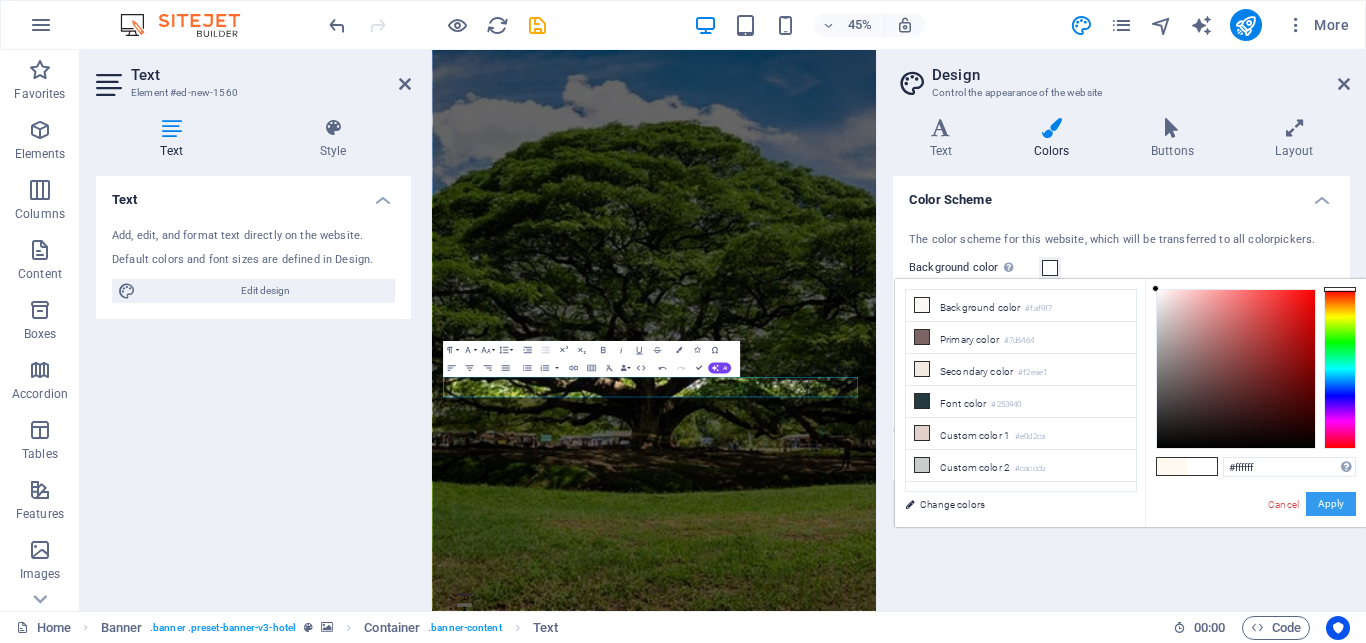 click on "Apply" at bounding box center (1331, 504) 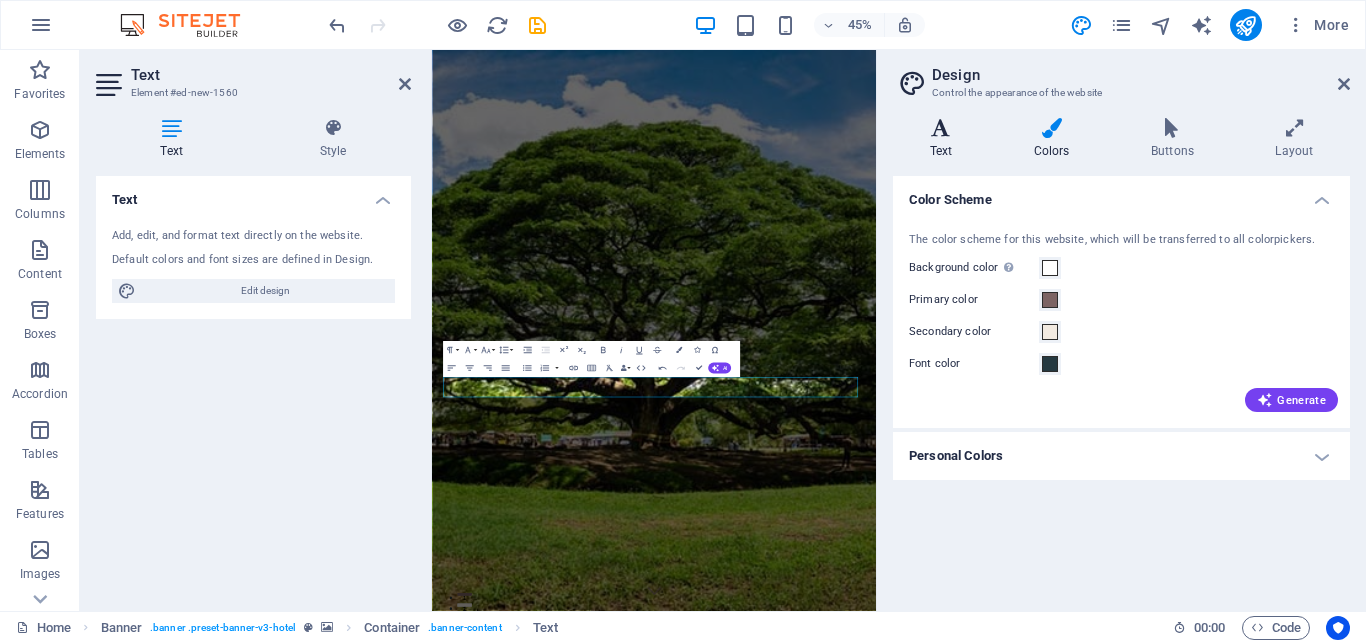 click on "Text" at bounding box center [945, 139] 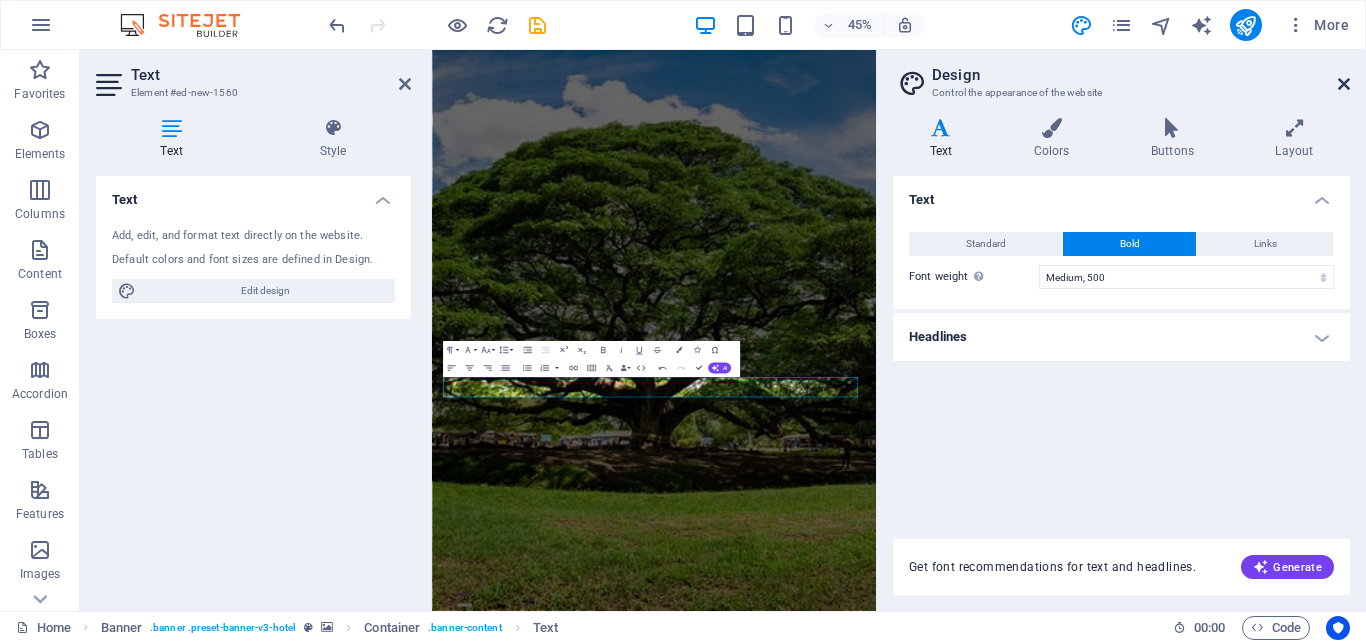 click at bounding box center [1344, 84] 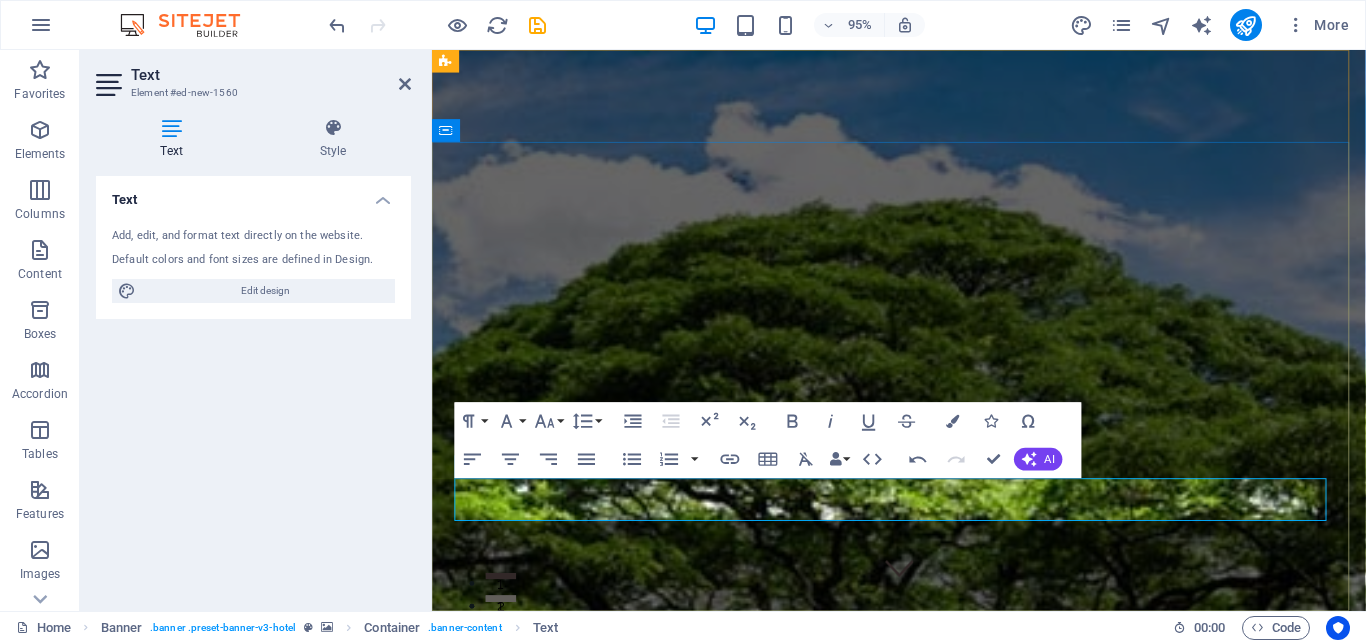 click on "Психоаналитик [NAME]" at bounding box center (923, 1802) 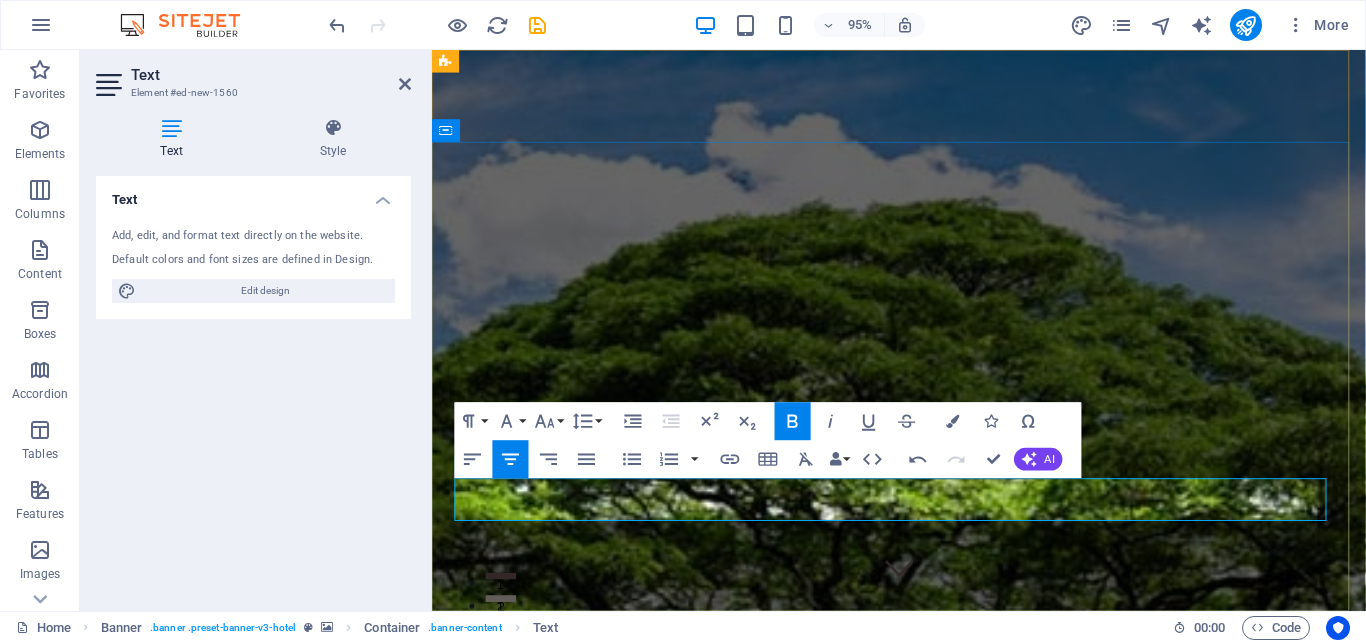 drag, startPoint x: 701, startPoint y: 527, endPoint x: 1115, endPoint y: 504, distance: 414.6384 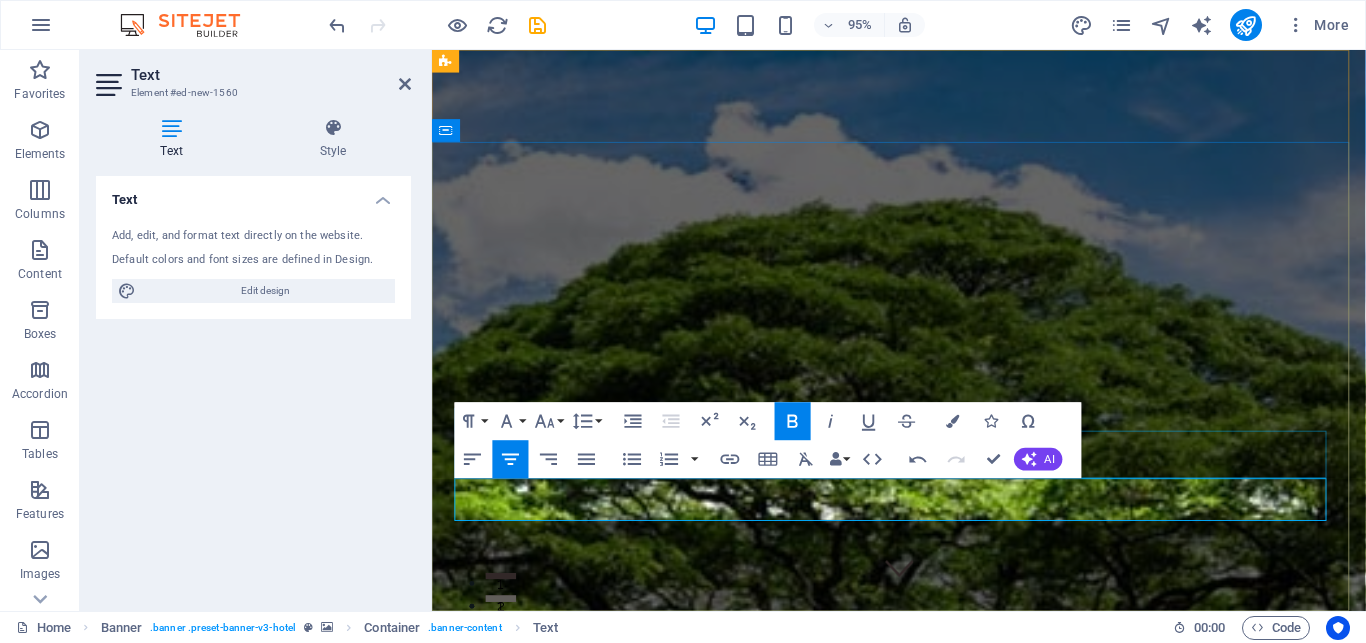 click on "Психоаналитик [NAME]" at bounding box center [923, 1802] 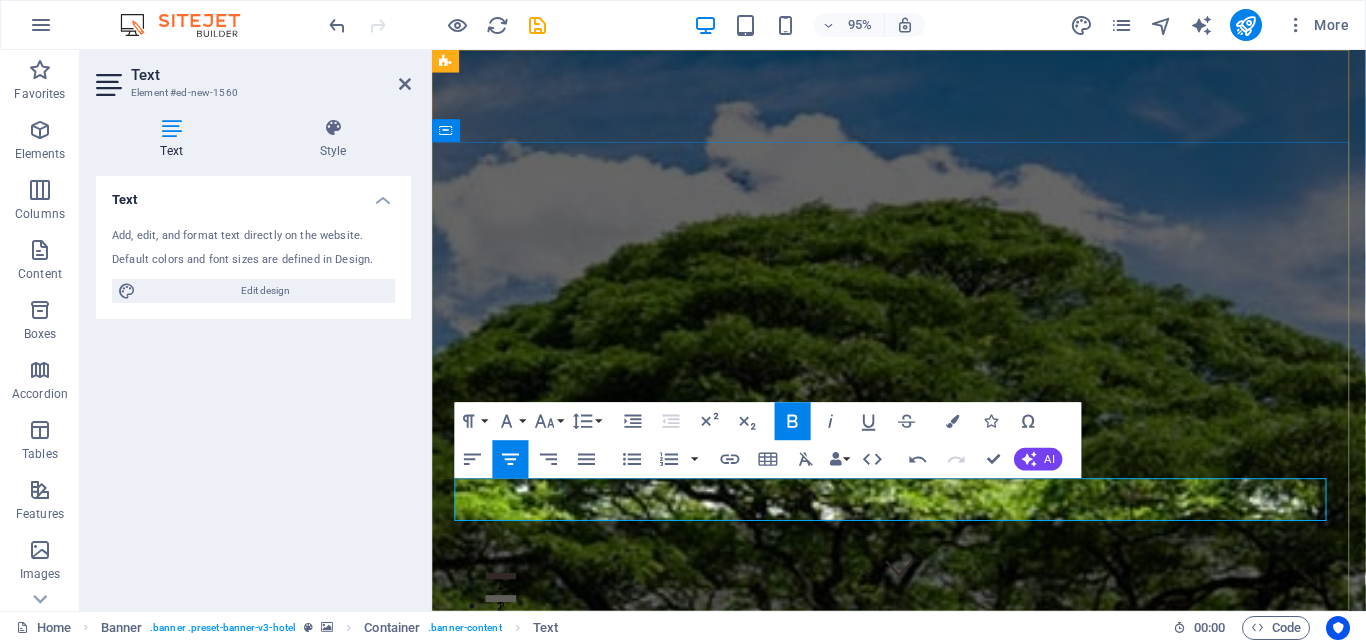 drag, startPoint x: 1143, startPoint y: 519, endPoint x: 691, endPoint y: 527, distance: 452.0708 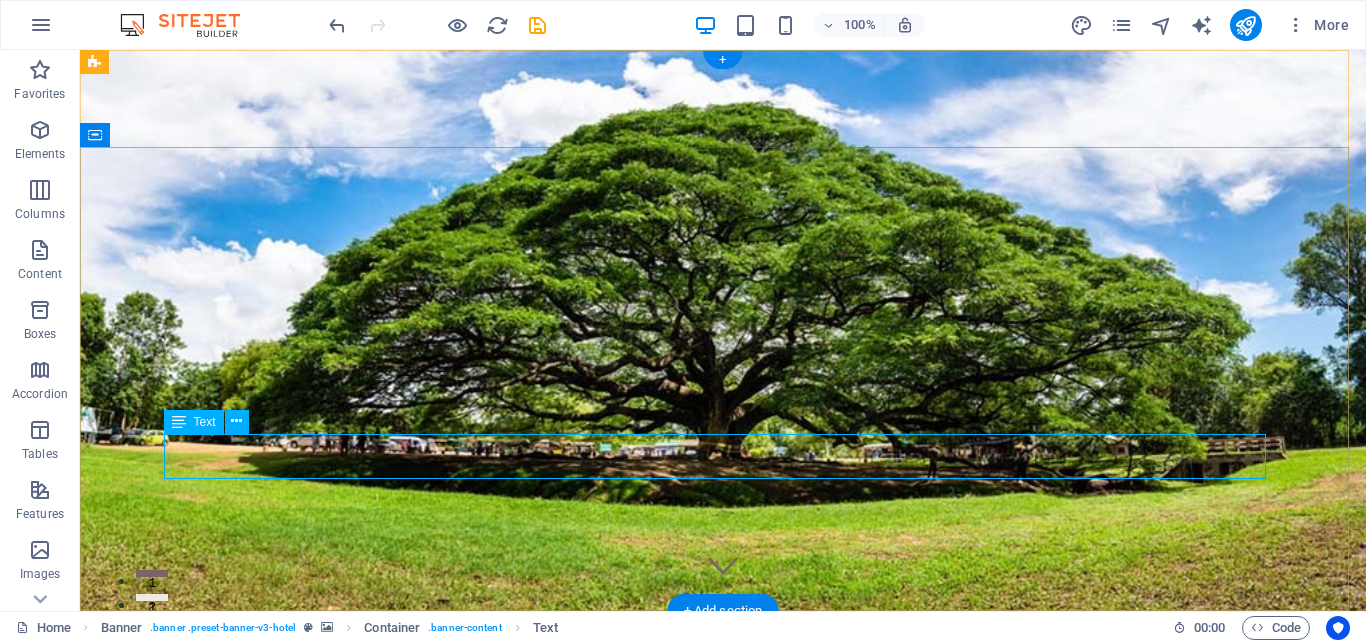 click on "Психоаналитик [NAME]" at bounding box center (723, 1012) 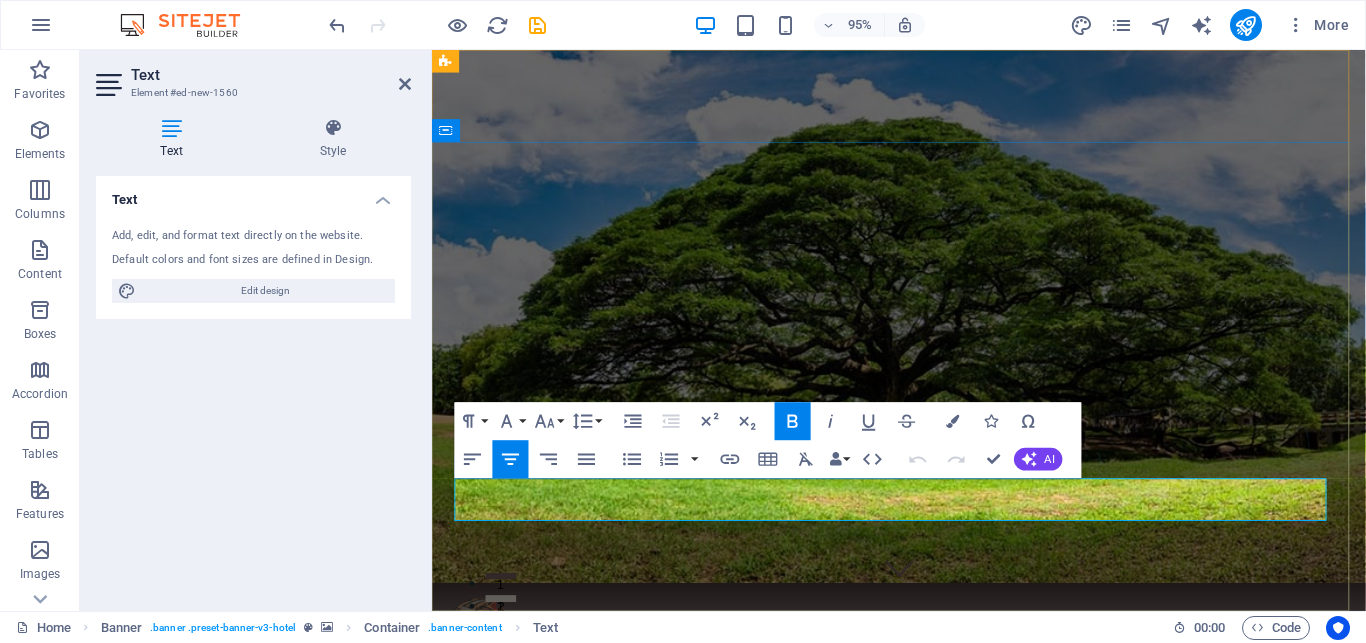 drag, startPoint x: 1132, startPoint y: 521, endPoint x: 657, endPoint y: 521, distance: 475 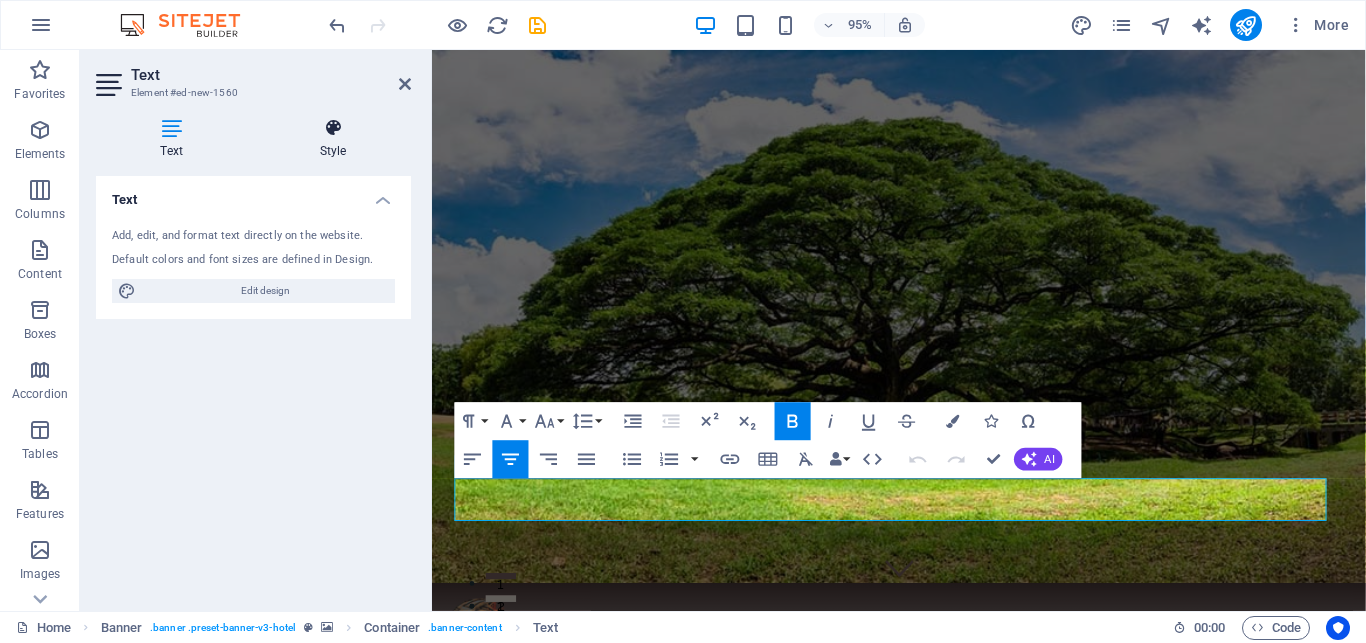 click on "Style" at bounding box center (333, 139) 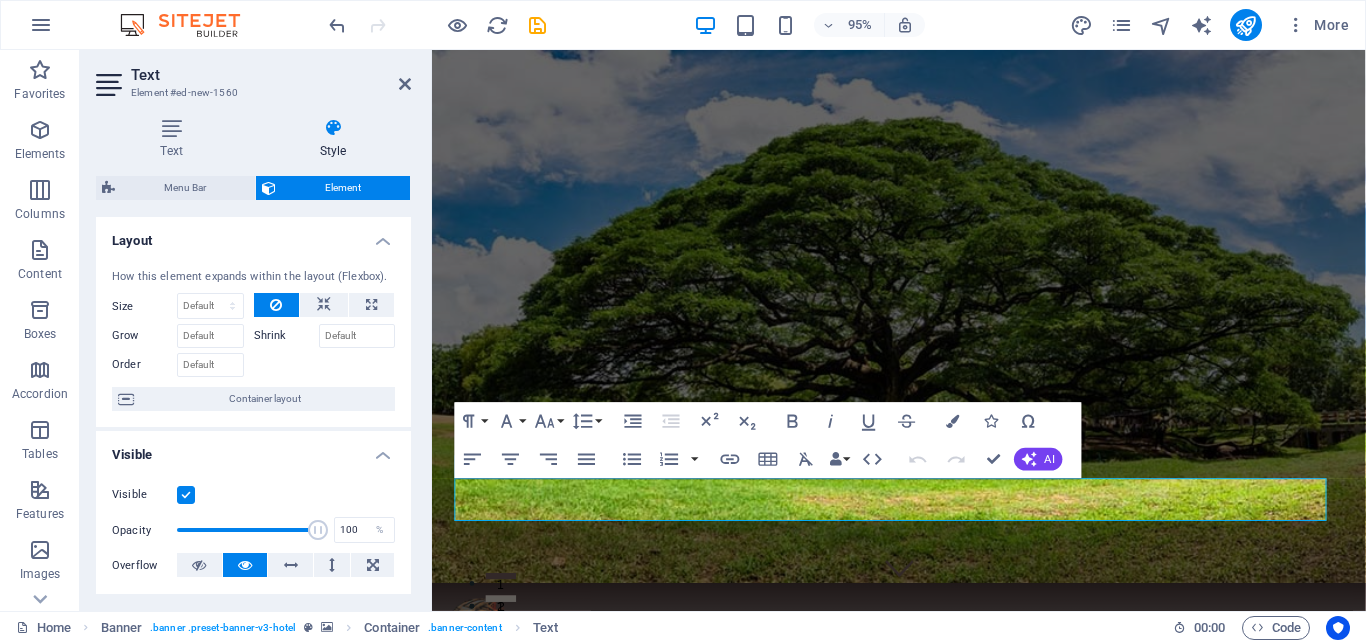 scroll, scrollTop: 484, scrollLeft: 0, axis: vertical 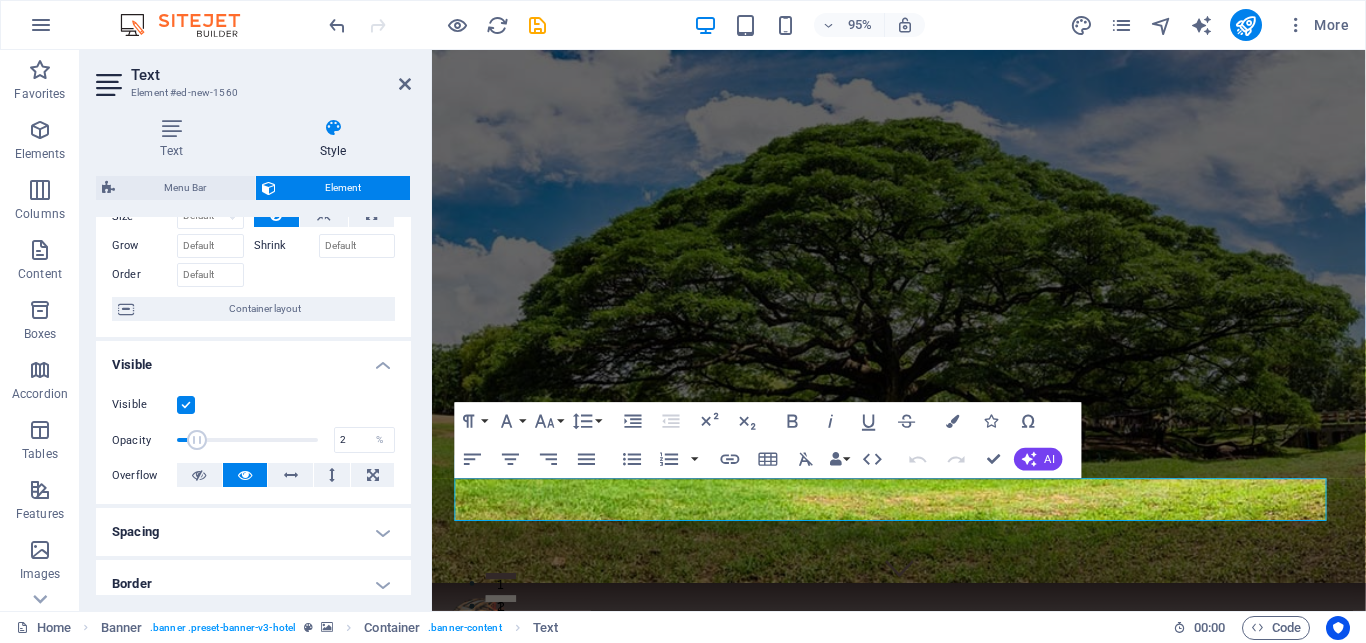 drag, startPoint x: 304, startPoint y: 463, endPoint x: 178, endPoint y: 463, distance: 126 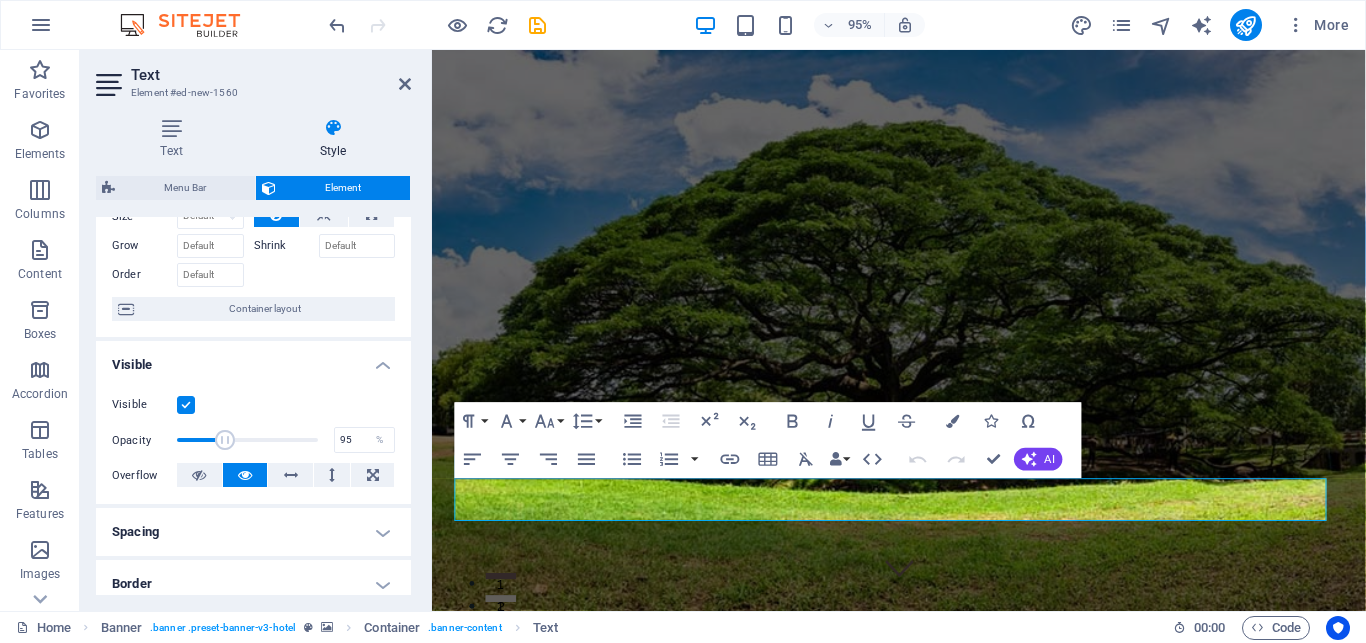 type on "100" 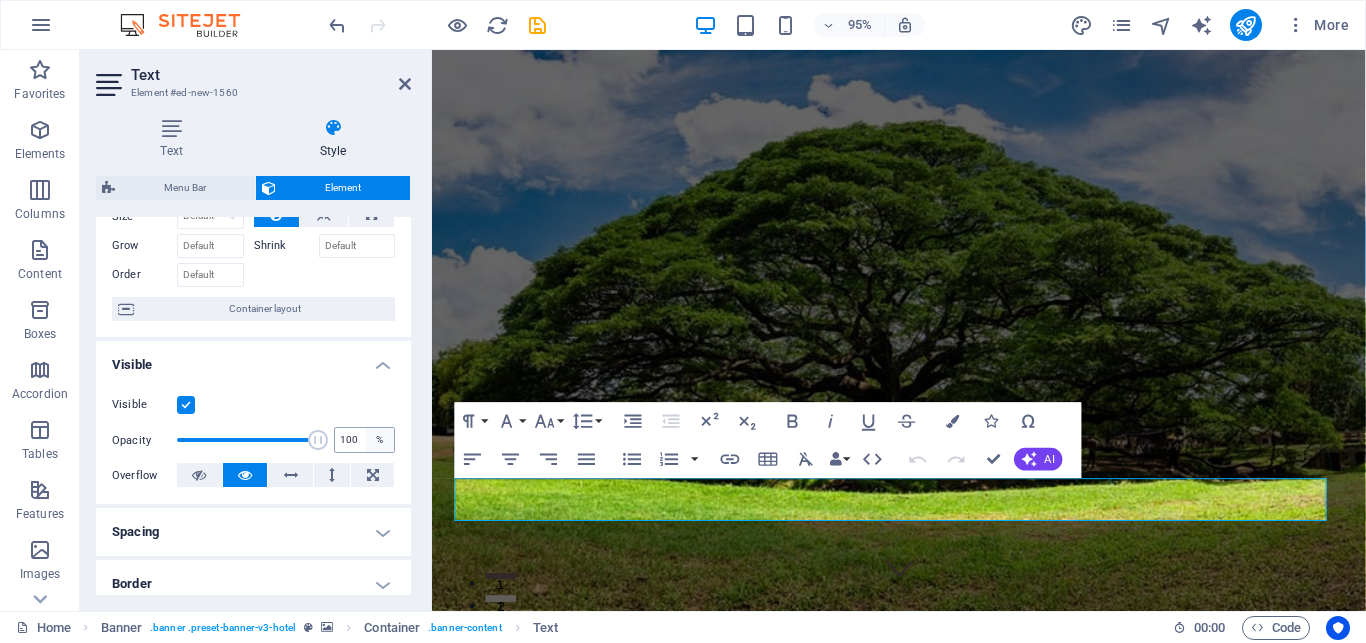 drag, startPoint x: 178, startPoint y: 463, endPoint x: 360, endPoint y: 454, distance: 182.2224 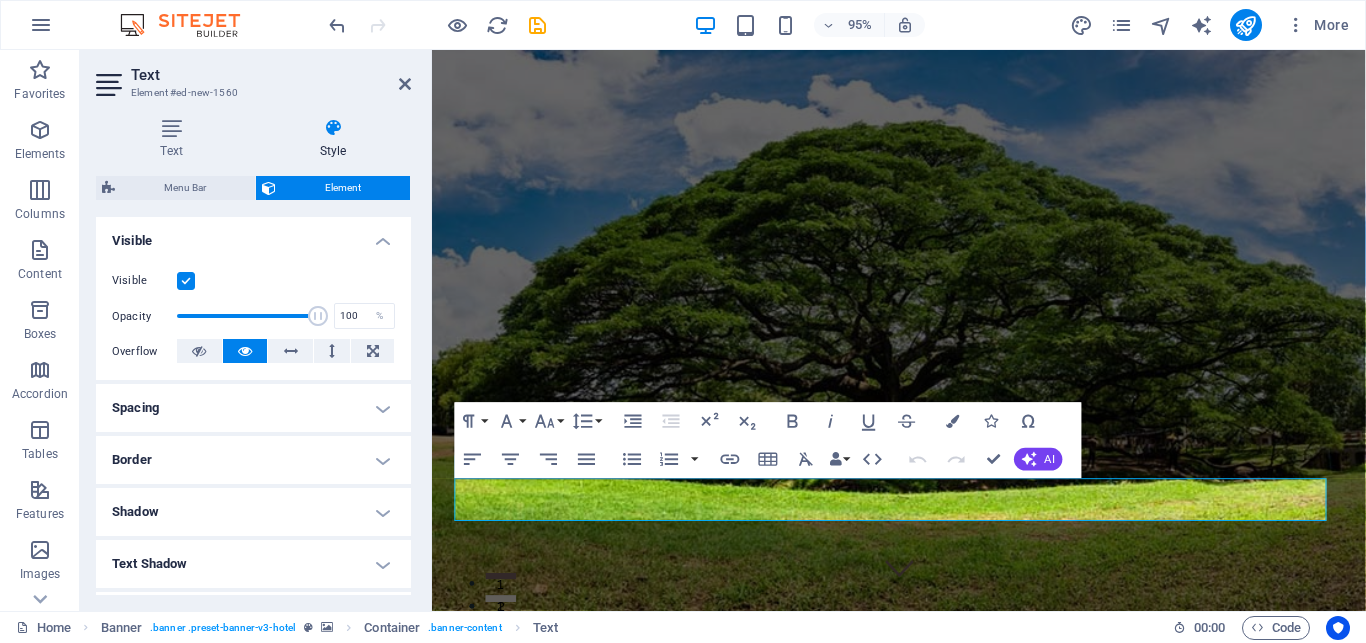 scroll, scrollTop: 0, scrollLeft: 0, axis: both 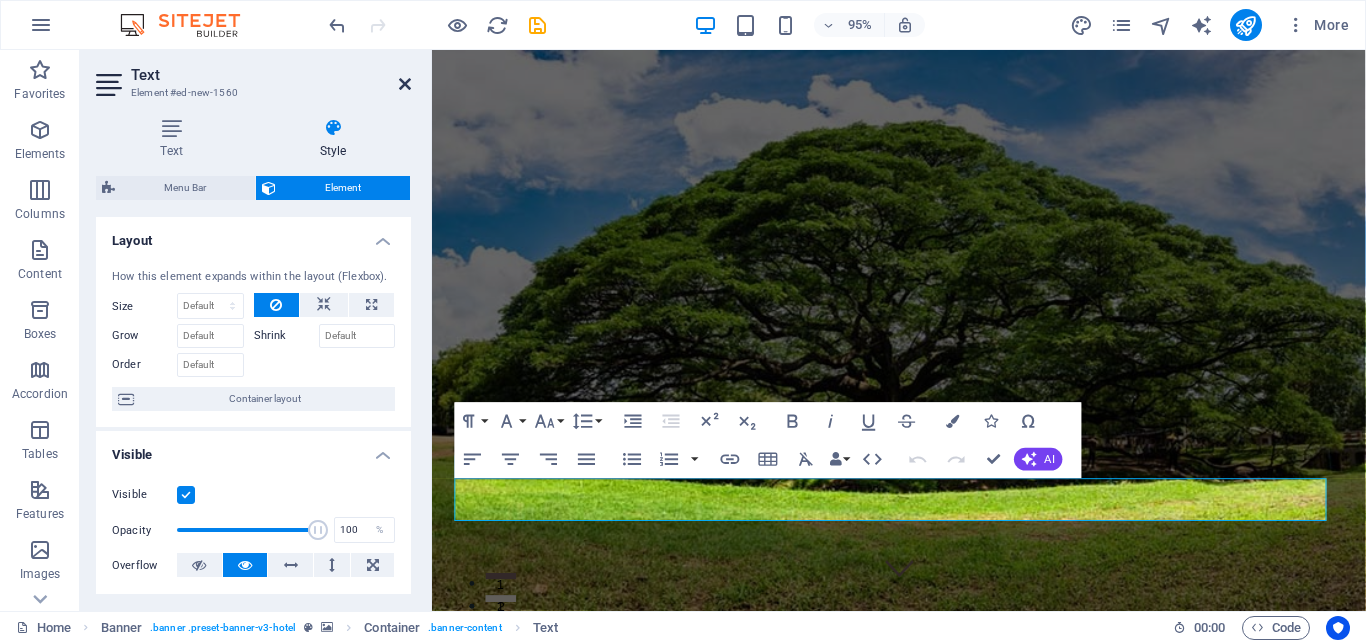 click at bounding box center (405, 84) 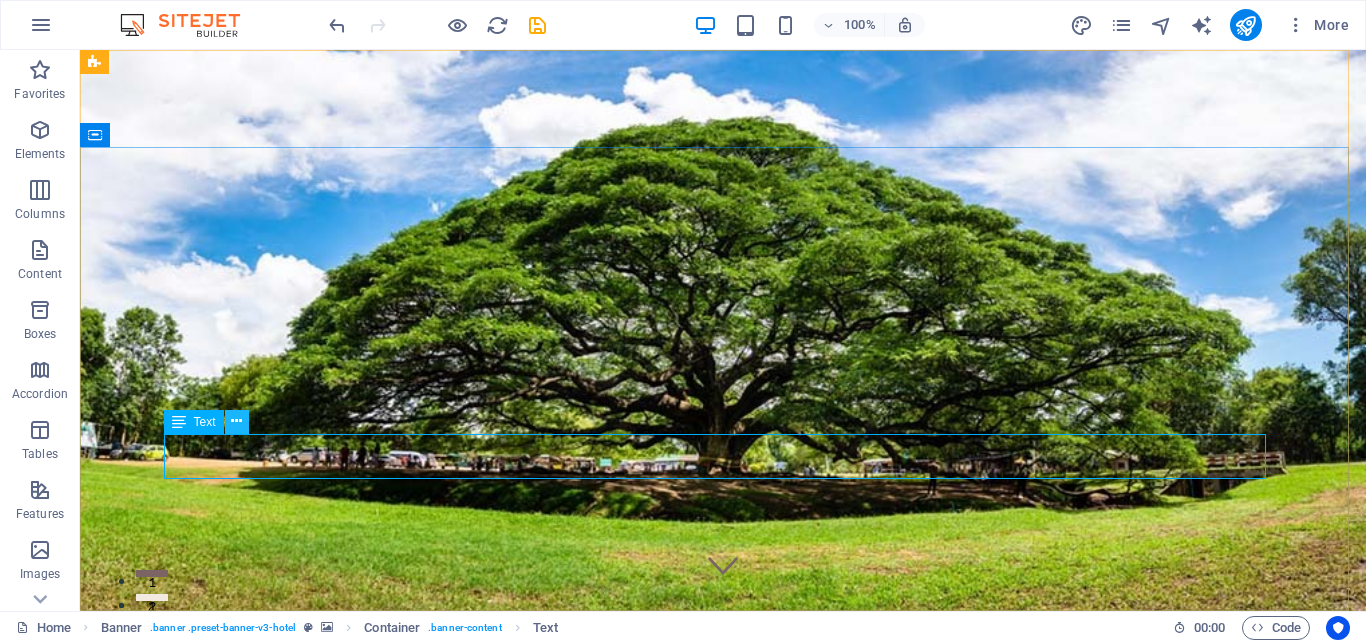 click at bounding box center [236, 421] 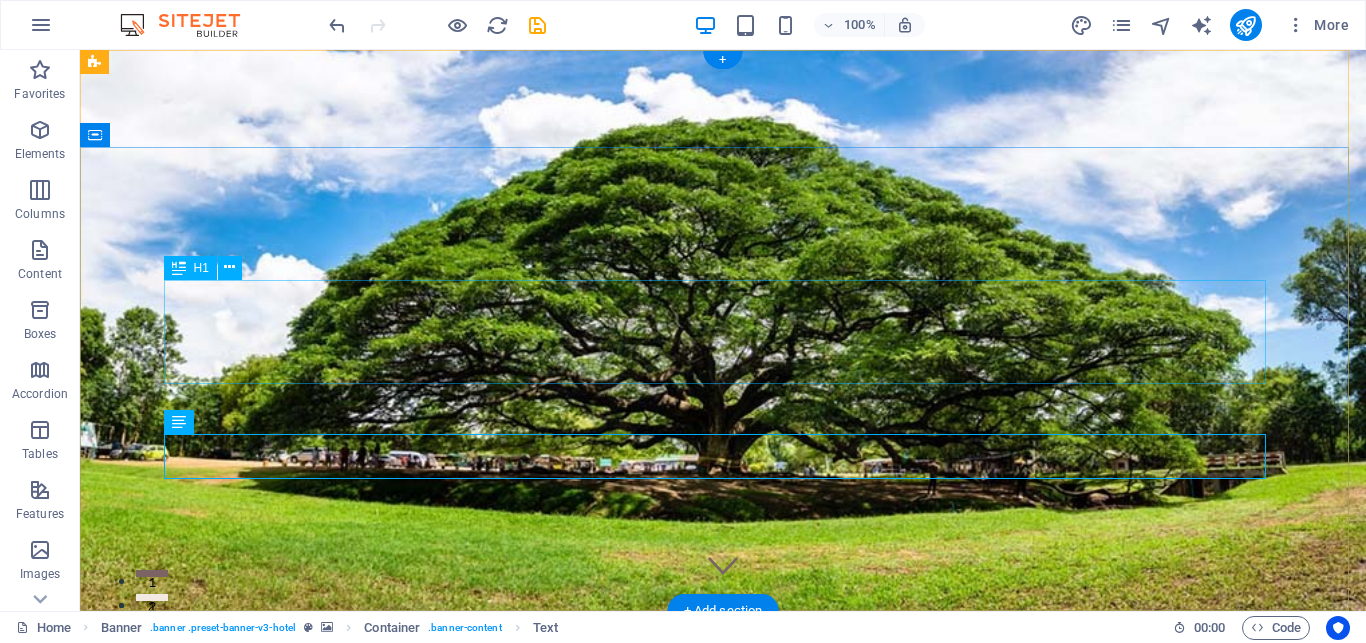click on "[PROFESSION] [PROFESSION]" at bounding box center (723, 918) 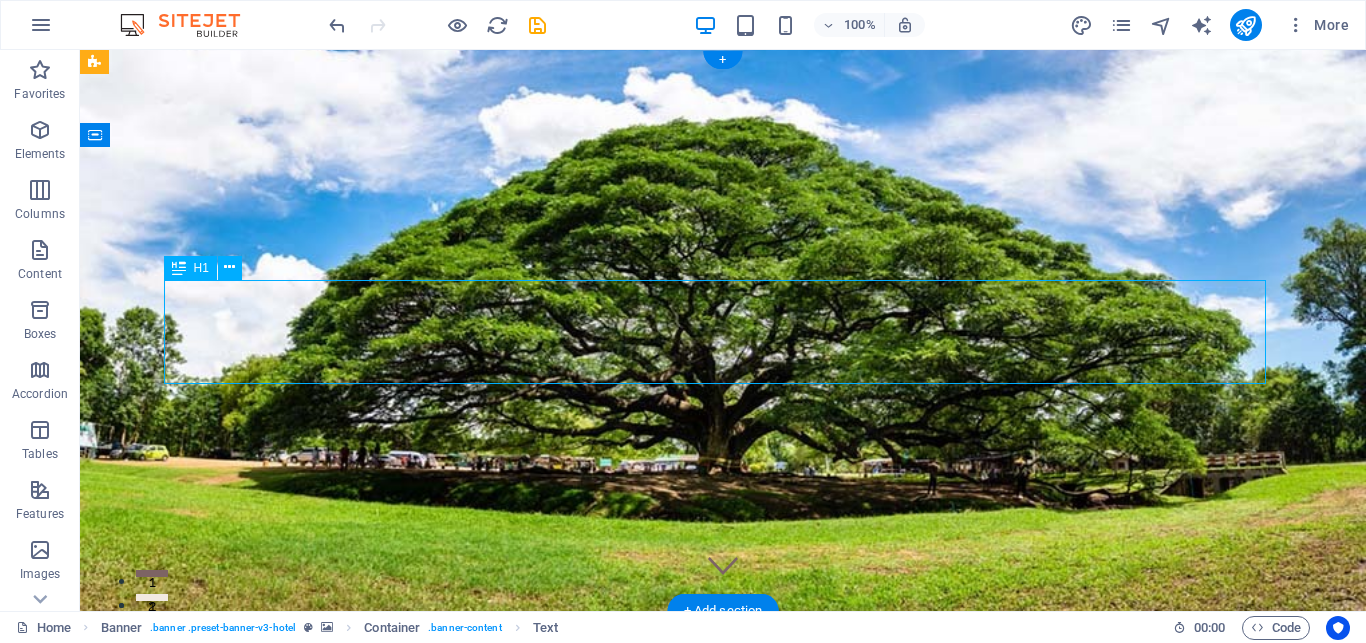 click on "[PROFESSION] [PROFESSION]" at bounding box center [723, 918] 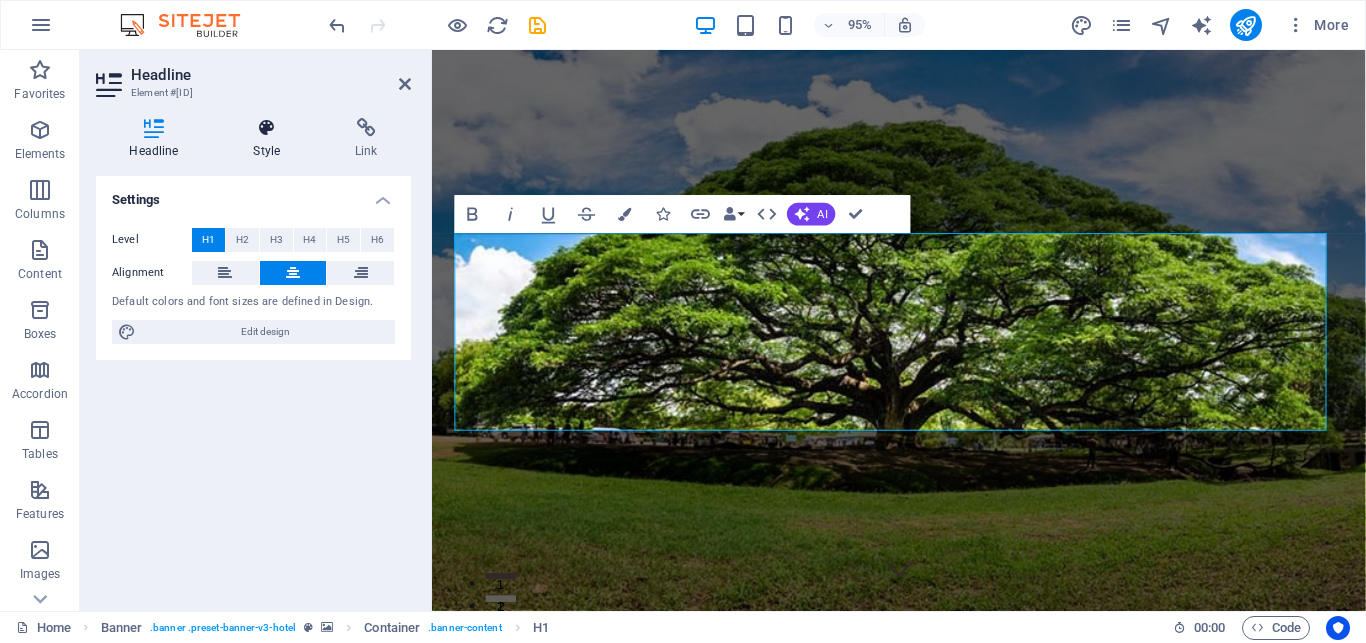 click on "Style" at bounding box center [271, 139] 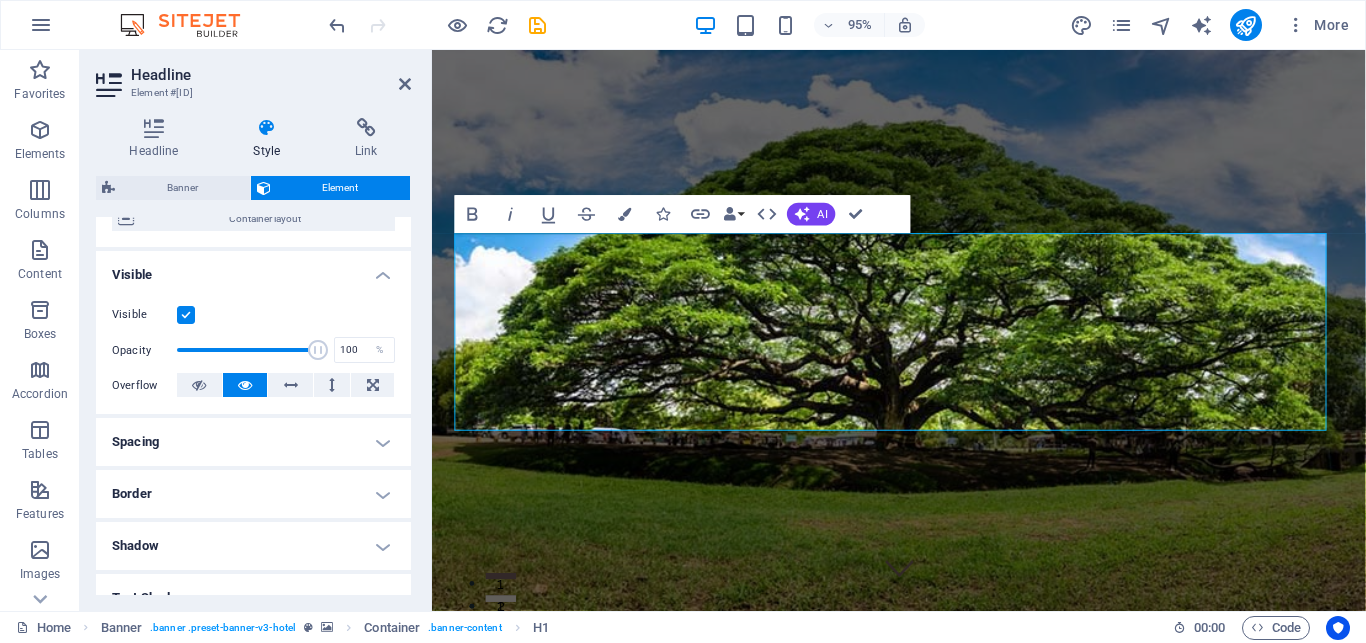 scroll, scrollTop: 360, scrollLeft: 0, axis: vertical 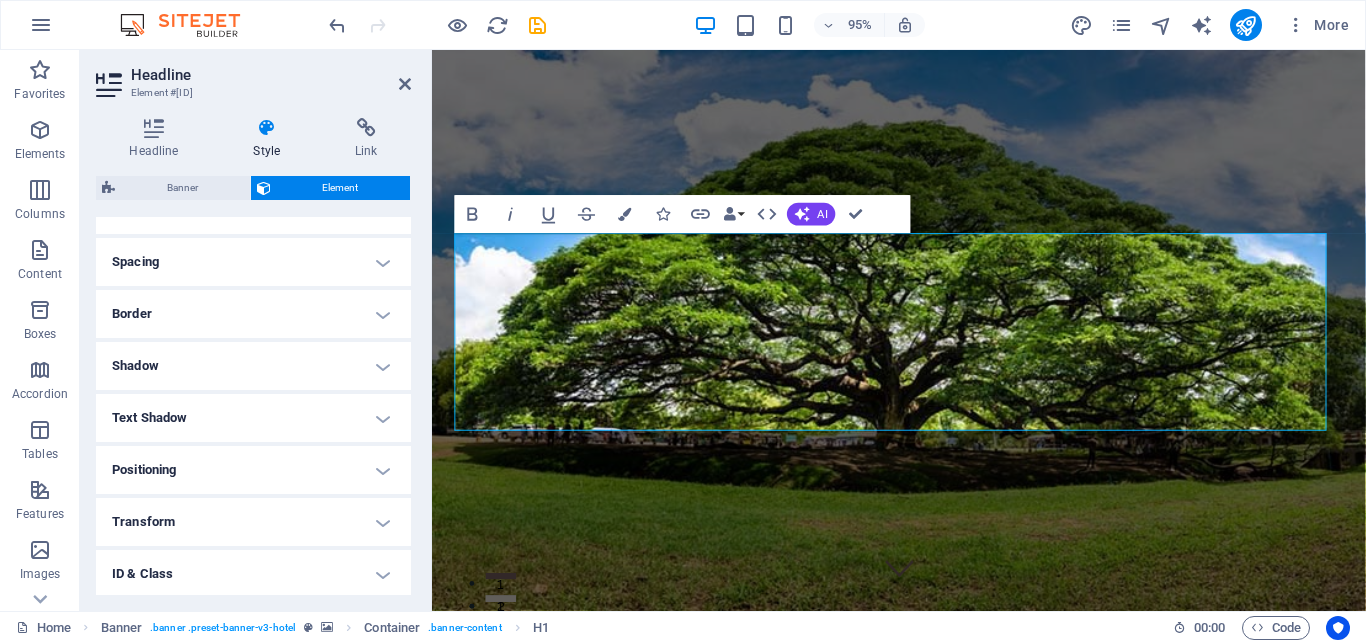 click on "Text Shadow" at bounding box center (253, 418) 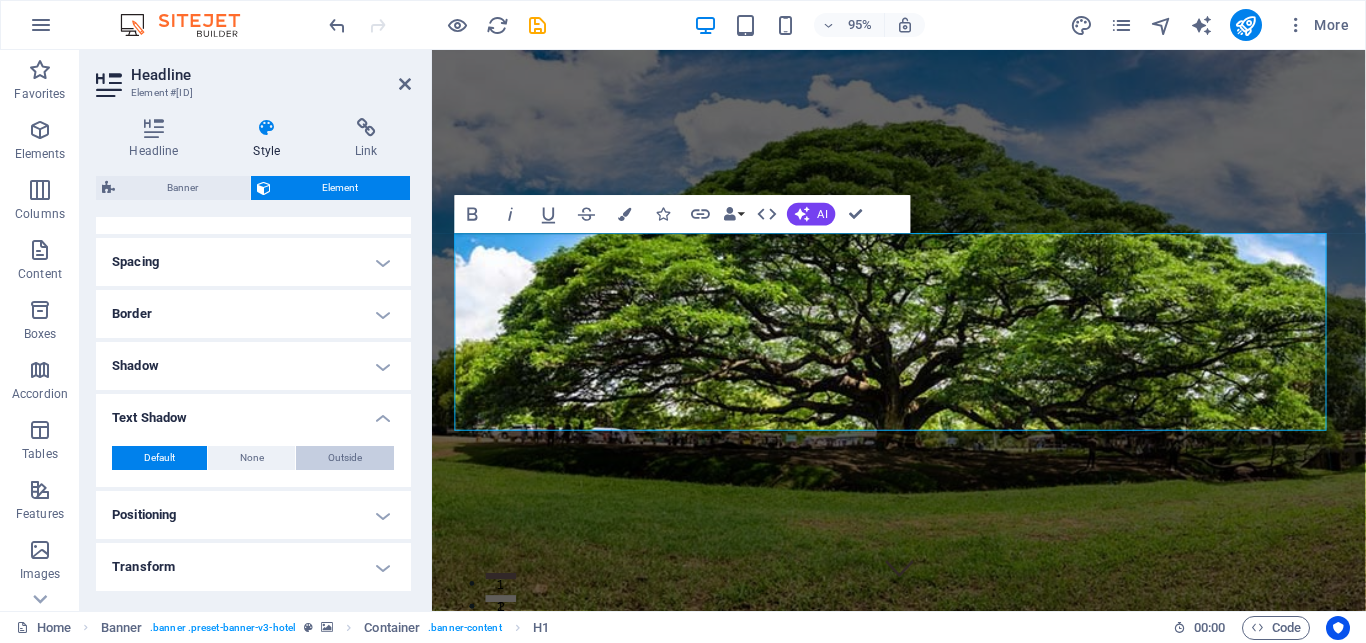click on "Outside" at bounding box center (345, 458) 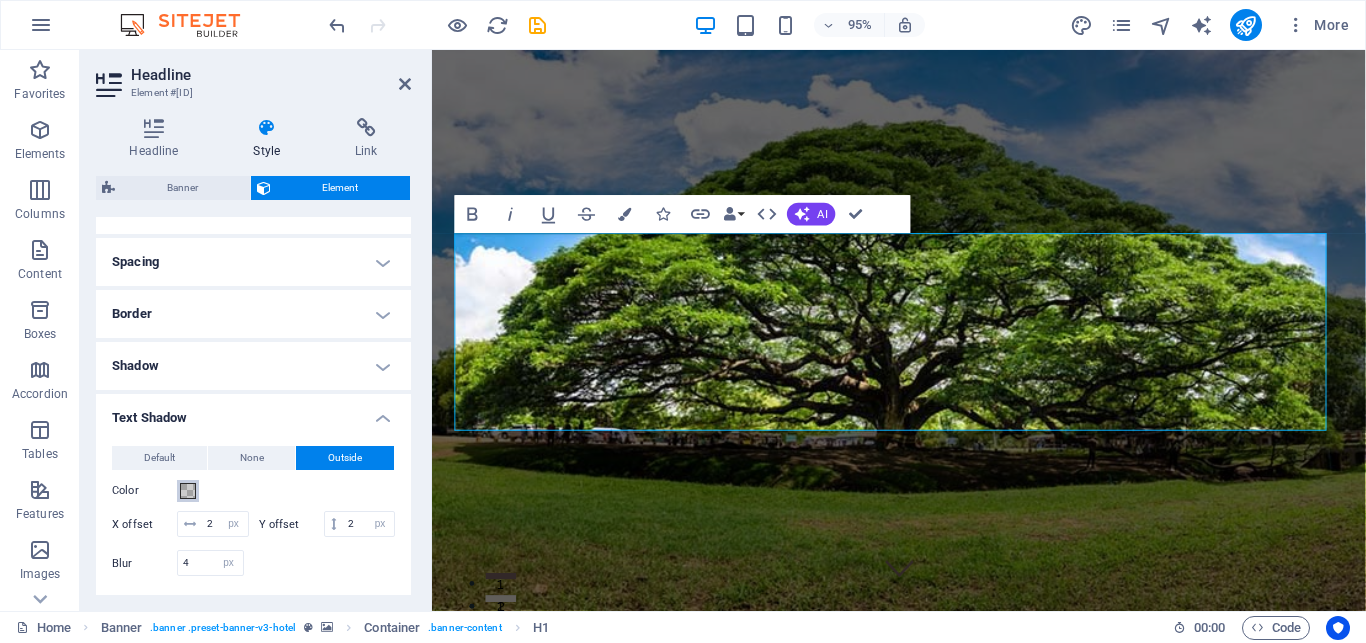 click at bounding box center (188, 491) 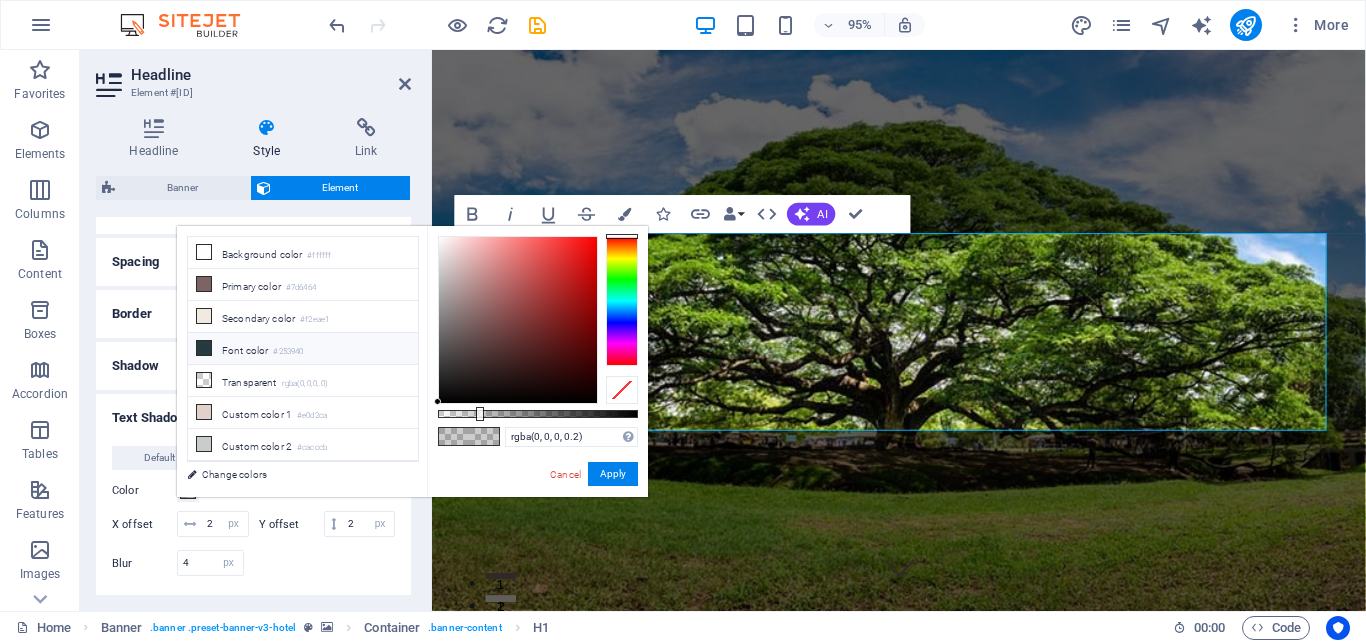 click on "Font color
#253940" at bounding box center (303, 349) 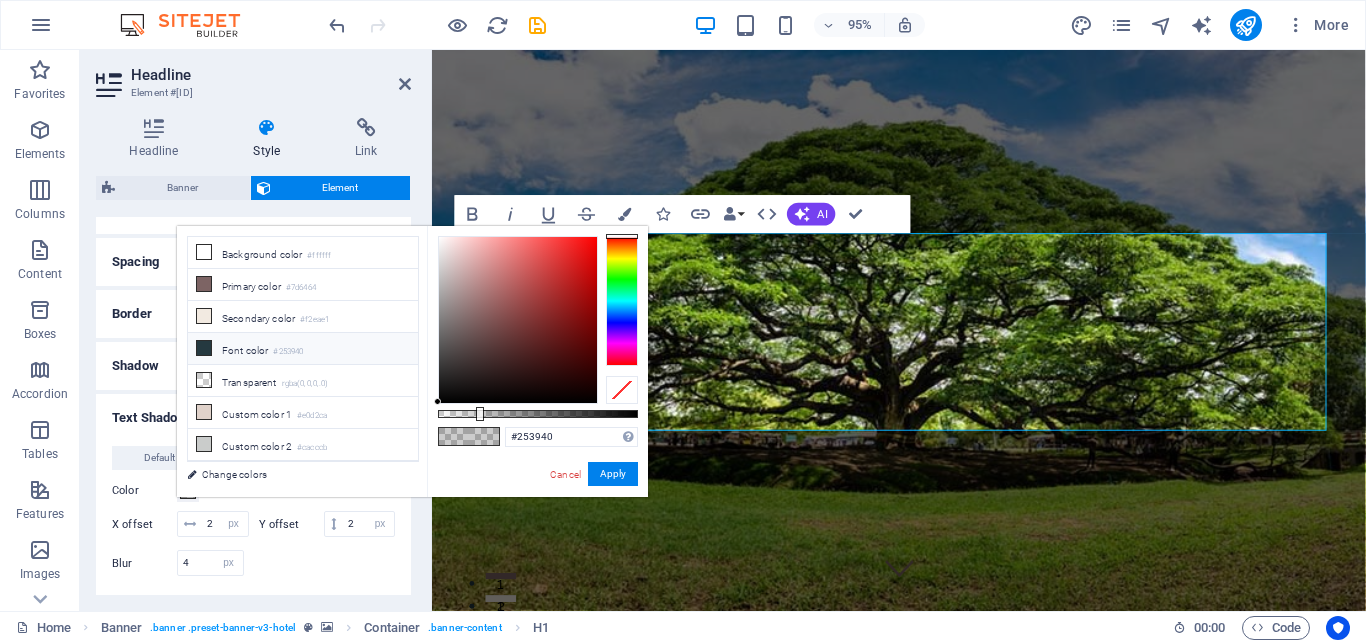 click on "Font color
#253940" at bounding box center [303, 349] 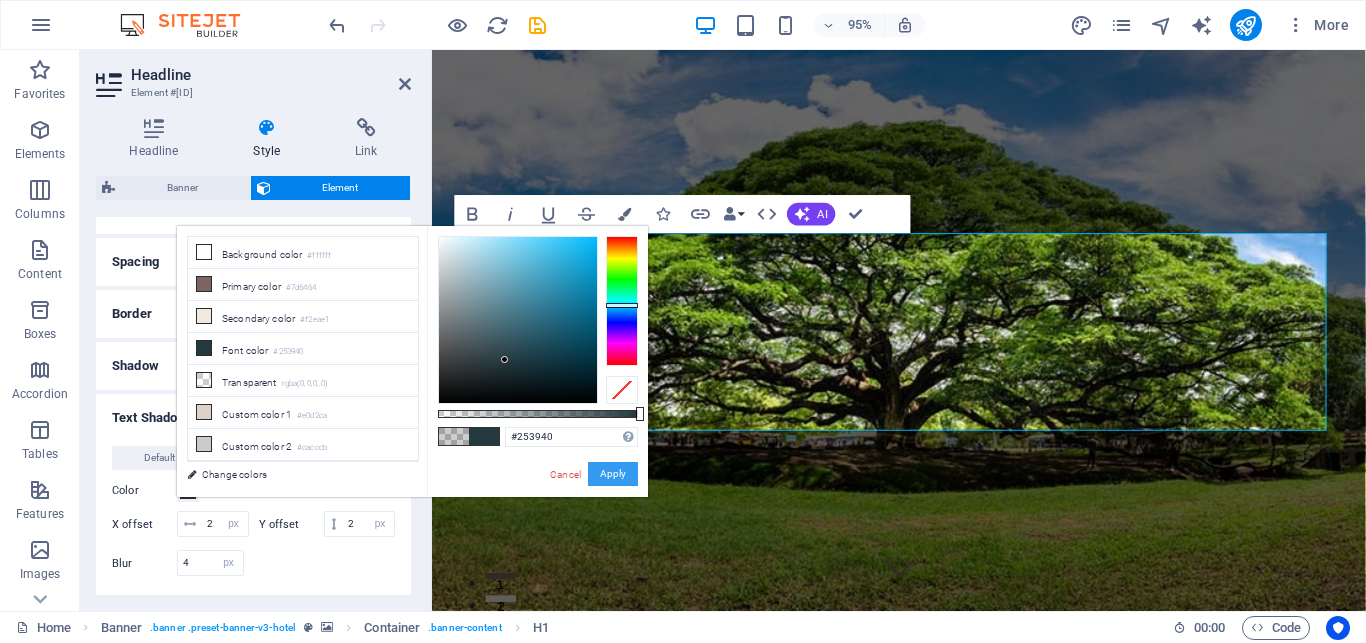 click on "Apply" at bounding box center (613, 474) 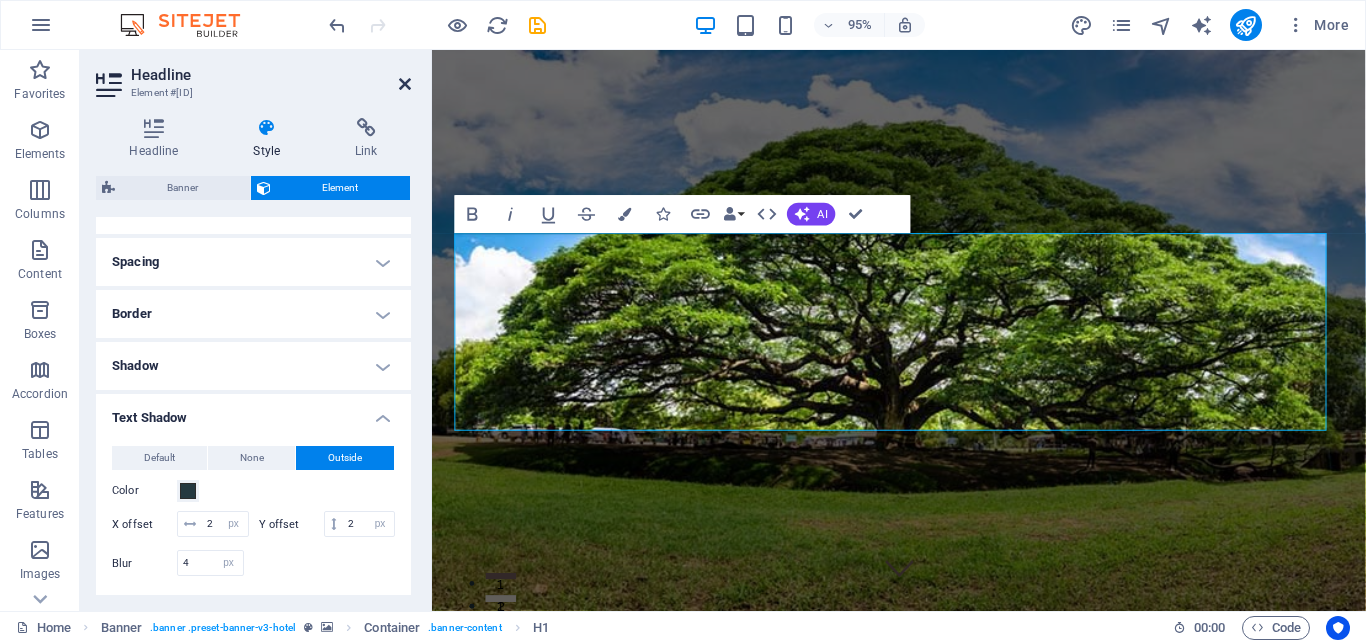 click at bounding box center [405, 84] 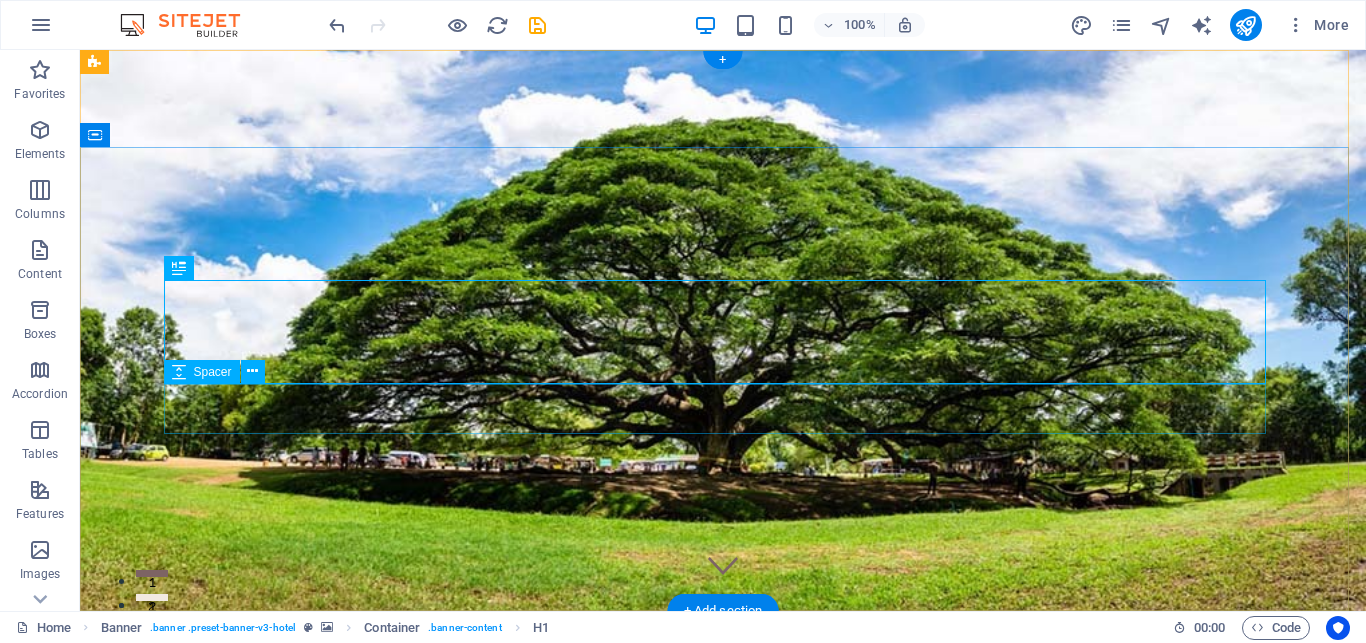 click at bounding box center (723, 995) 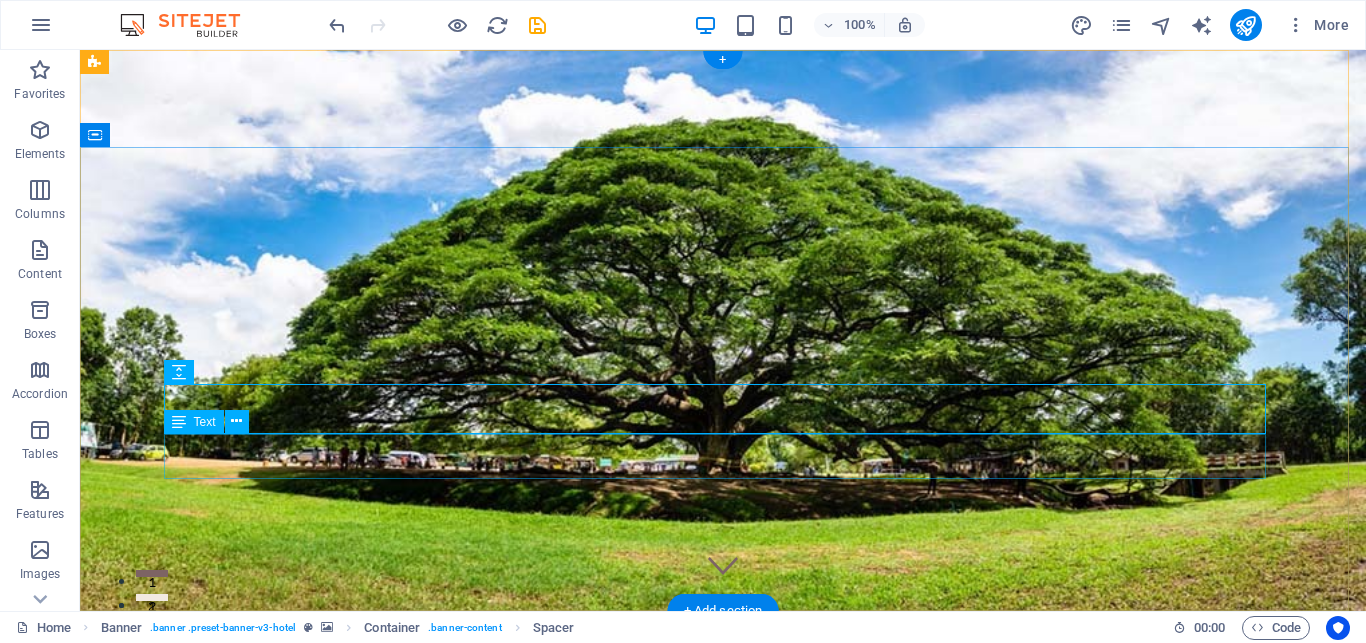 click on "Психоаналитик [NAME]" at bounding box center (723, 1042) 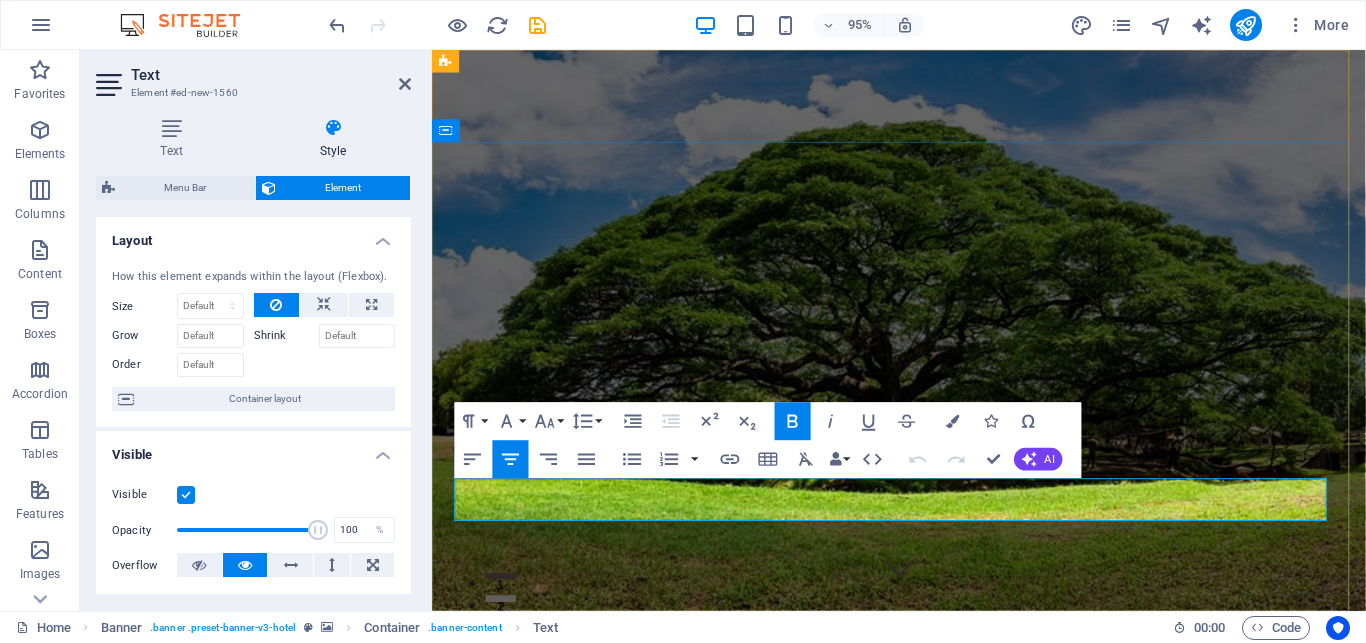 drag, startPoint x: 697, startPoint y: 516, endPoint x: 1140, endPoint y: 529, distance: 443.1907 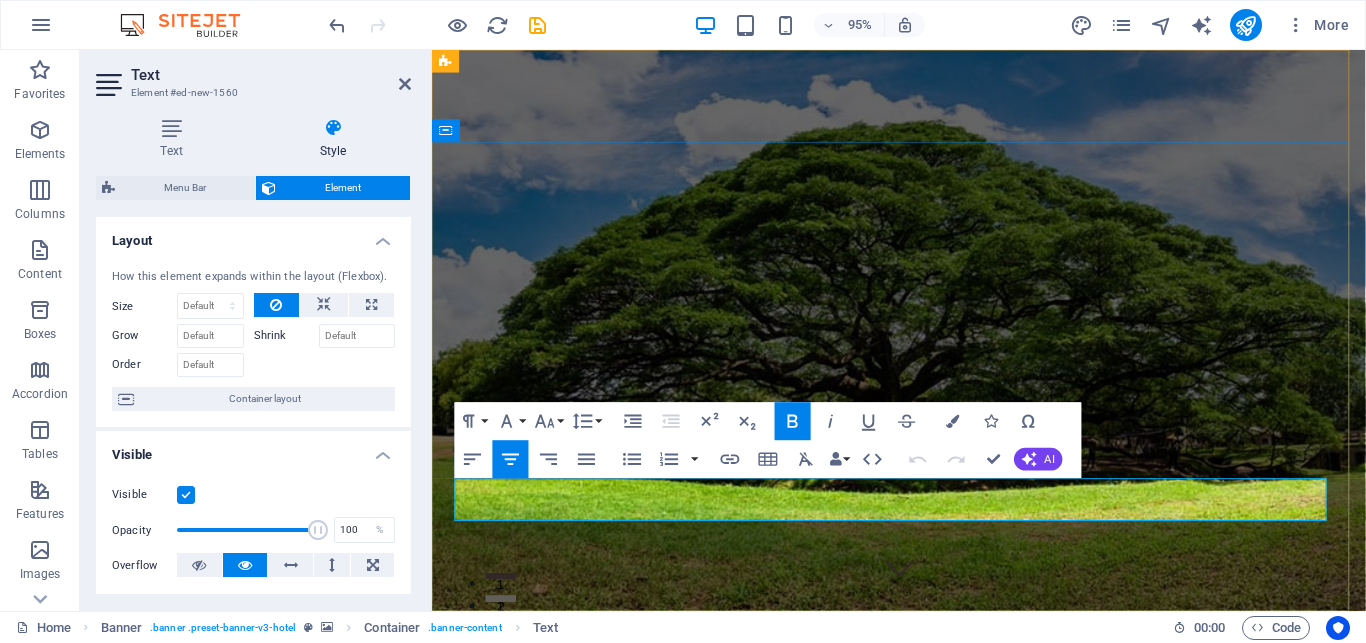 click on "Психоаналитик [NAME]" at bounding box center [923, 1146] 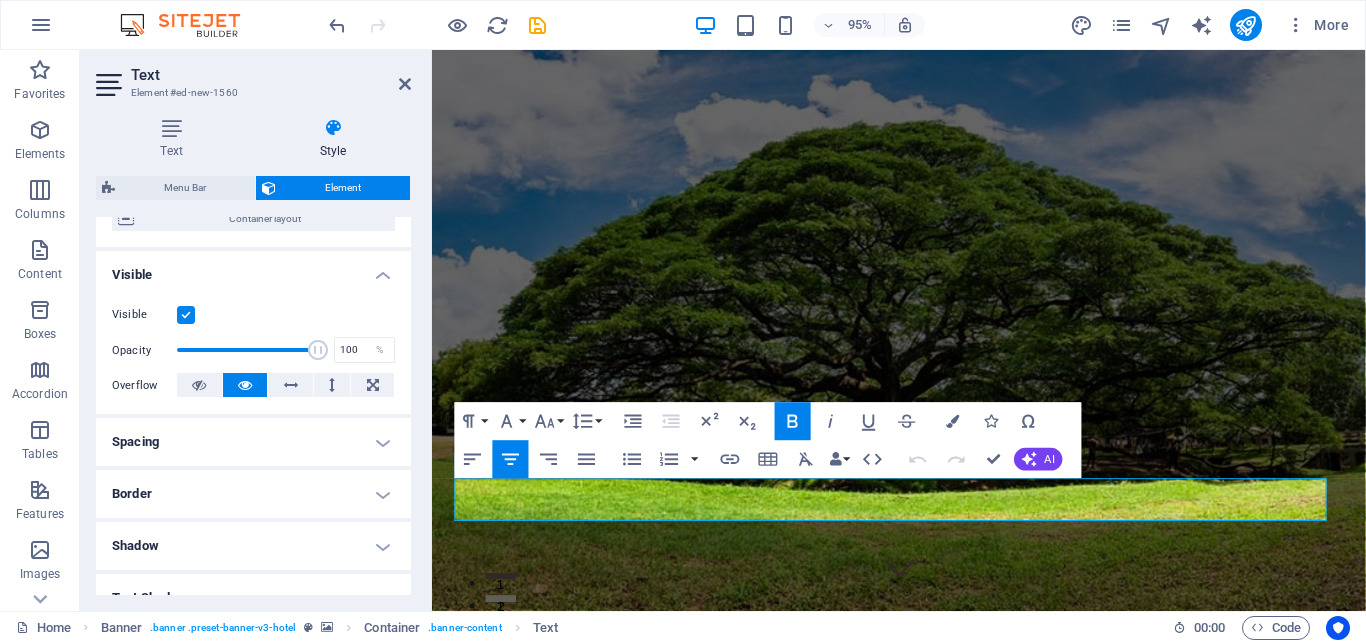 scroll, scrollTop: 450, scrollLeft: 0, axis: vertical 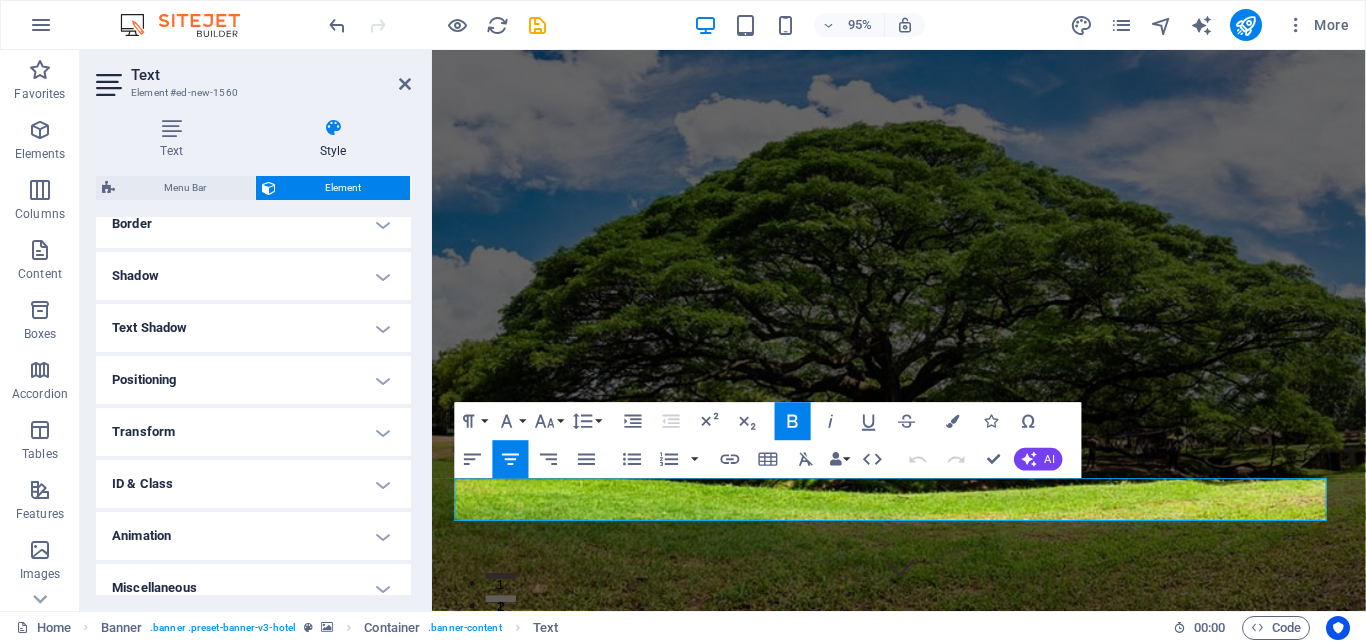 click on "Text Shadow" at bounding box center (253, 328) 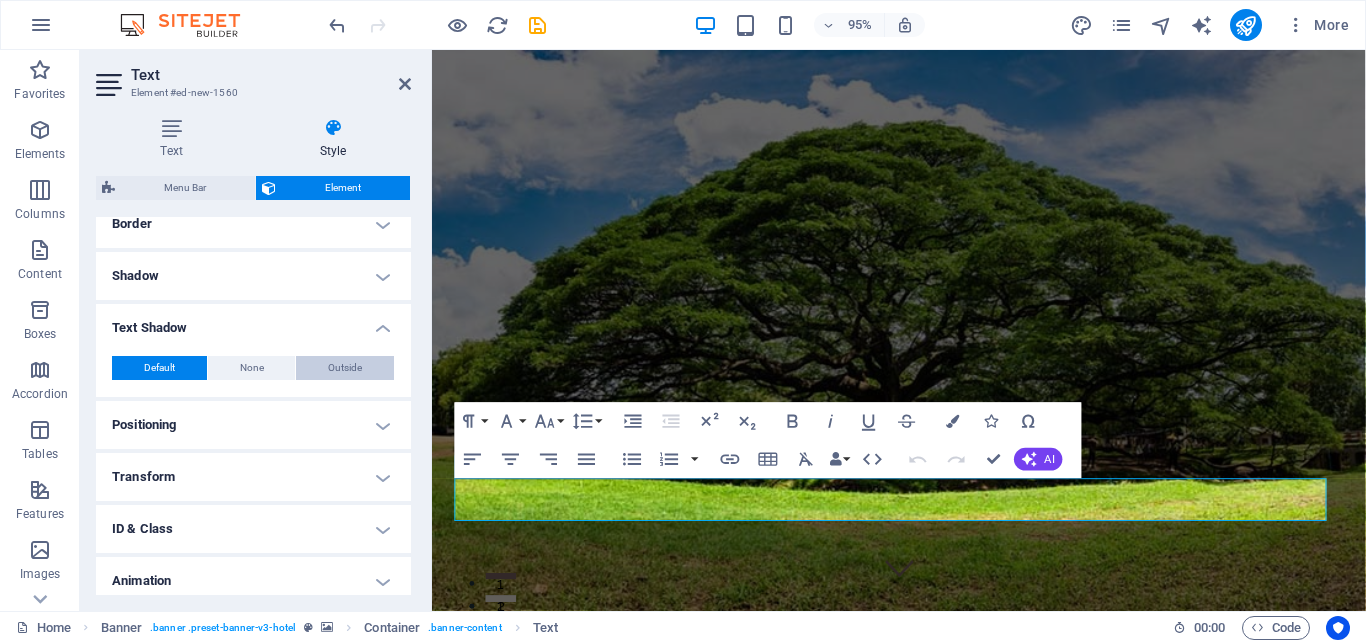 click on "Outside" at bounding box center (345, 368) 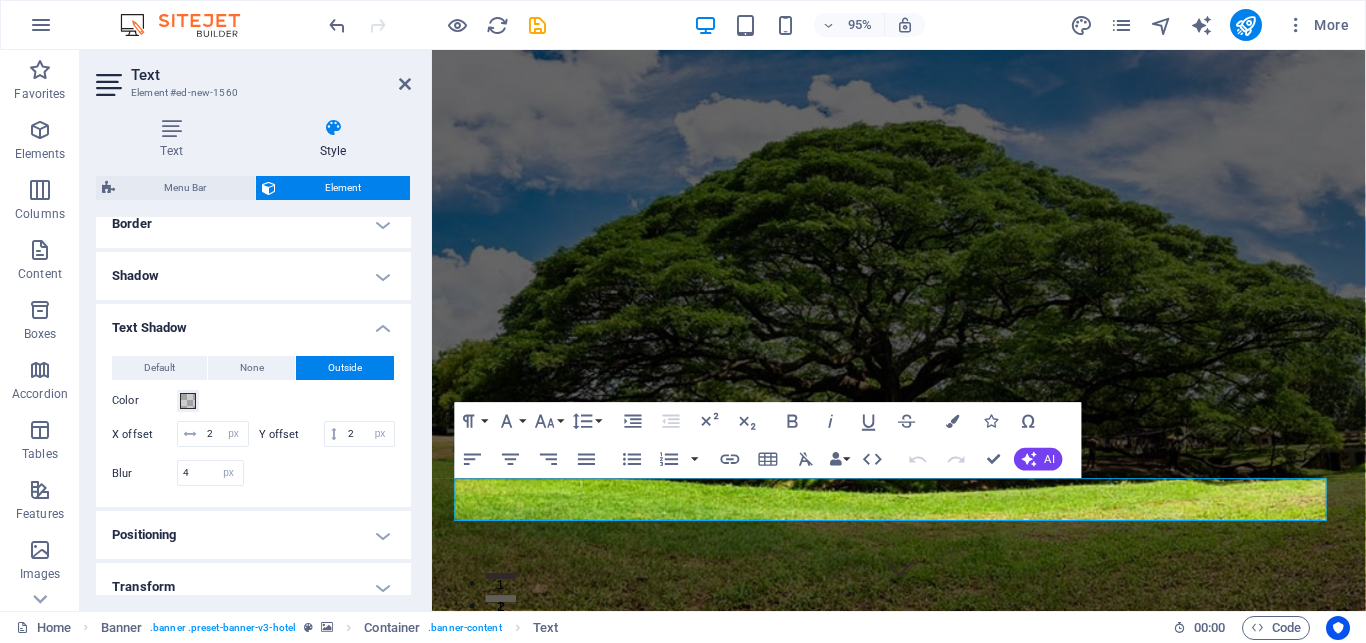 type on "2" 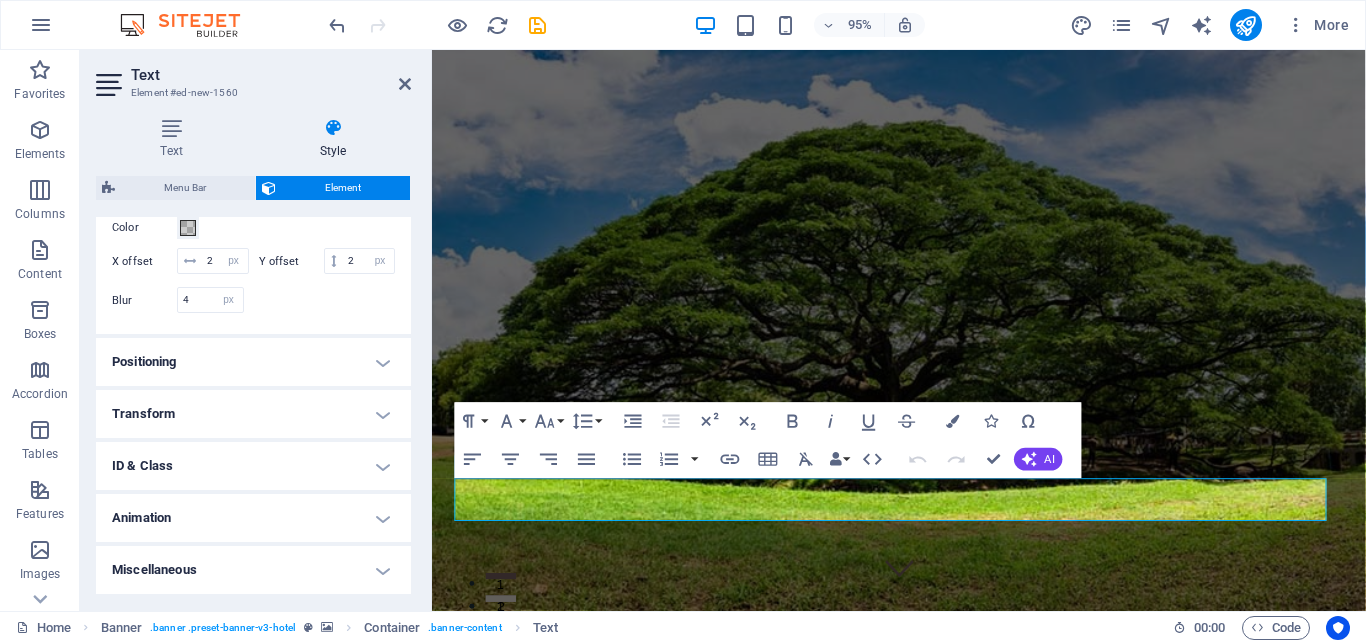scroll, scrollTop: 639, scrollLeft: 0, axis: vertical 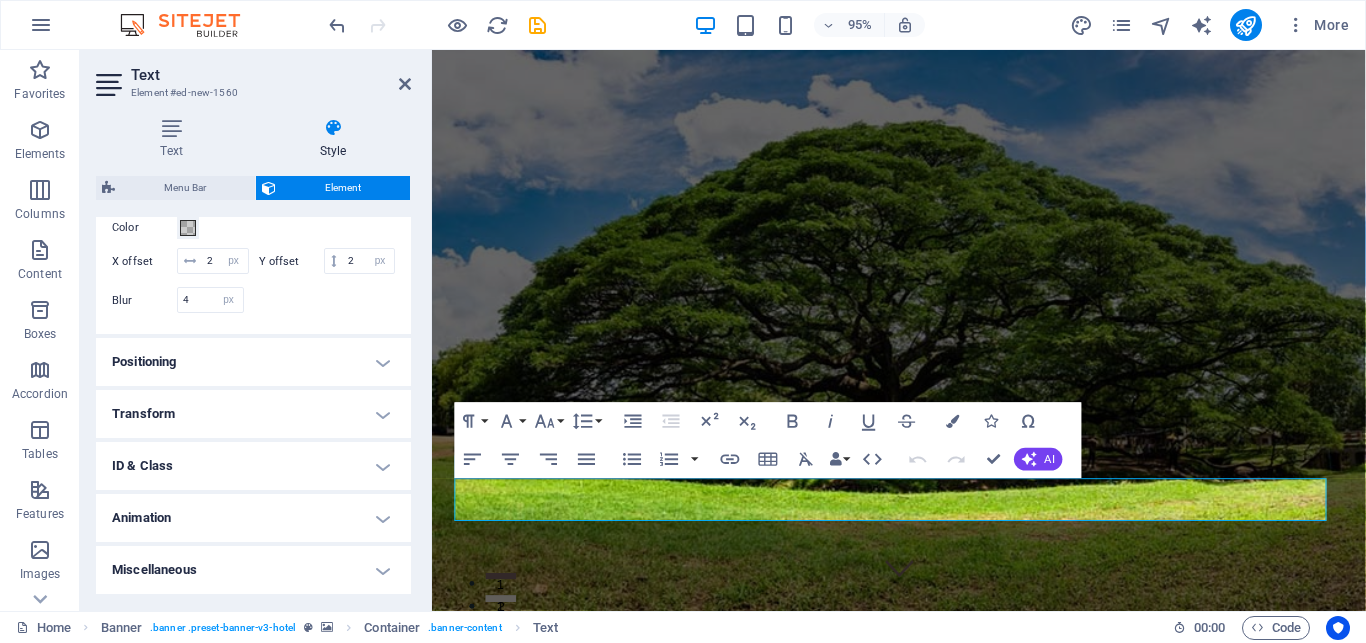 click on "Miscellaneous" at bounding box center [253, 570] 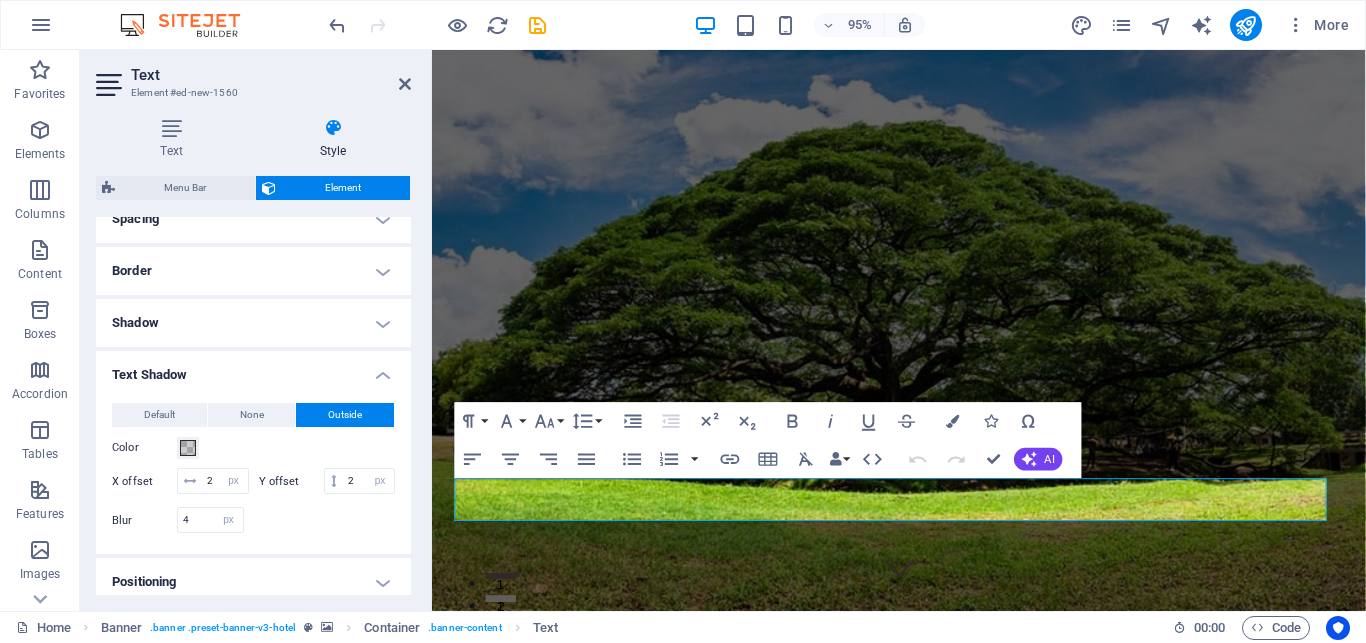 scroll, scrollTop: 223, scrollLeft: 0, axis: vertical 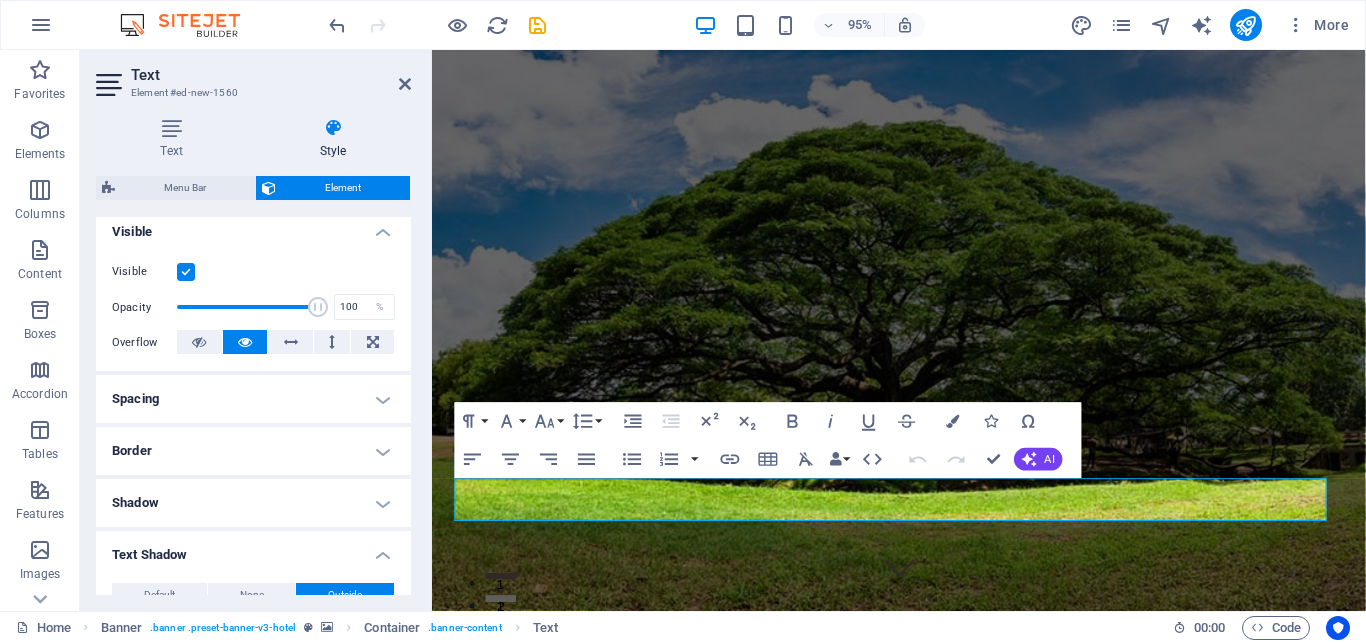click on "Border" at bounding box center [253, 451] 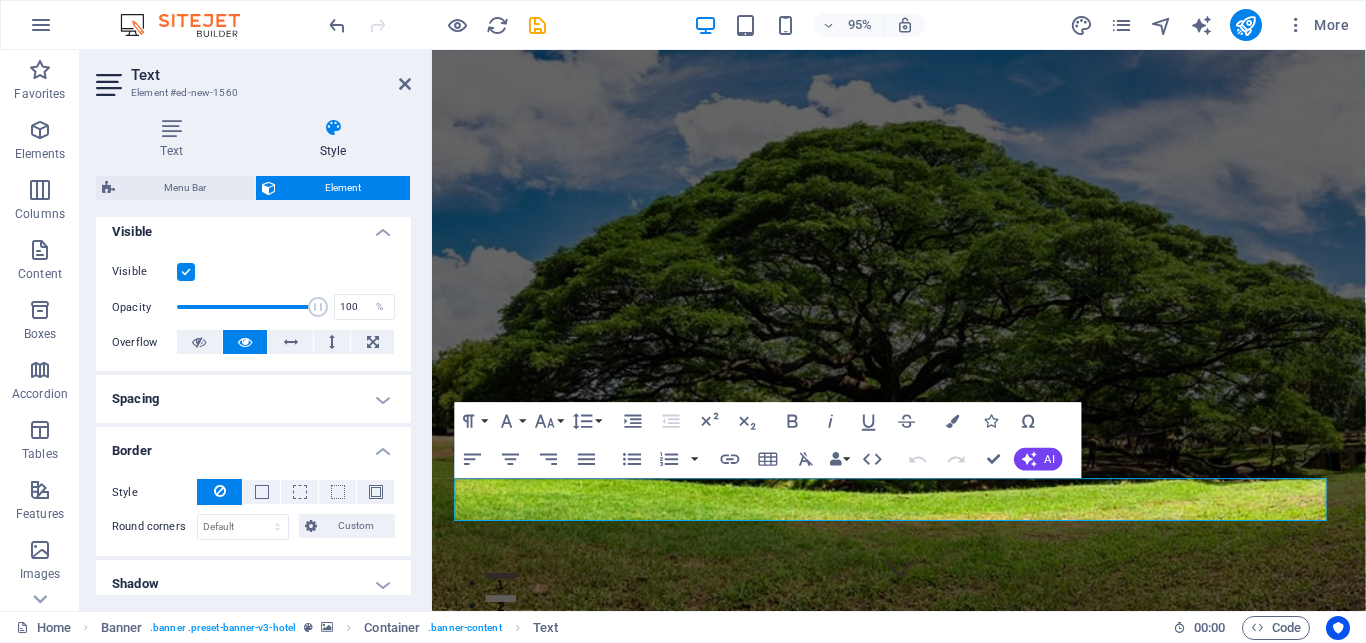 click on "Border" at bounding box center (253, 445) 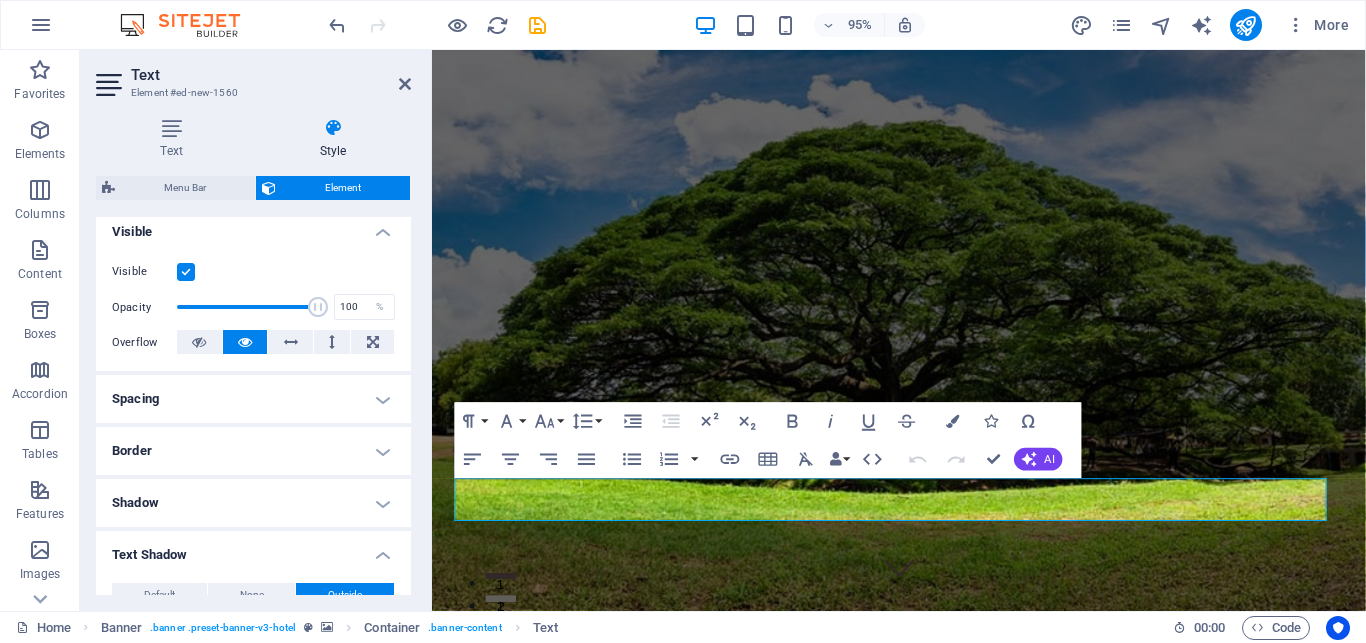 scroll, scrollTop: 0, scrollLeft: 0, axis: both 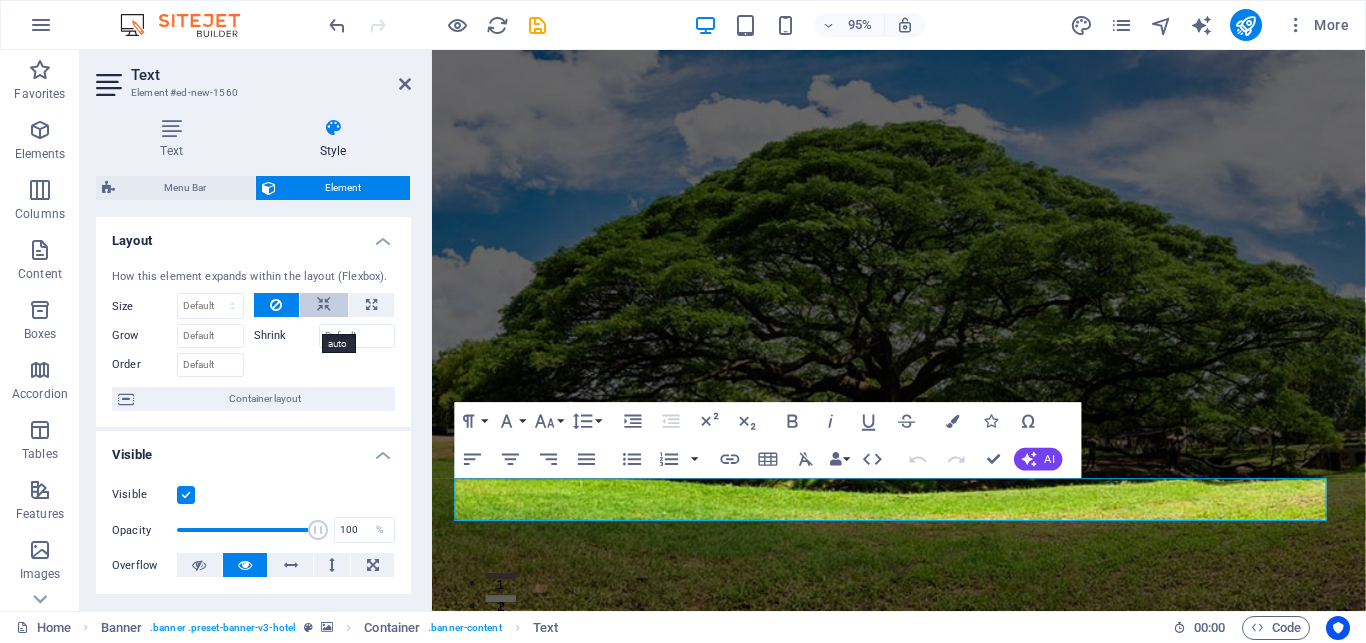click at bounding box center [324, 305] 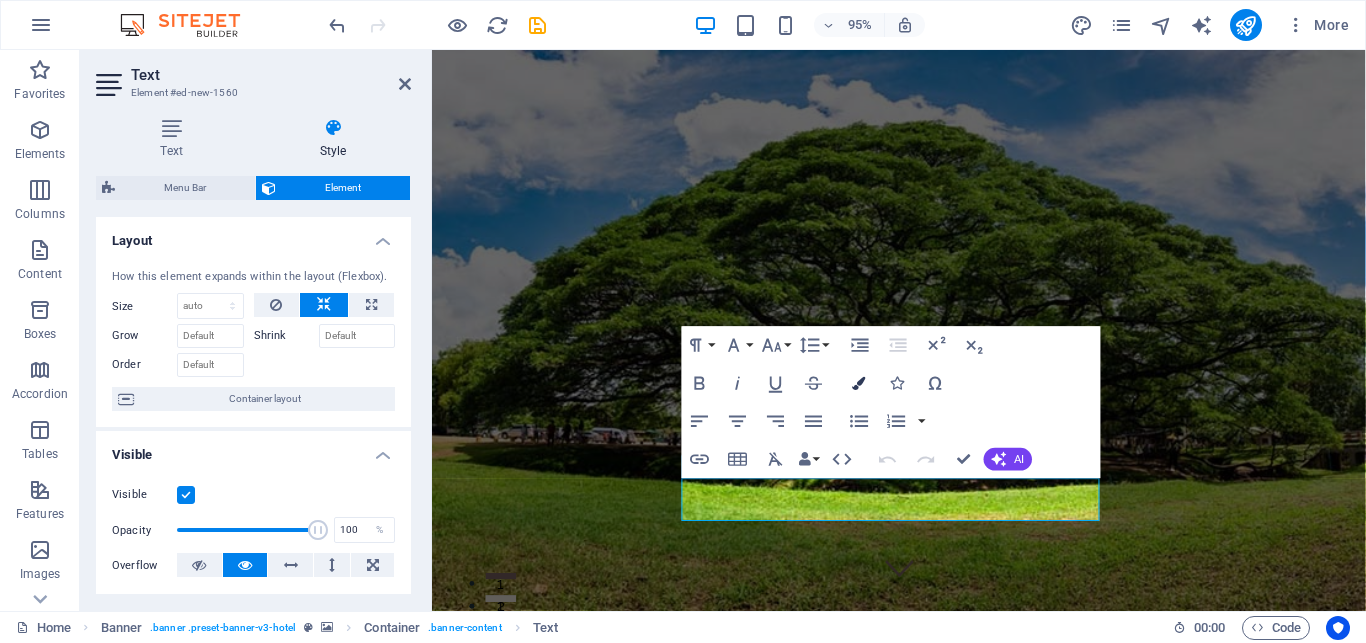 click at bounding box center [858, 382] 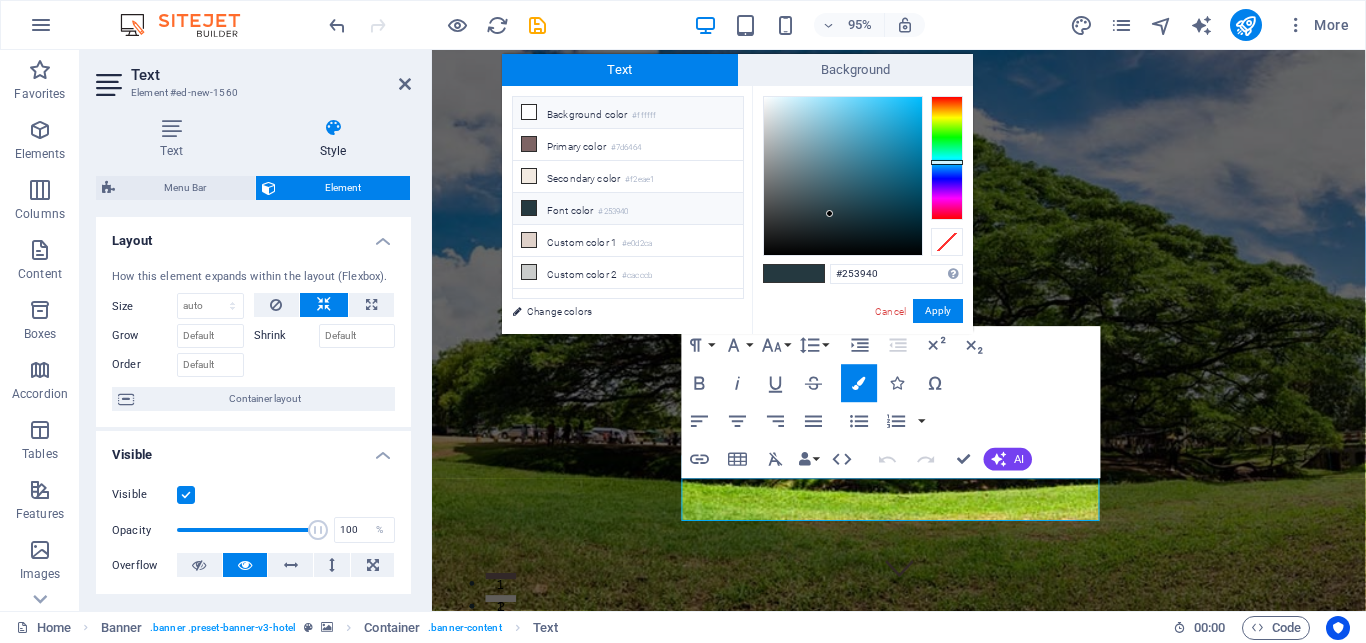 click on "Background color
#ffffff" at bounding box center (628, 113) 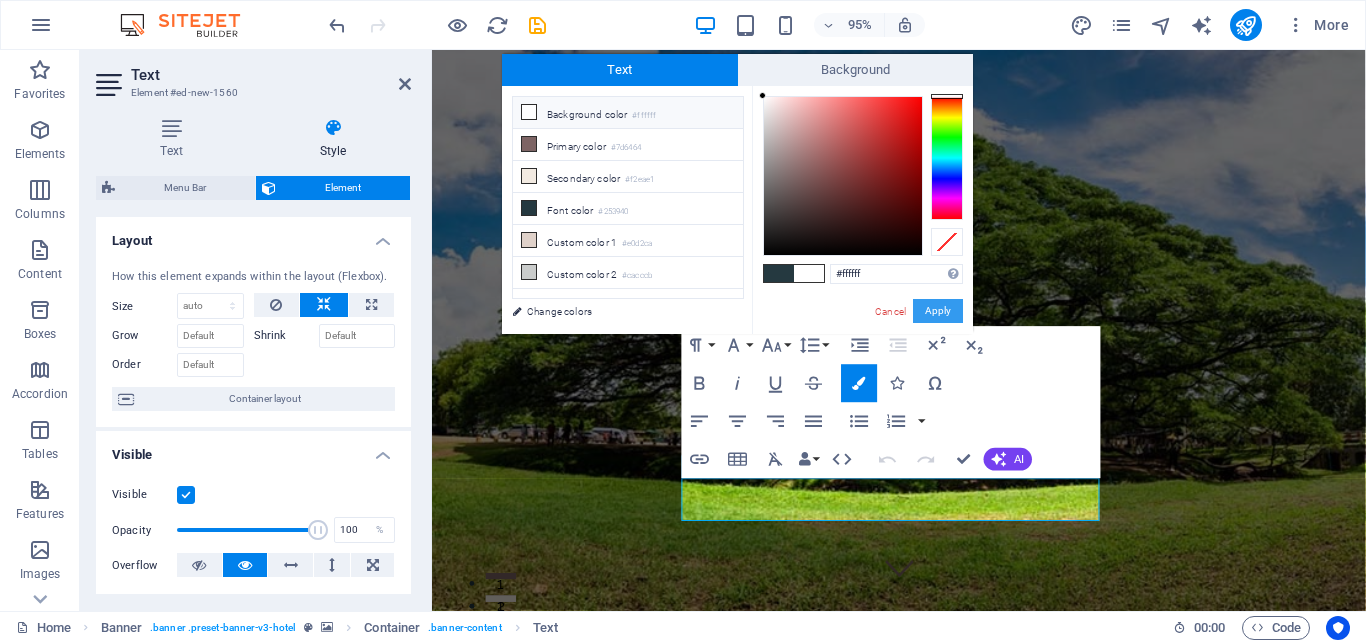 click on "Apply" at bounding box center [938, 311] 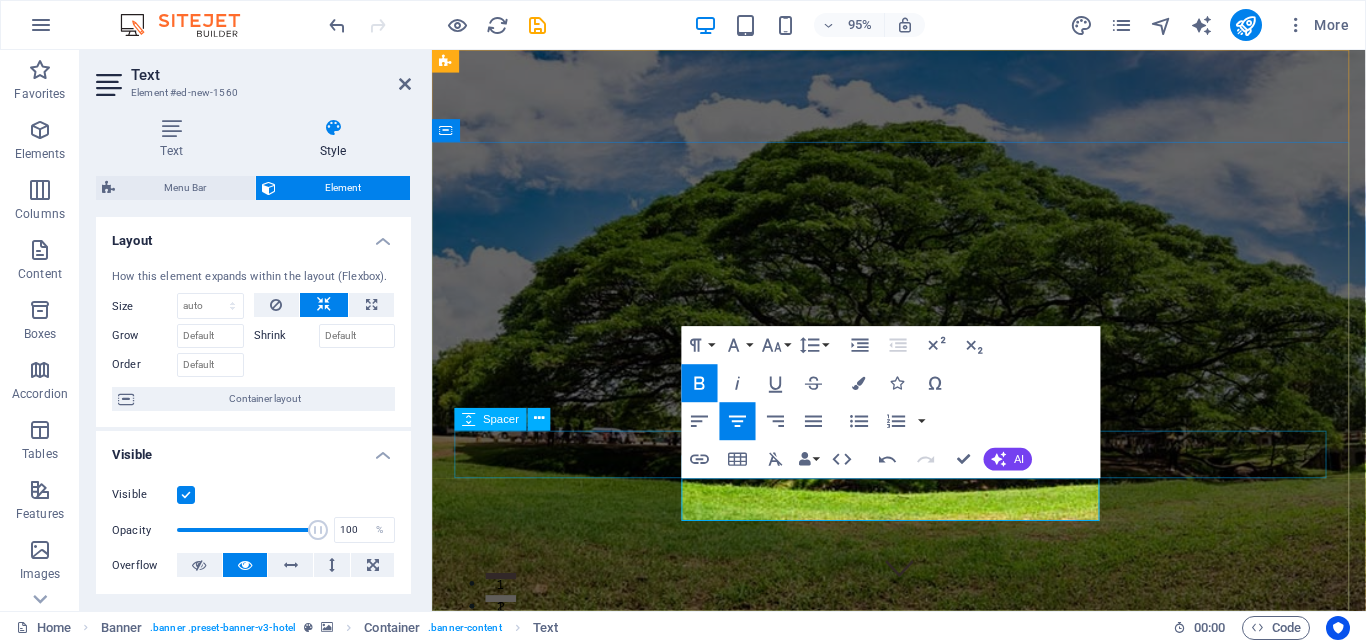 click at bounding box center [923, 1099] 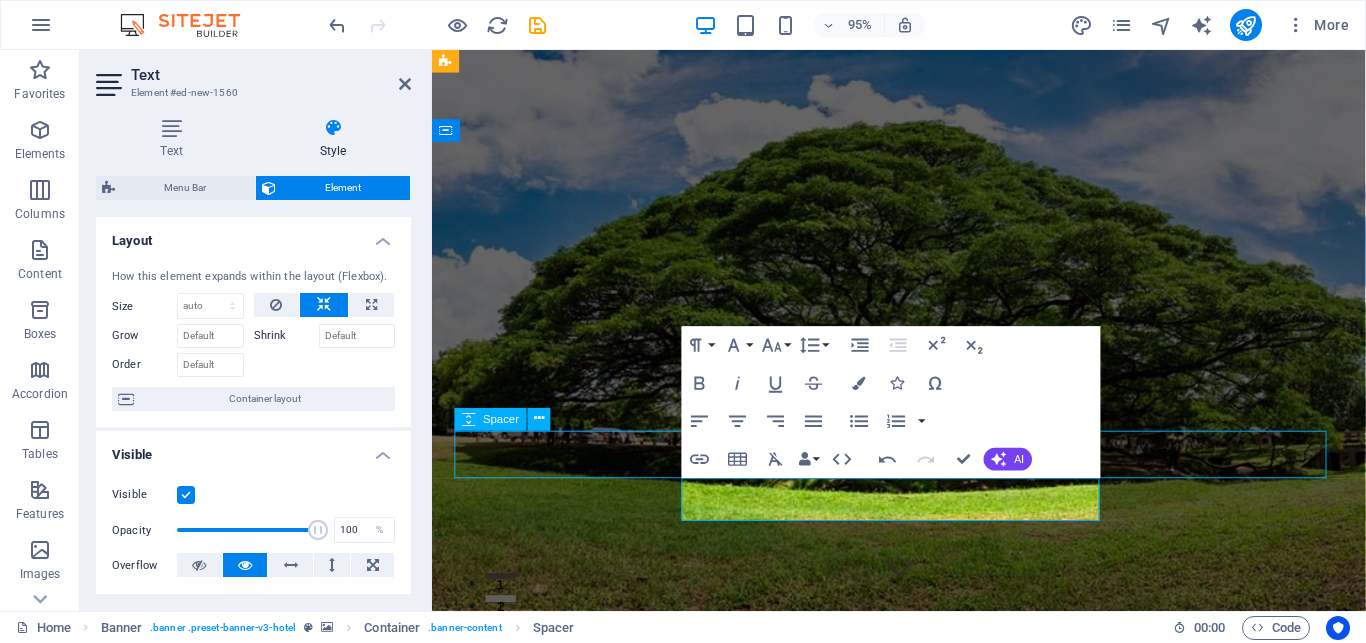 click on "Юнгианская Психотерапия Психоаналитик Ольга Литвина" at bounding box center [923, 1017] 